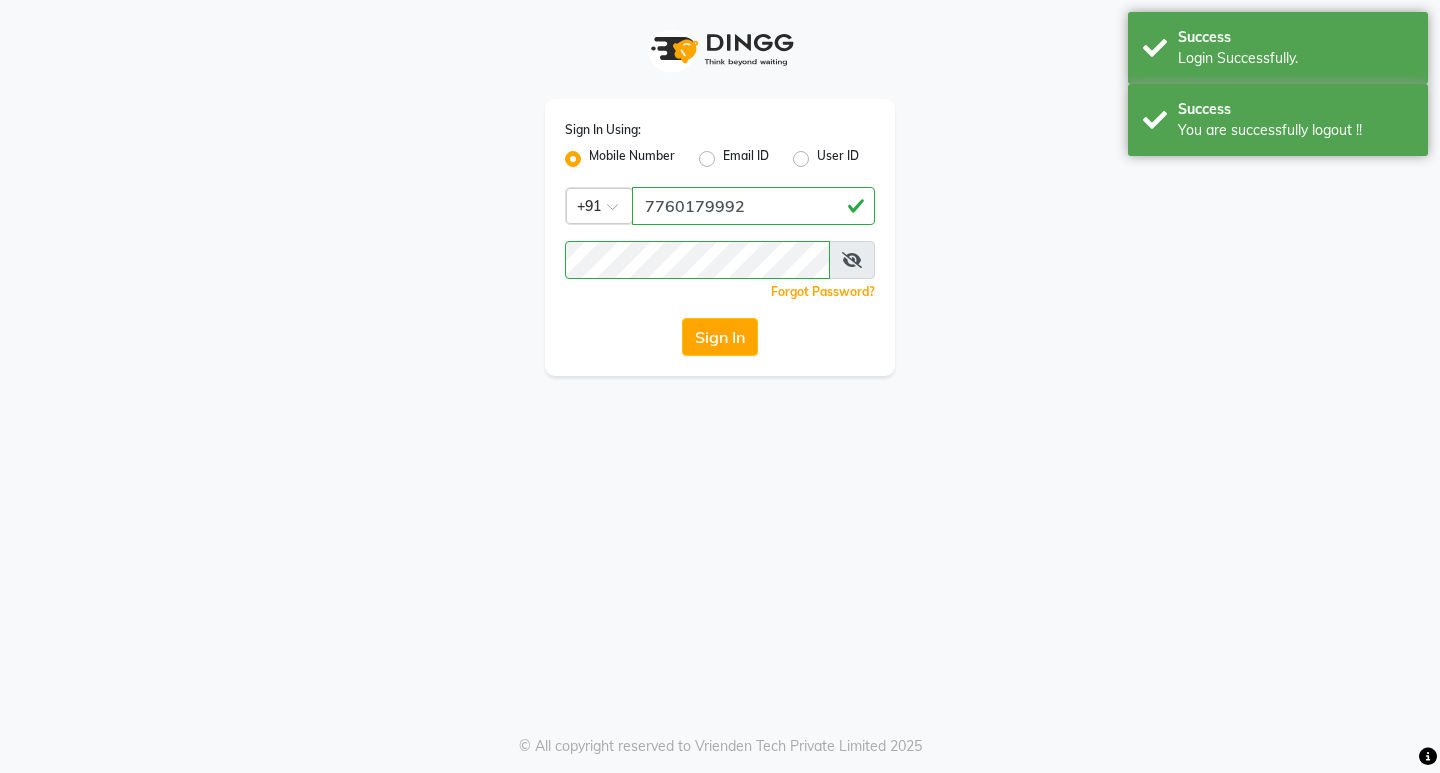 scroll, scrollTop: 0, scrollLeft: 0, axis: both 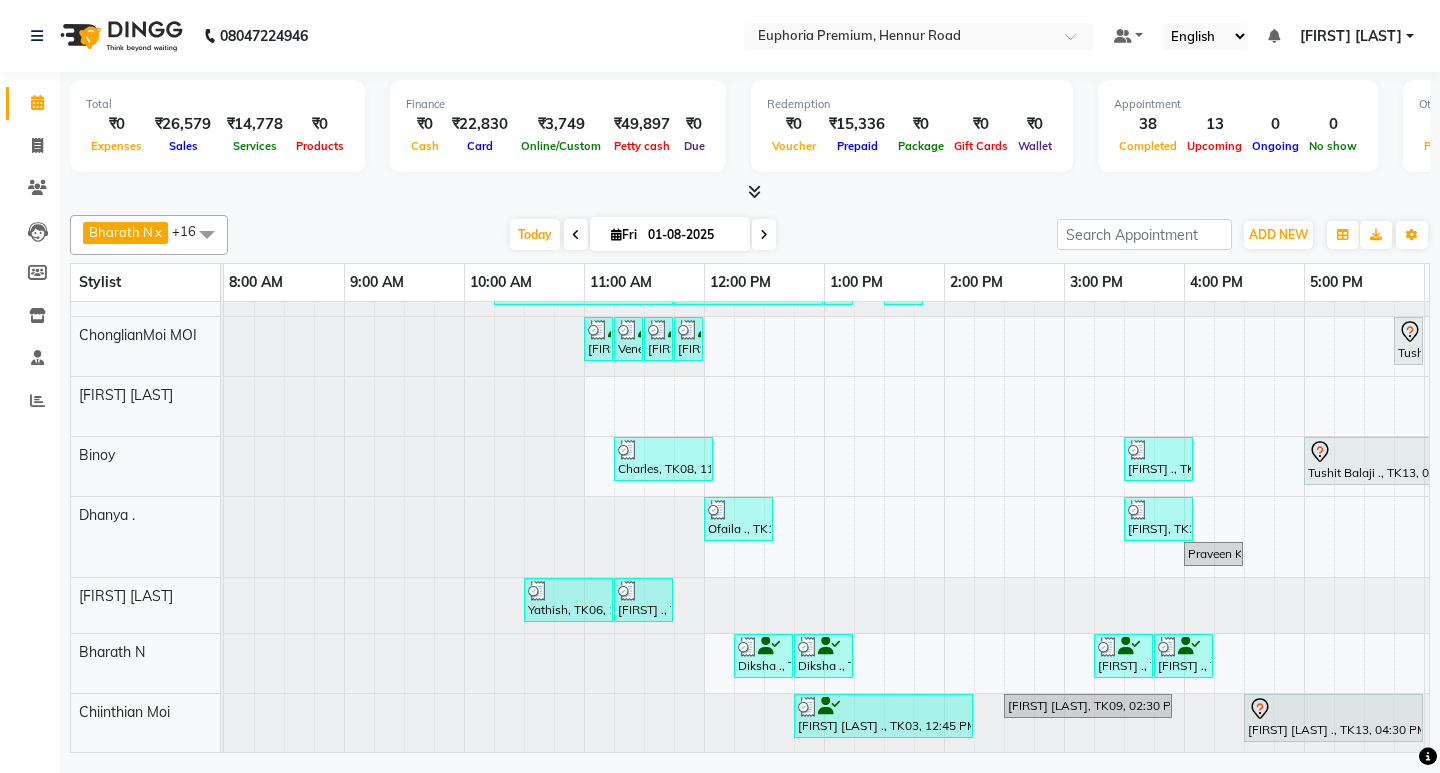 click at bounding box center [764, 234] 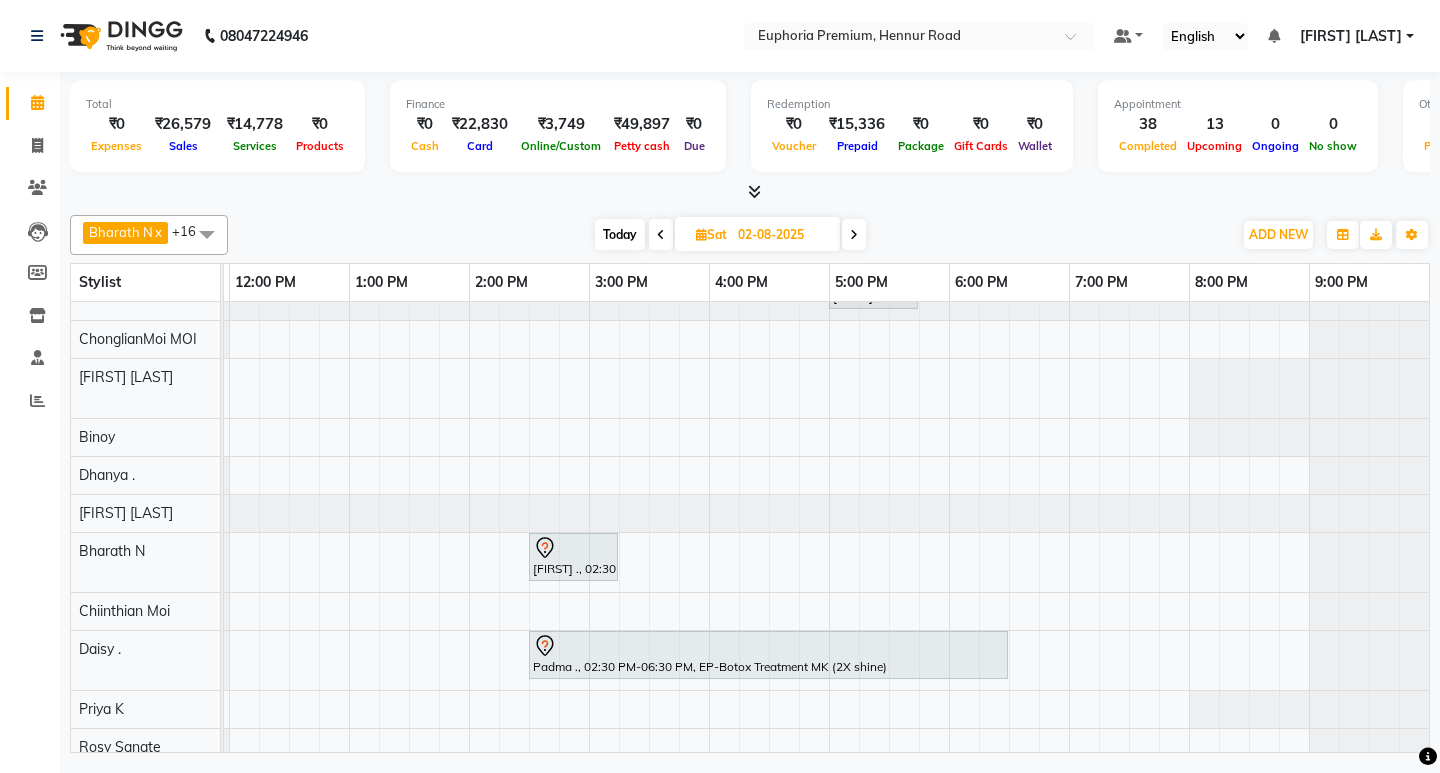 click on "Today" at bounding box center (620, 234) 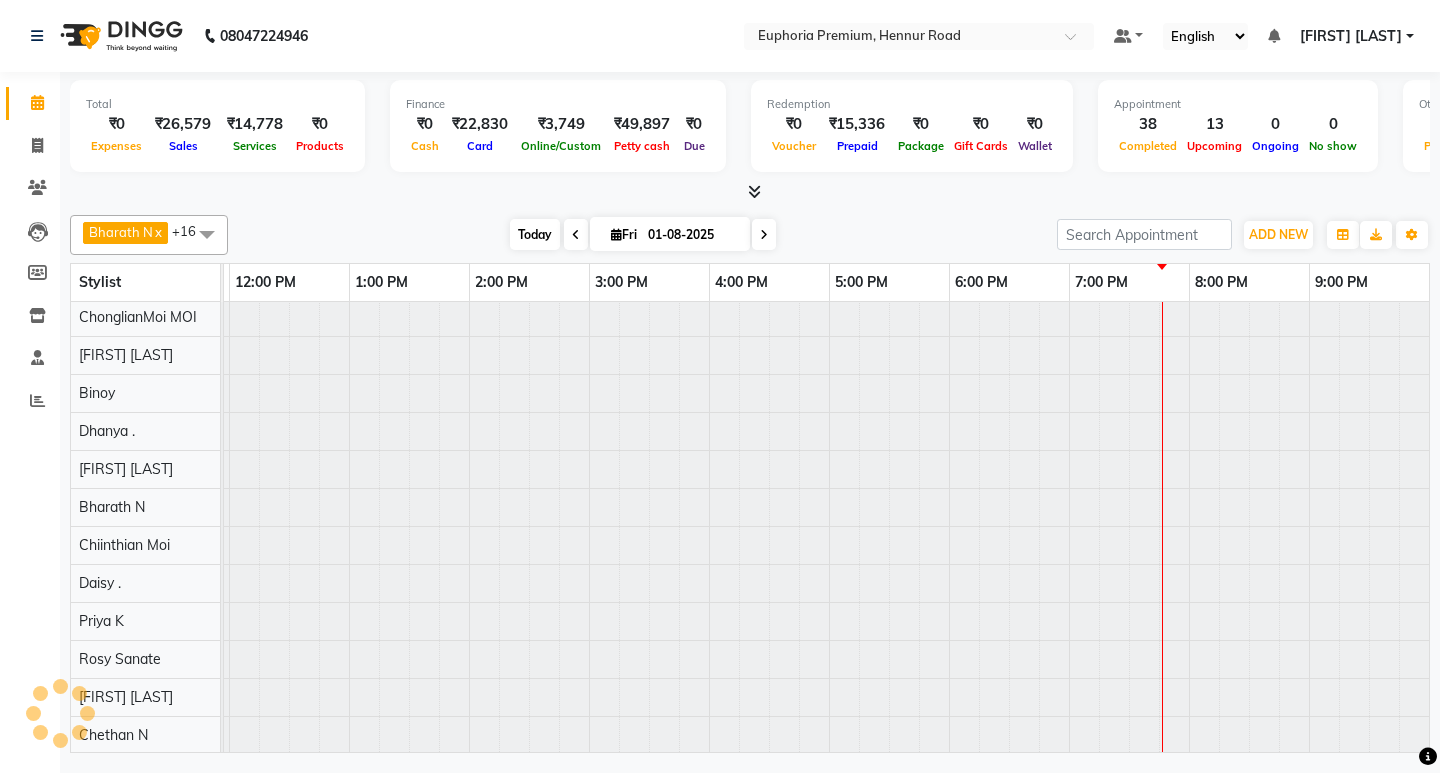 scroll, scrollTop: 0, scrollLeft: 475, axis: horizontal 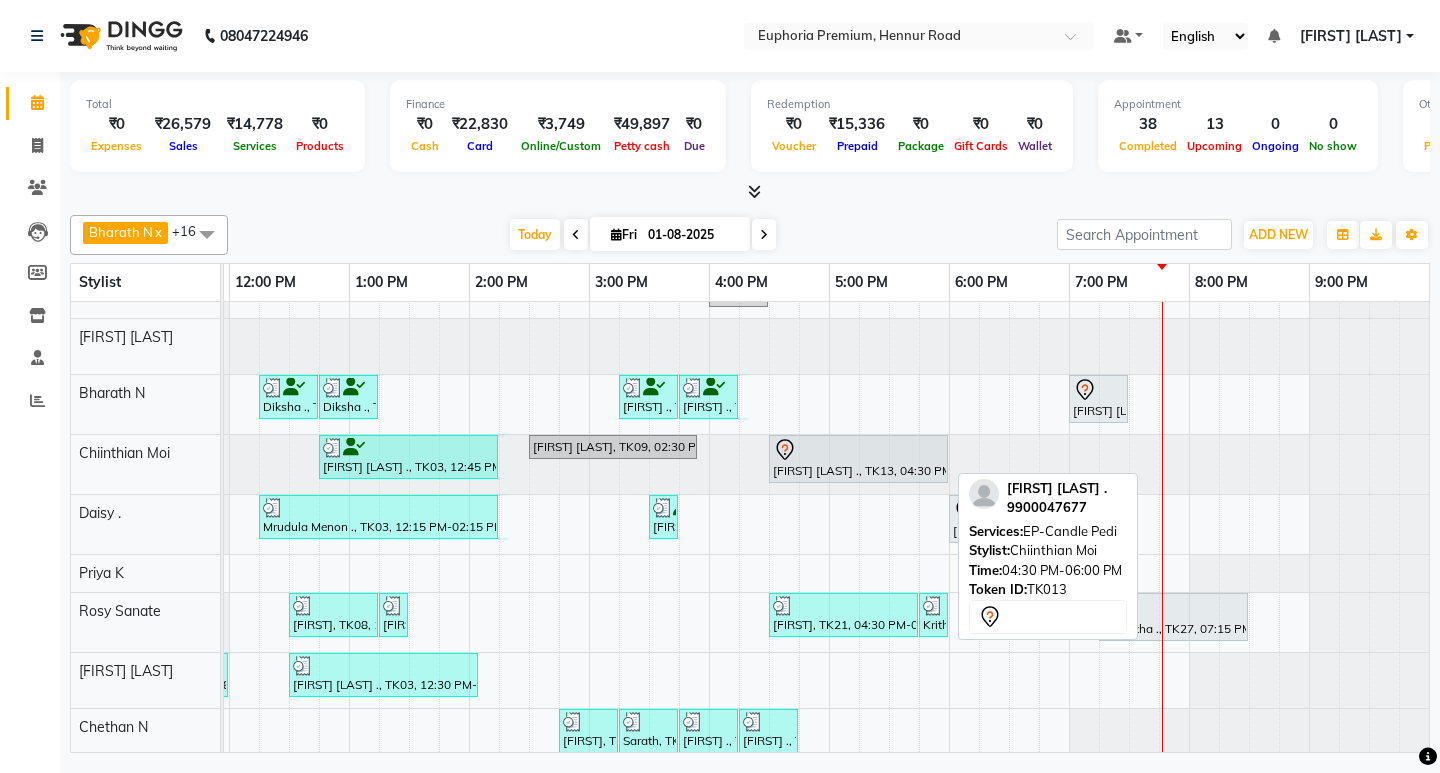 click on "[FIRST] [LAST] ., TK13, 04:30 PM-06:00 PM, EP-Candle Pedi" at bounding box center [858, 459] 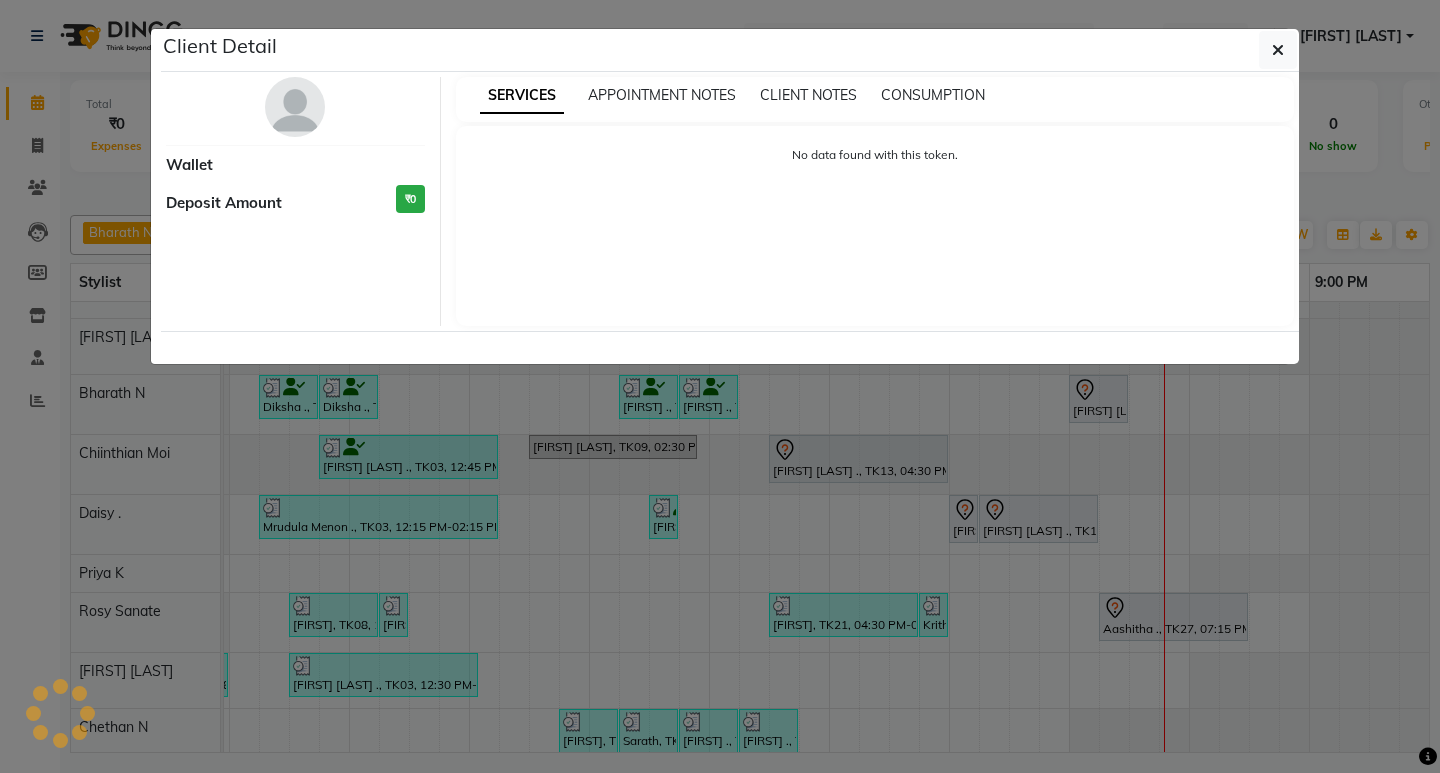 select on "7" 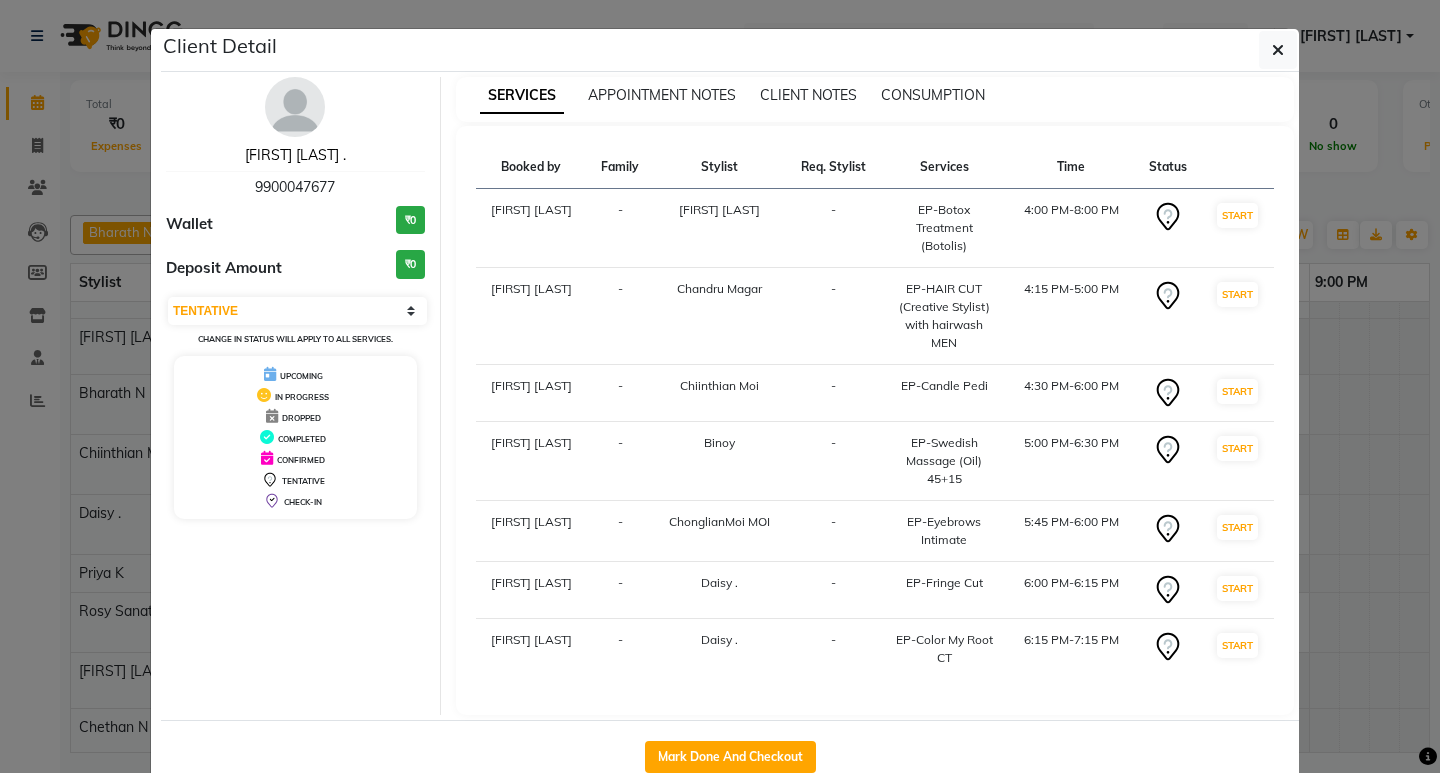 click on "[FIRST] [LAST] ." at bounding box center [295, 155] 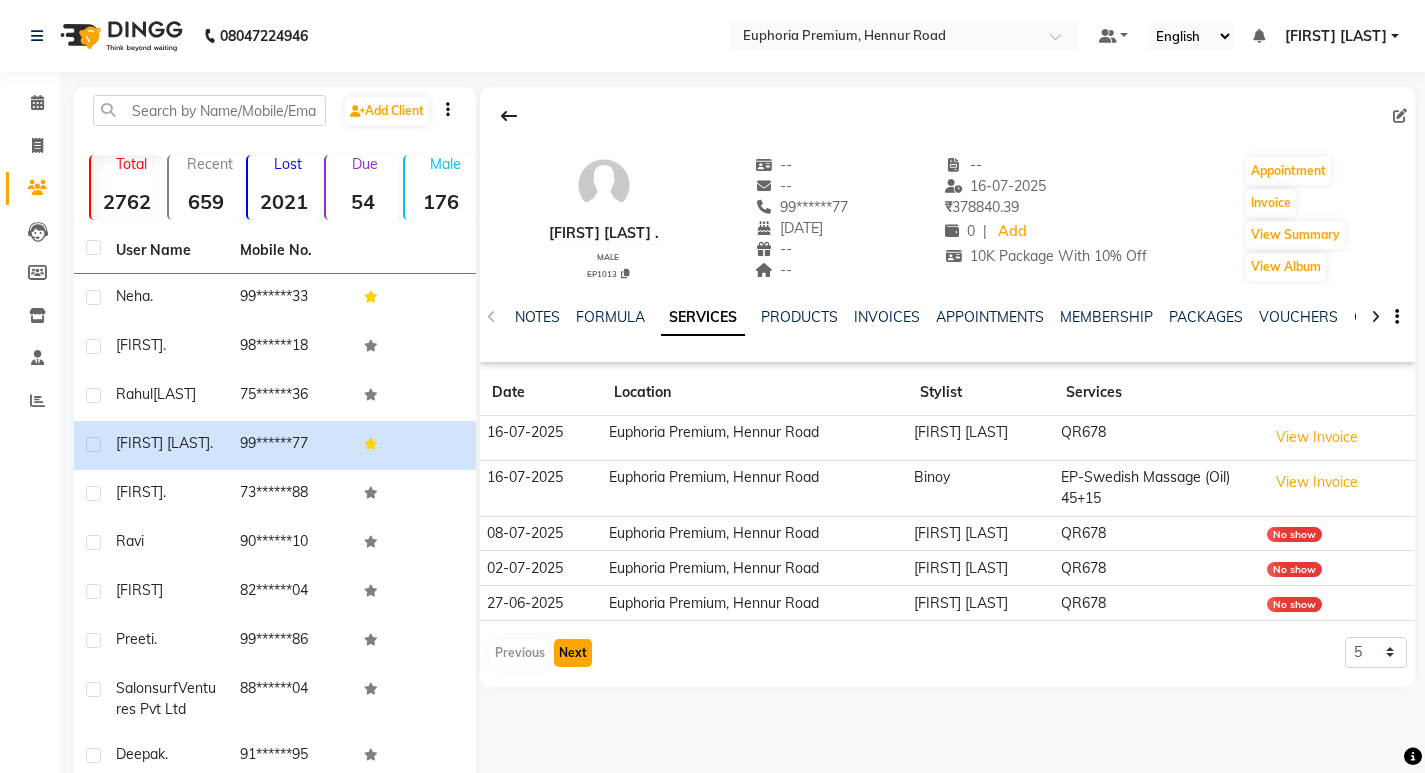 click on "Next" 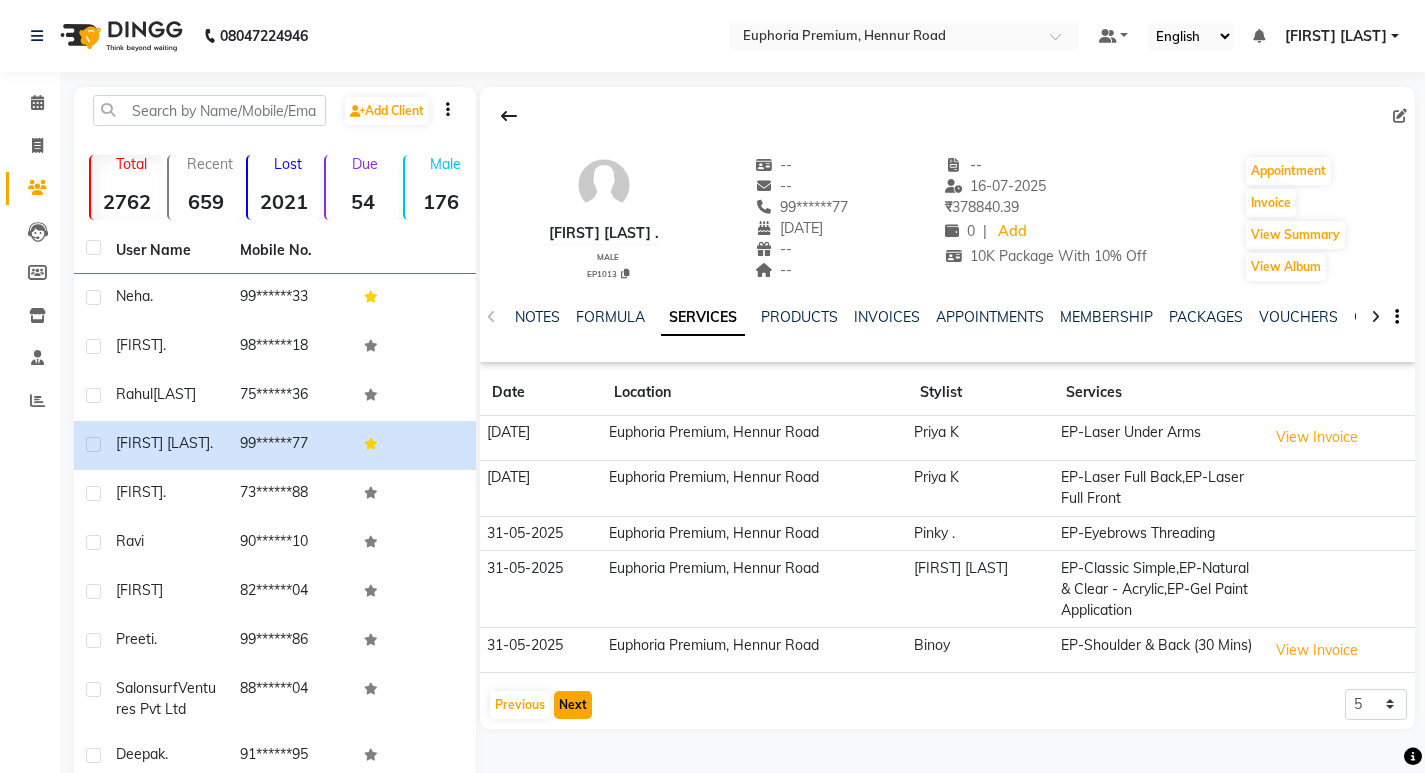 click on "Next" 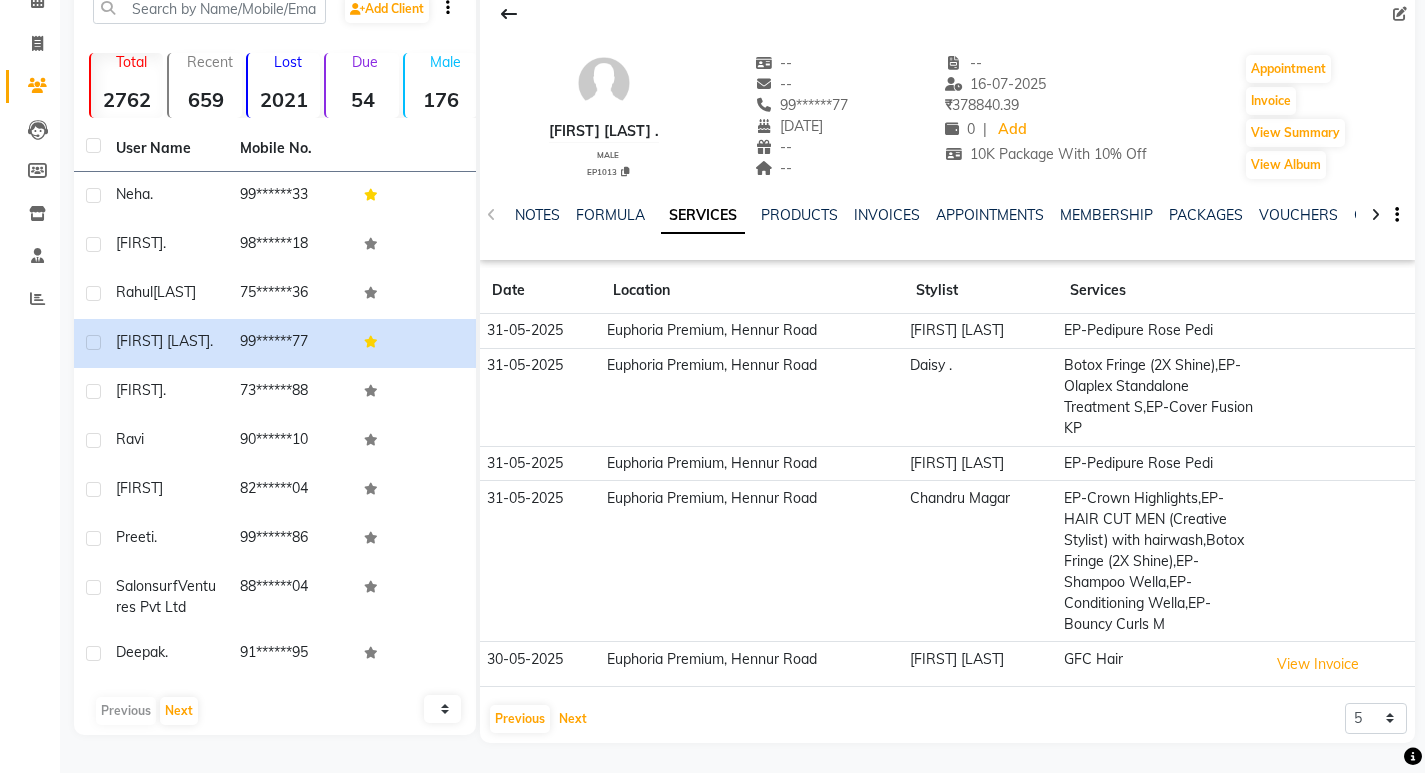 scroll, scrollTop: 115, scrollLeft: 0, axis: vertical 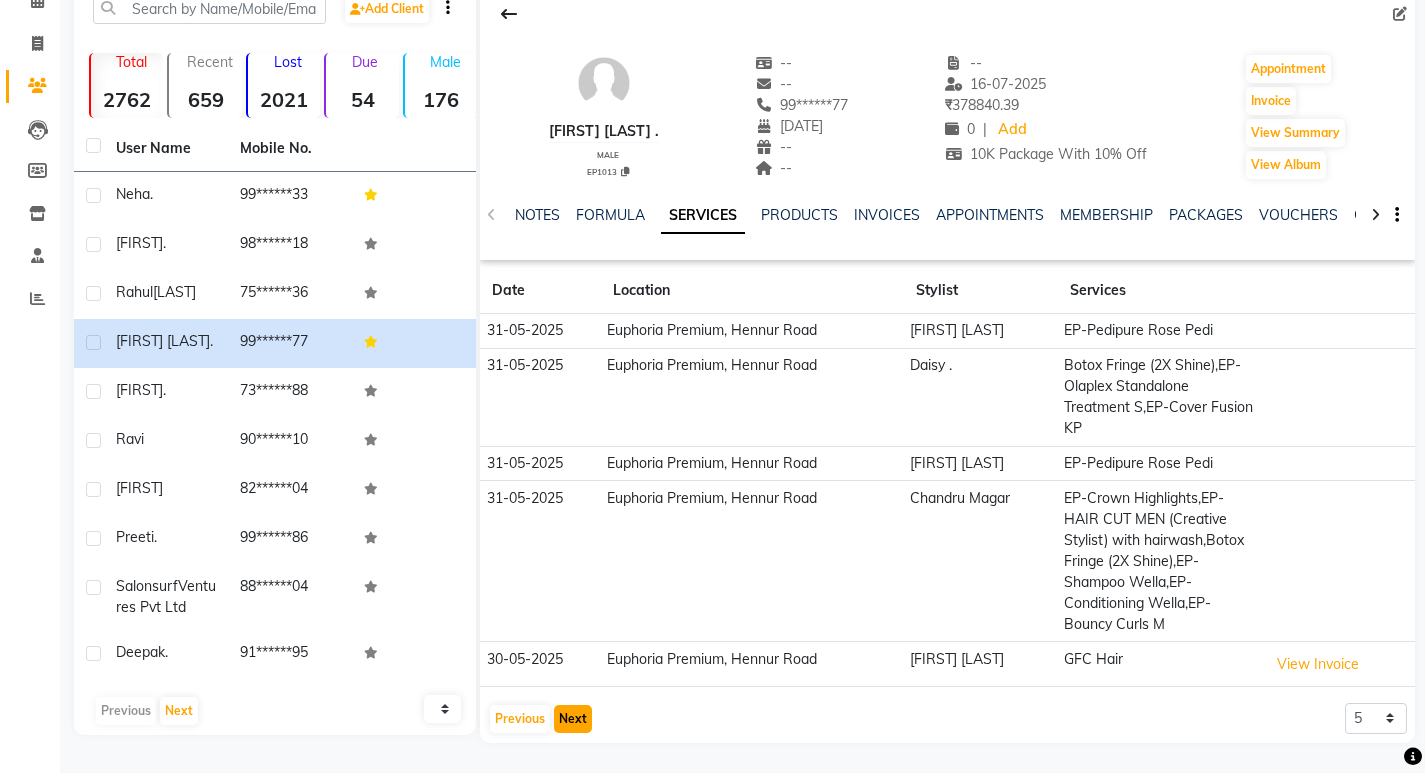 click on "Next" 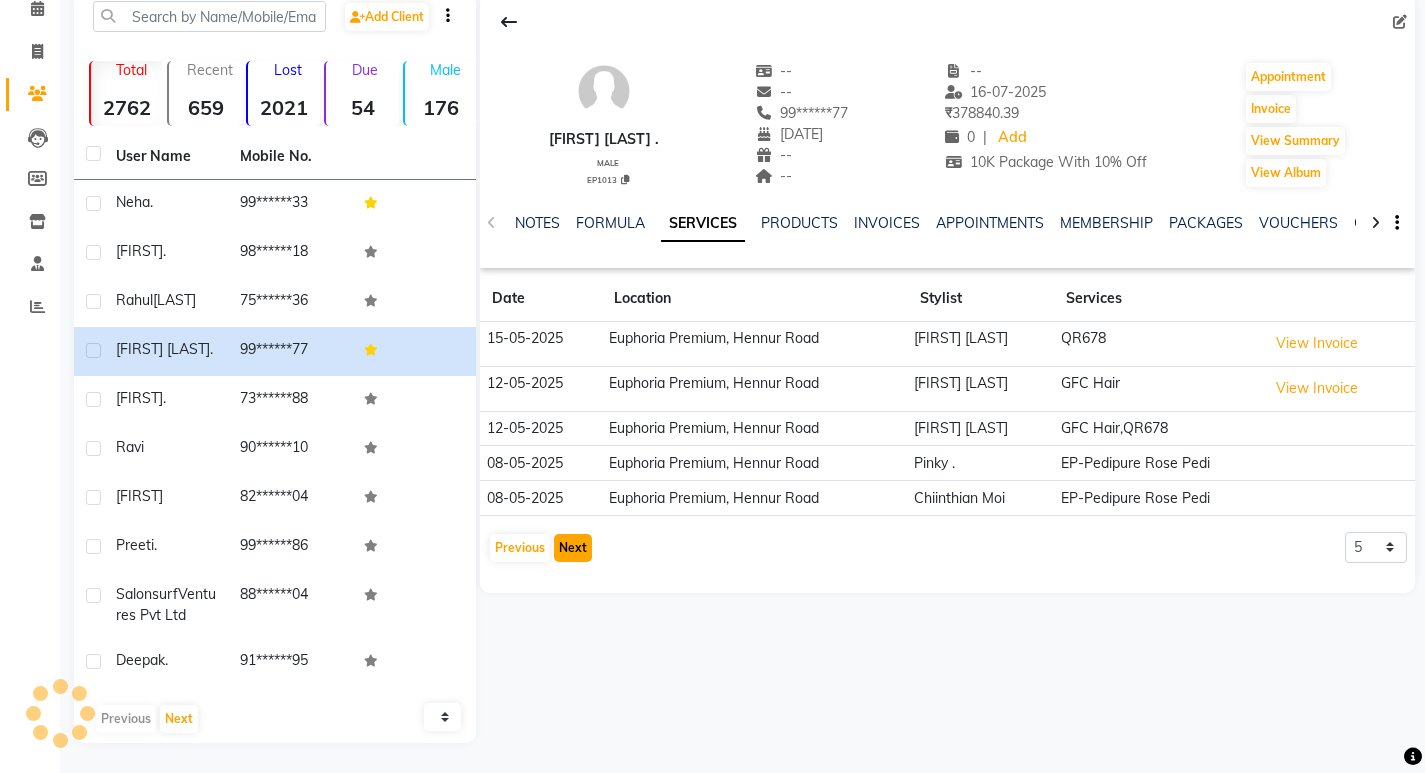 click on "Next" 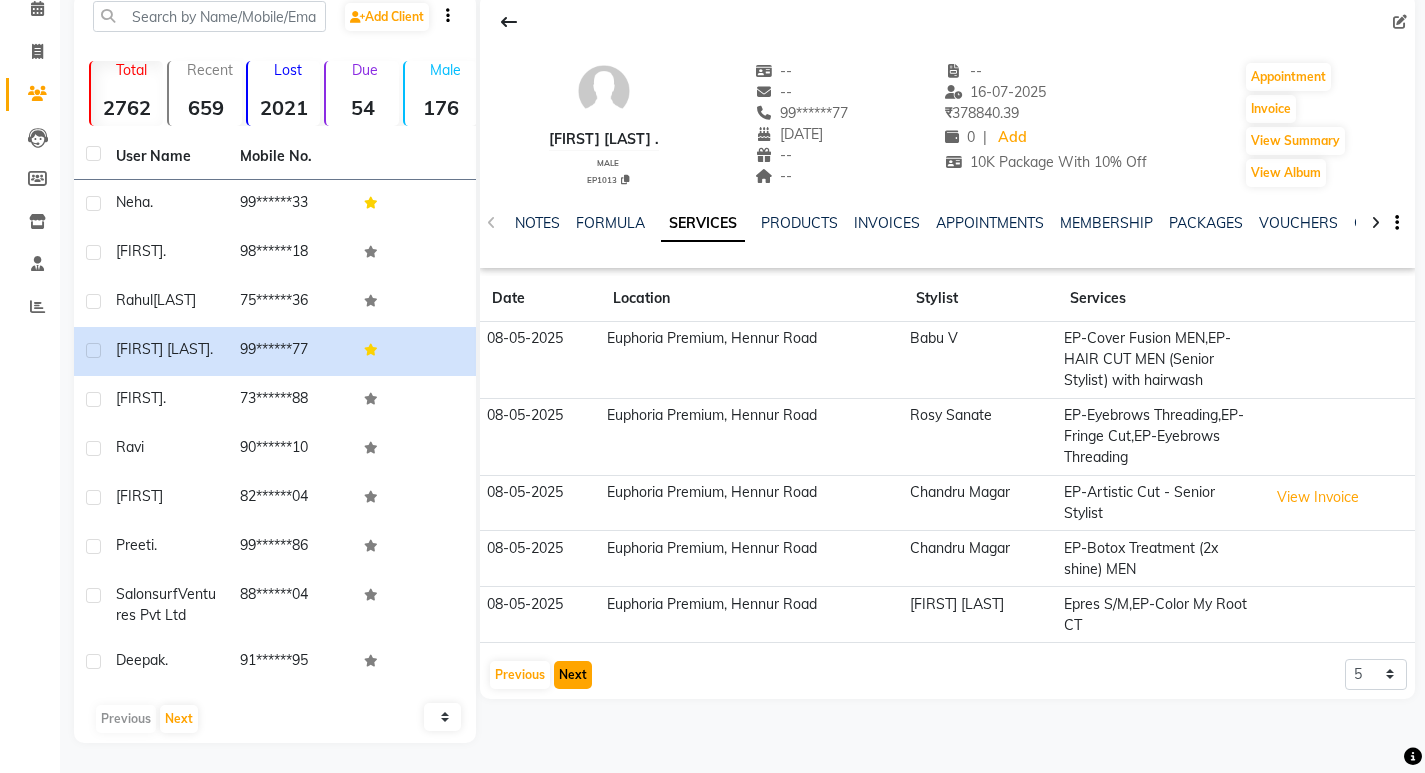 click on "Next" 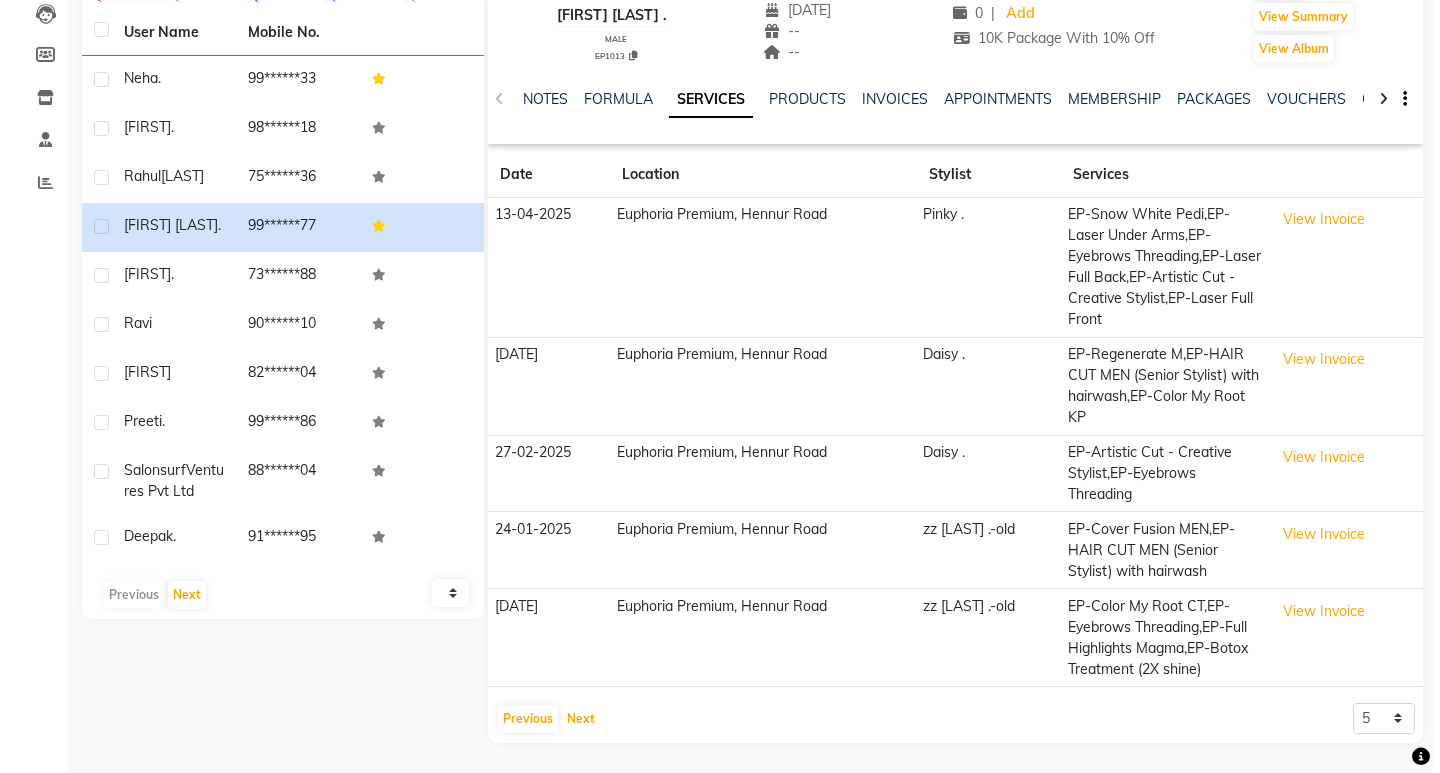 scroll, scrollTop: 0, scrollLeft: 0, axis: both 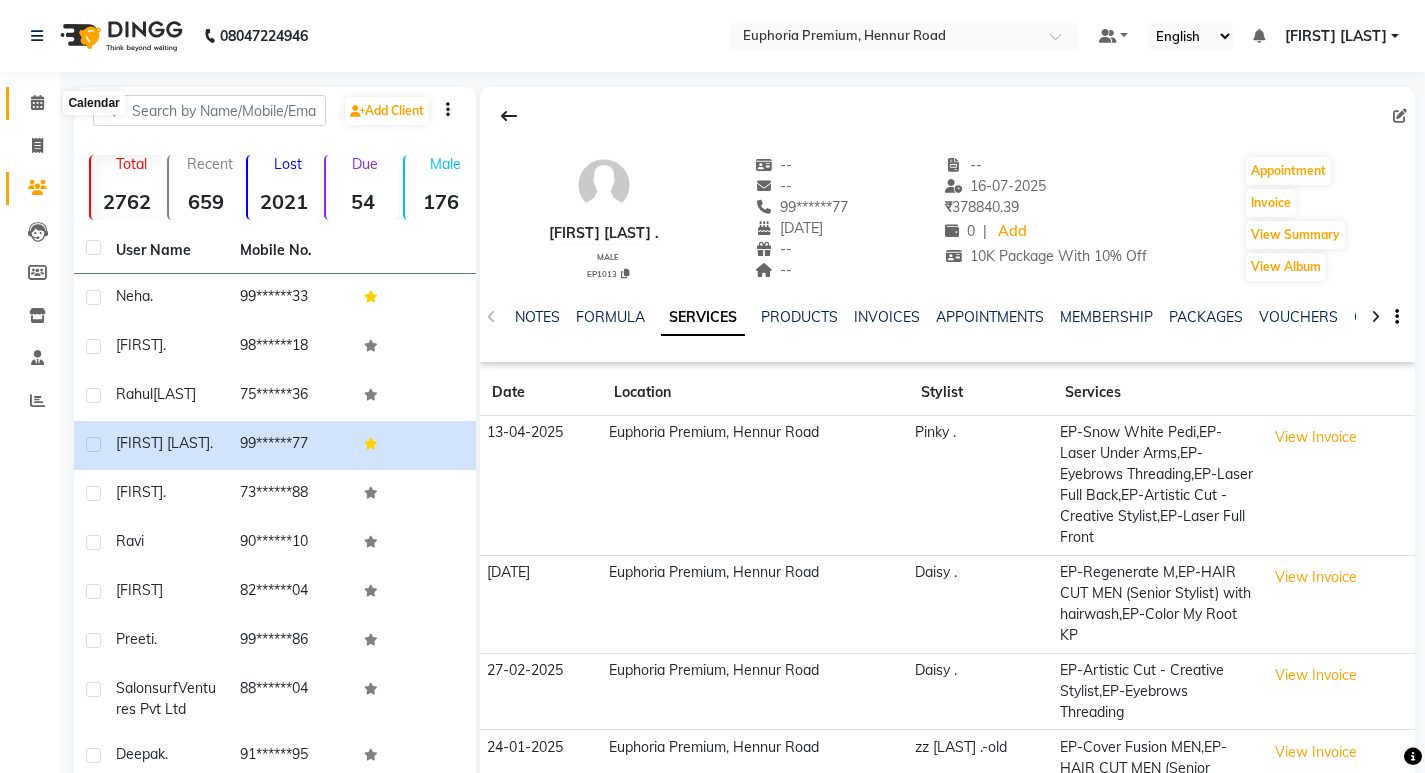 click 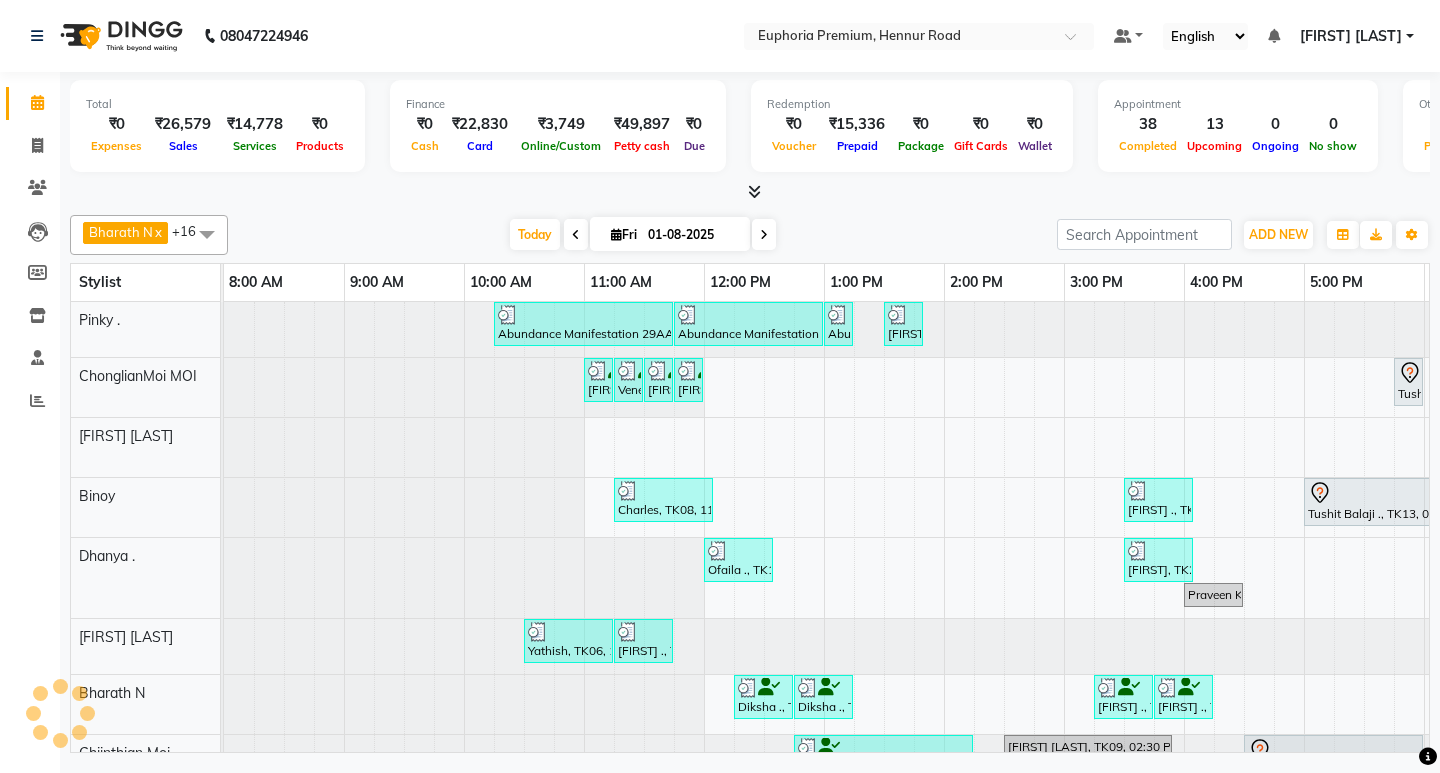 scroll, scrollTop: 0, scrollLeft: 0, axis: both 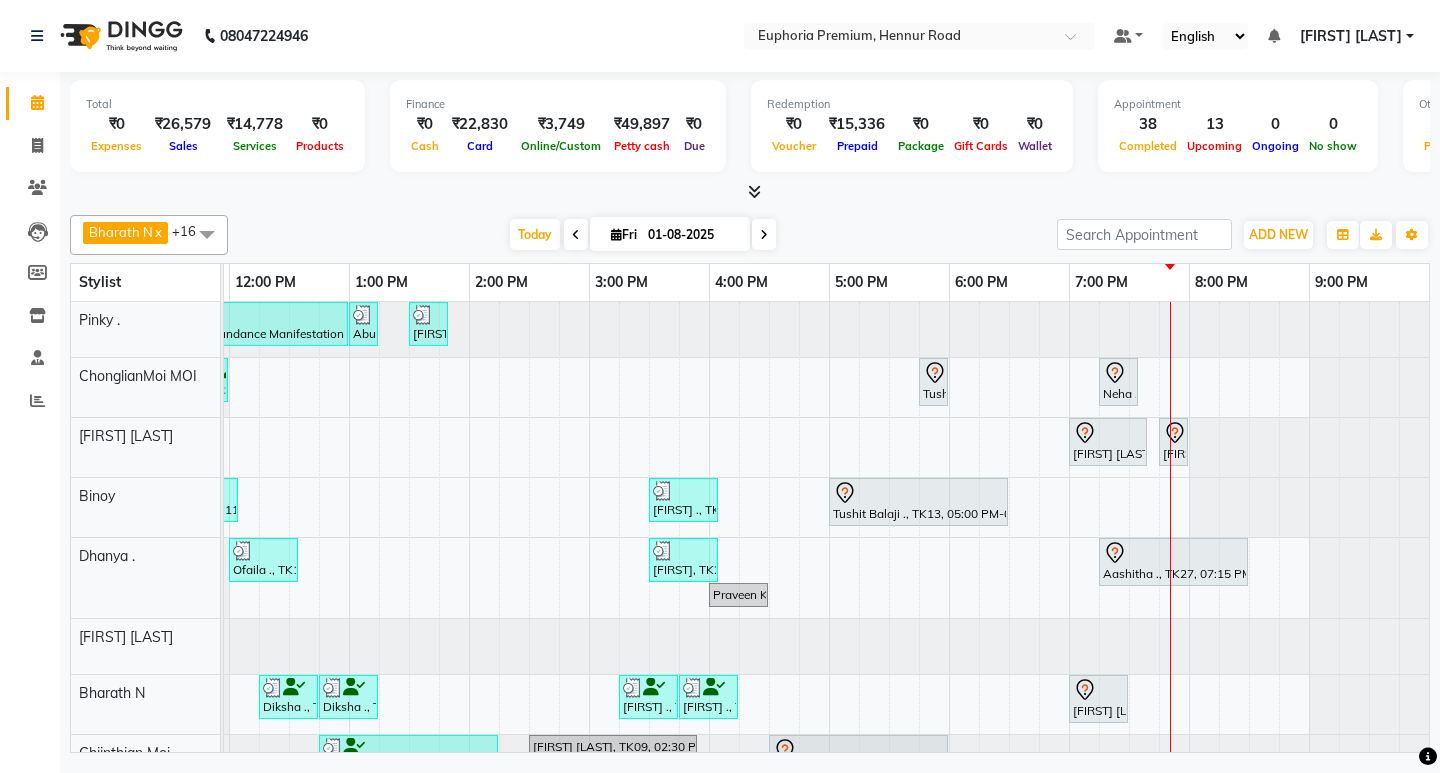 click at bounding box center (764, 235) 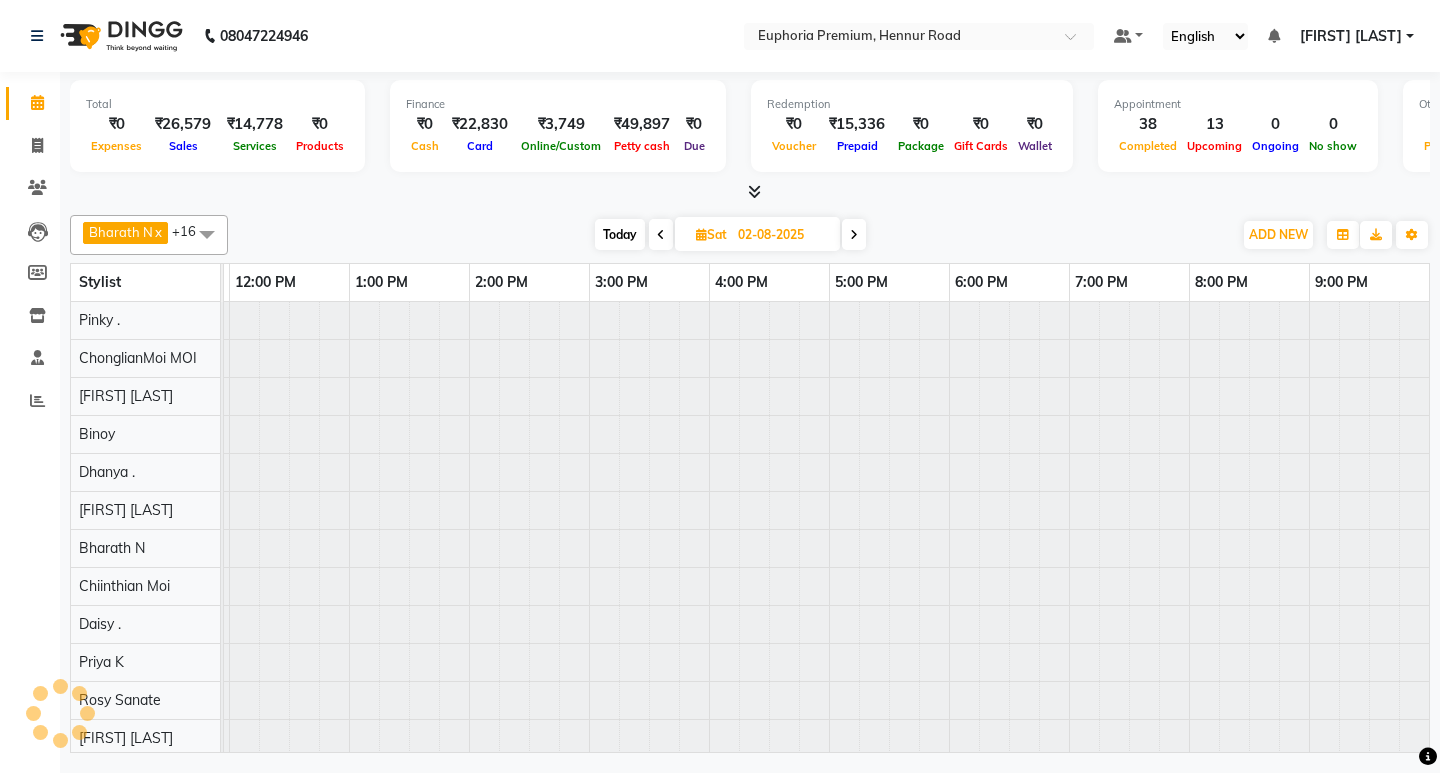 scroll, scrollTop: 0, scrollLeft: 0, axis: both 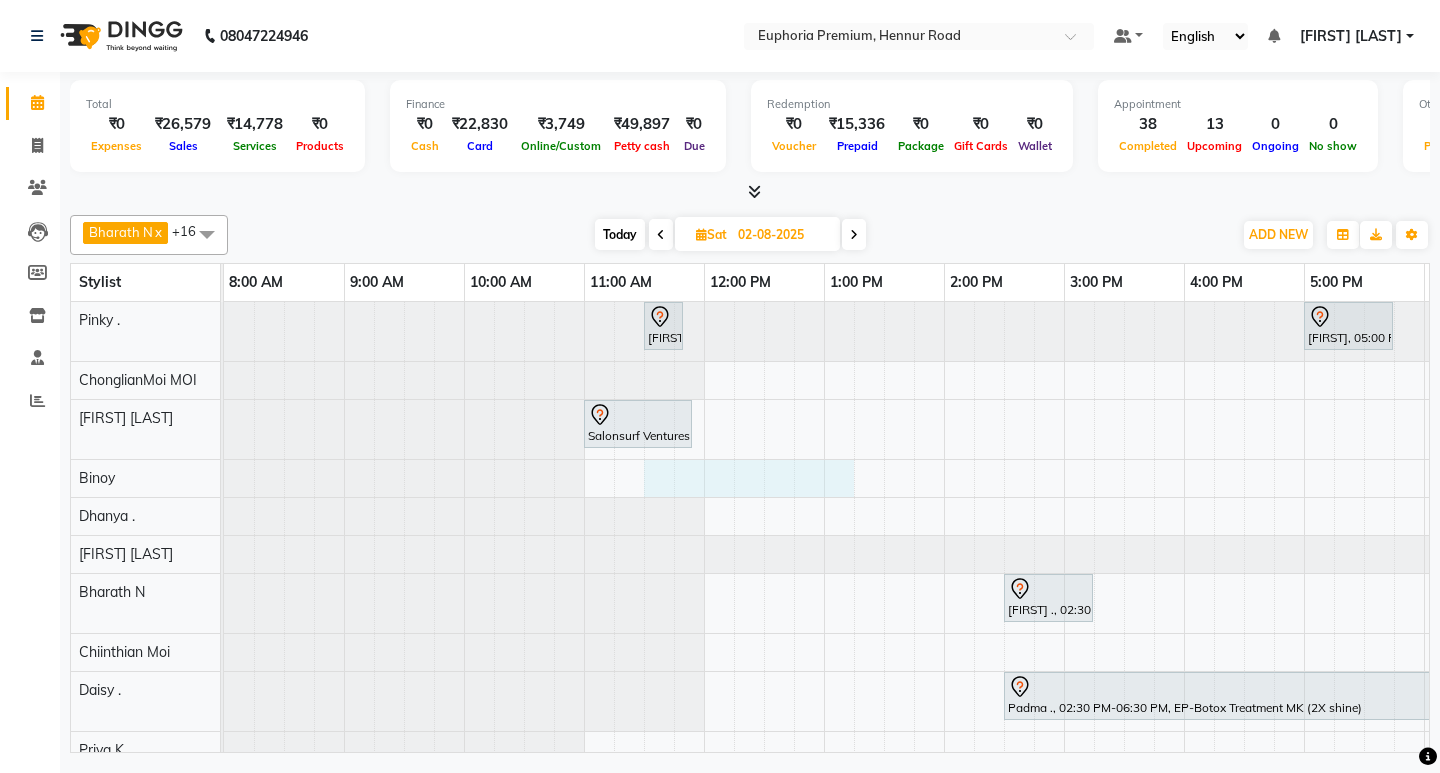 drag, startPoint x: 648, startPoint y: 476, endPoint x: 849, endPoint y: 470, distance: 201.08954 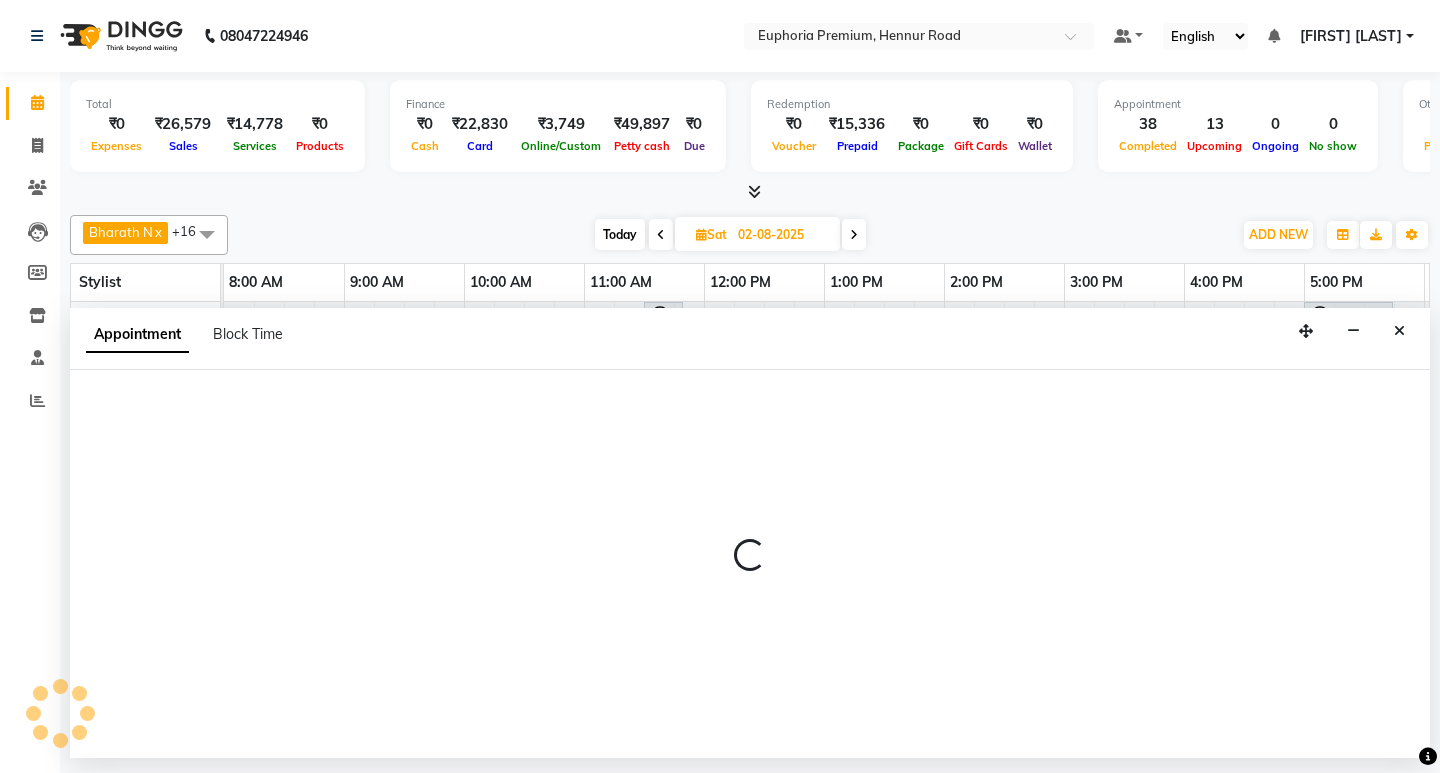 select on "71603" 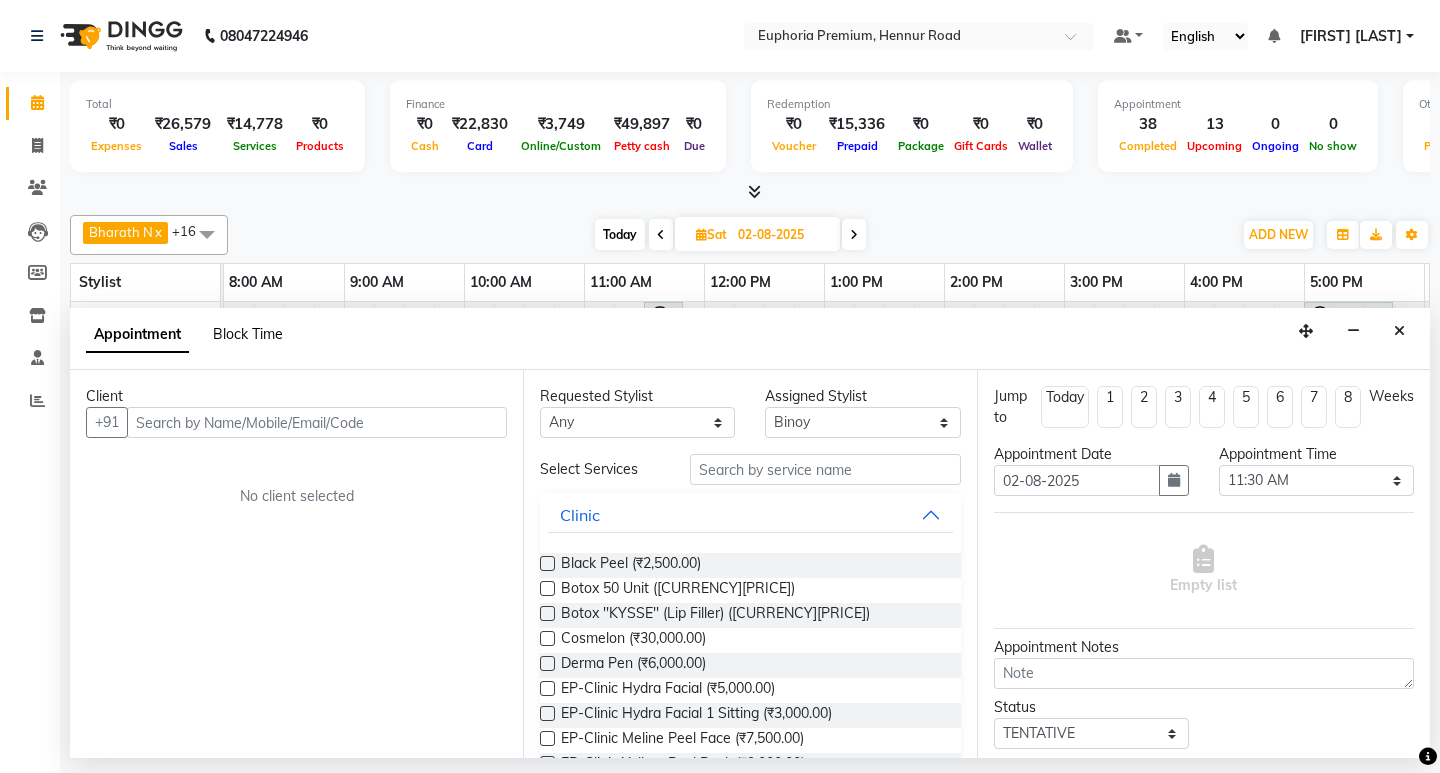click on "Block Time" at bounding box center [248, 334] 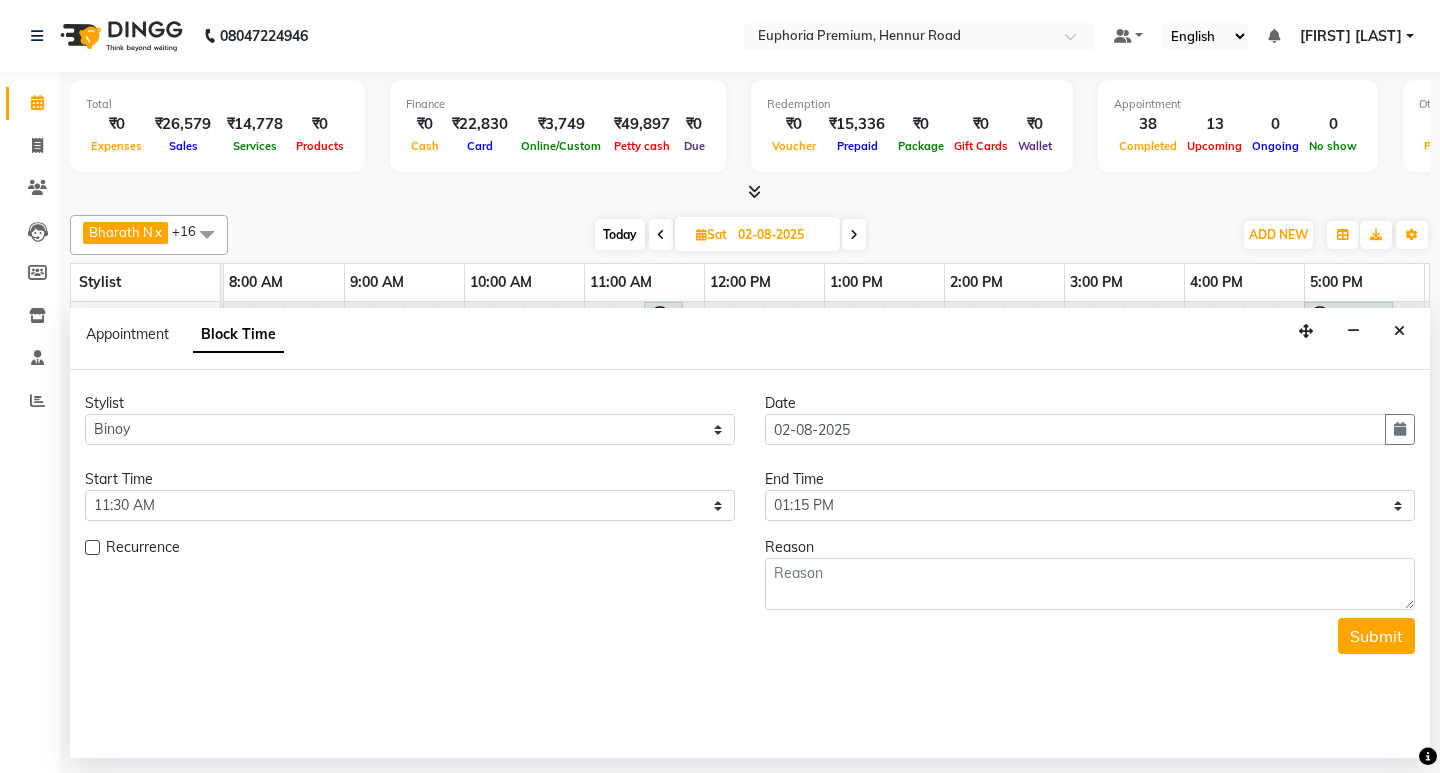 scroll, scrollTop: 0, scrollLeft: 475, axis: horizontal 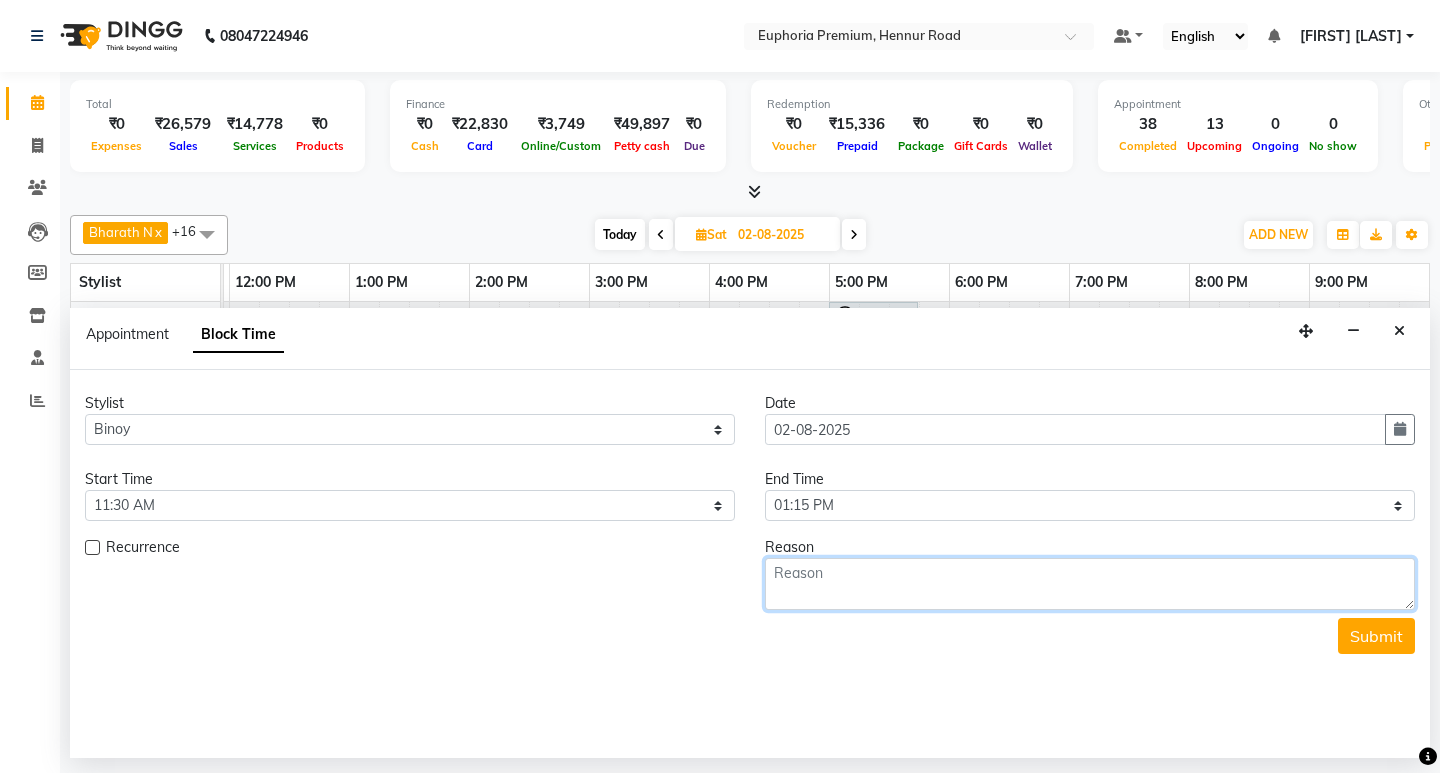 click at bounding box center [1090, 584] 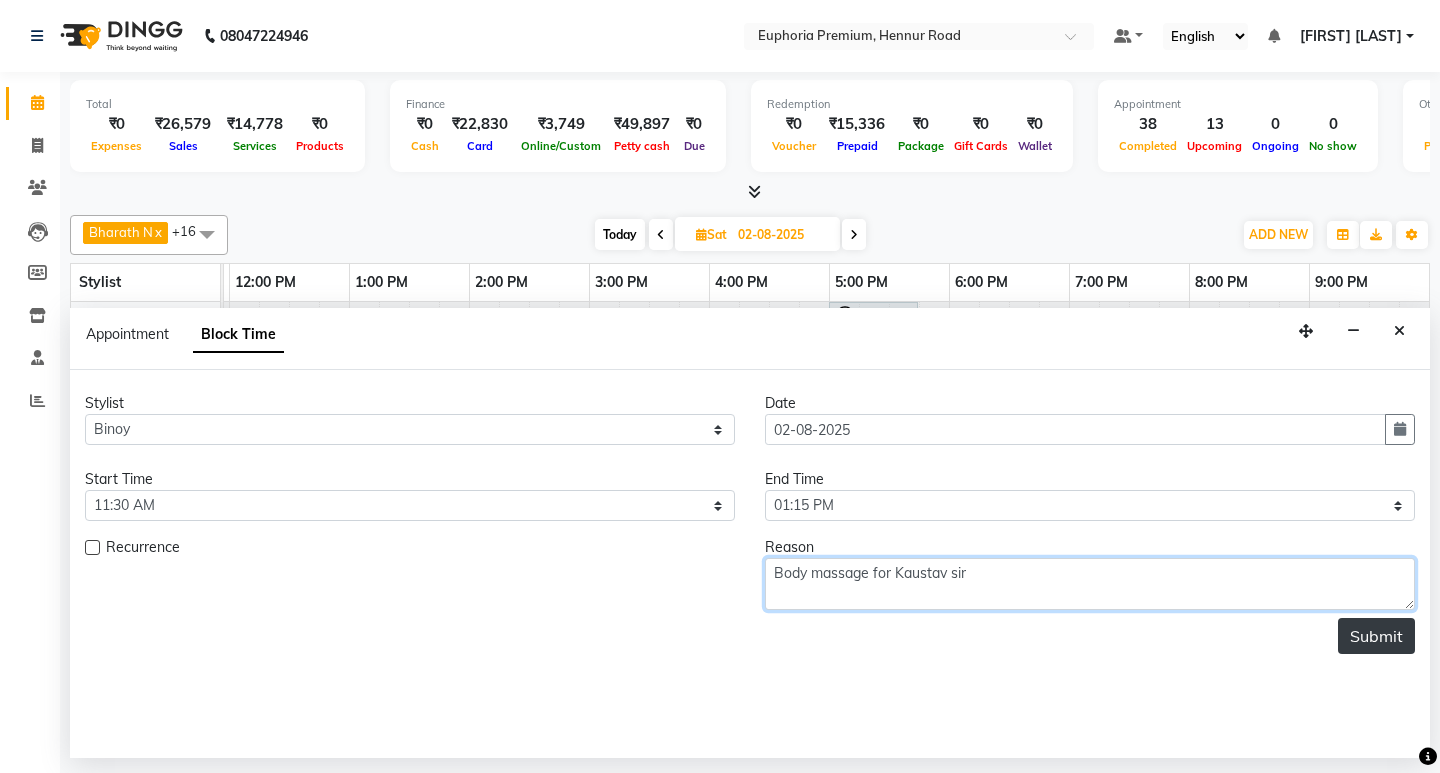type on "Body massage for Kaustav sir" 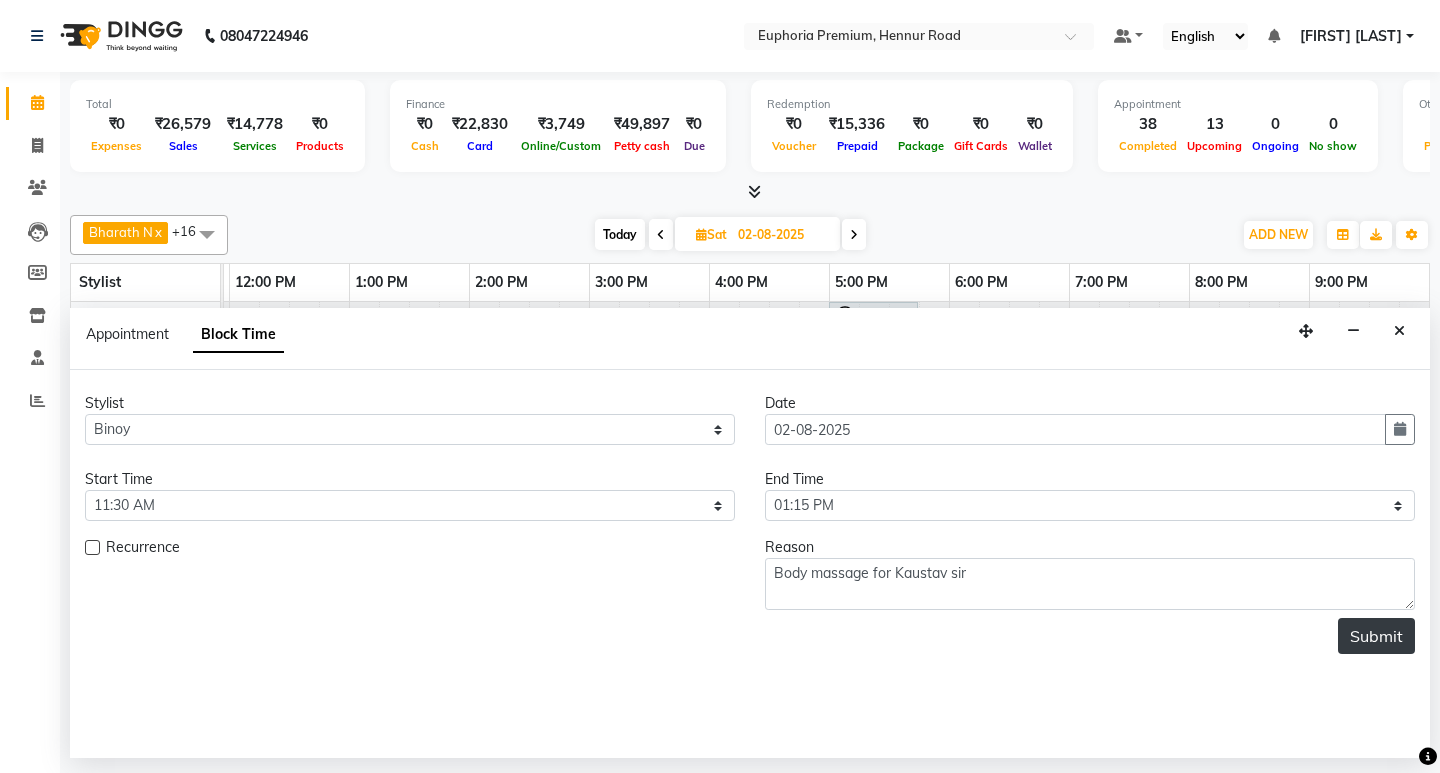 click on "Submit" at bounding box center (1376, 636) 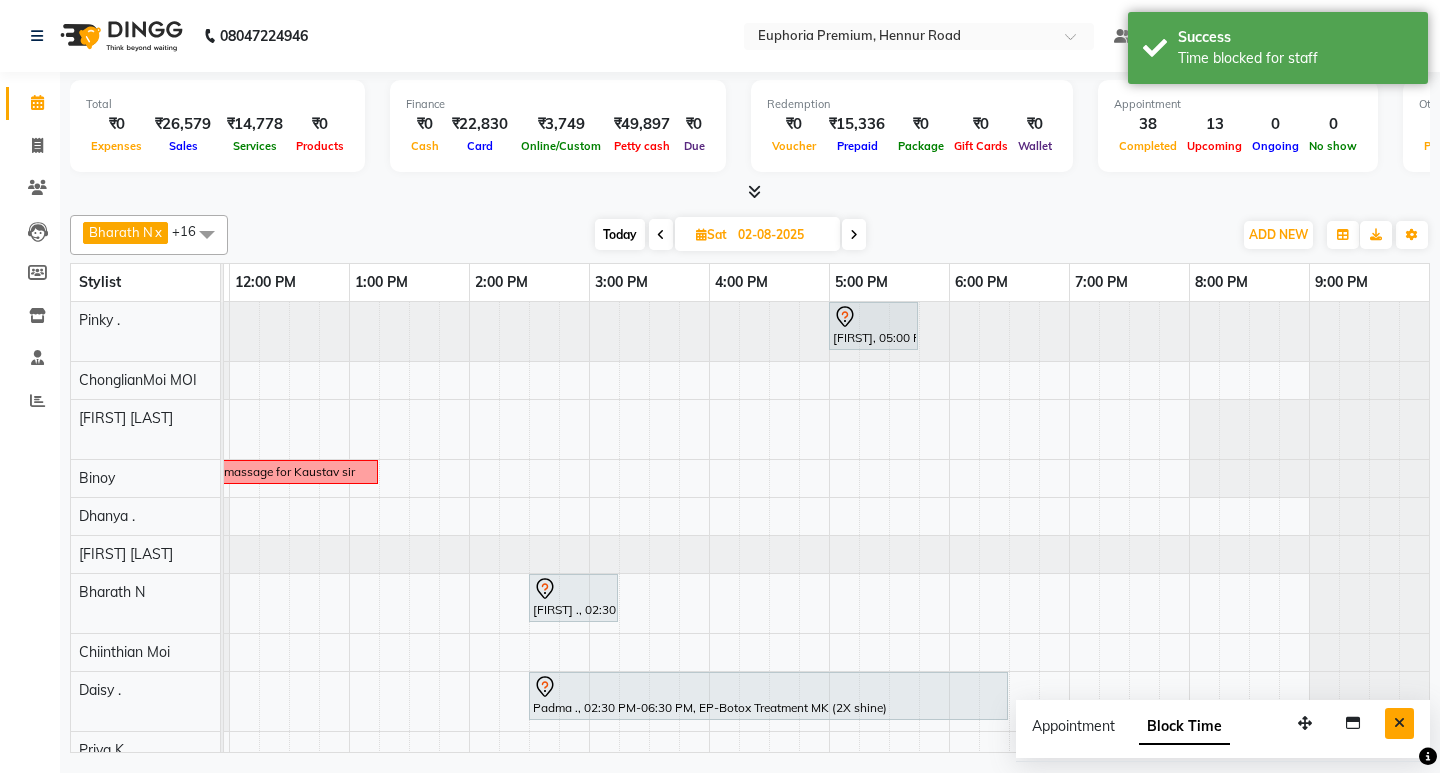 click at bounding box center [1399, 723] 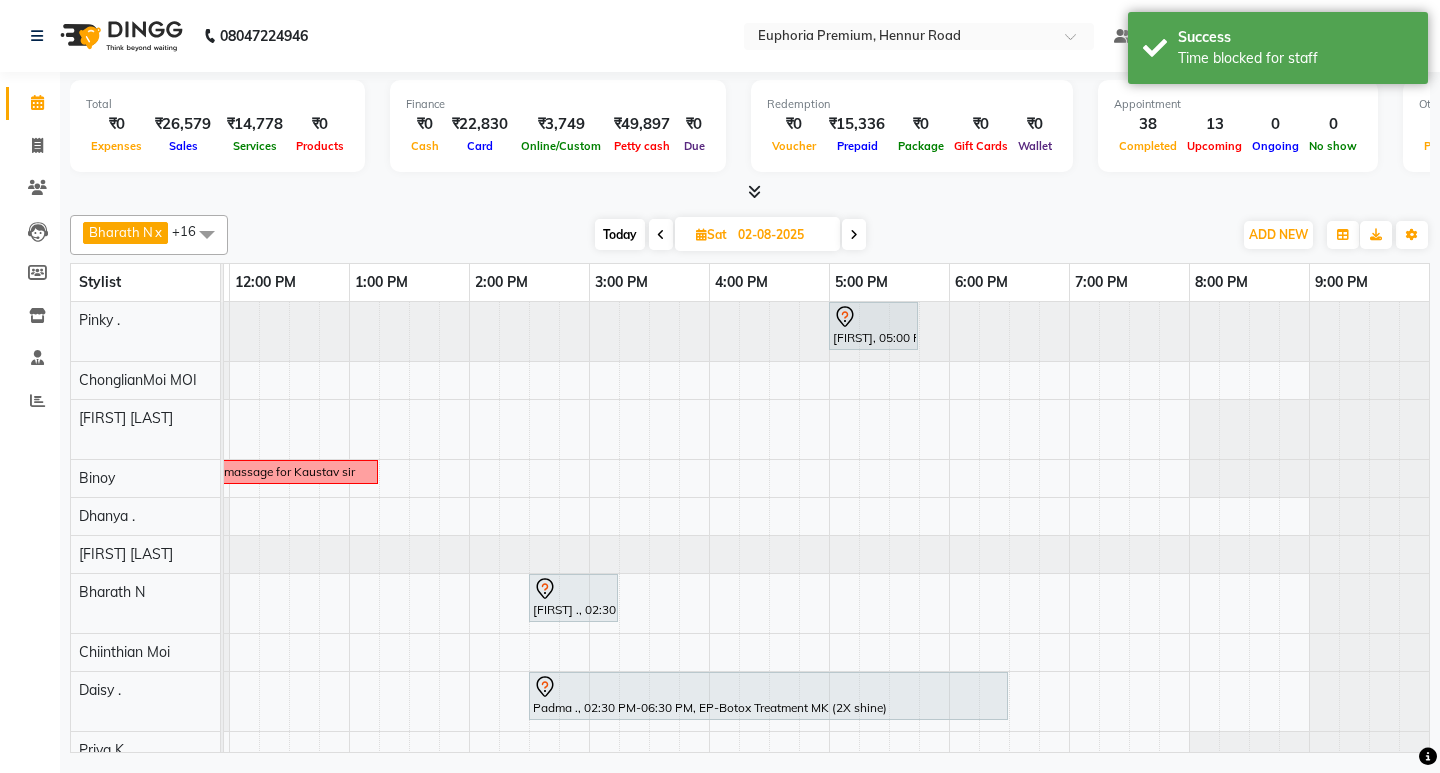scroll, scrollTop: 364, scrollLeft: 475, axis: both 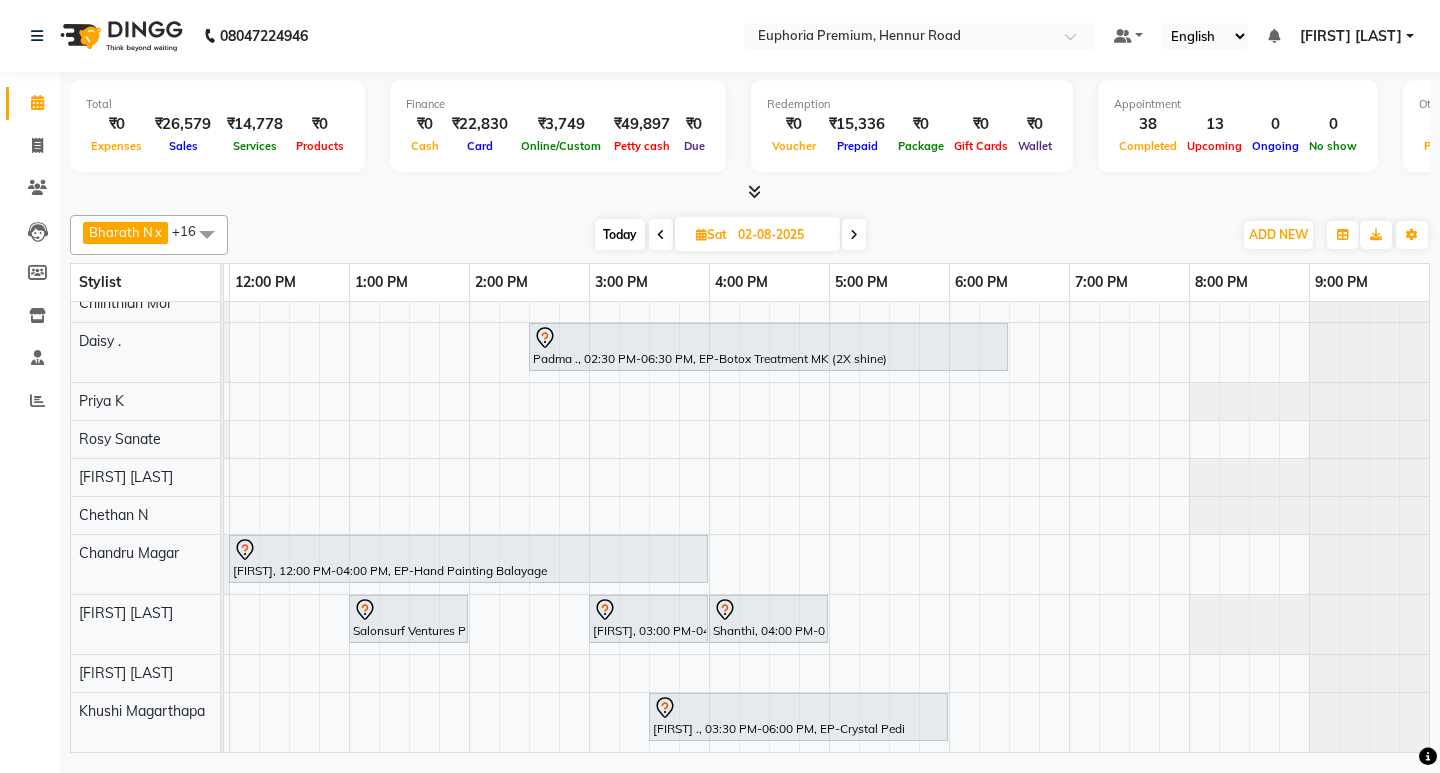 click on "Today" at bounding box center [620, 234] 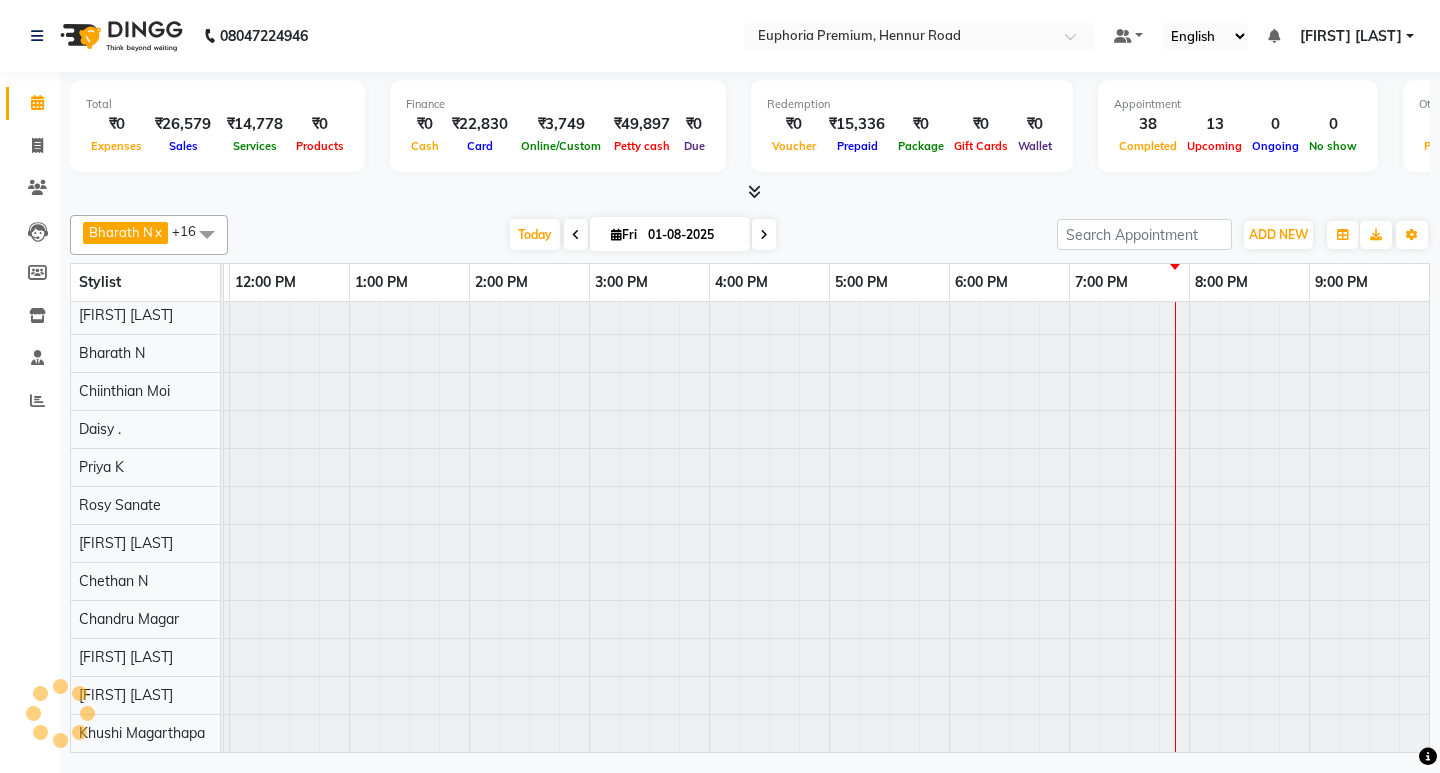 scroll, scrollTop: 0, scrollLeft: 475, axis: horizontal 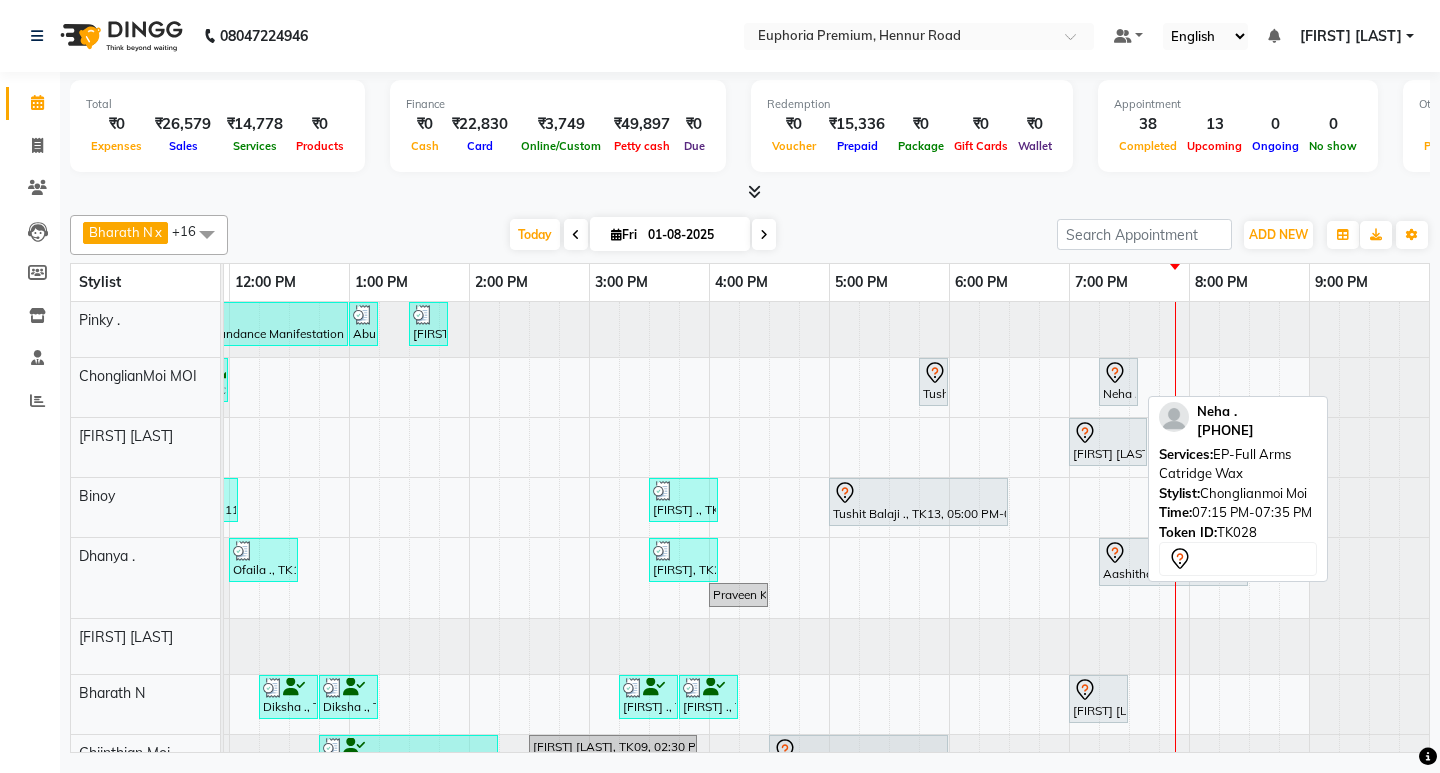 click on "Neha ., TK28, 07:15 PM-07:35 PM, EP-Full Arms Catridge Wax" at bounding box center (1118, 382) 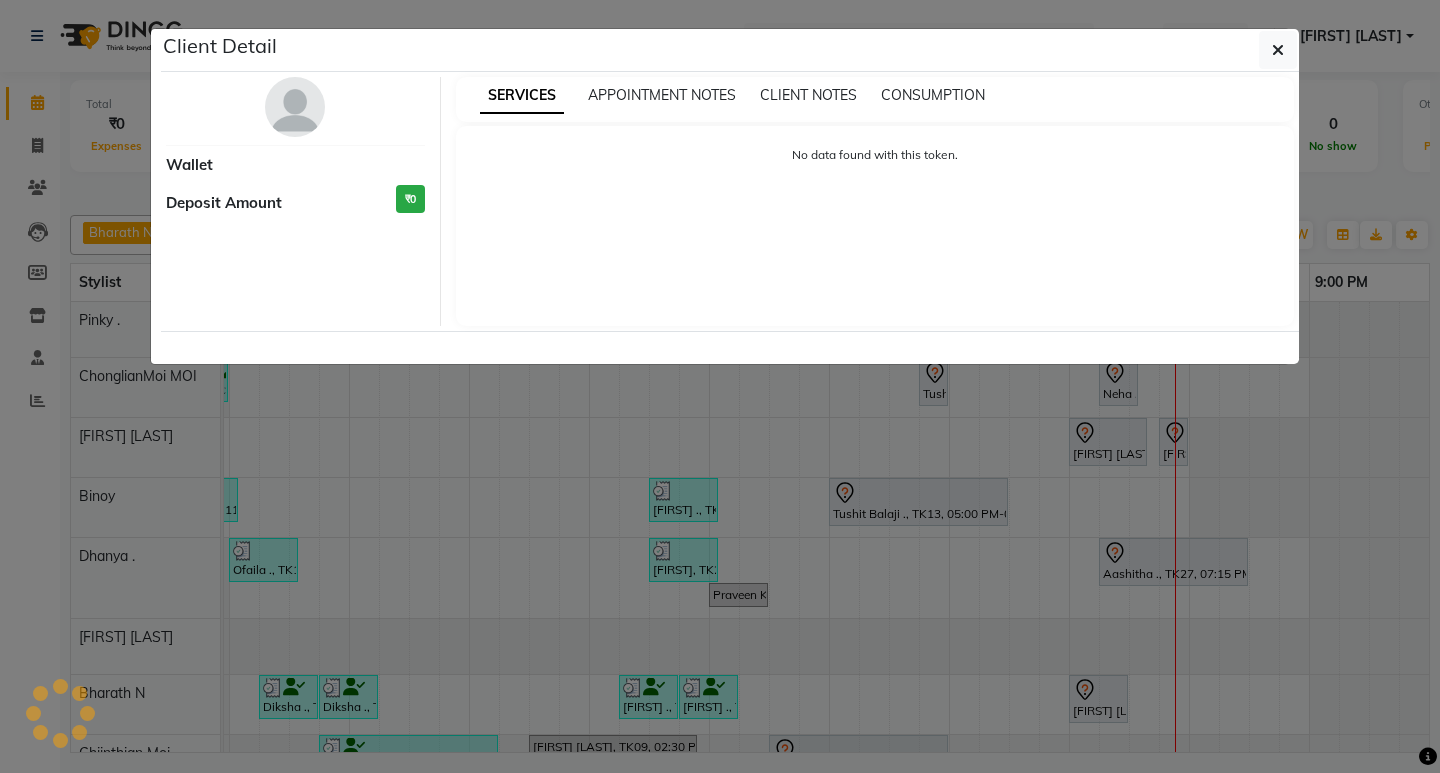 select on "7" 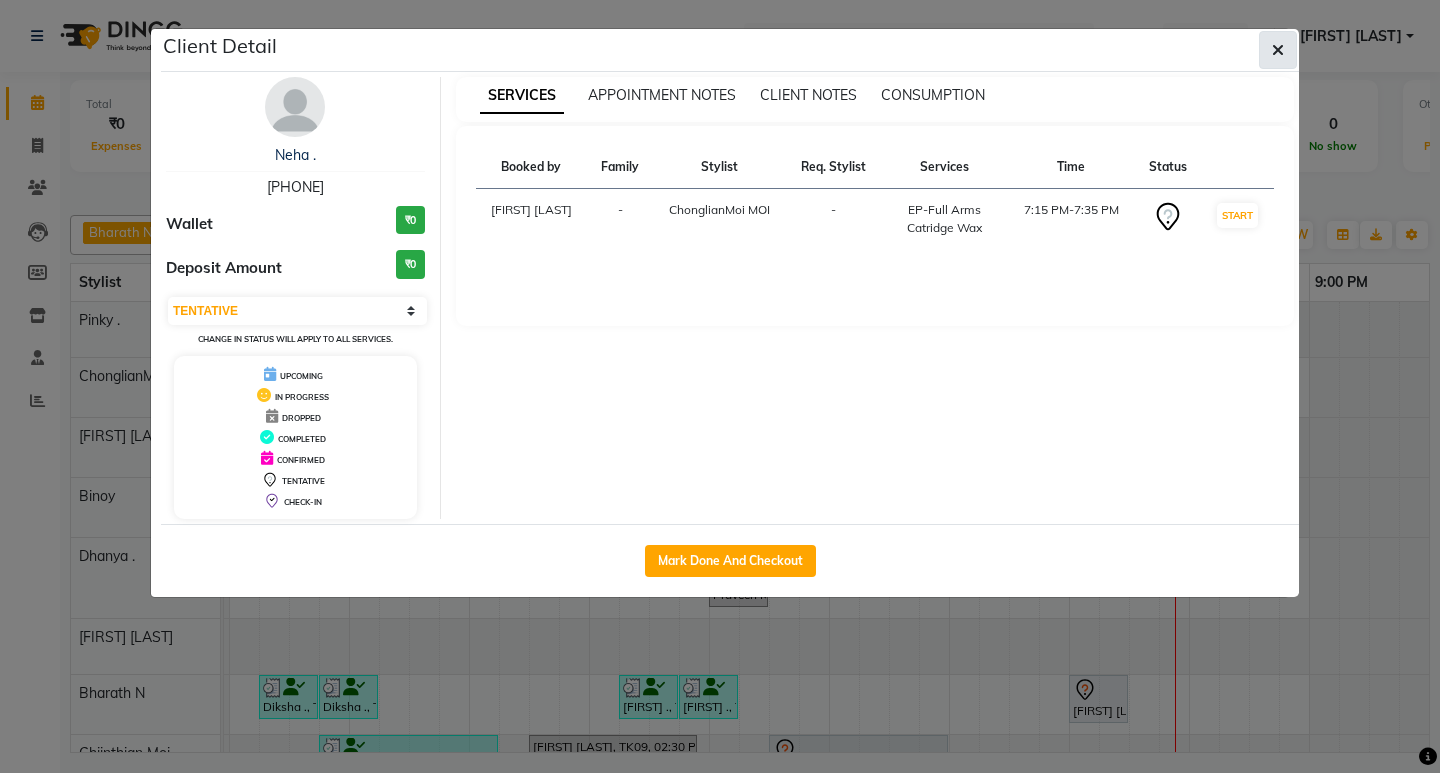 click 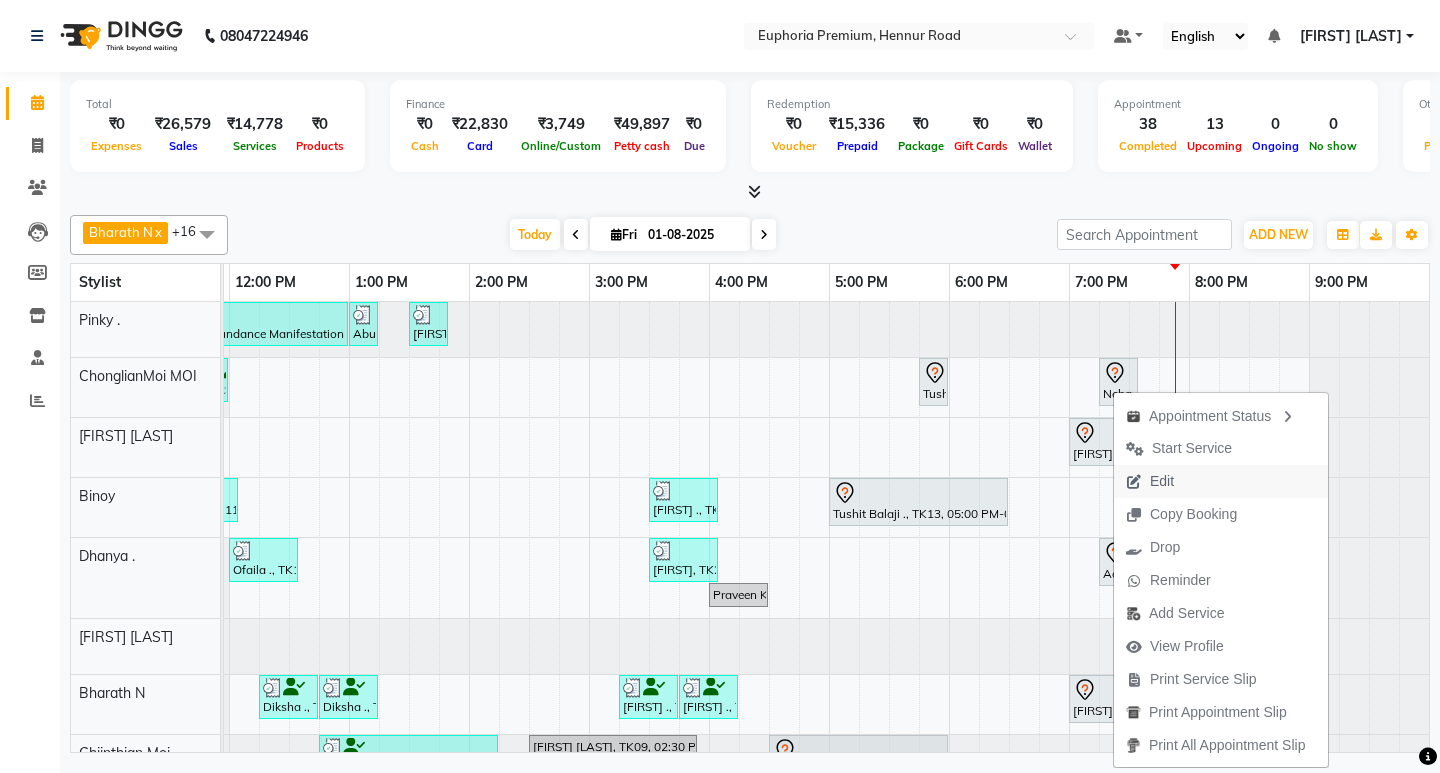 click on "Edit" at bounding box center (1150, 481) 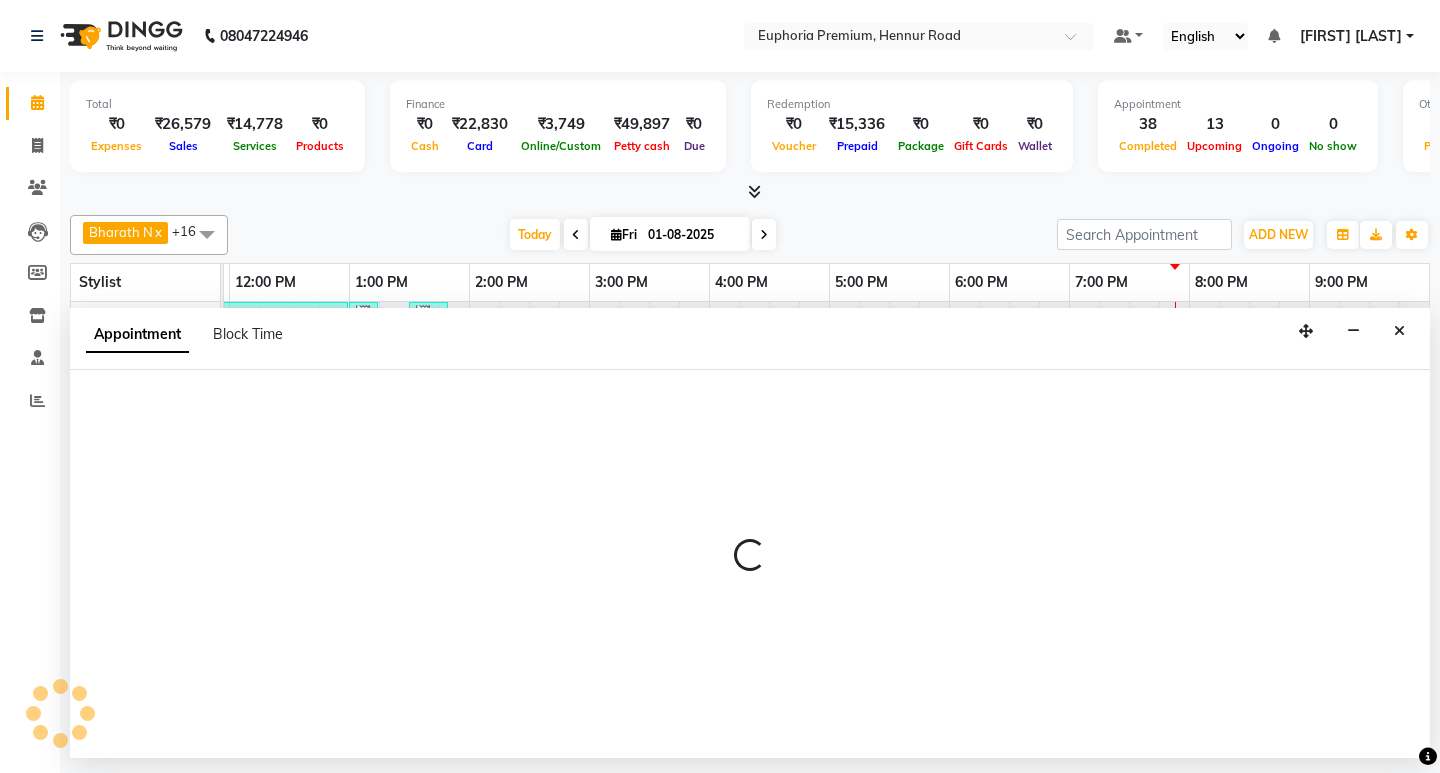 select on "tentative" 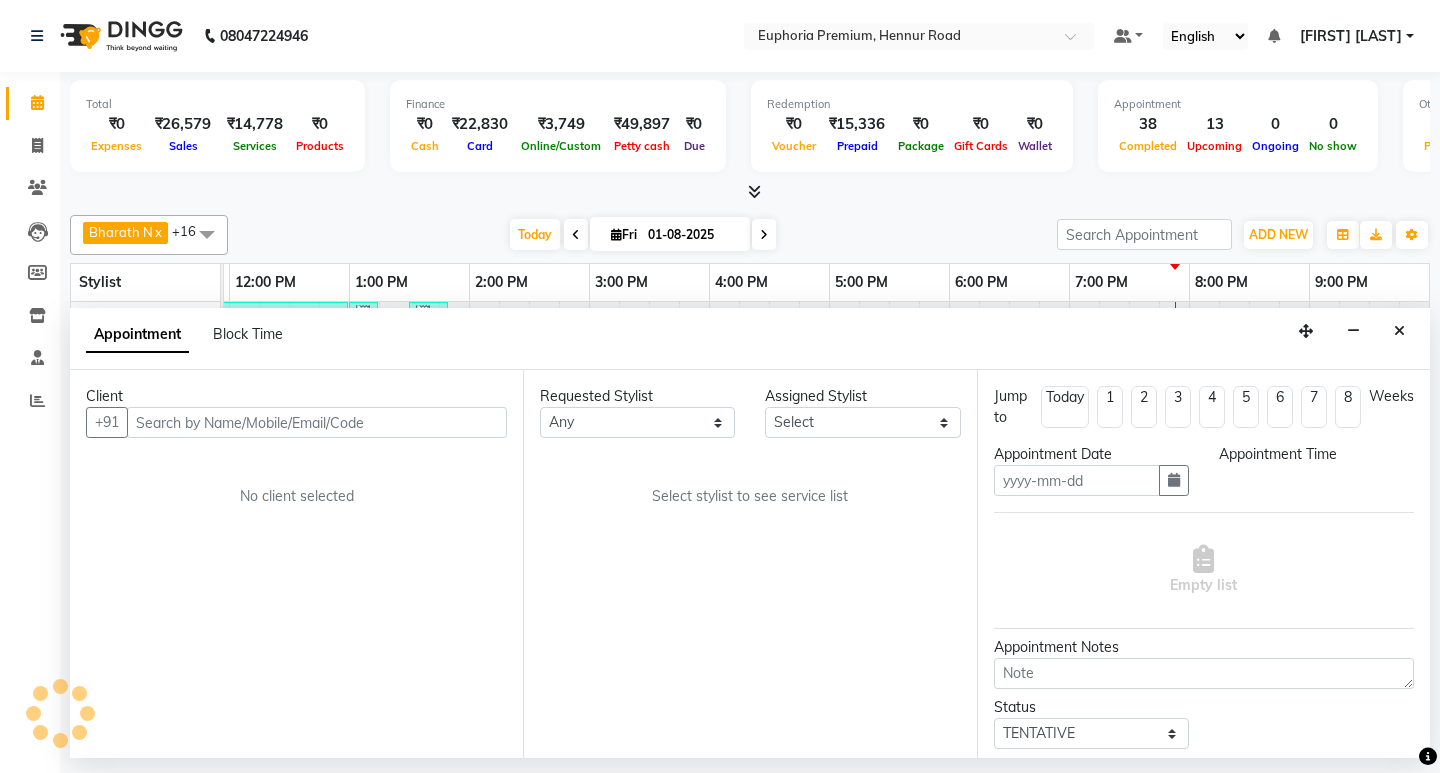 type on "01-08-2025" 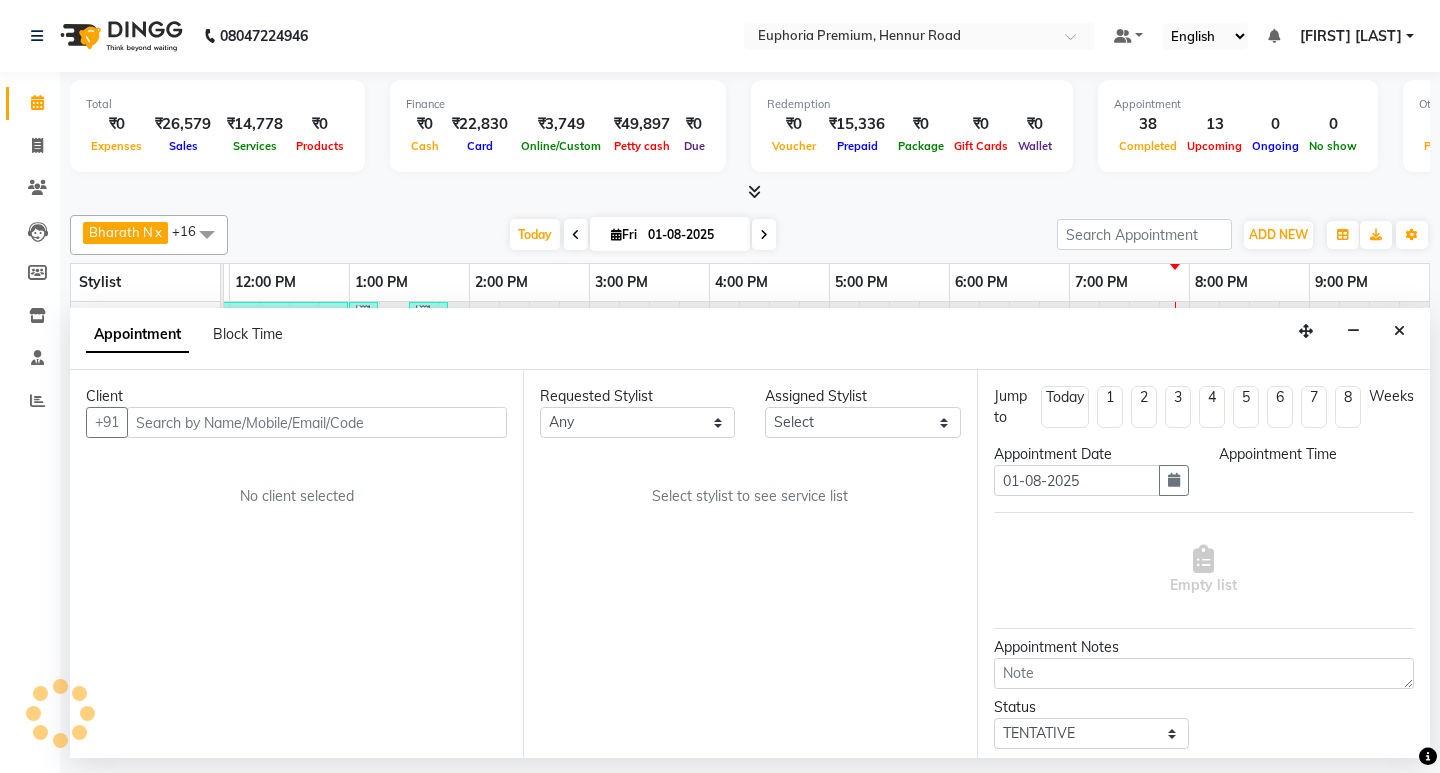 select on "1155" 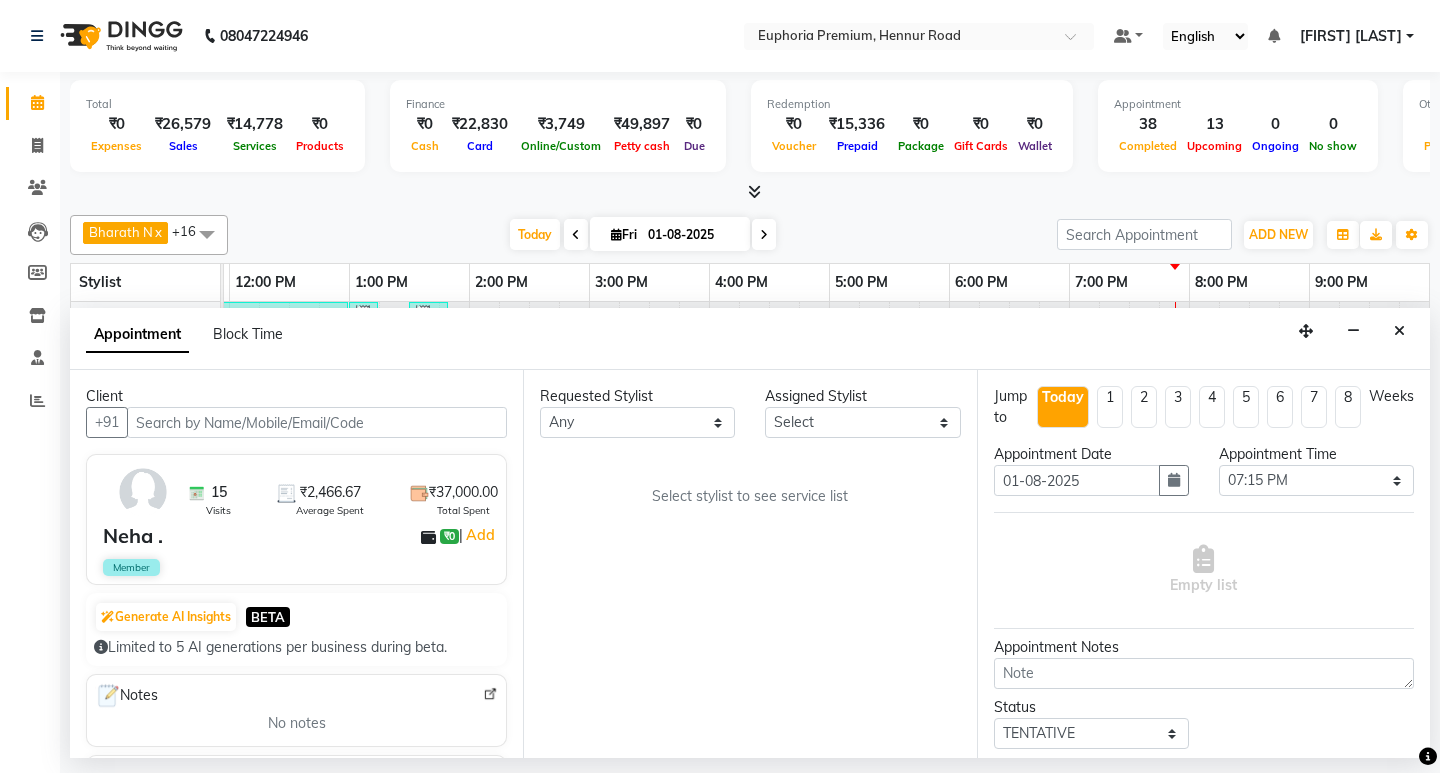 select on "71597" 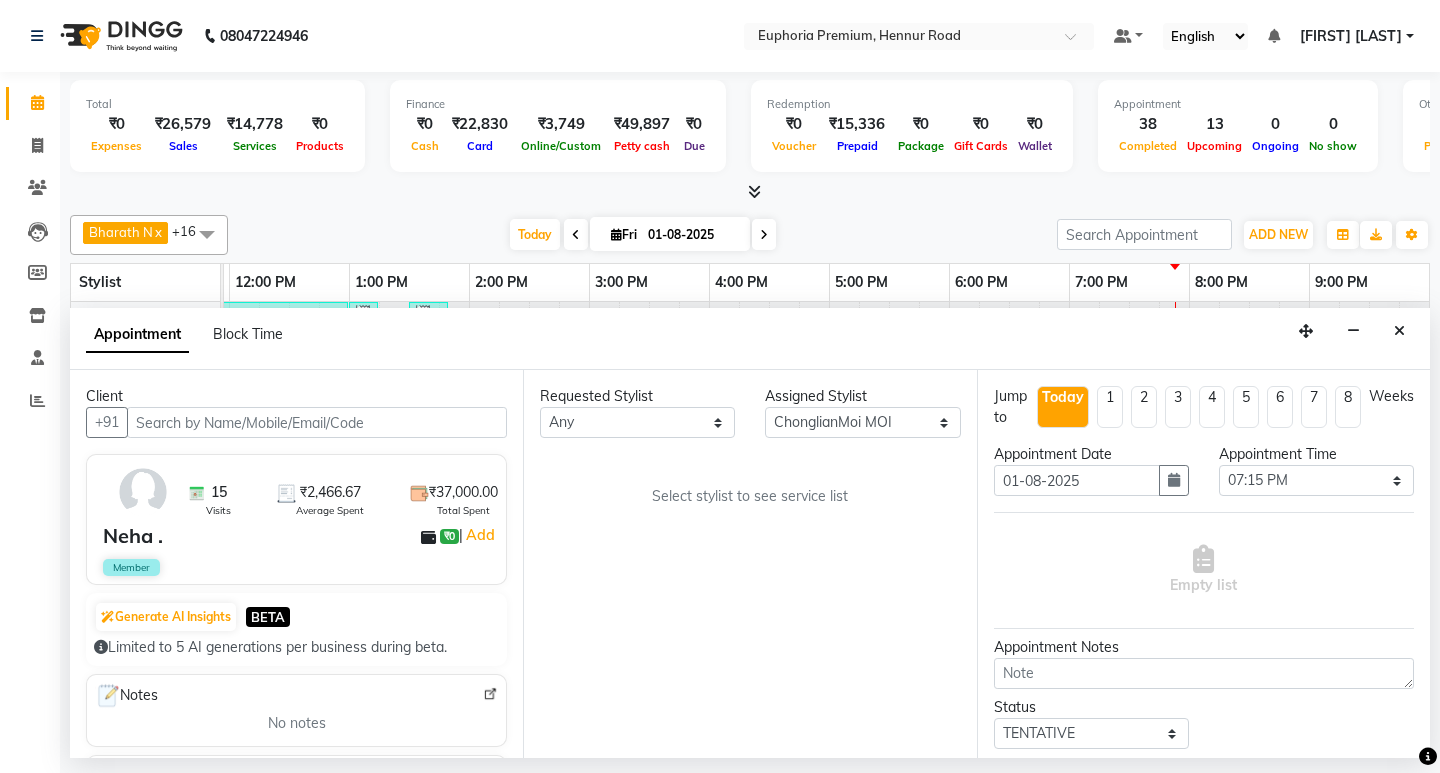 select on "4006" 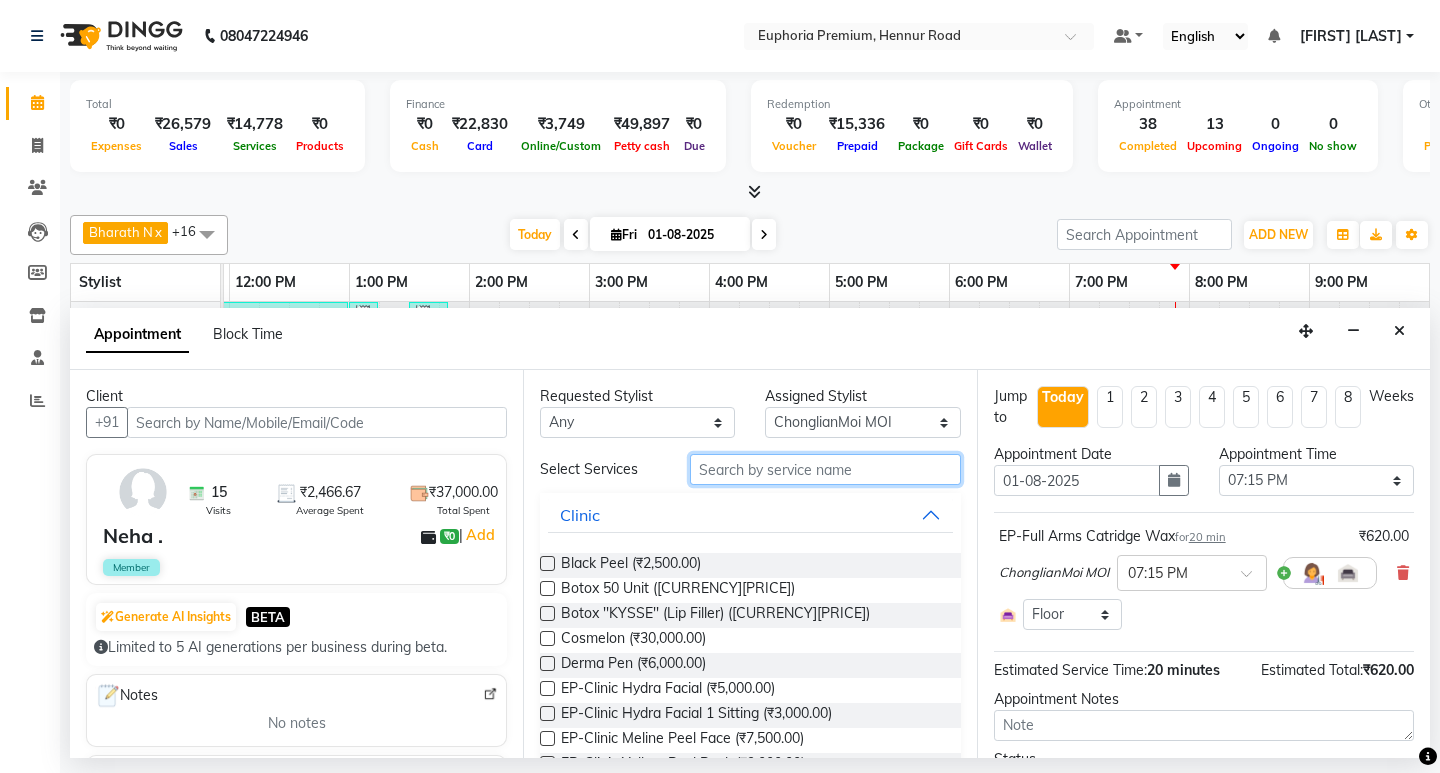 click at bounding box center (825, 469) 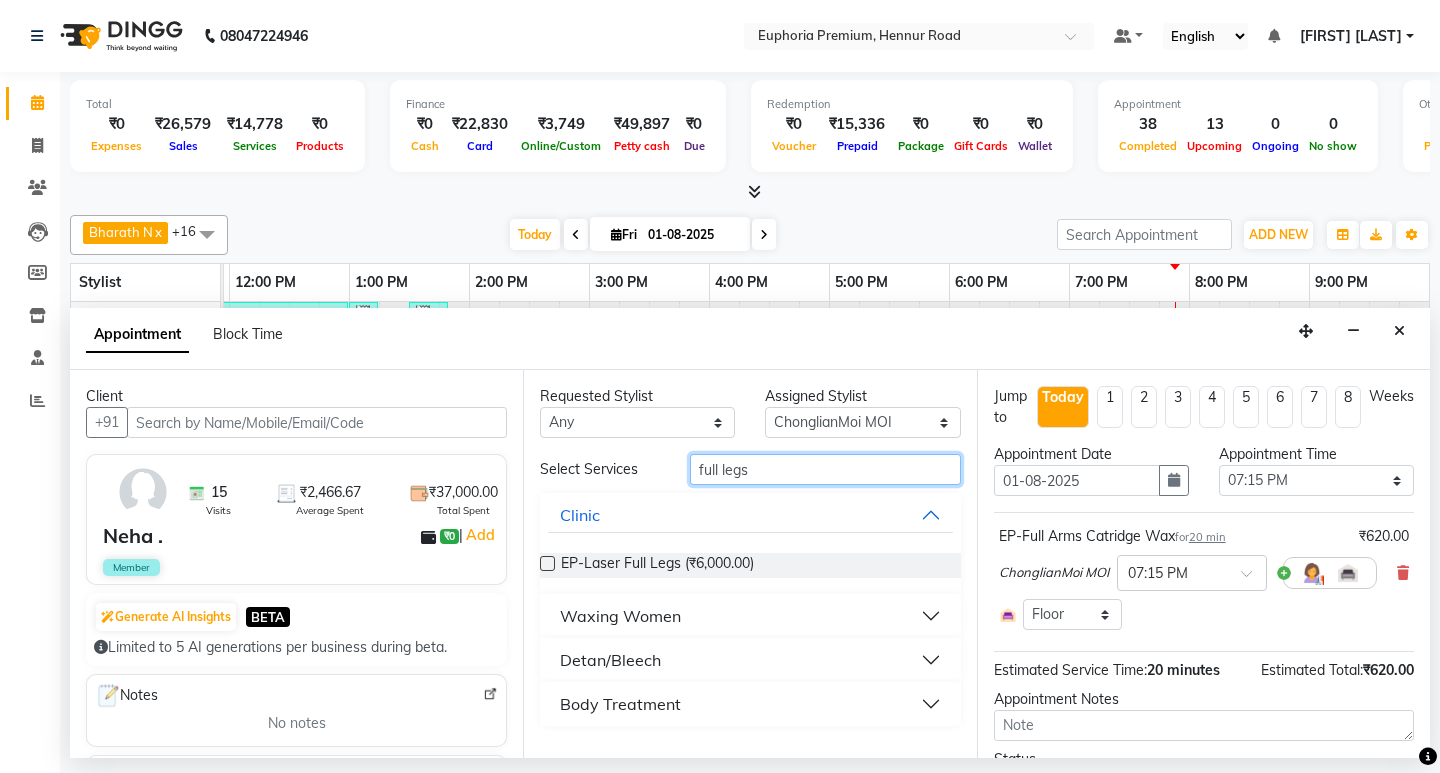 type on "full legs" 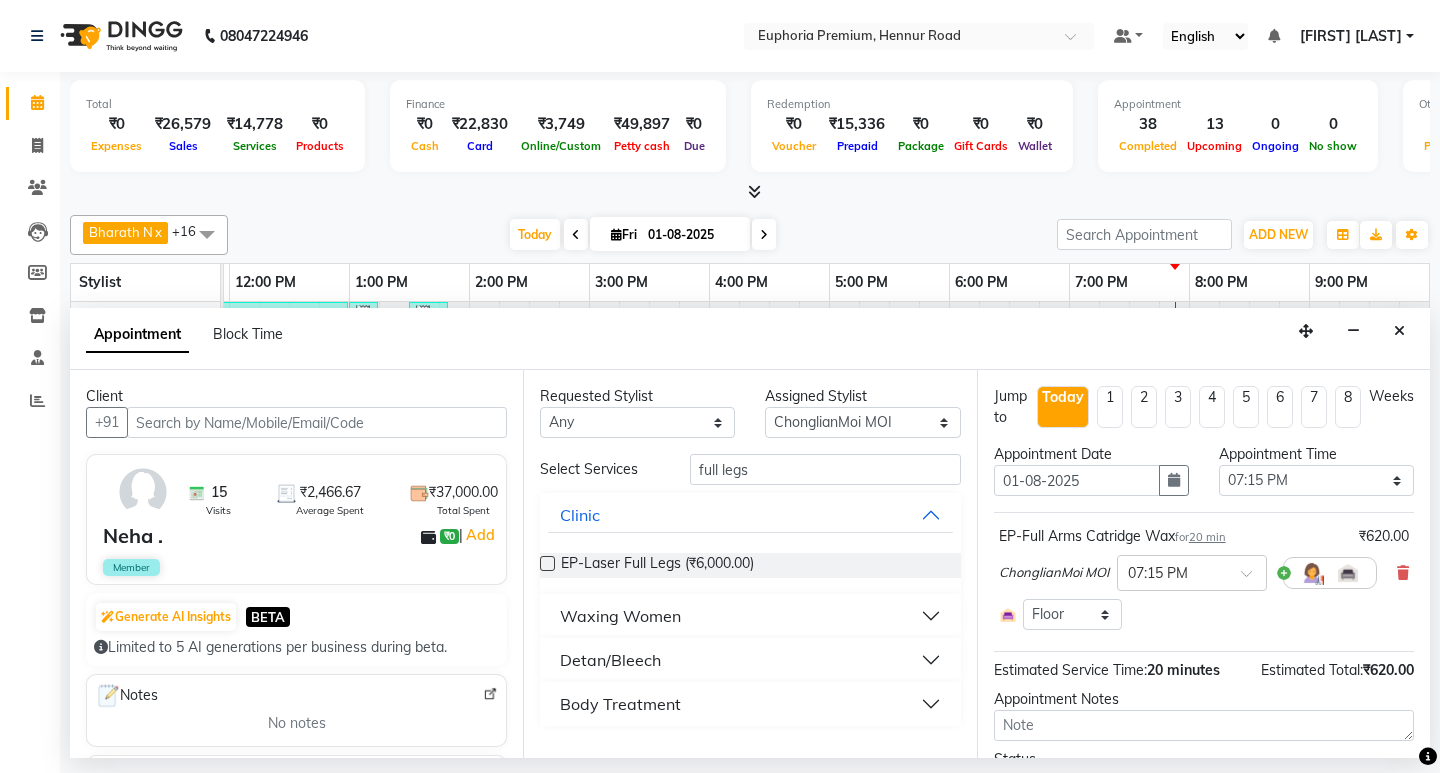 click on "Waxing Women" at bounding box center [620, 616] 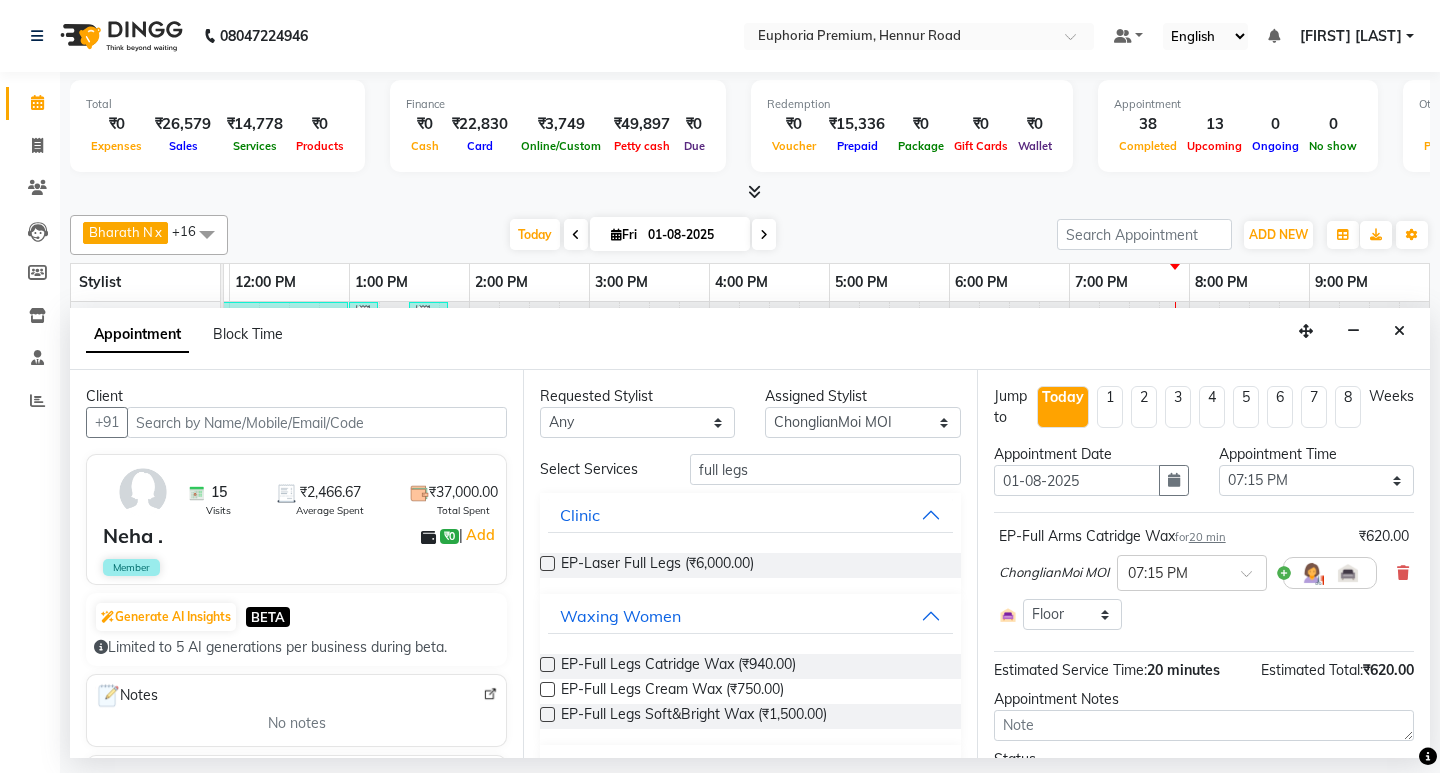 click at bounding box center [547, 664] 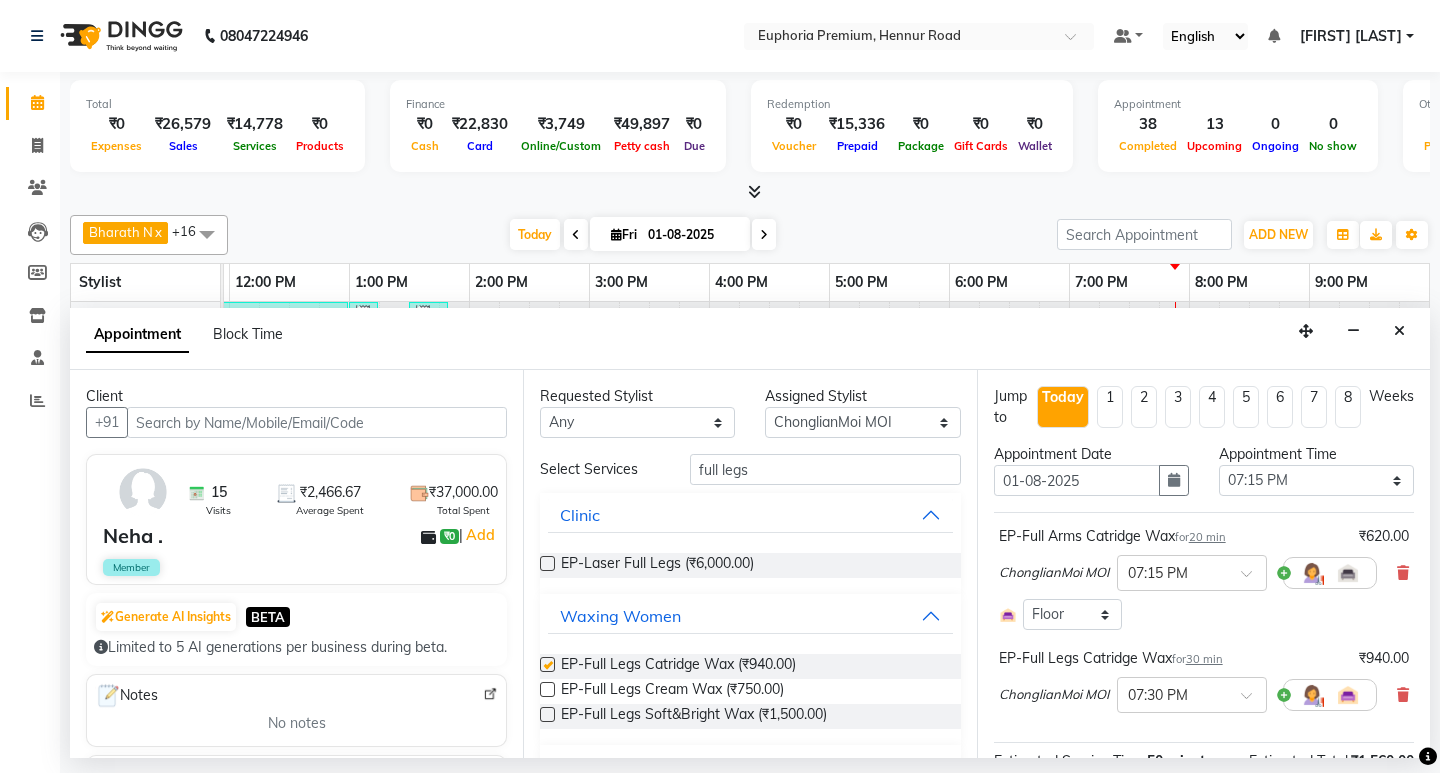 checkbox on "false" 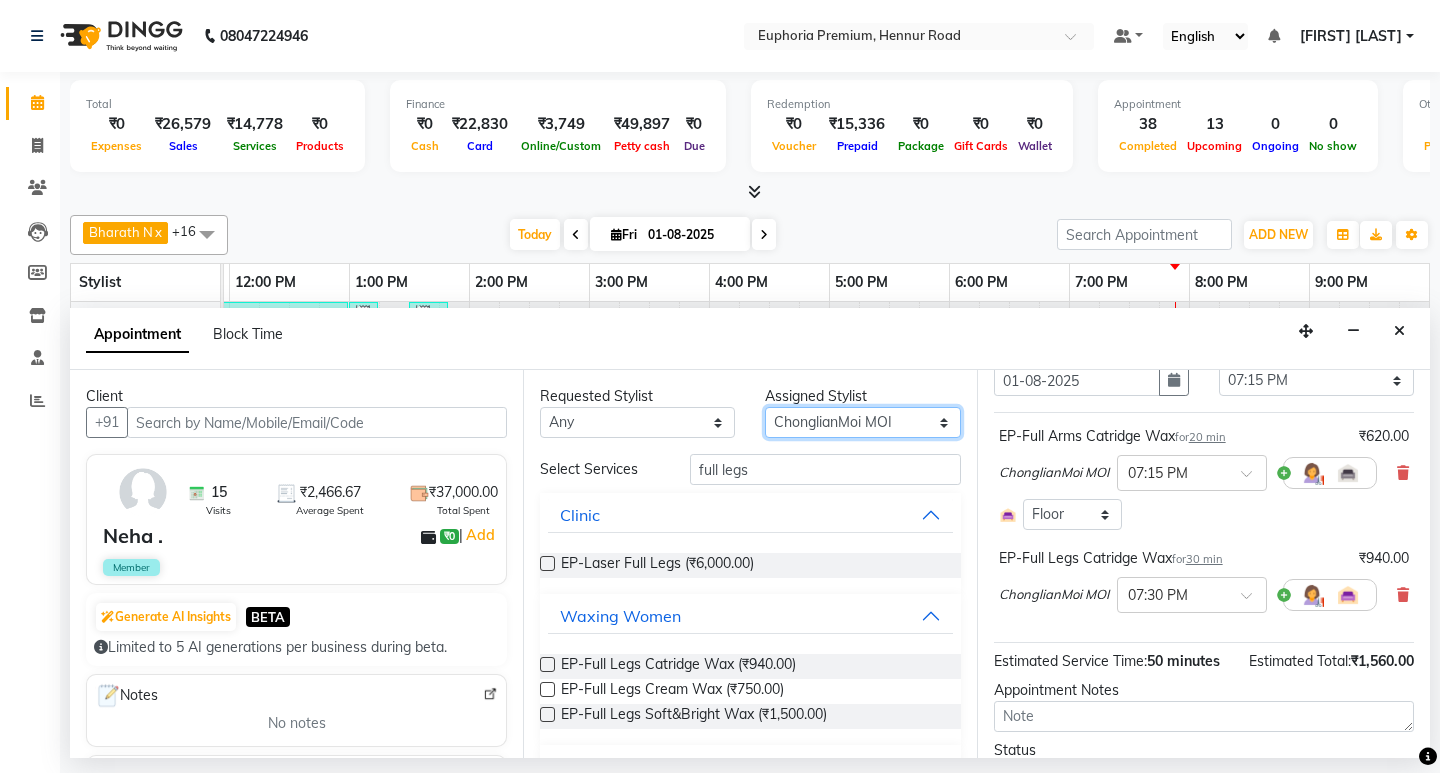 click on "Select [FIRST] [LAST]  [FIRST] [LAST]  [FIRST] [LAST]  [FIRST] [LAST]             [FIRST] [LAST] ., TK13, 05:45 PM-06:00 PM, EP-Eyebrows Intimate             [FIRST] ., TK28, 07:15 PM-07:30 PM, EP-Full Legs Catridge Wax             [FIRST] ., TK28, 07:45 PM-08:00 PM, EP-Under Arms Intimate             [FIRST] ., TK28, 08:00 PM-08:15 PM, EP-Eyebrows Threading             [FIRST] ., TK28, 07:45 PM-08:00 PM, EP-Under Arms Intimate" at bounding box center (862, 422) 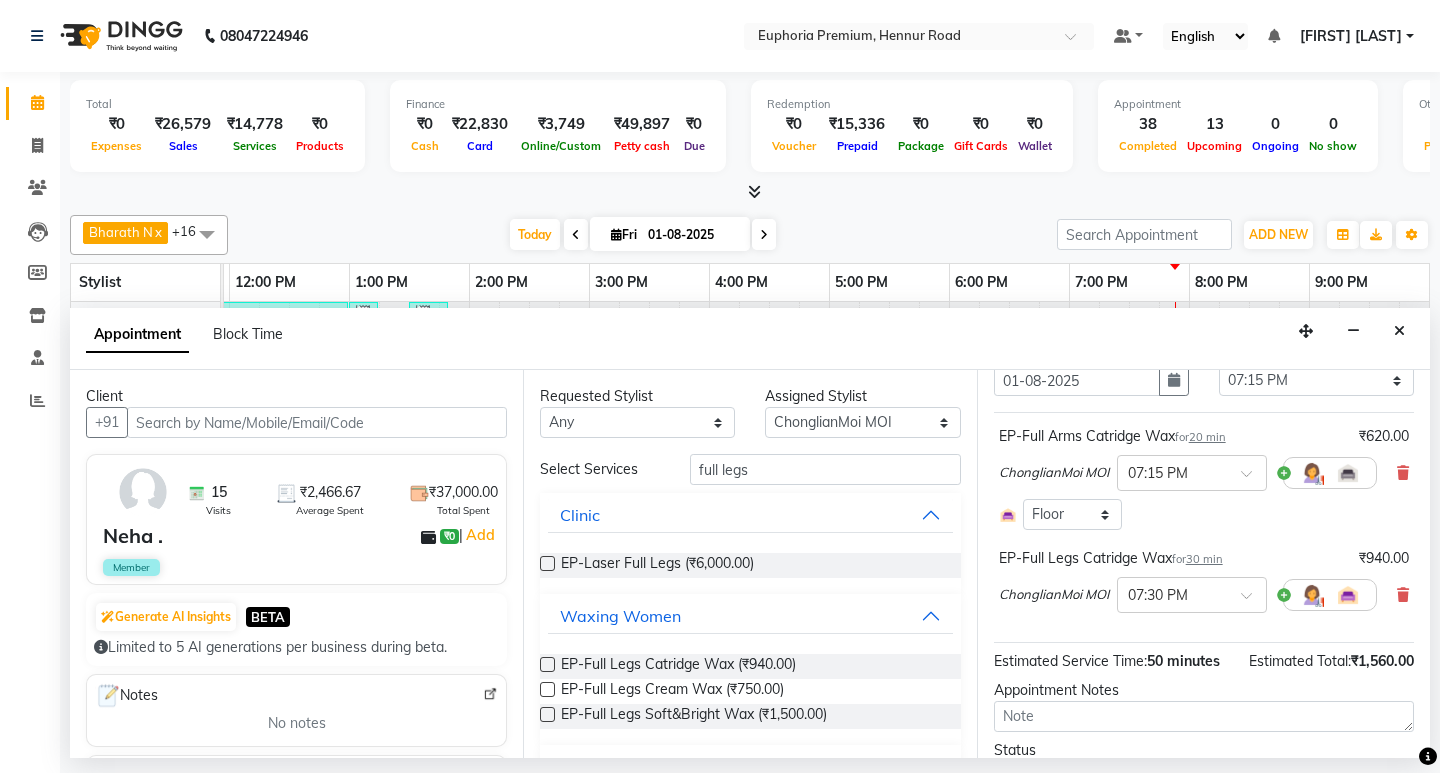 drag, startPoint x: 732, startPoint y: 442, endPoint x: 744, endPoint y: 447, distance: 13 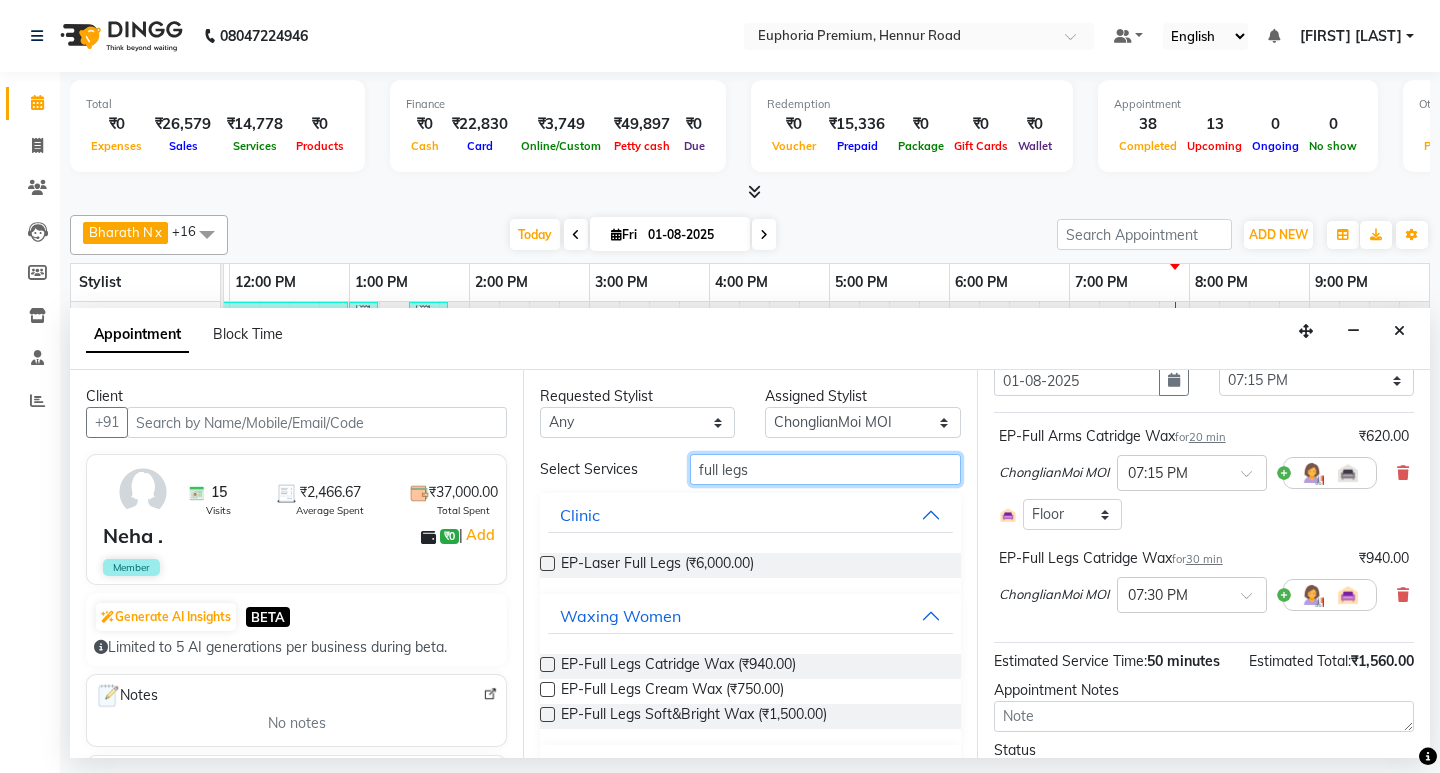 click on "full legs" at bounding box center [825, 469] 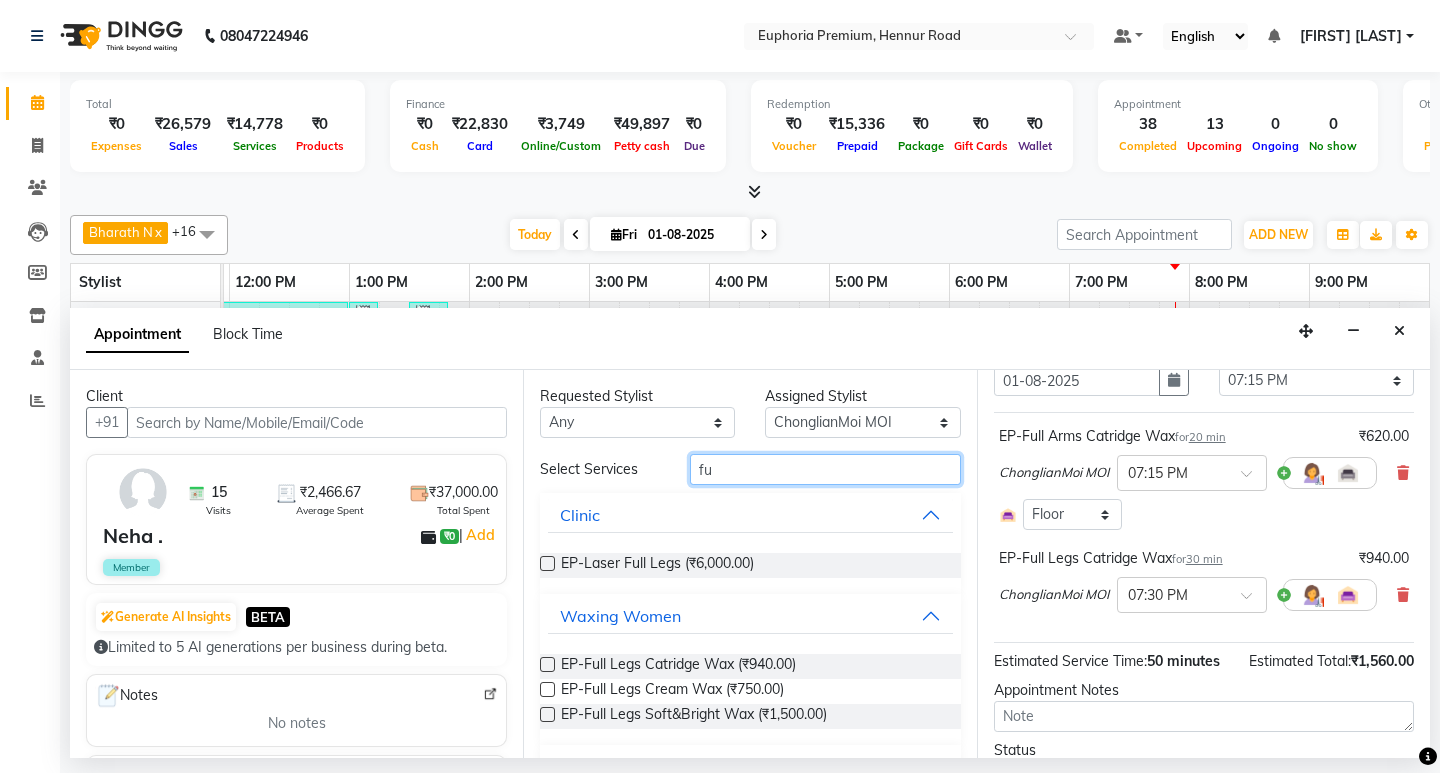 type on "f" 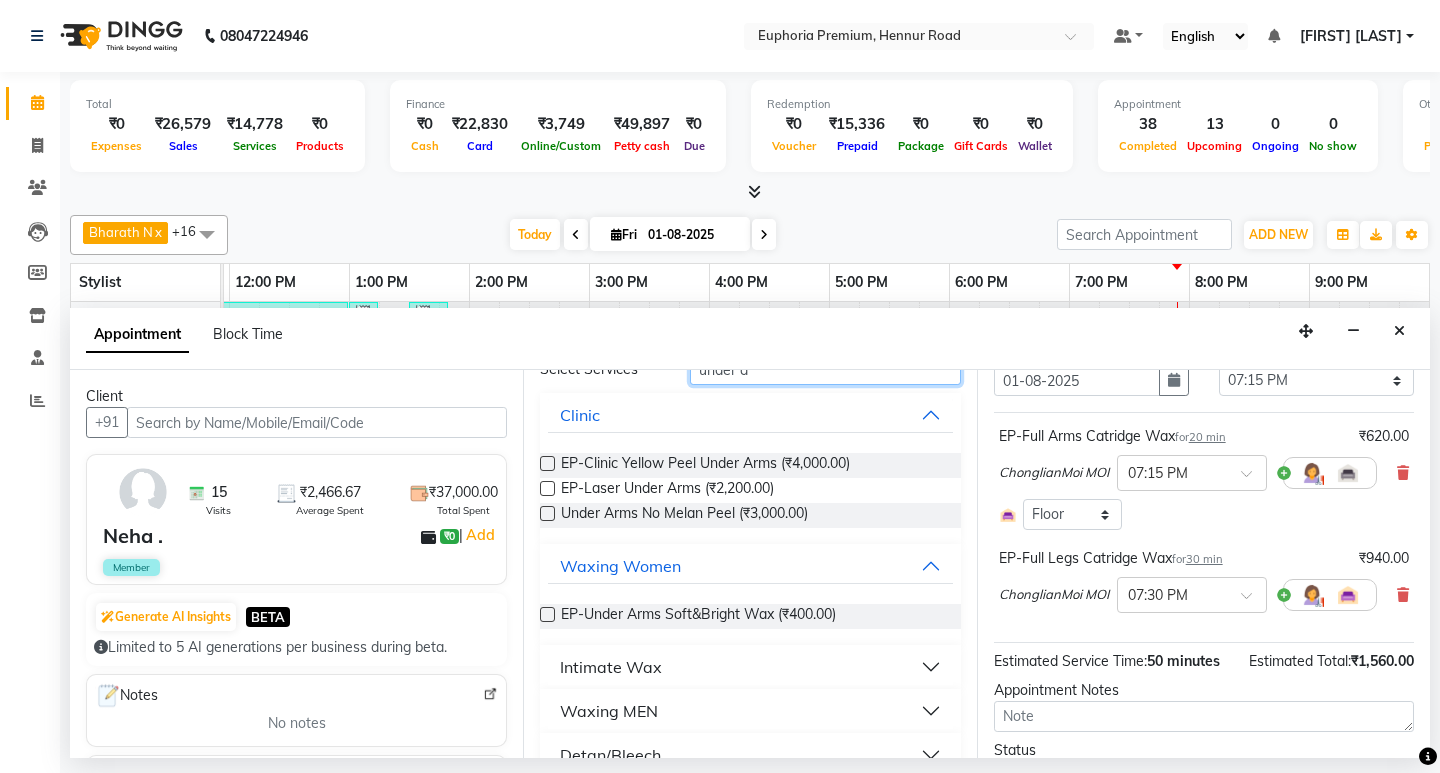 type on "under a" 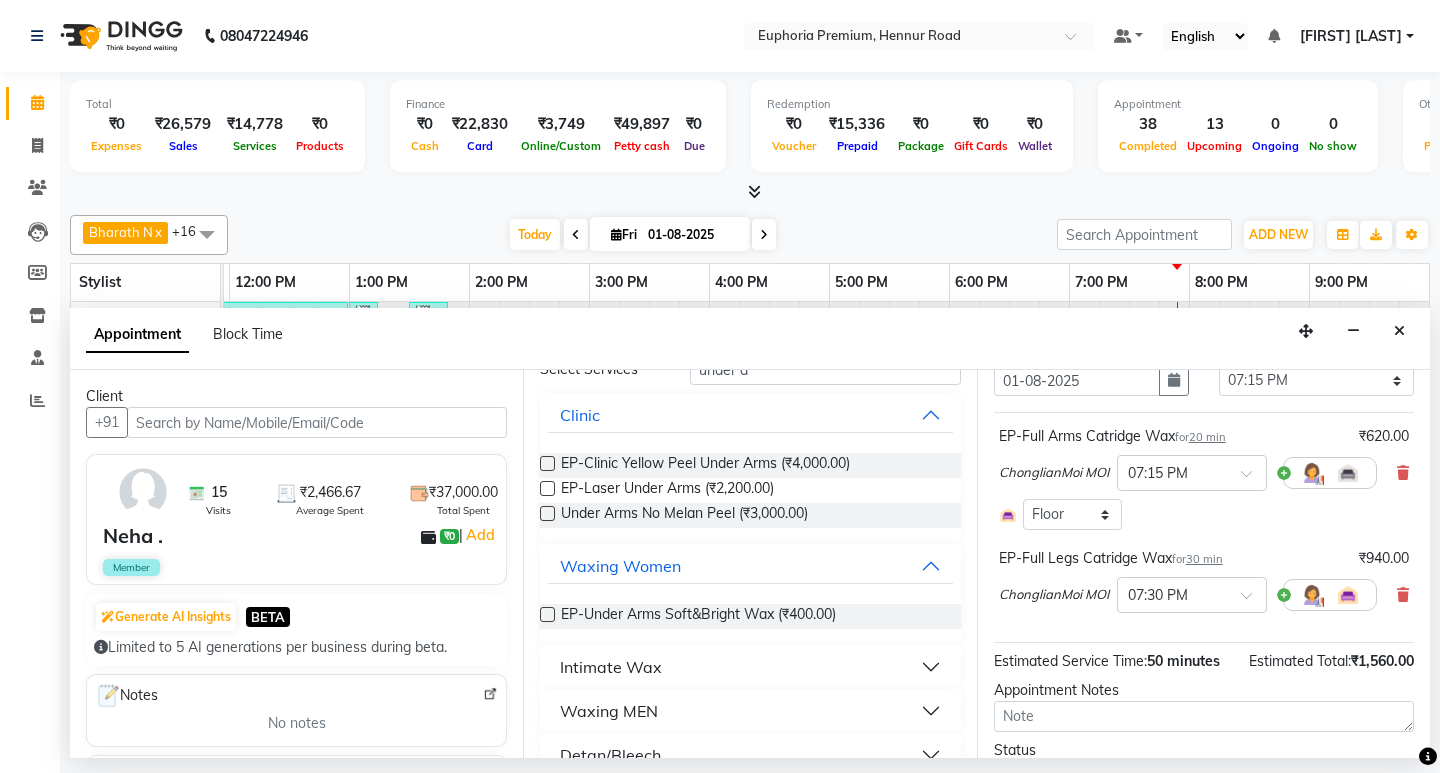 click on "Intimate Wax" at bounding box center (611, 667) 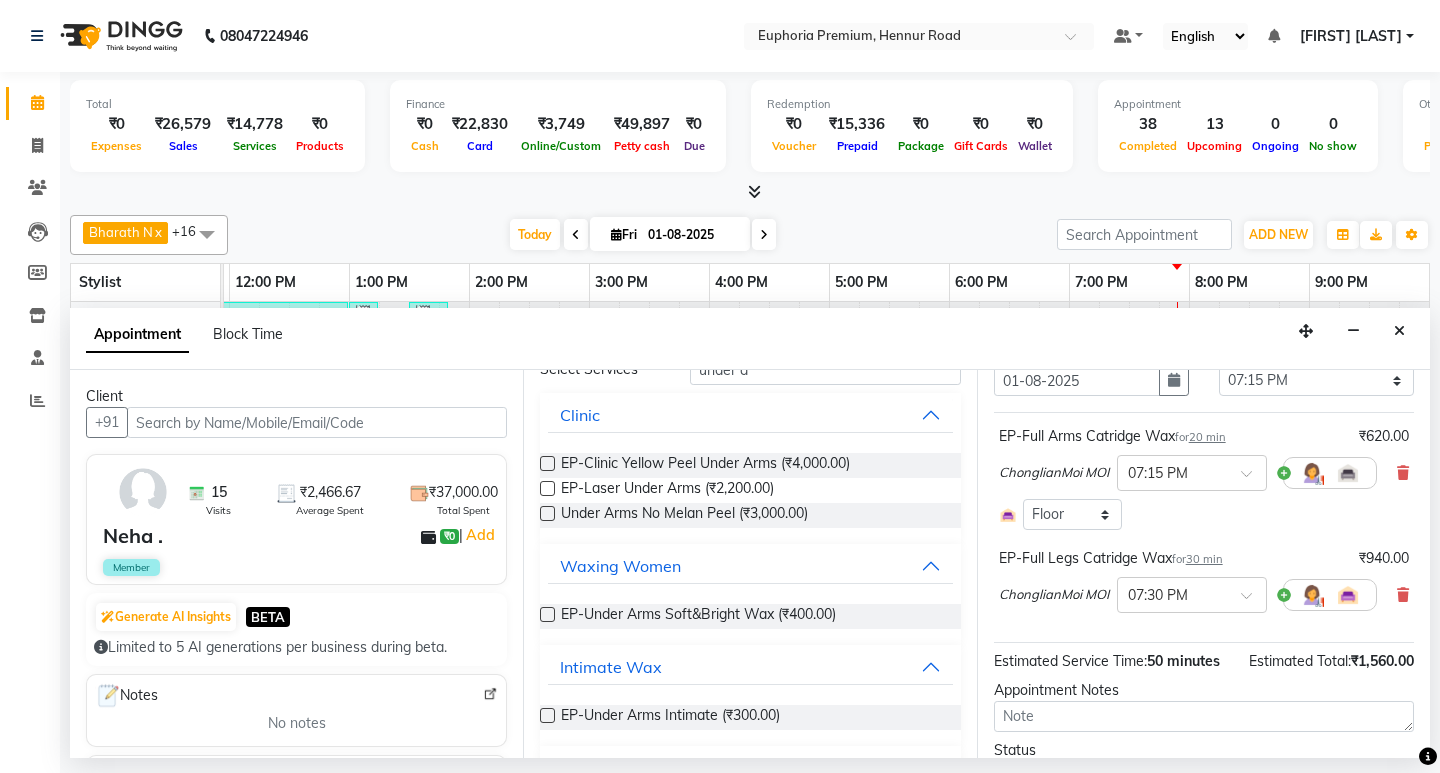 click at bounding box center (547, 715) 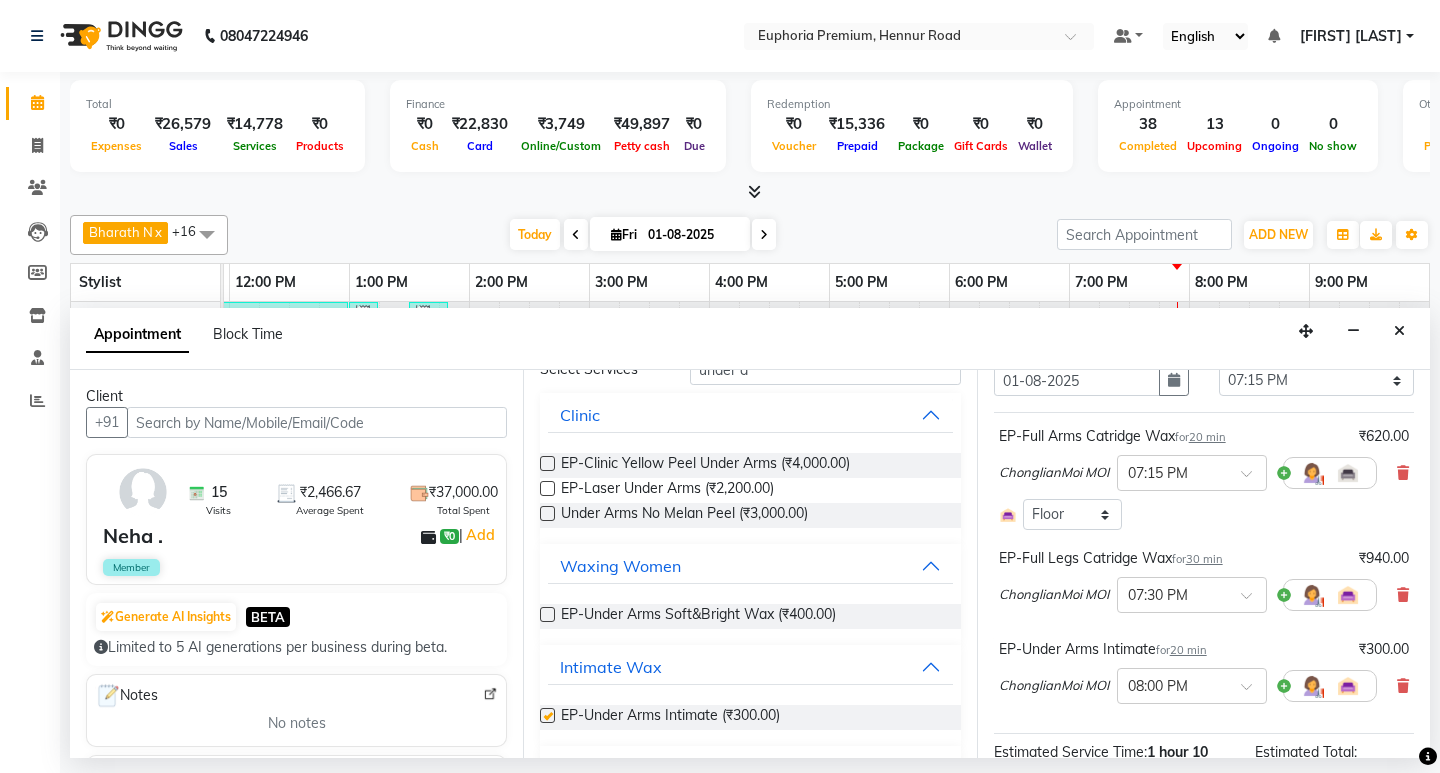 checkbox on "false" 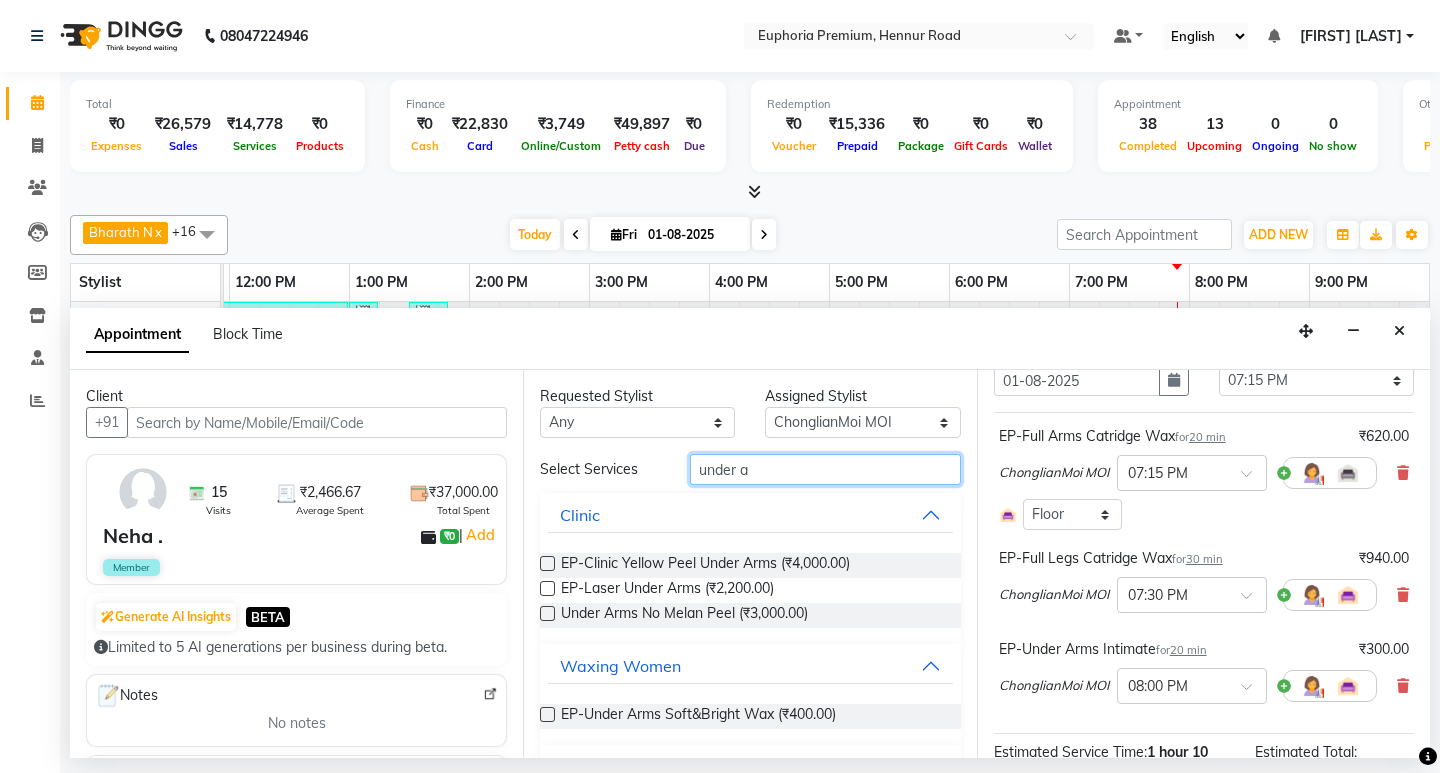 click on "under a" at bounding box center [825, 469] 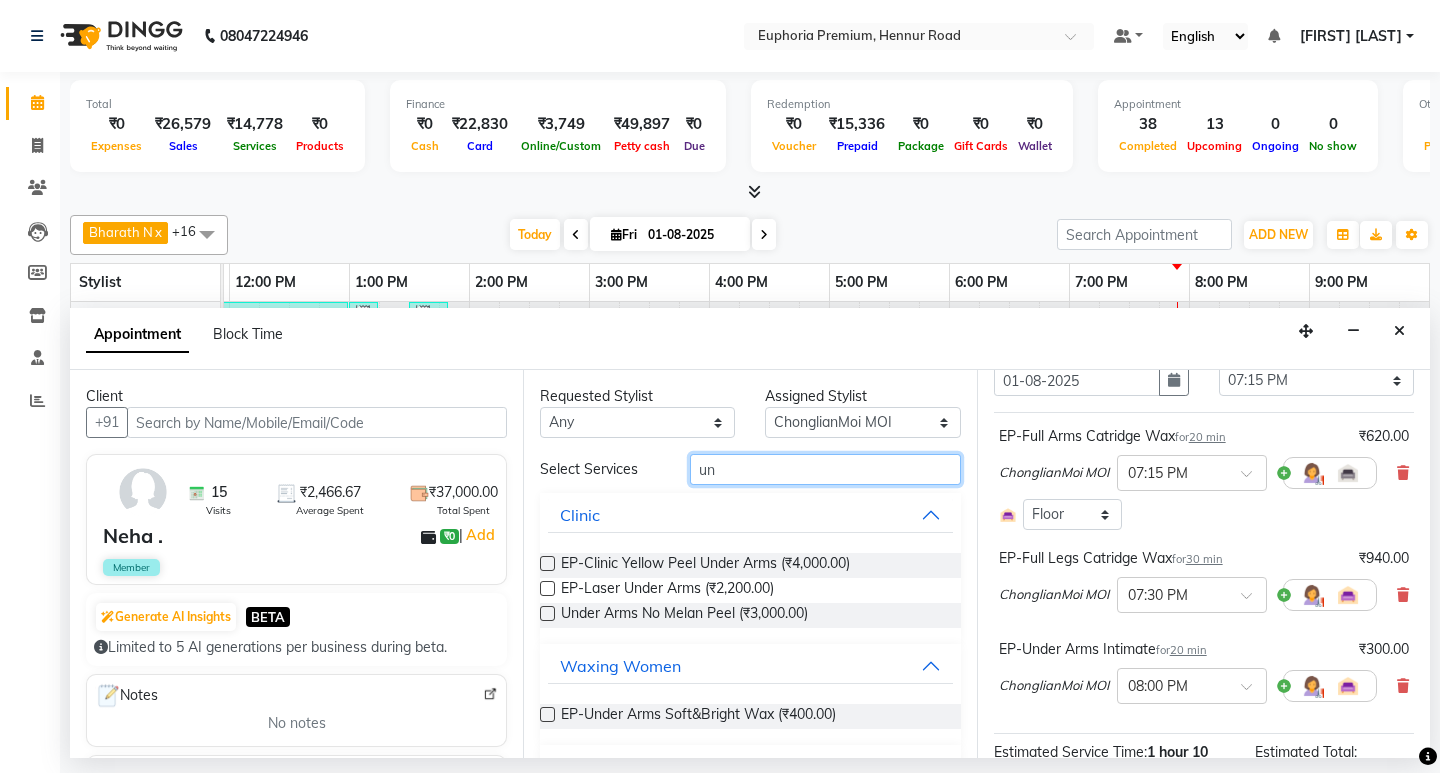 type on "u" 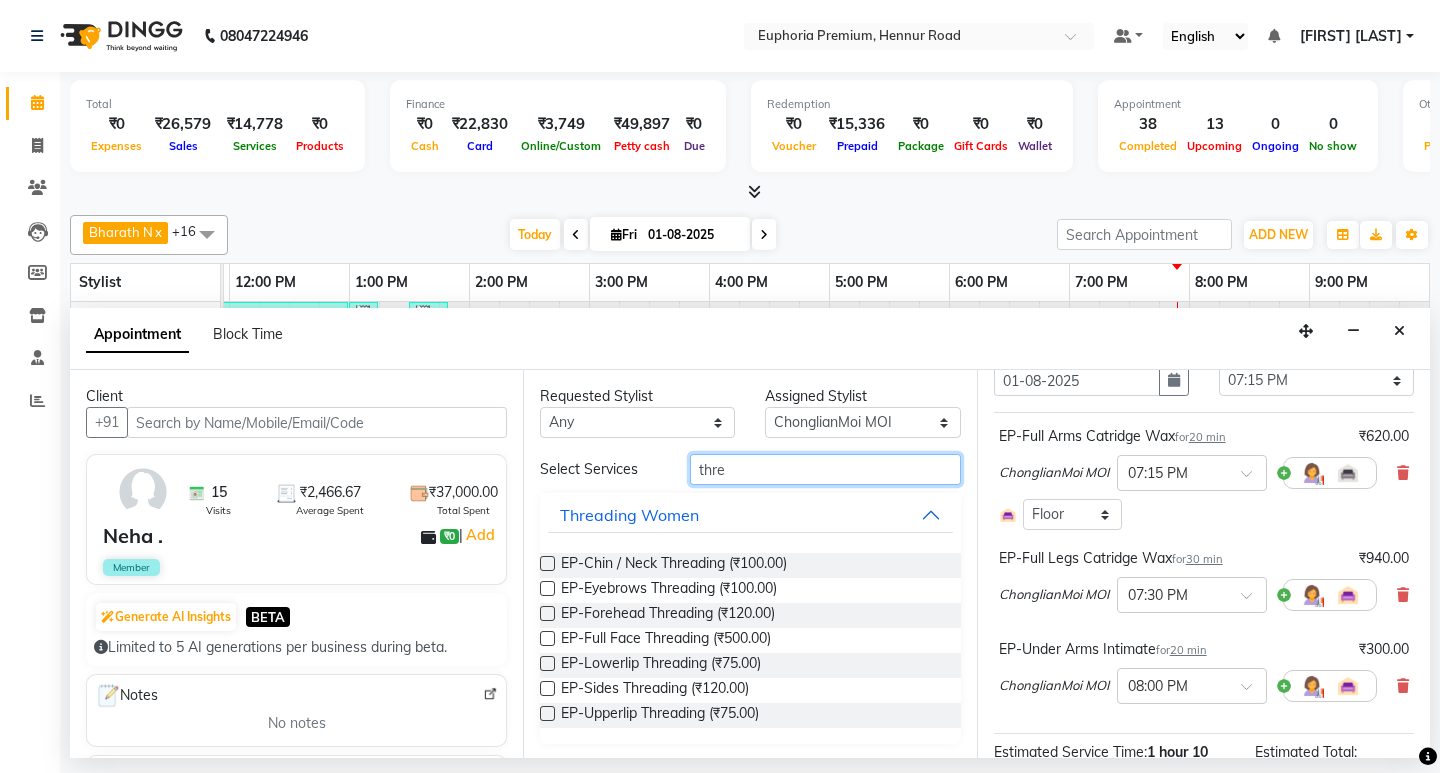 type on "thre" 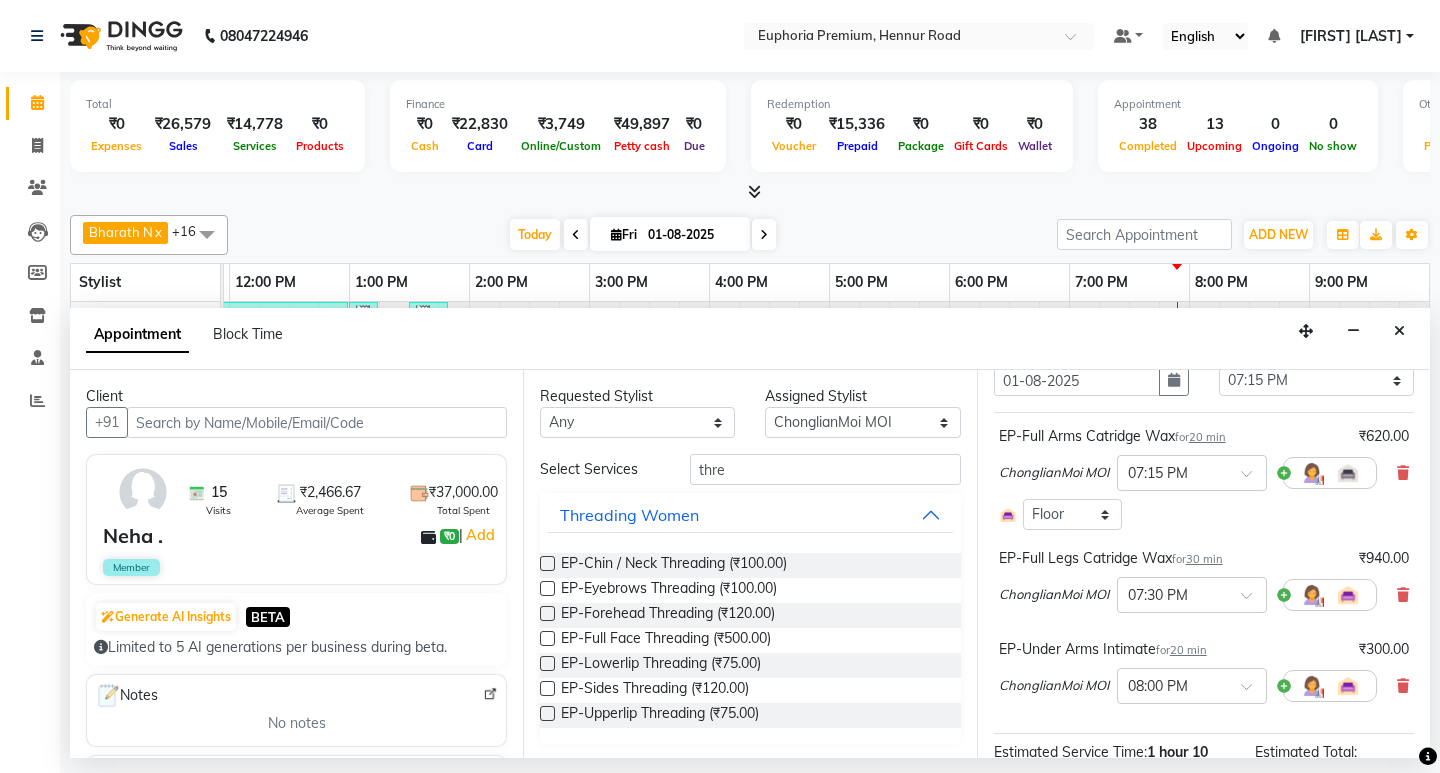 click at bounding box center (547, 588) 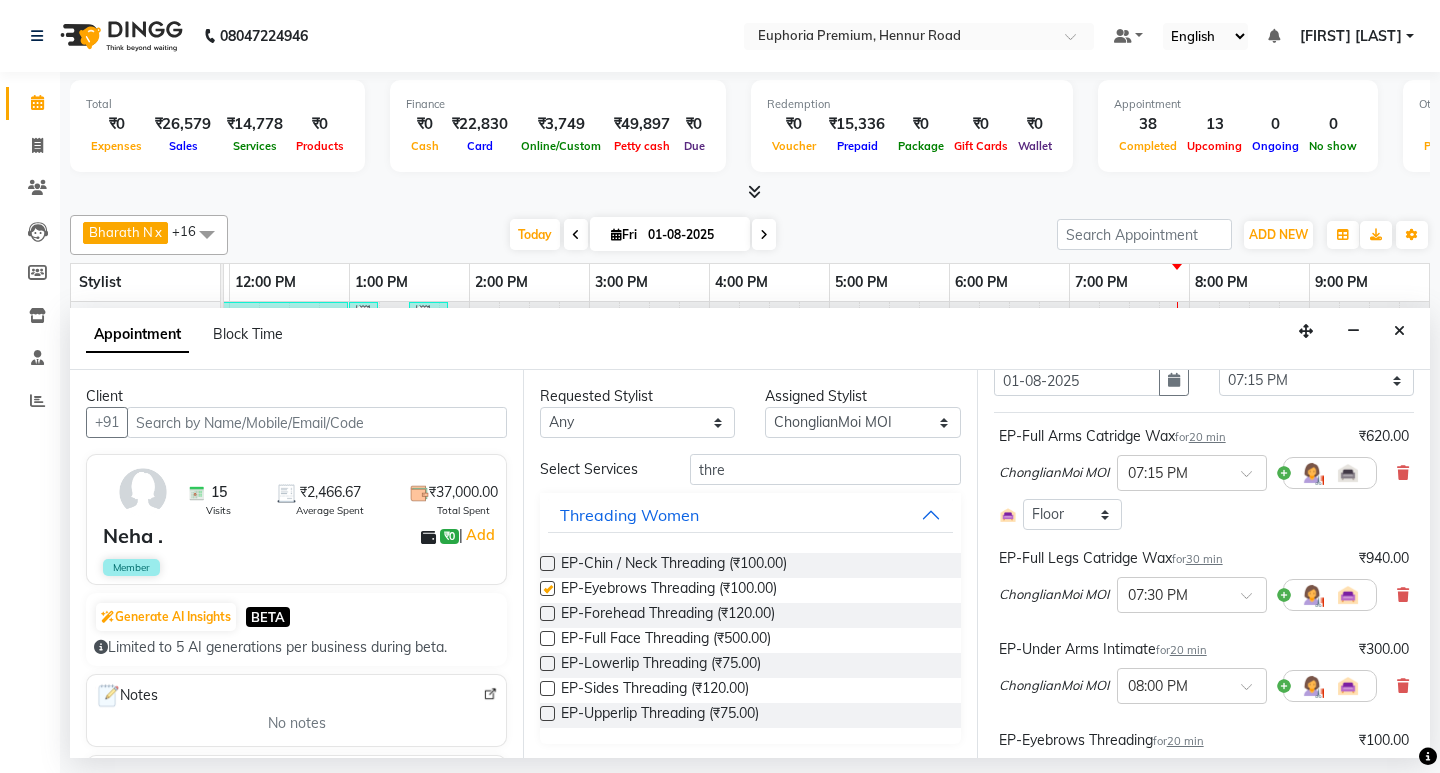 checkbox on "false" 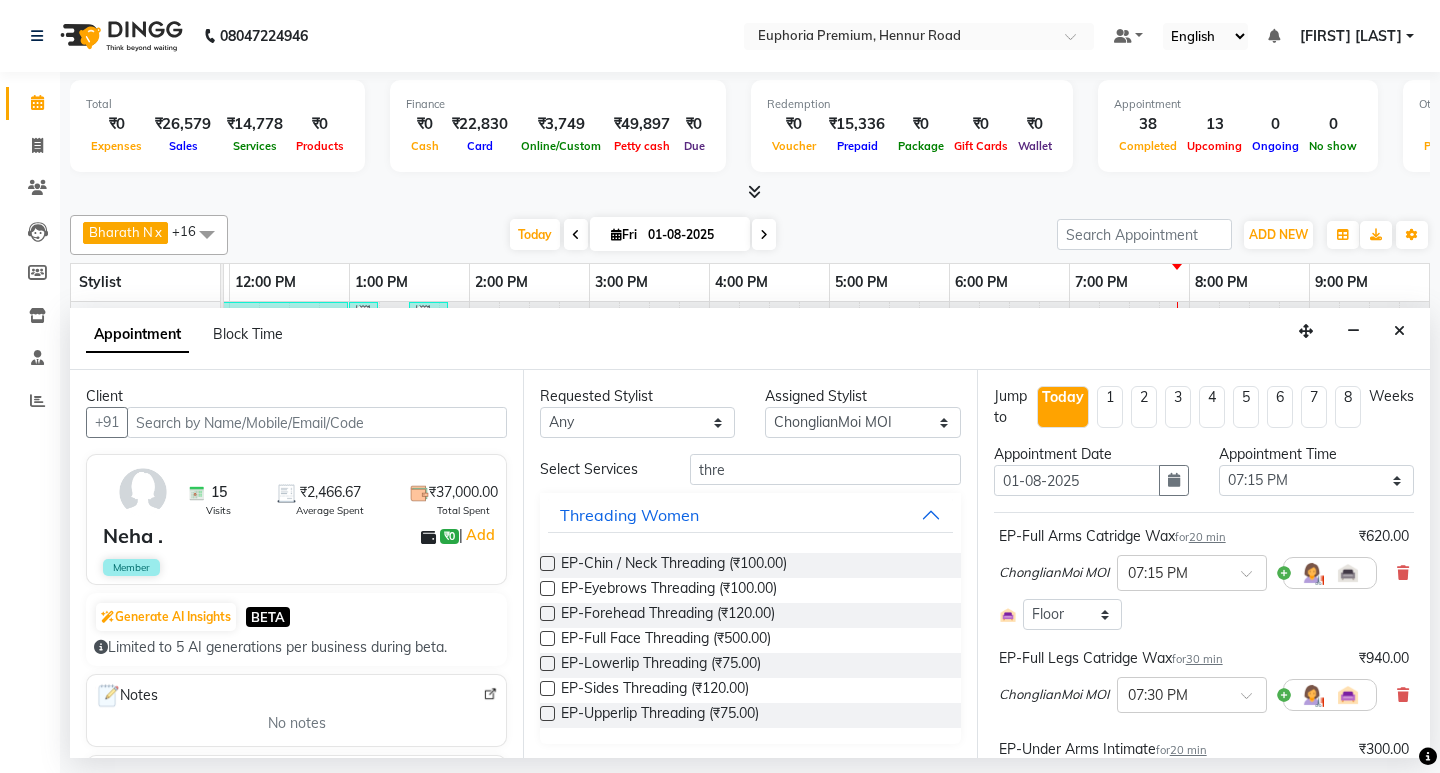 click on "20 min" at bounding box center [1207, 537] 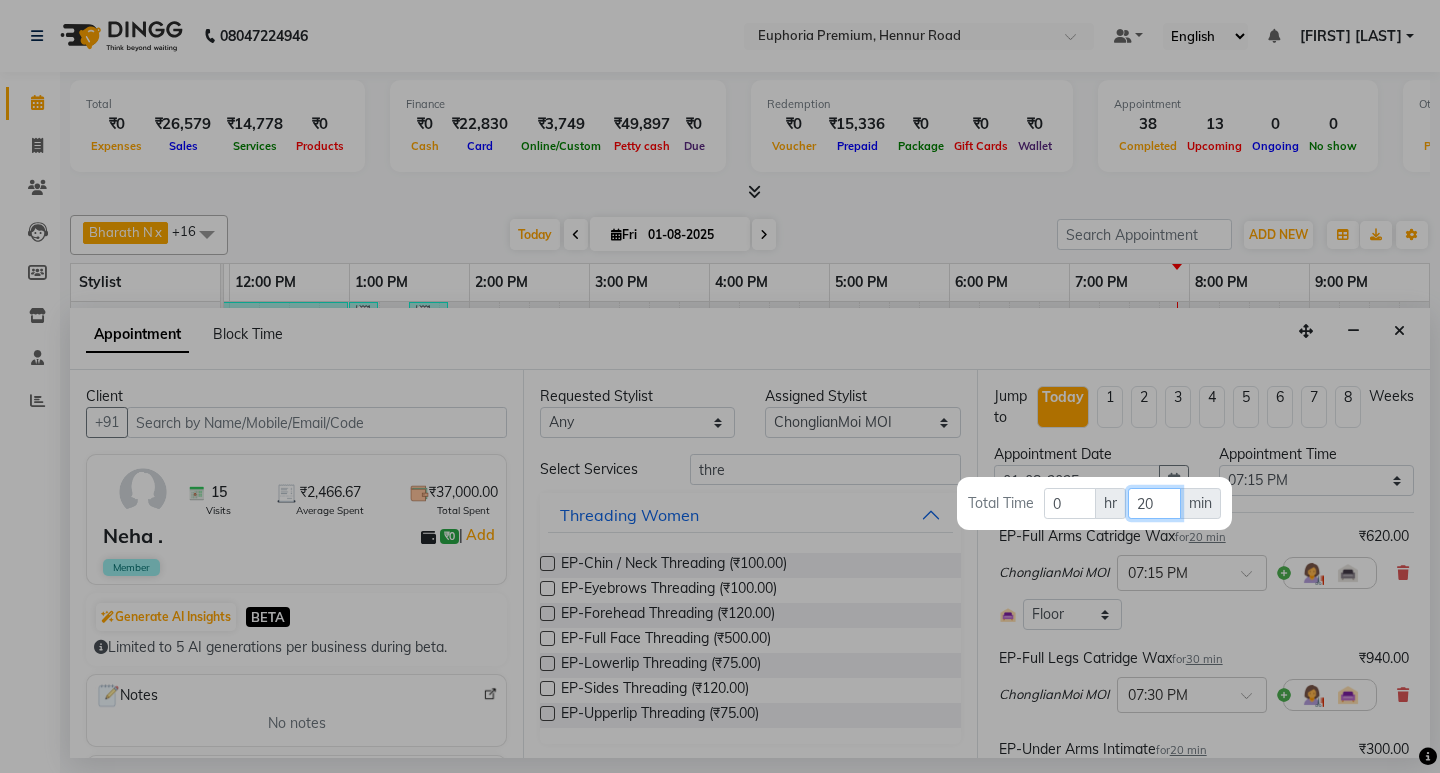 click on "20" at bounding box center [1154, 503] 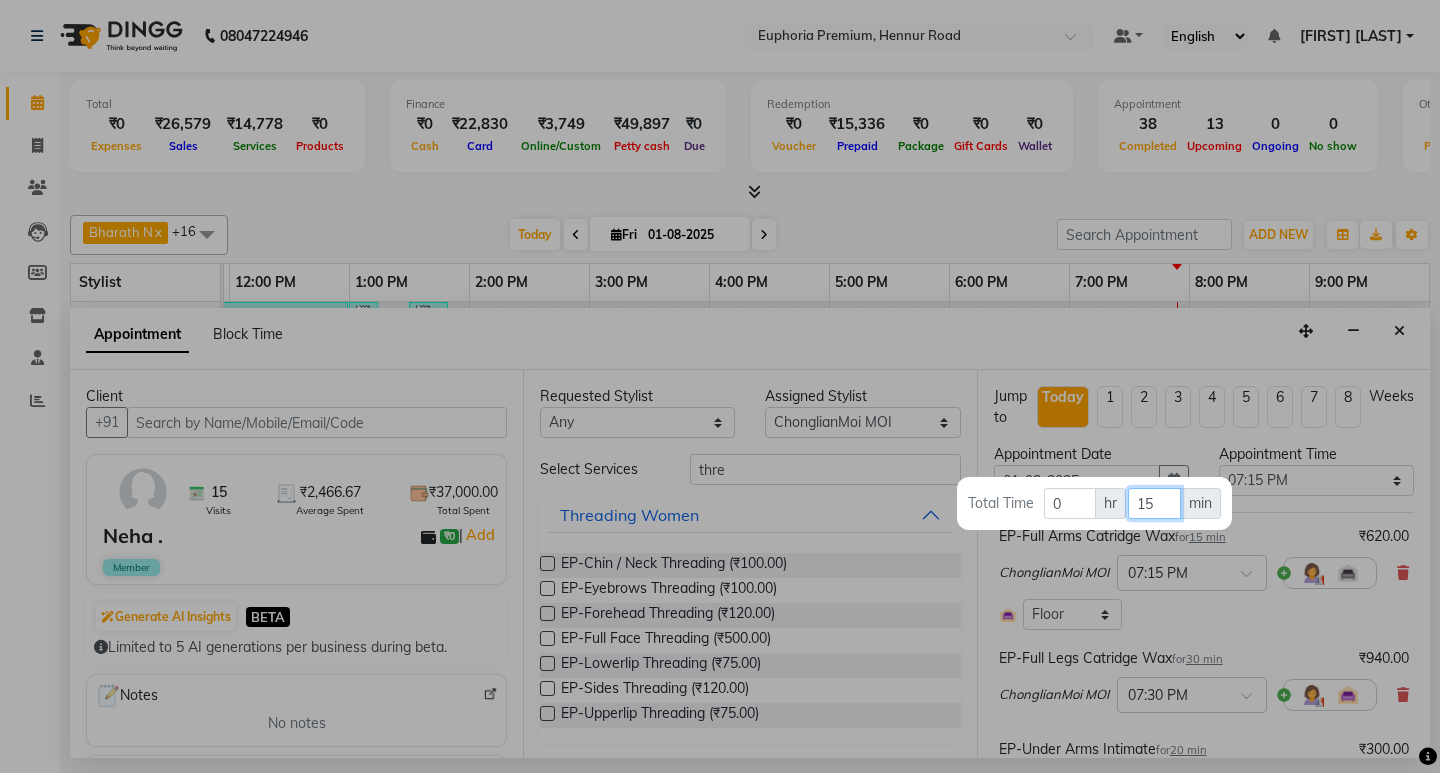 type on "15" 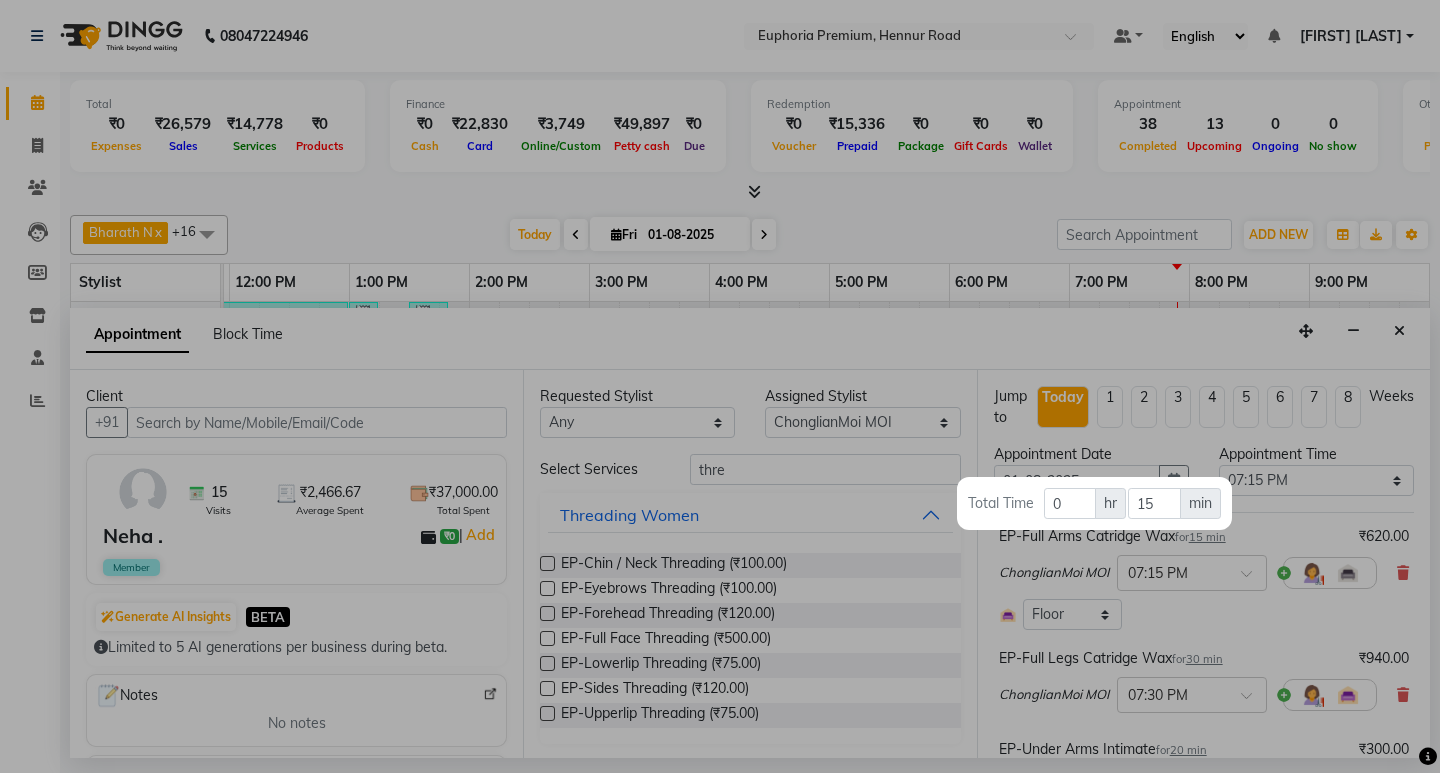 click at bounding box center [720, 386] 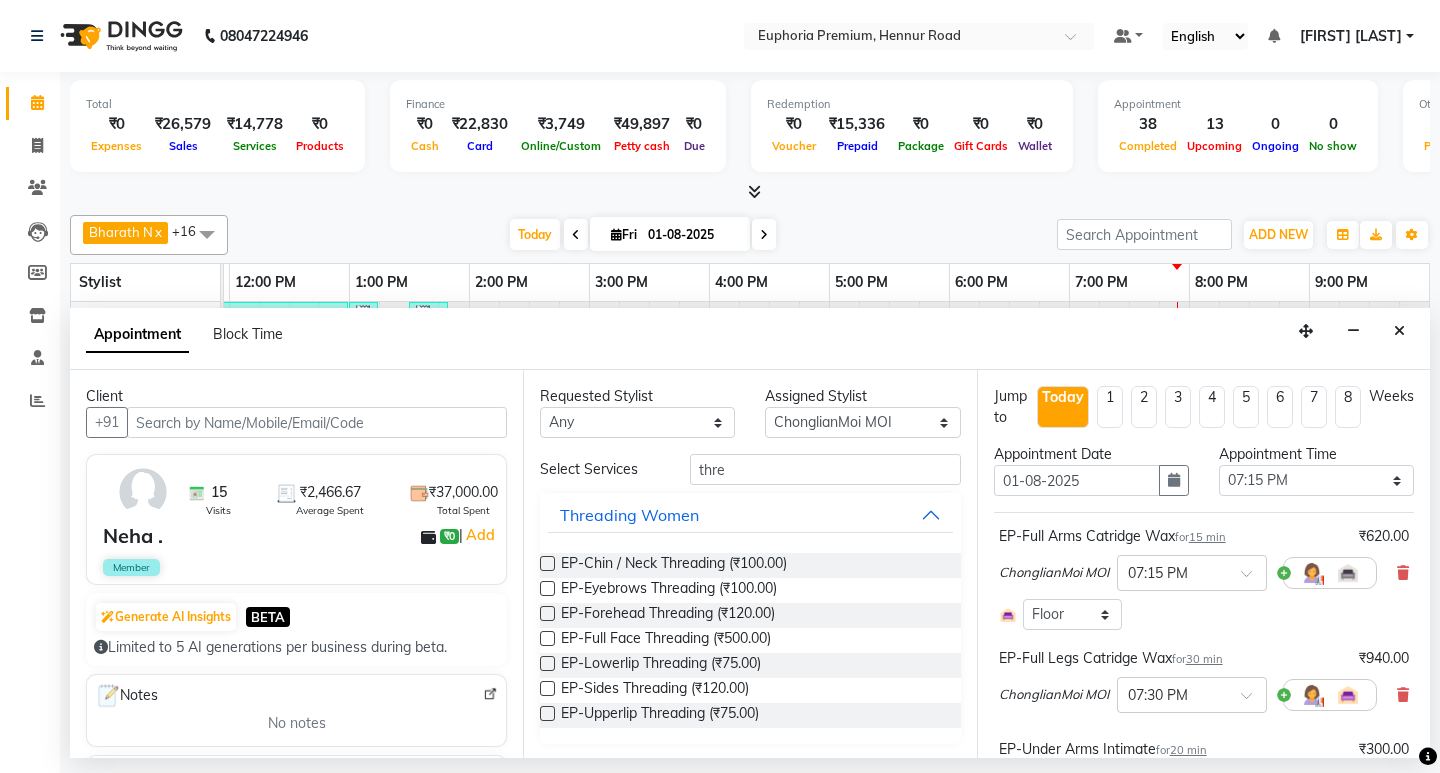 click on "30 min" at bounding box center (1204, 659) 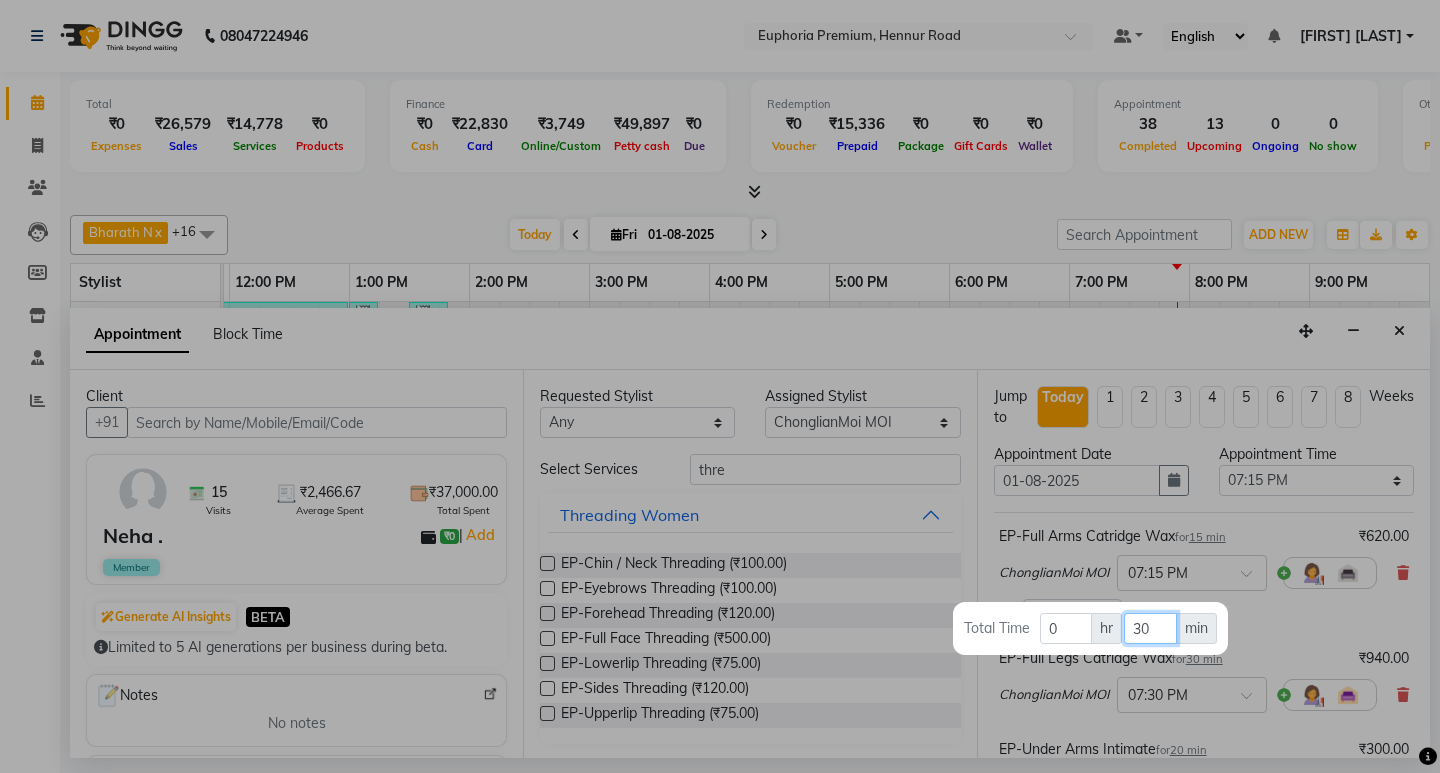 click on "30" at bounding box center (1150, 628) 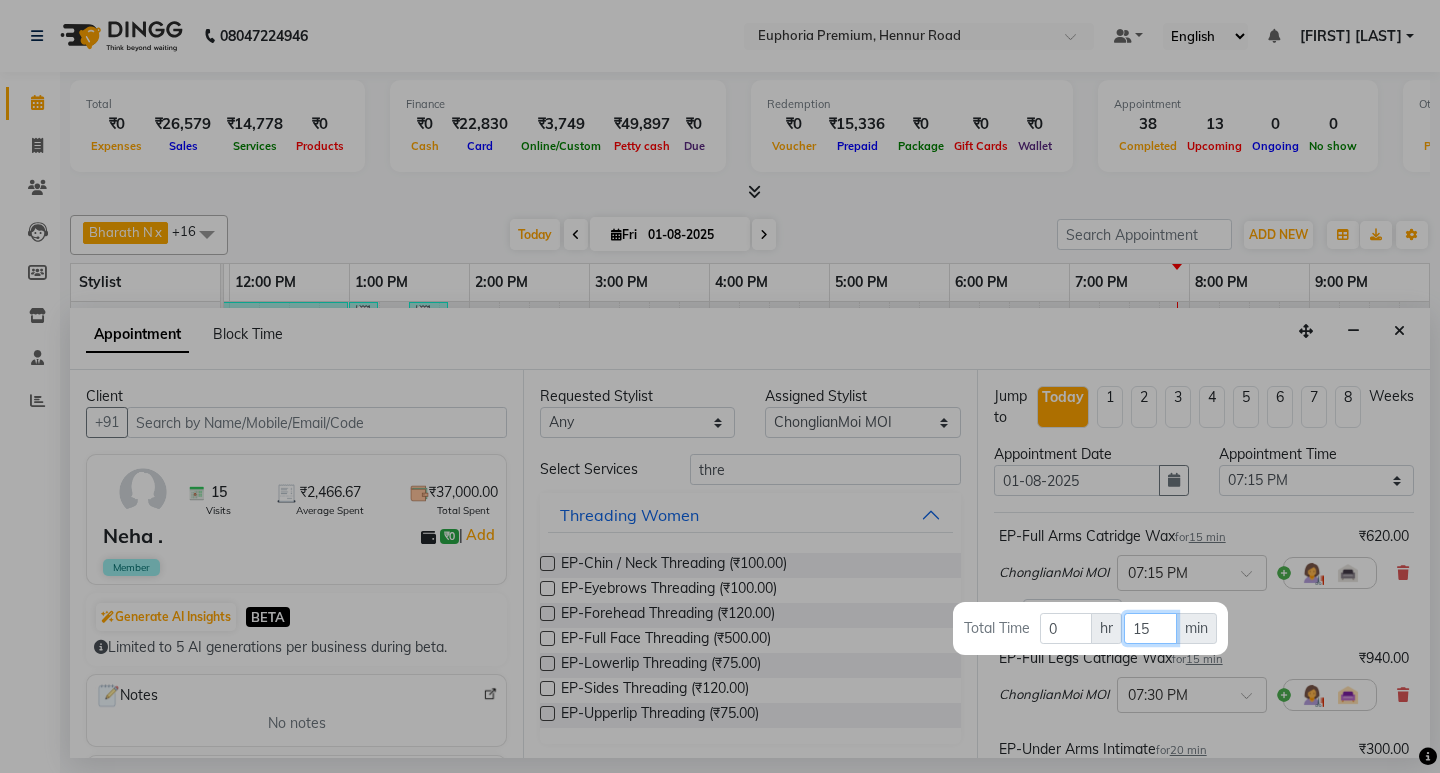 type on "15" 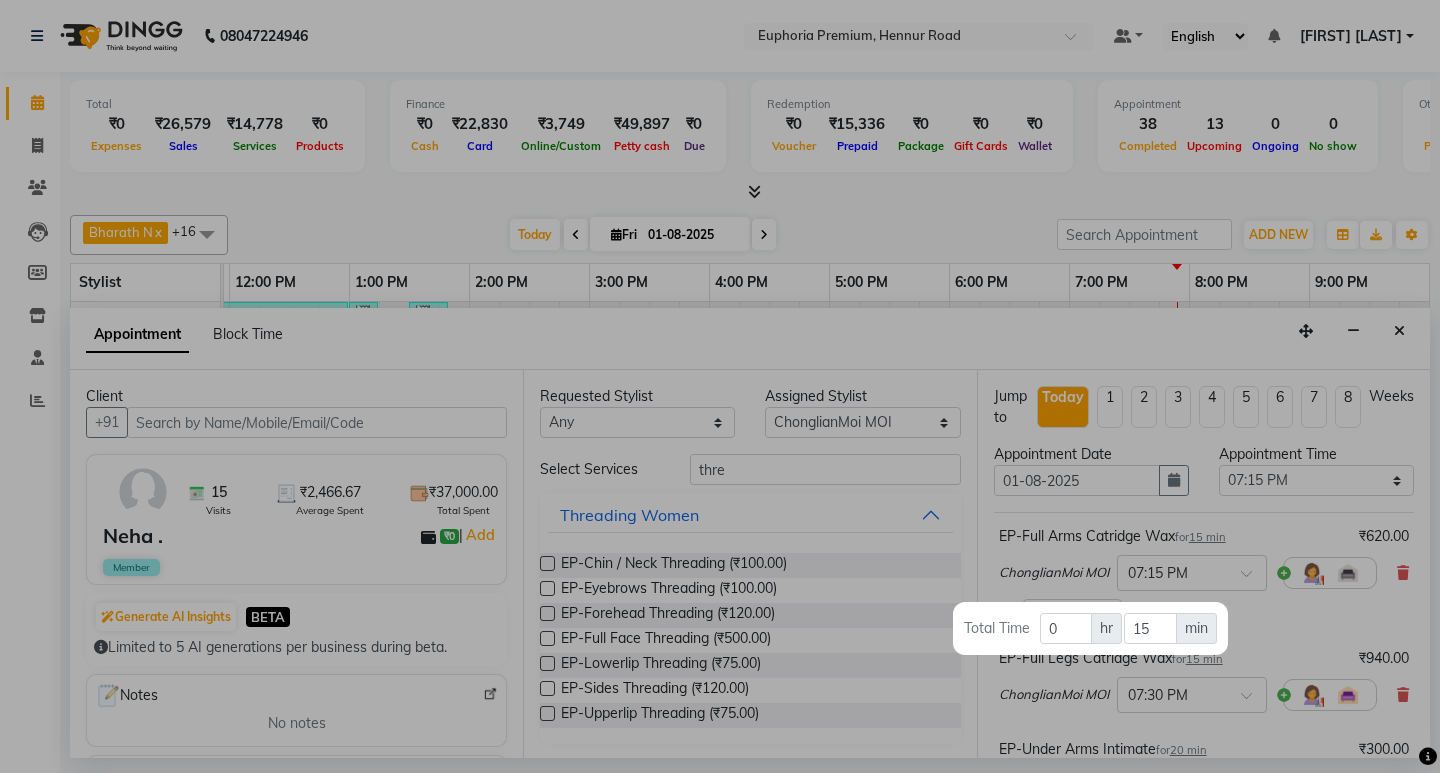 click at bounding box center (720, 386) 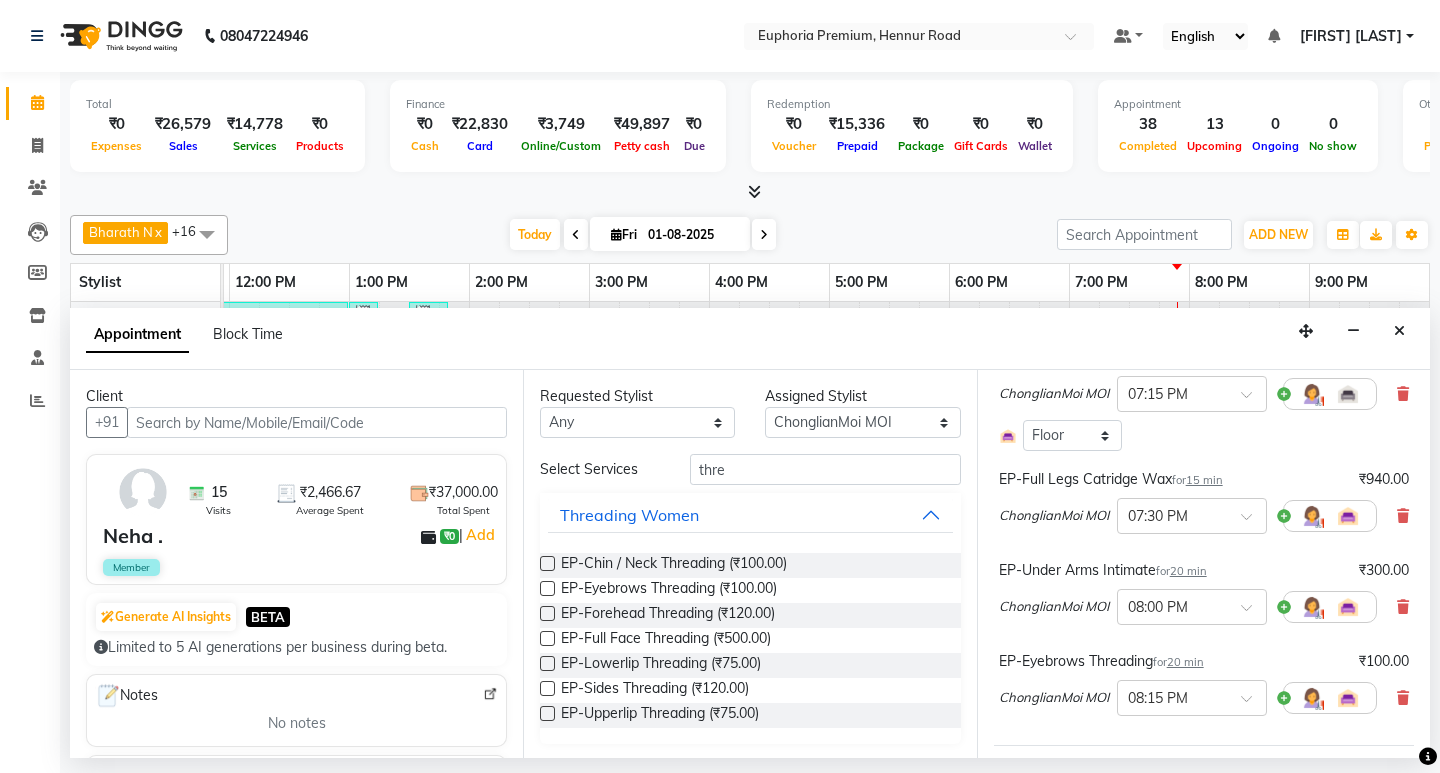 scroll, scrollTop: 200, scrollLeft: 0, axis: vertical 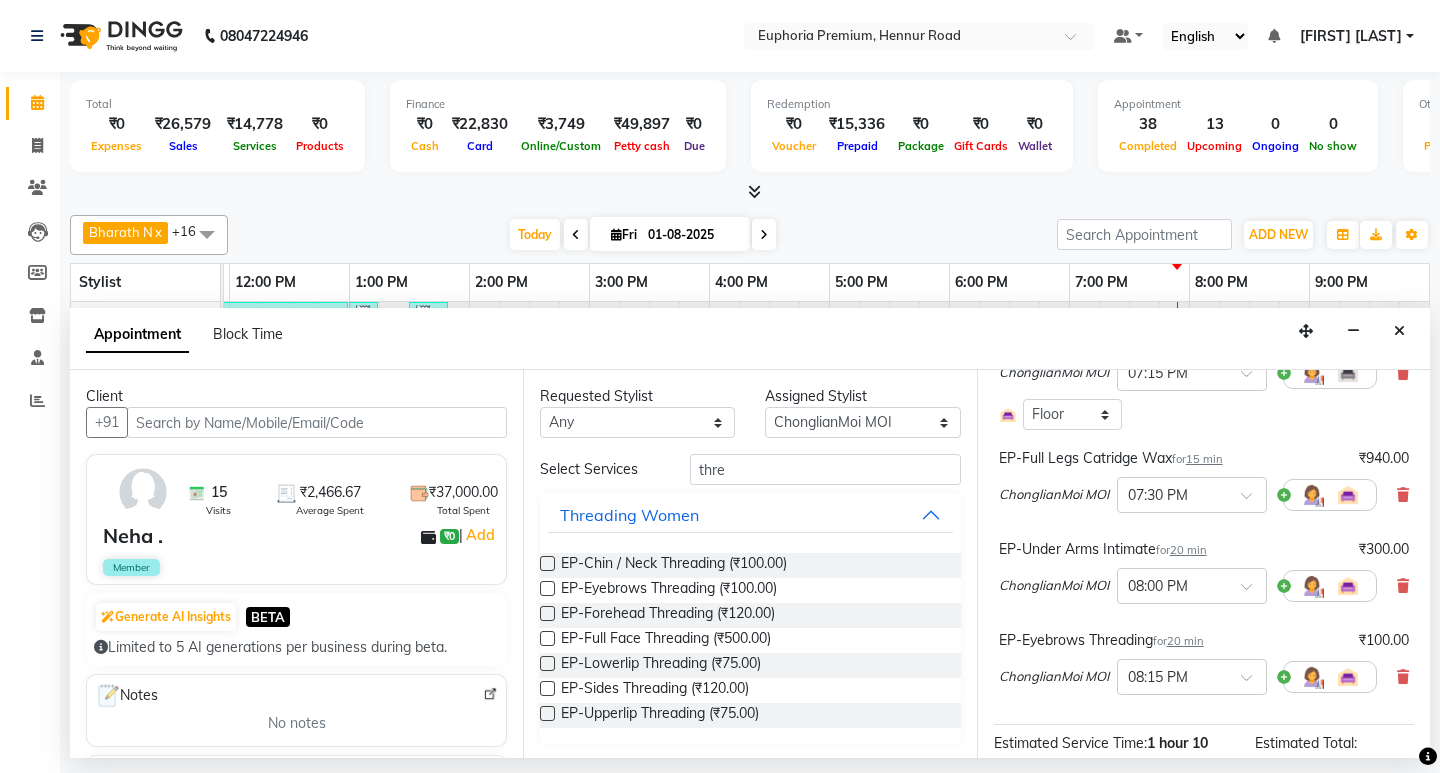 click on "20 min" at bounding box center (1188, 550) 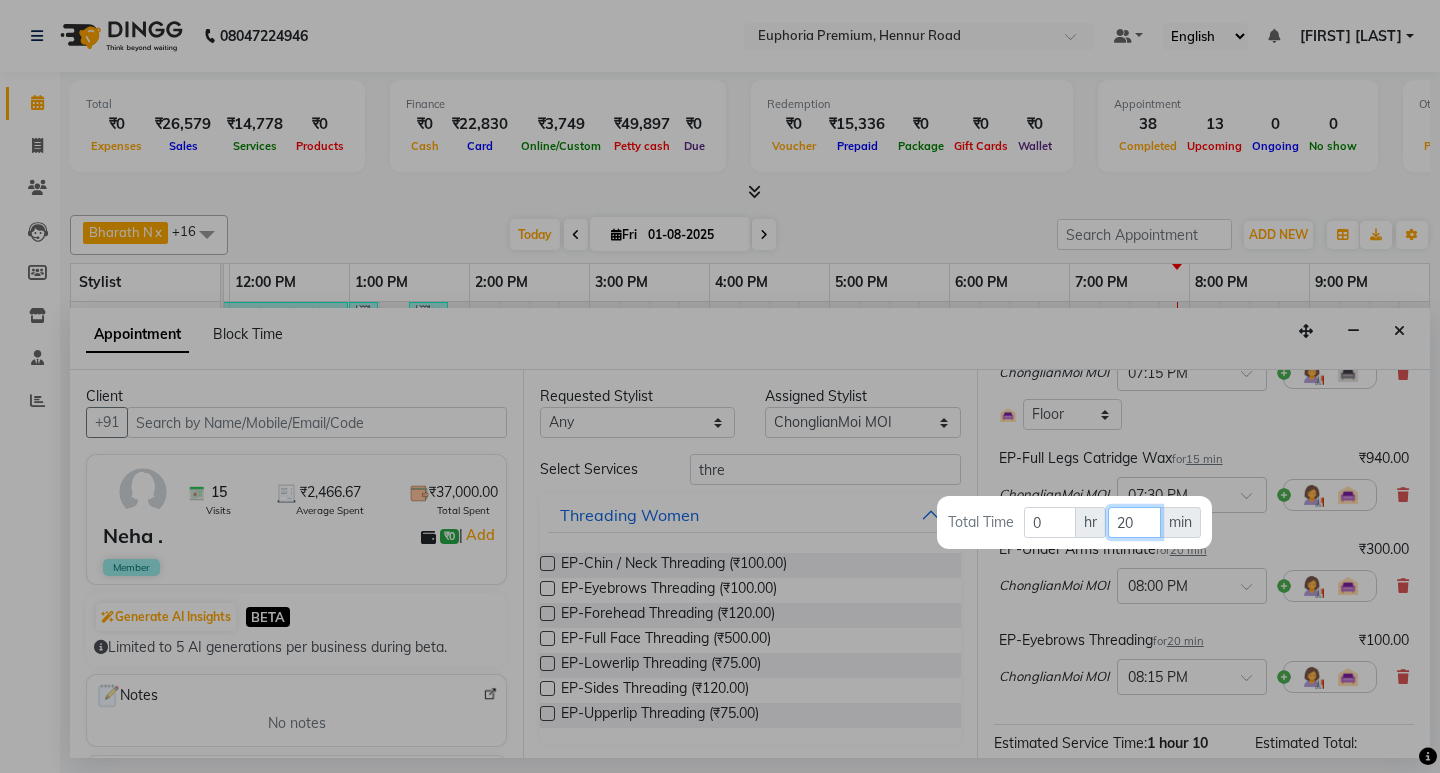 click on "20" at bounding box center (1134, 522) 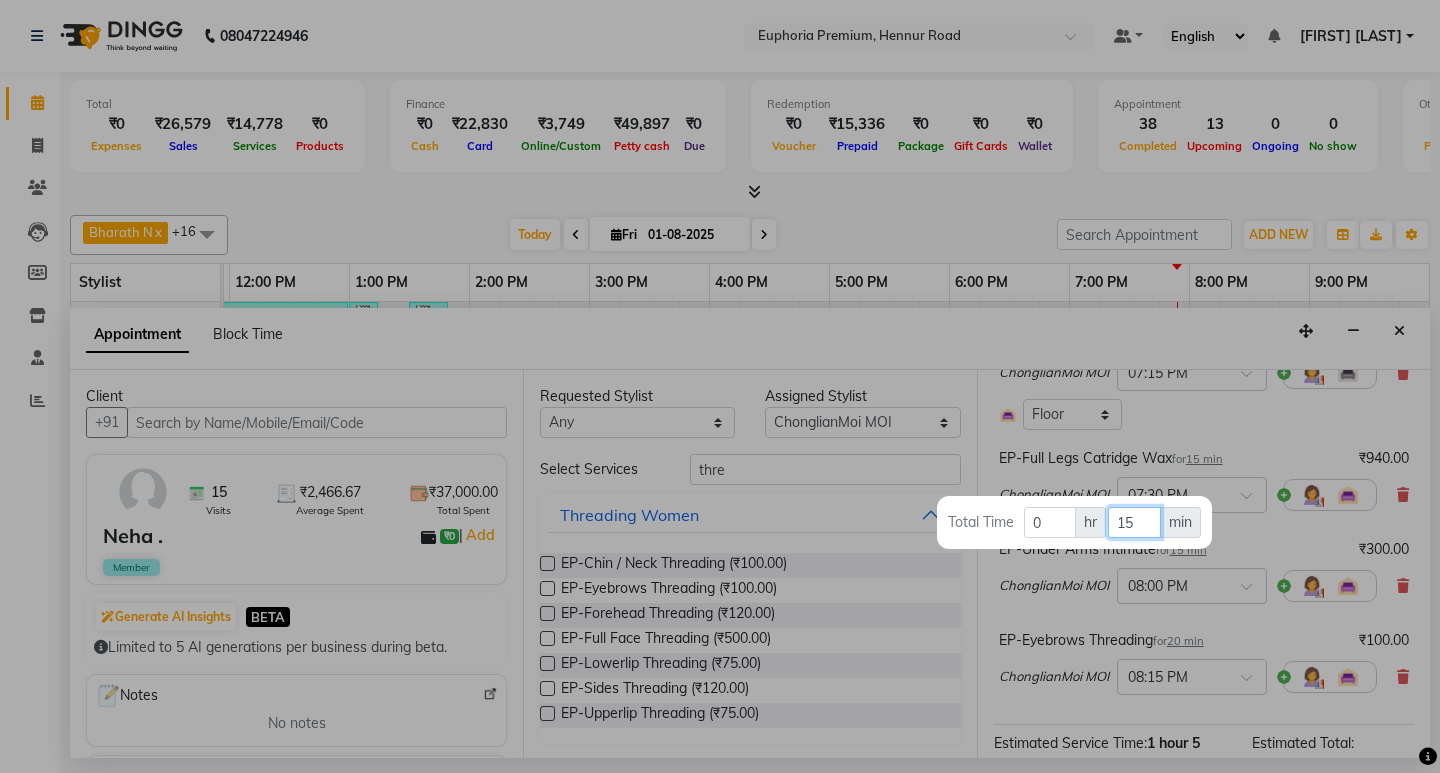 type on "15" 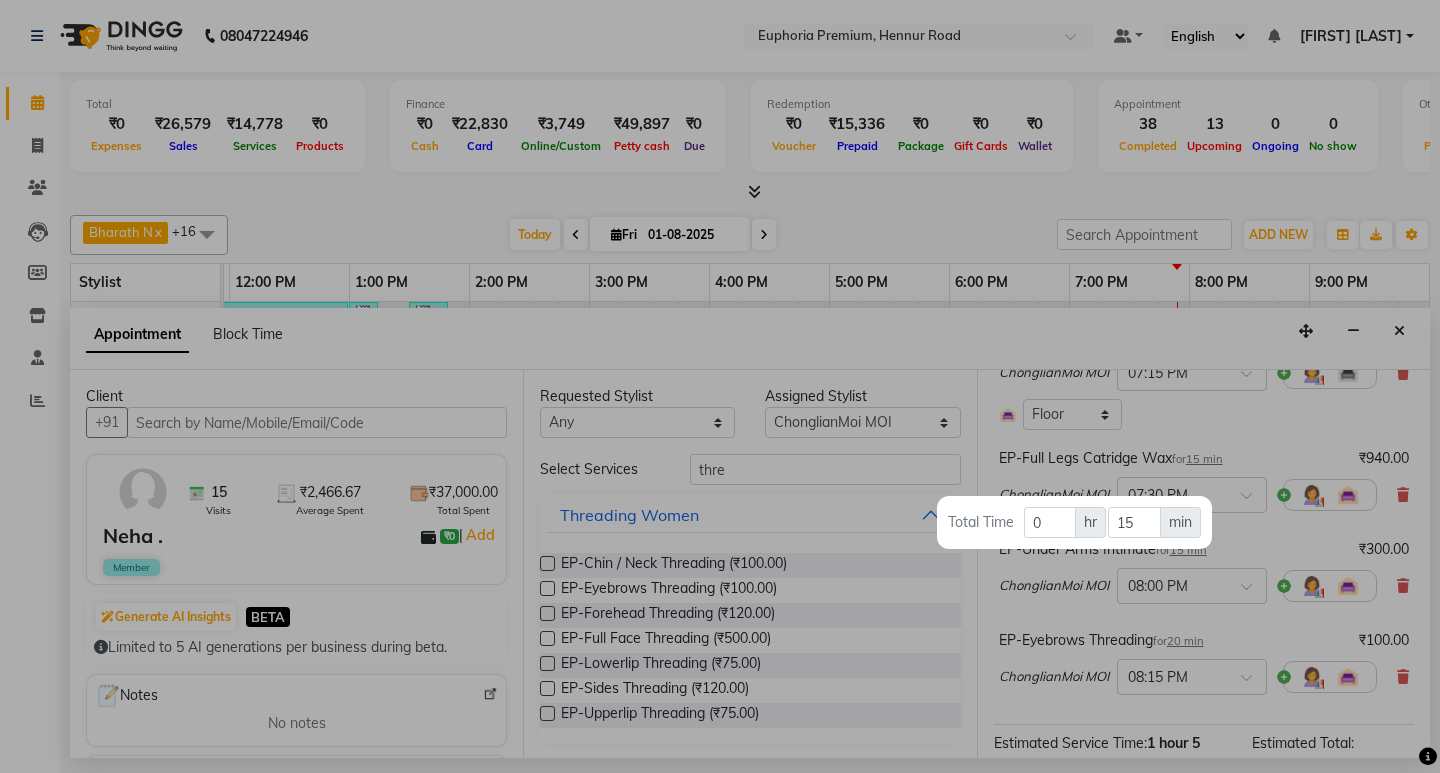 click at bounding box center (720, 386) 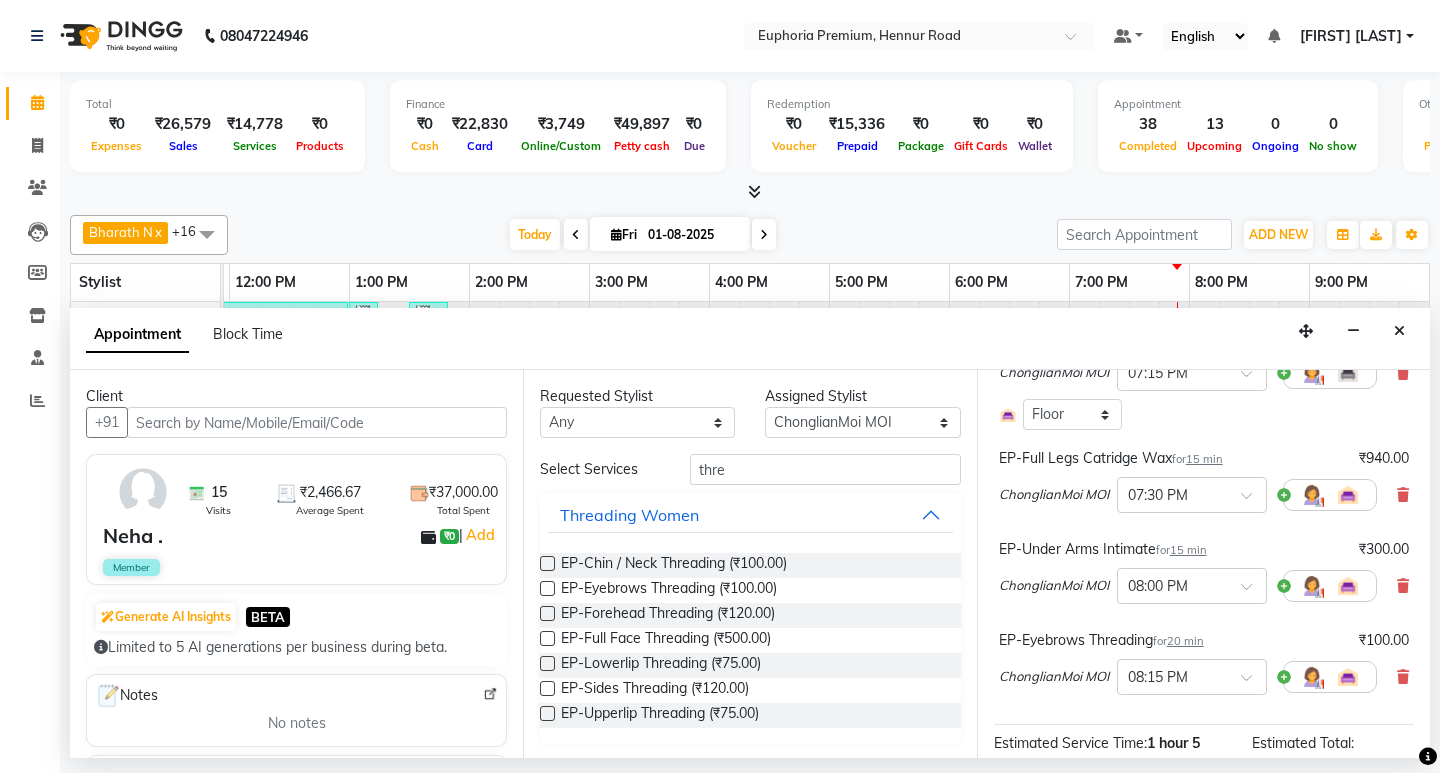 click on "20 min" at bounding box center [1185, 641] 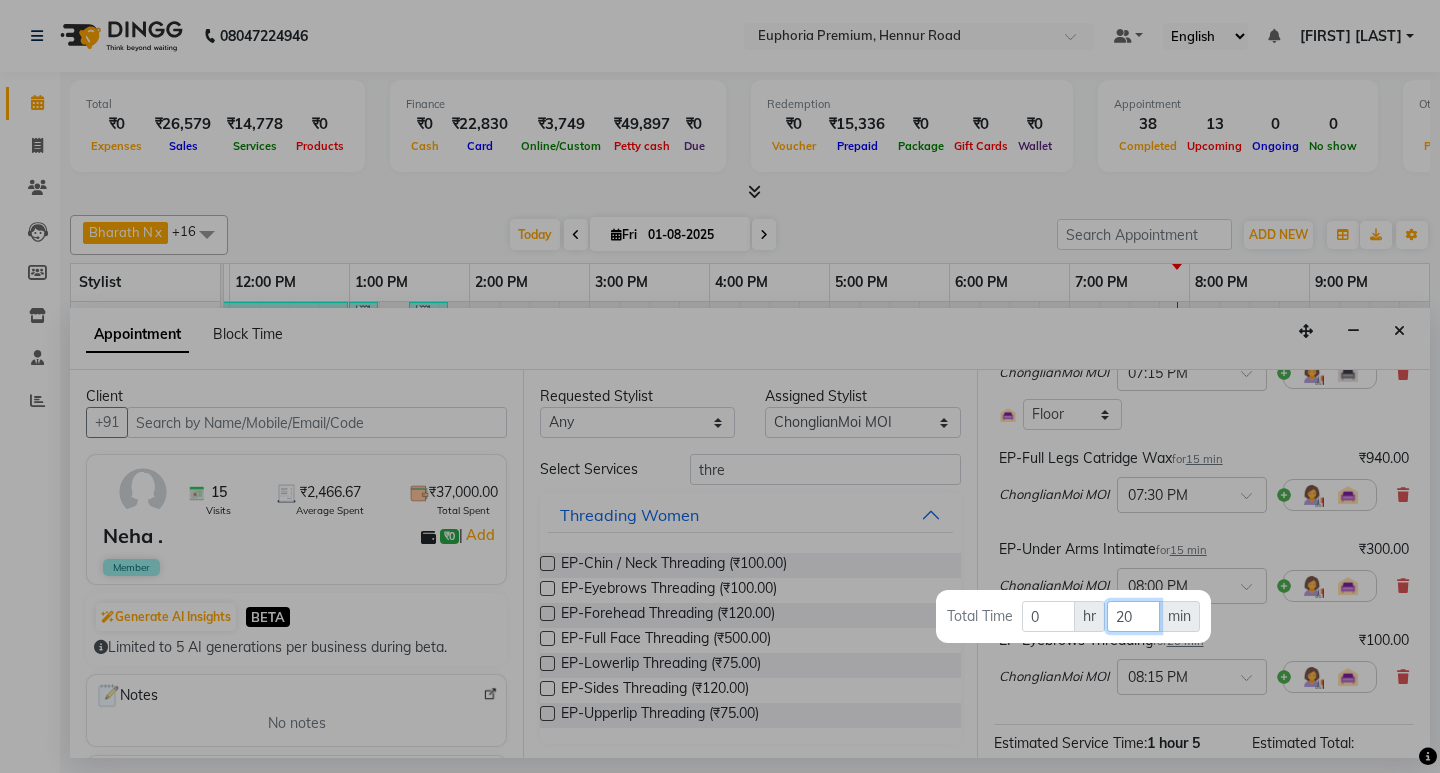 click on "20" at bounding box center [1133, 616] 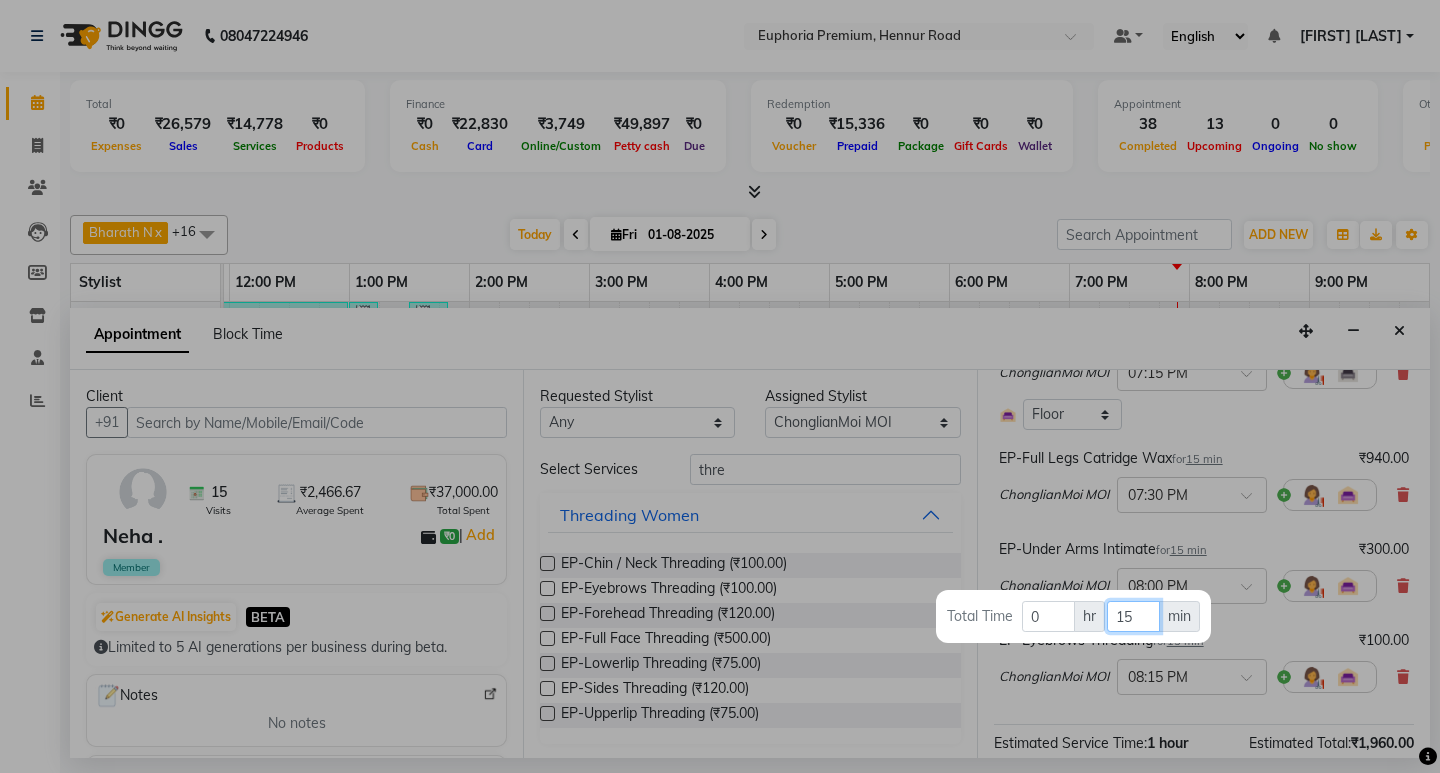 type on "15" 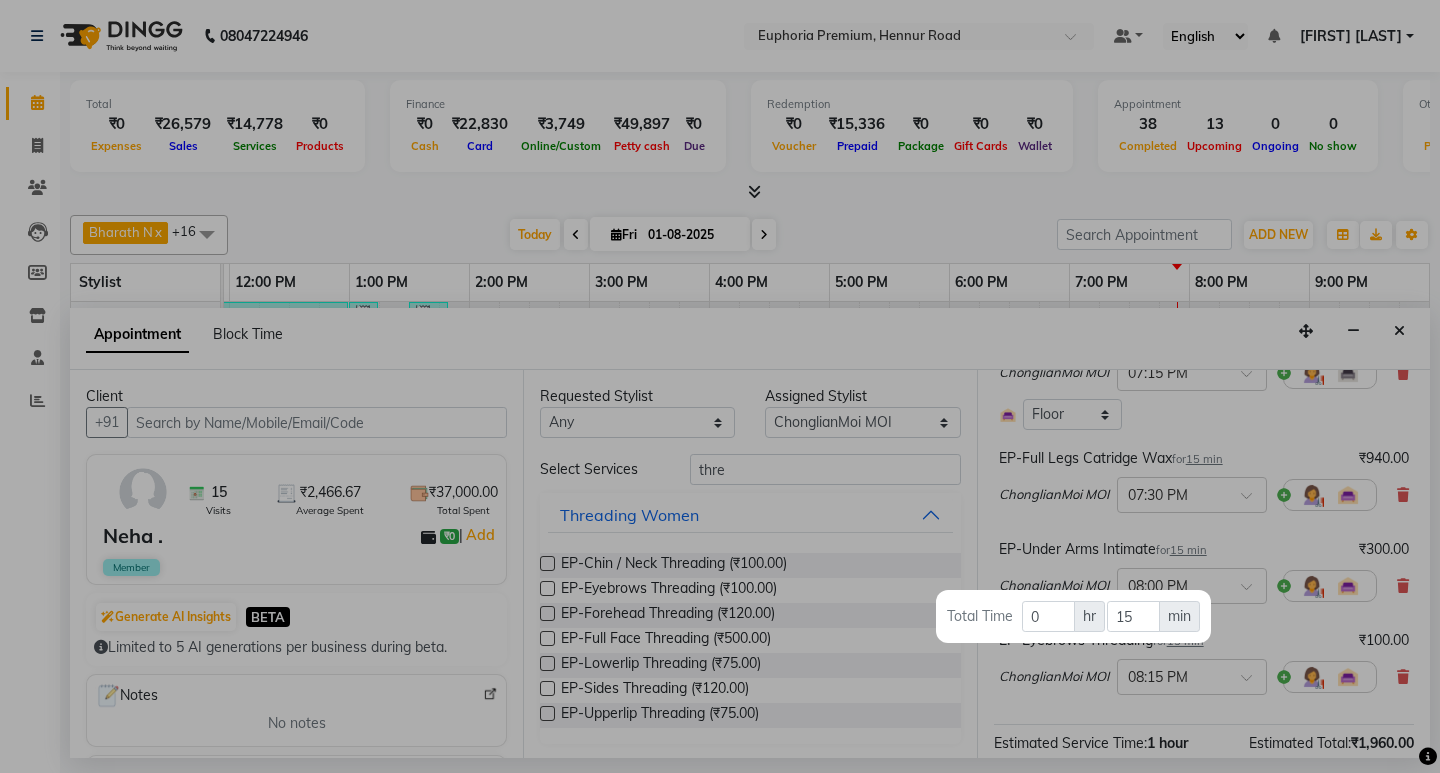 click at bounding box center [720, 386] 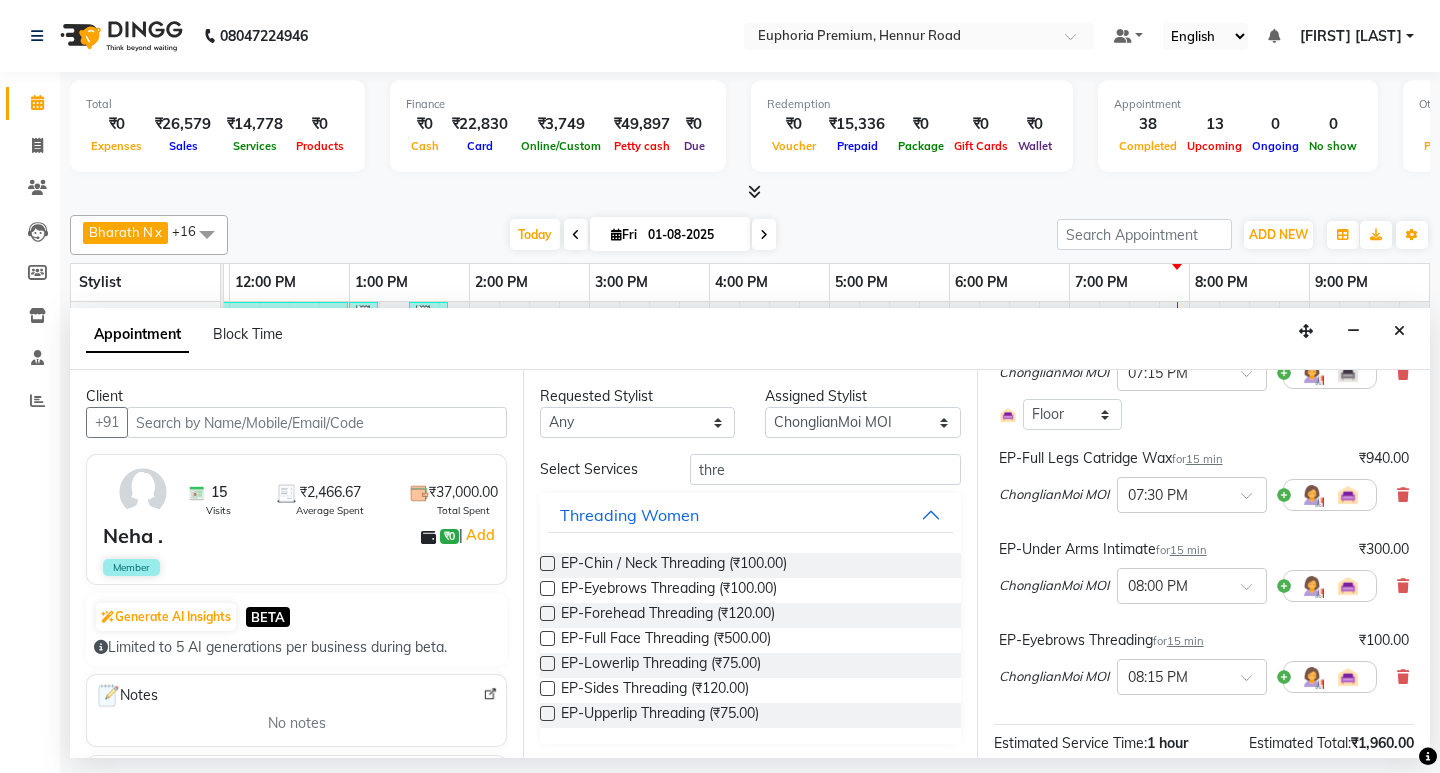 scroll, scrollTop: 396, scrollLeft: 0, axis: vertical 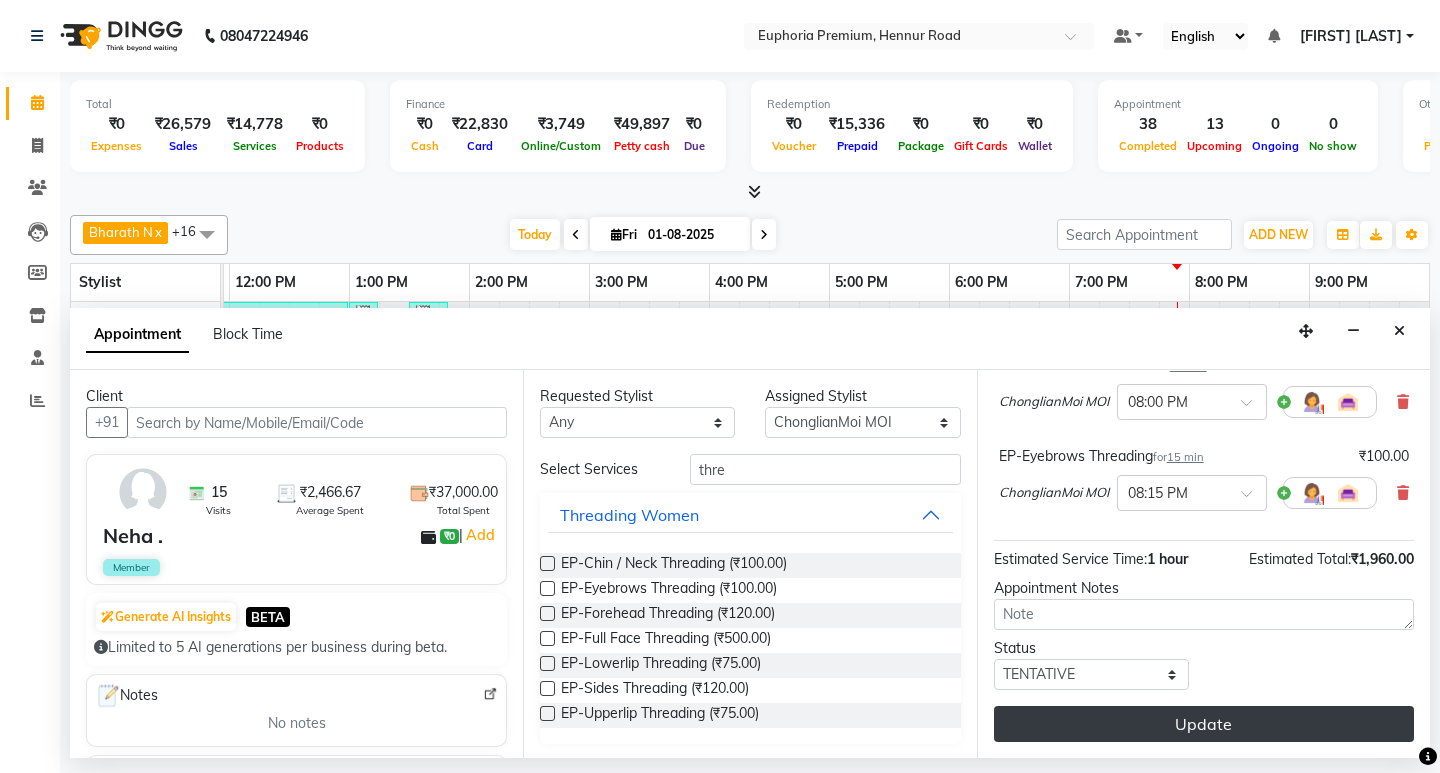 click on "Update" at bounding box center (1204, 724) 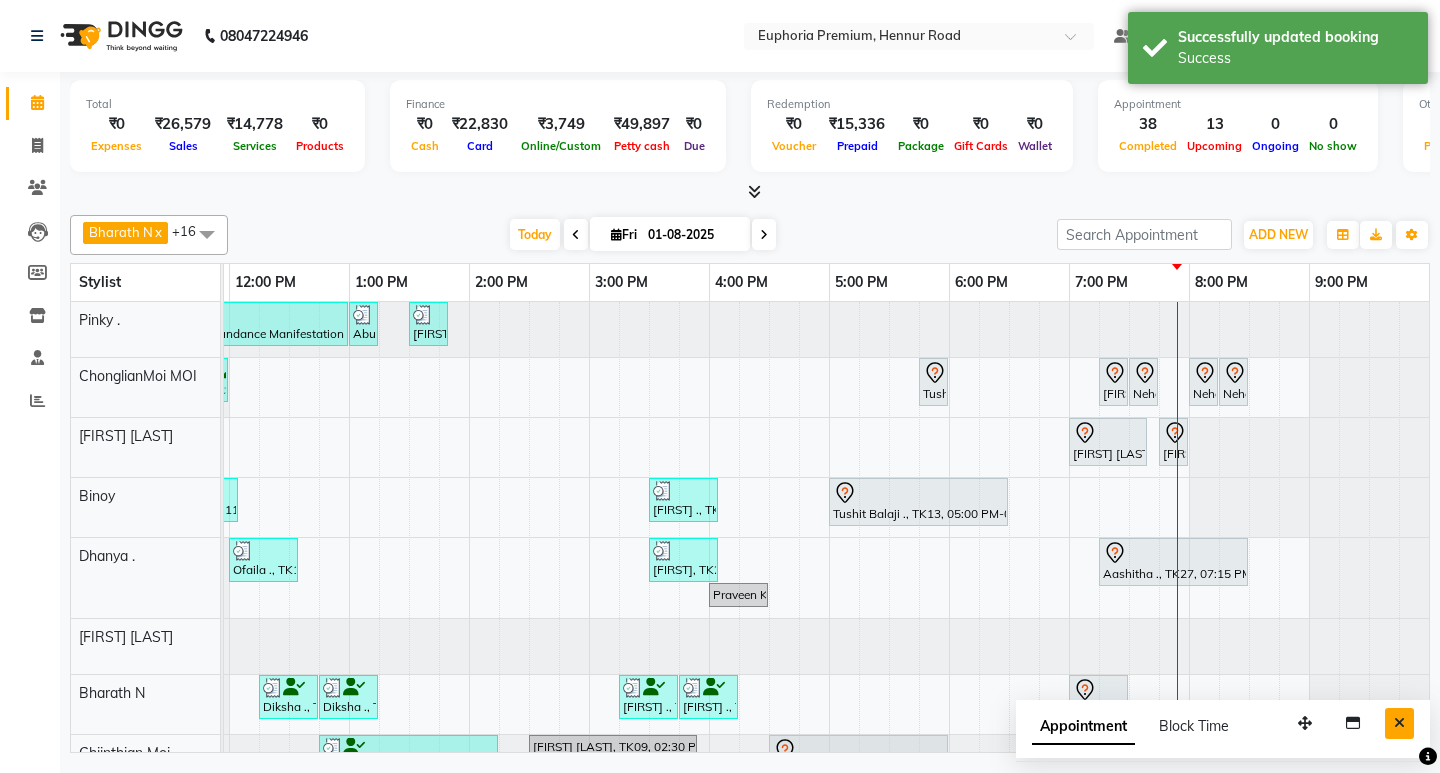 click at bounding box center (1399, 723) 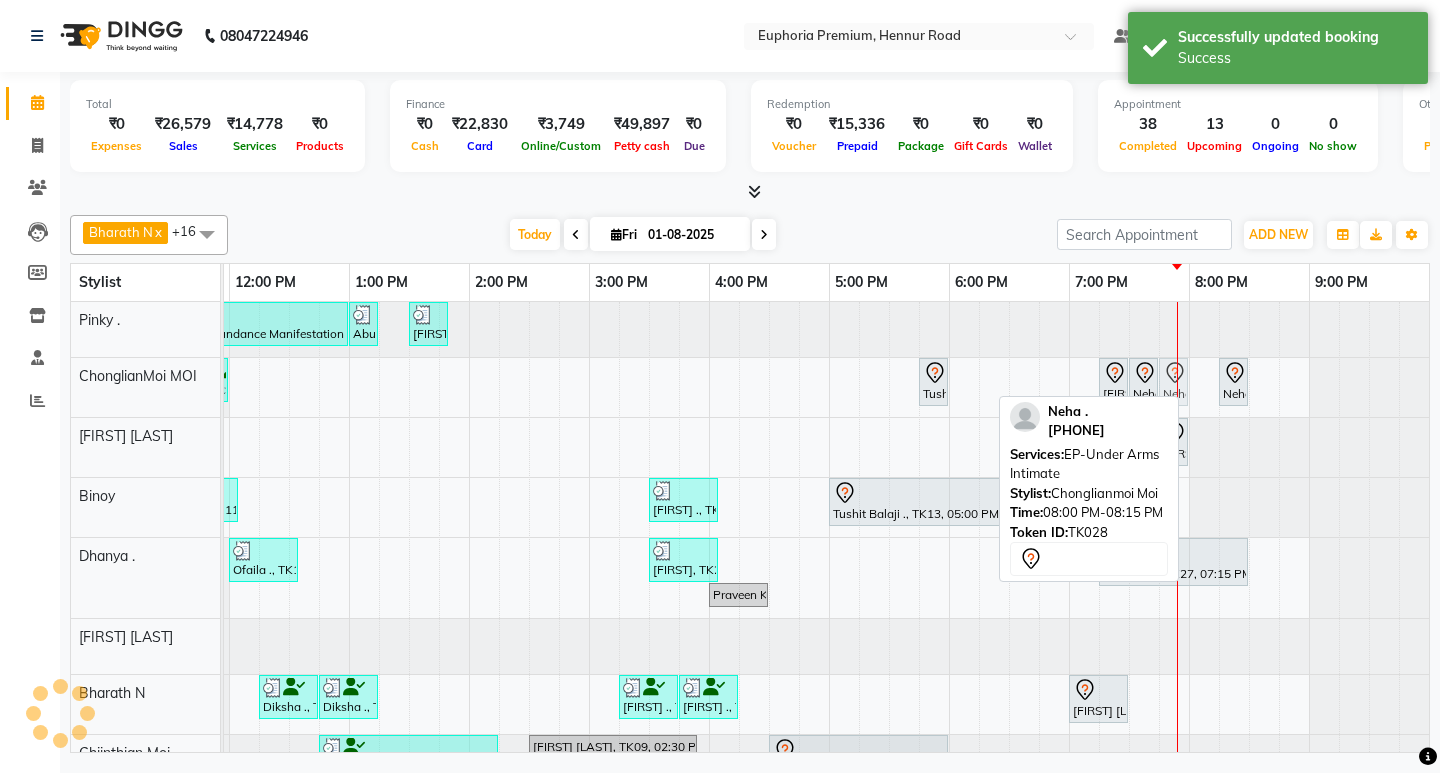 drag, startPoint x: 1199, startPoint y: 386, endPoint x: 1176, endPoint y: 385, distance: 23.021729 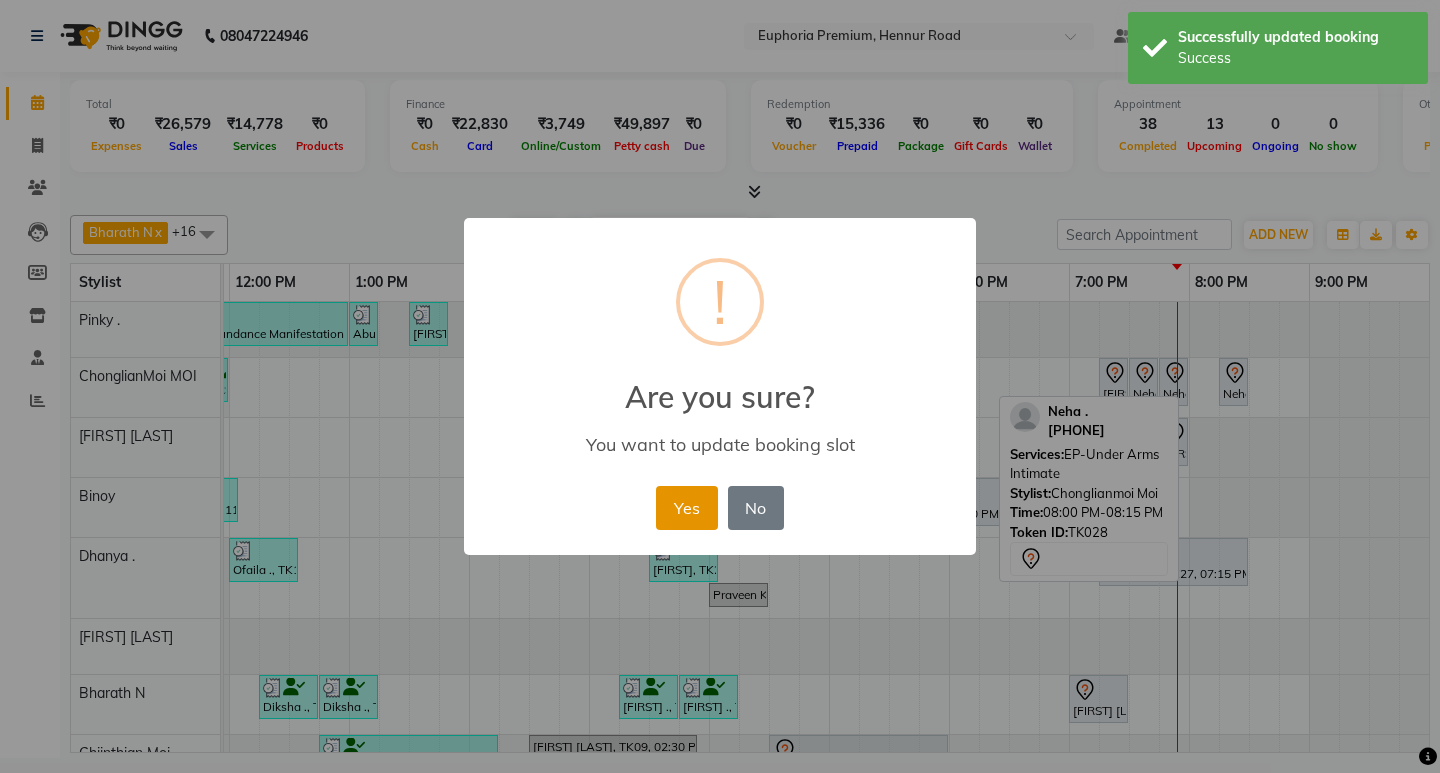 click on "Yes" at bounding box center (686, 508) 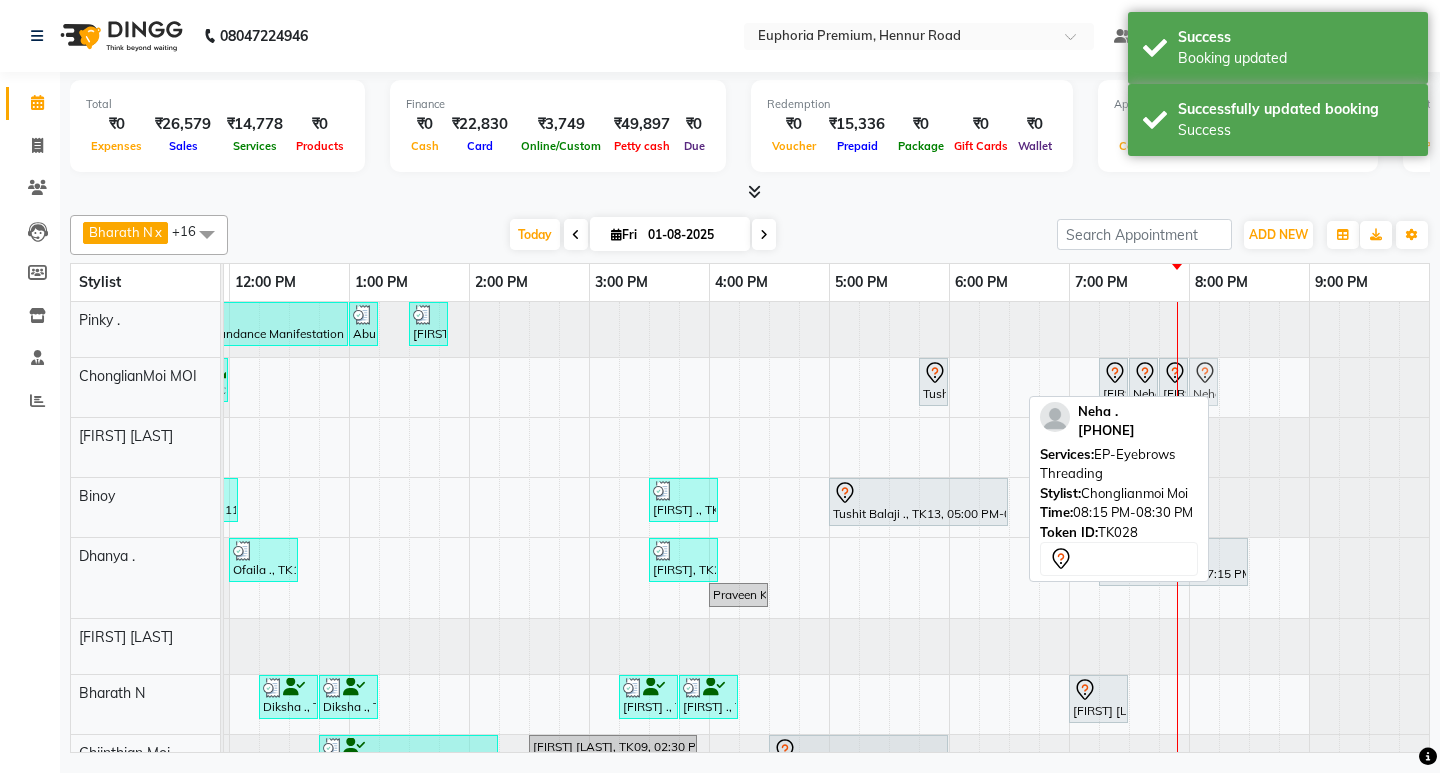 drag, startPoint x: 1232, startPoint y: 382, endPoint x: 1205, endPoint y: 382, distance: 27 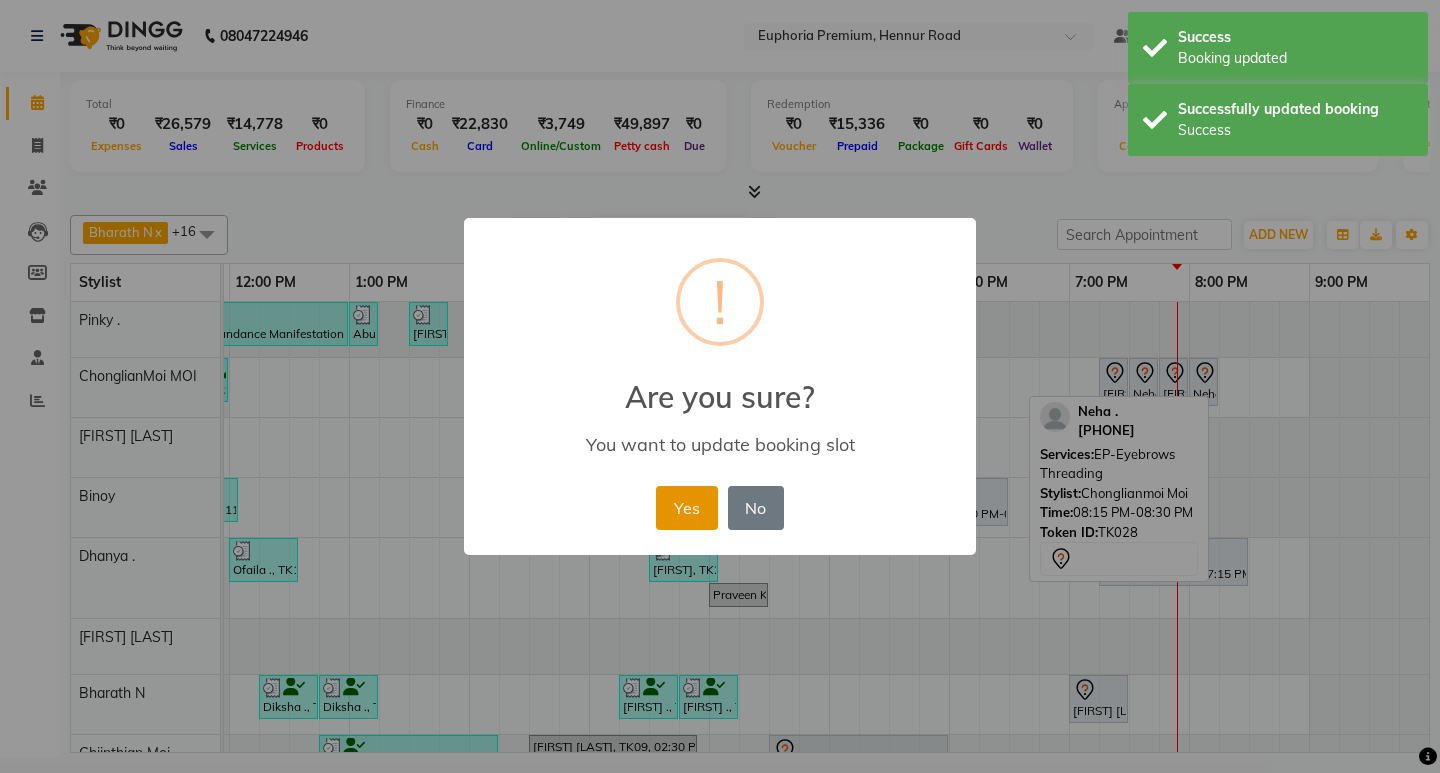 click on "Yes" at bounding box center (686, 508) 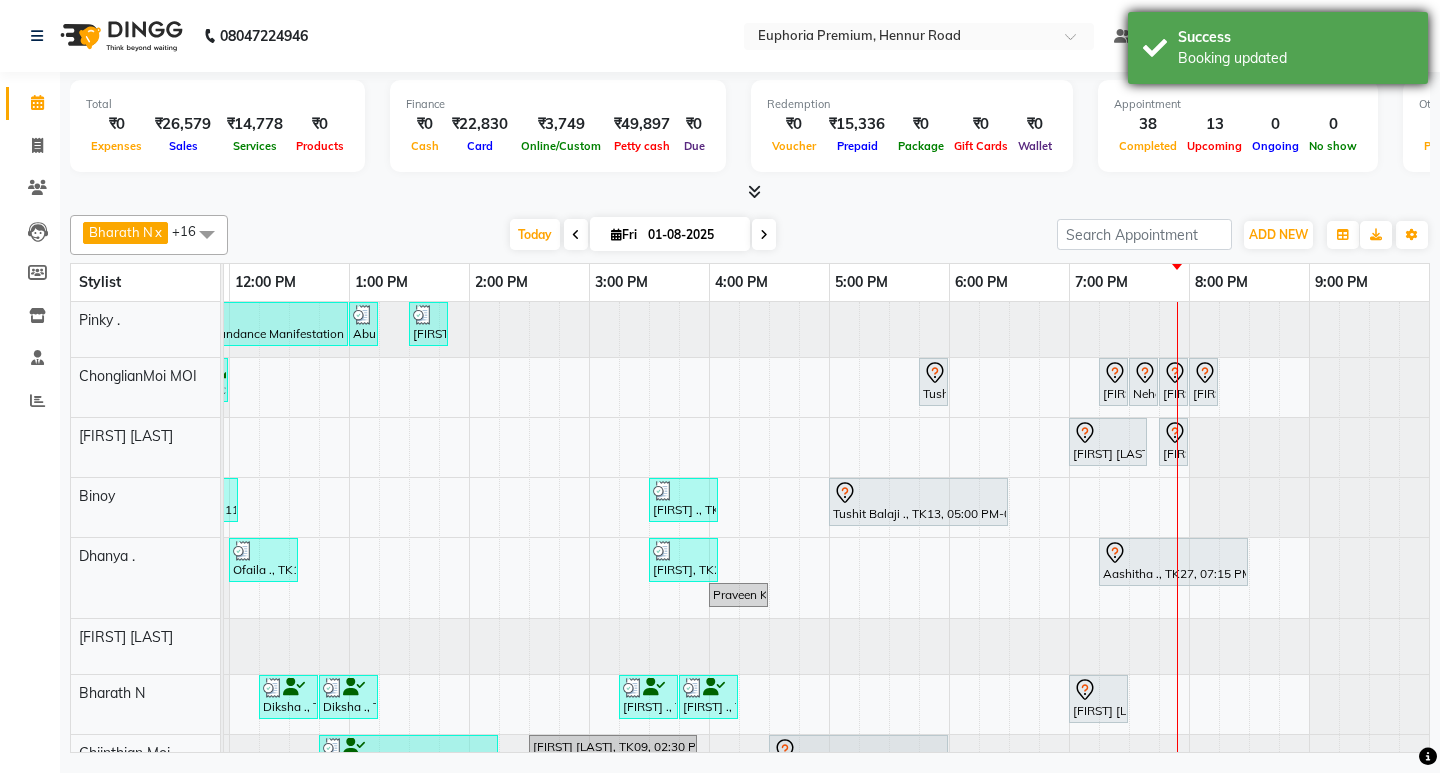 click on "Success" at bounding box center (1295, 37) 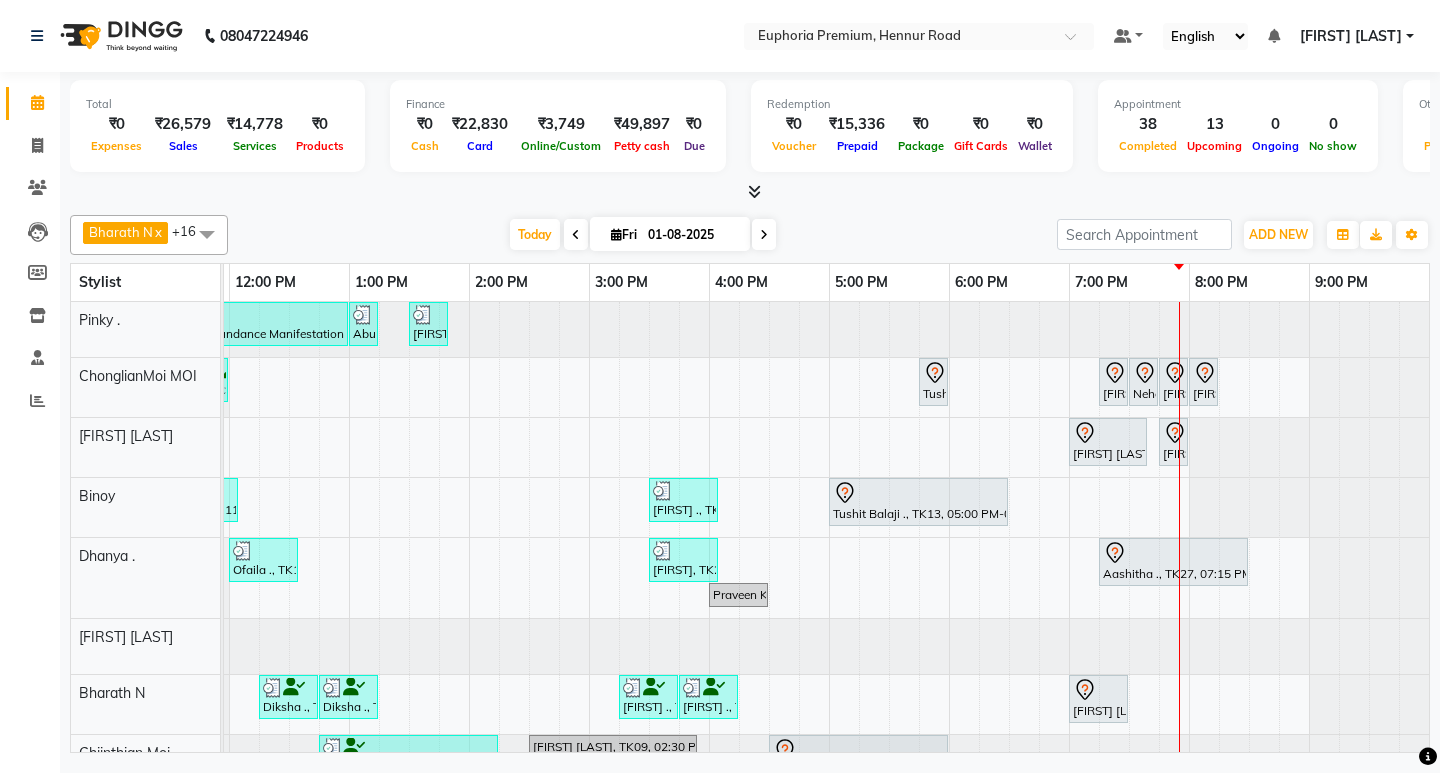 scroll, scrollTop: 339, scrollLeft: 475, axis: both 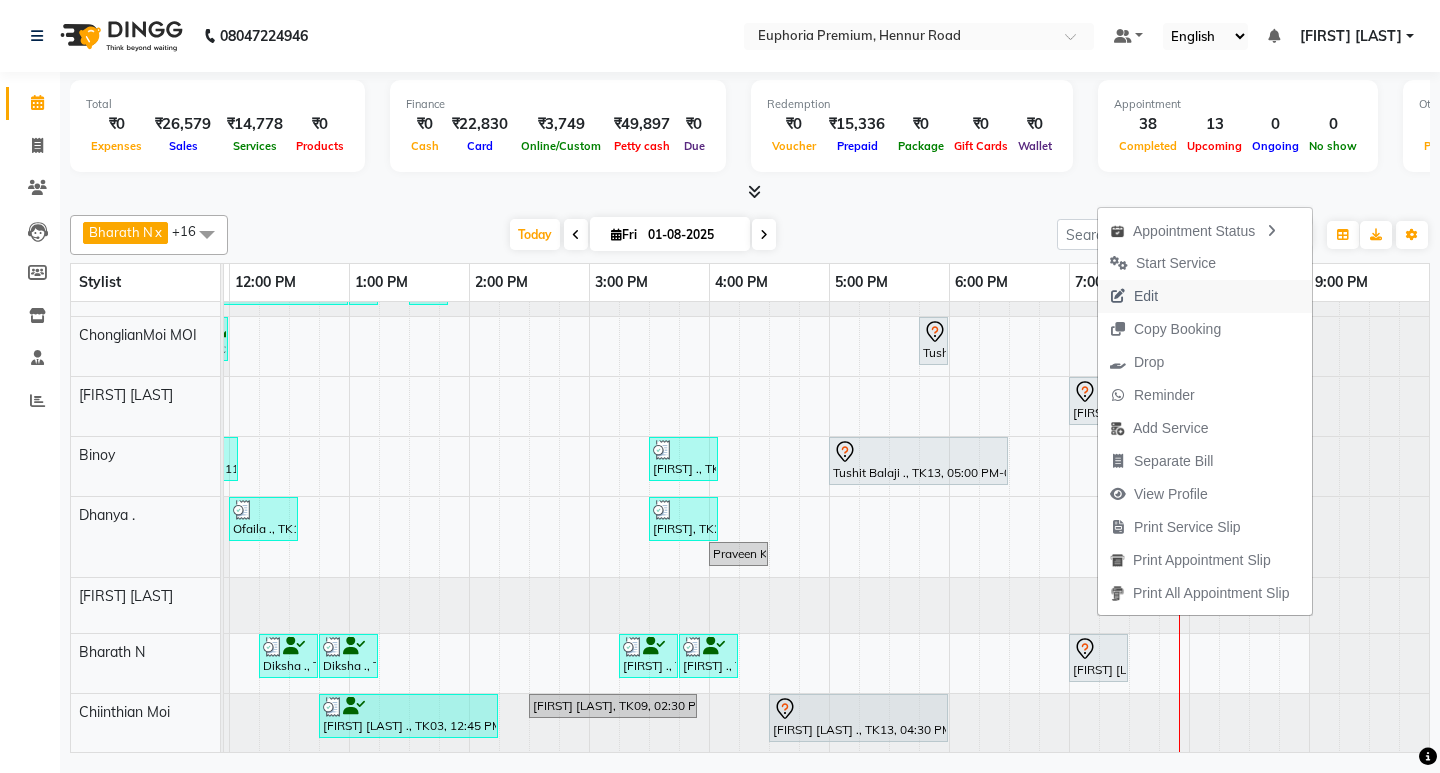 click on "Edit" at bounding box center [1134, 296] 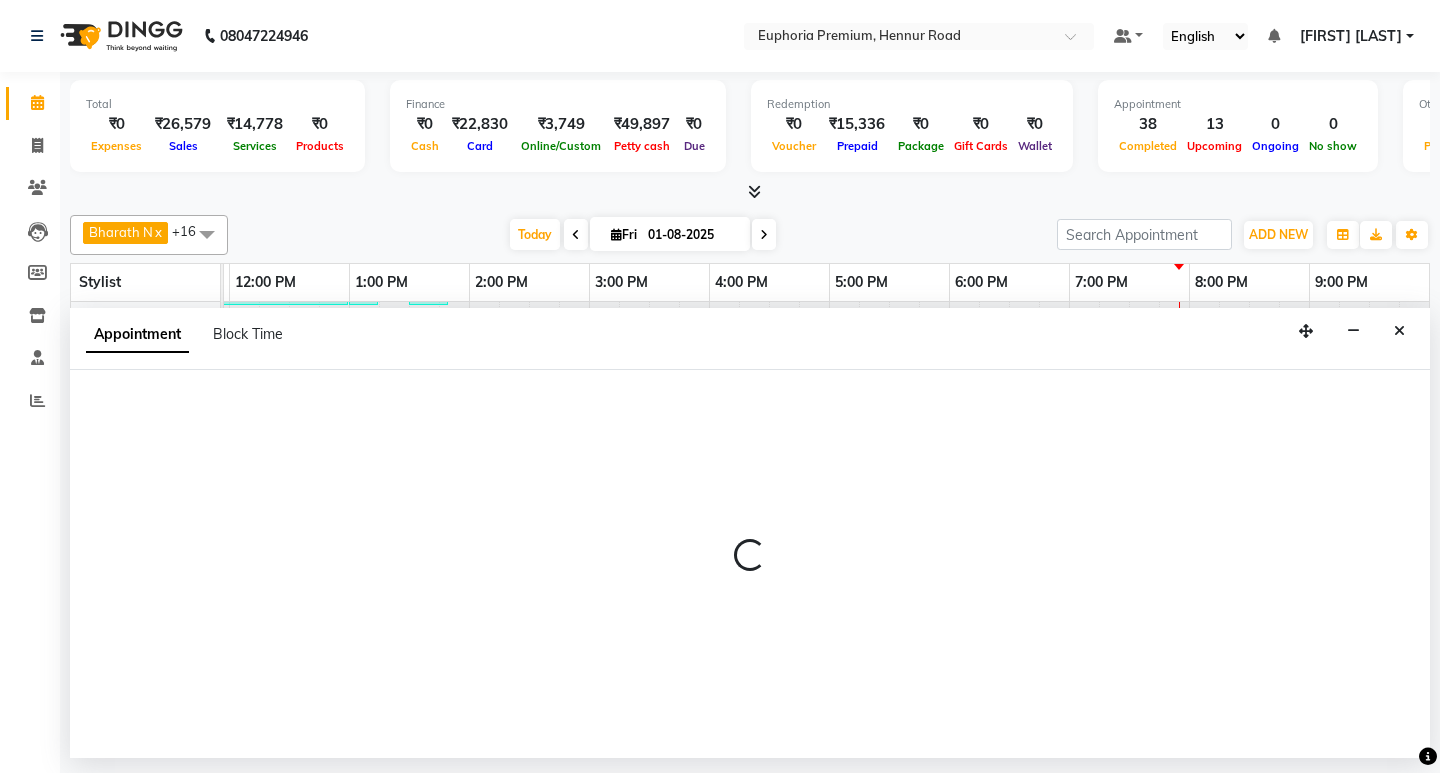 select on "tentative" 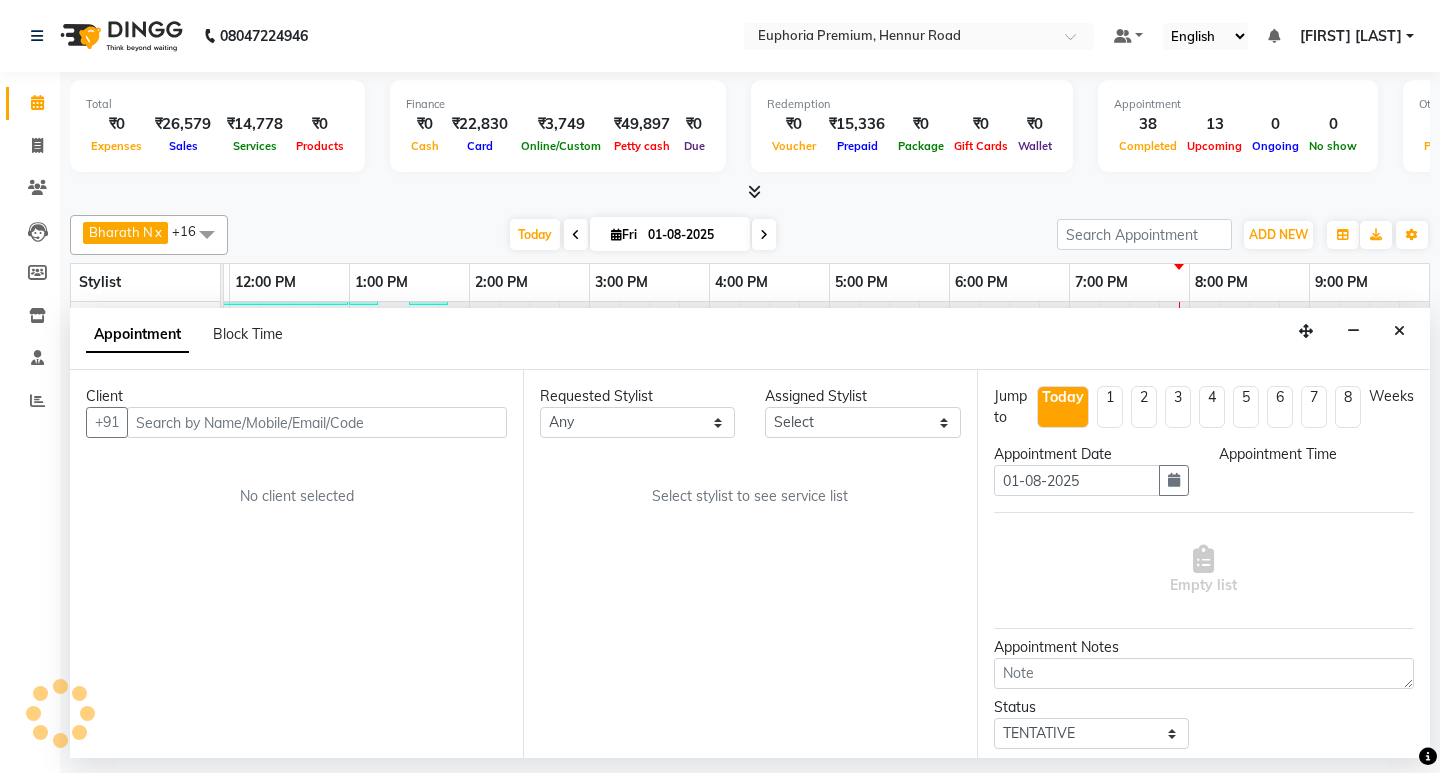 scroll, scrollTop: 0, scrollLeft: 475, axis: horizontal 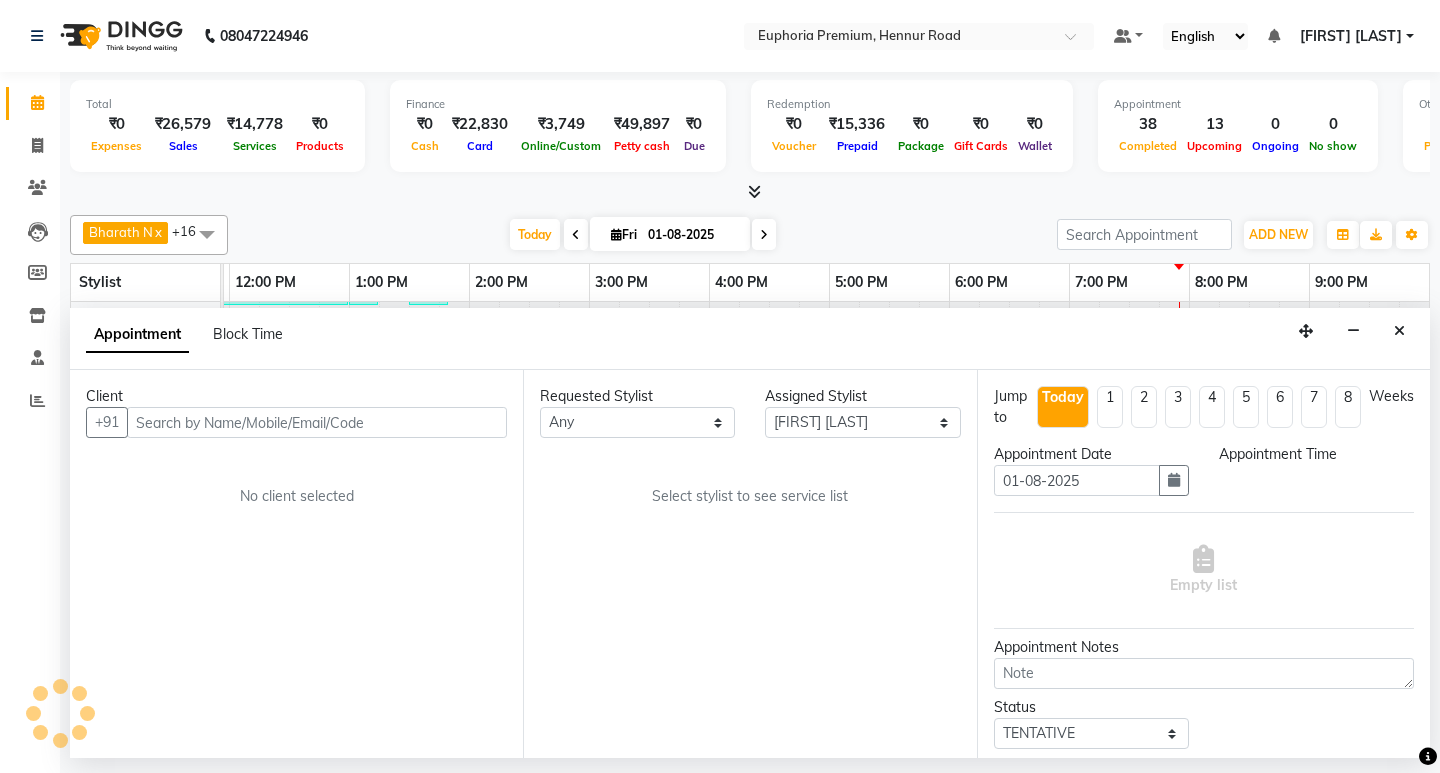 select on "1140" 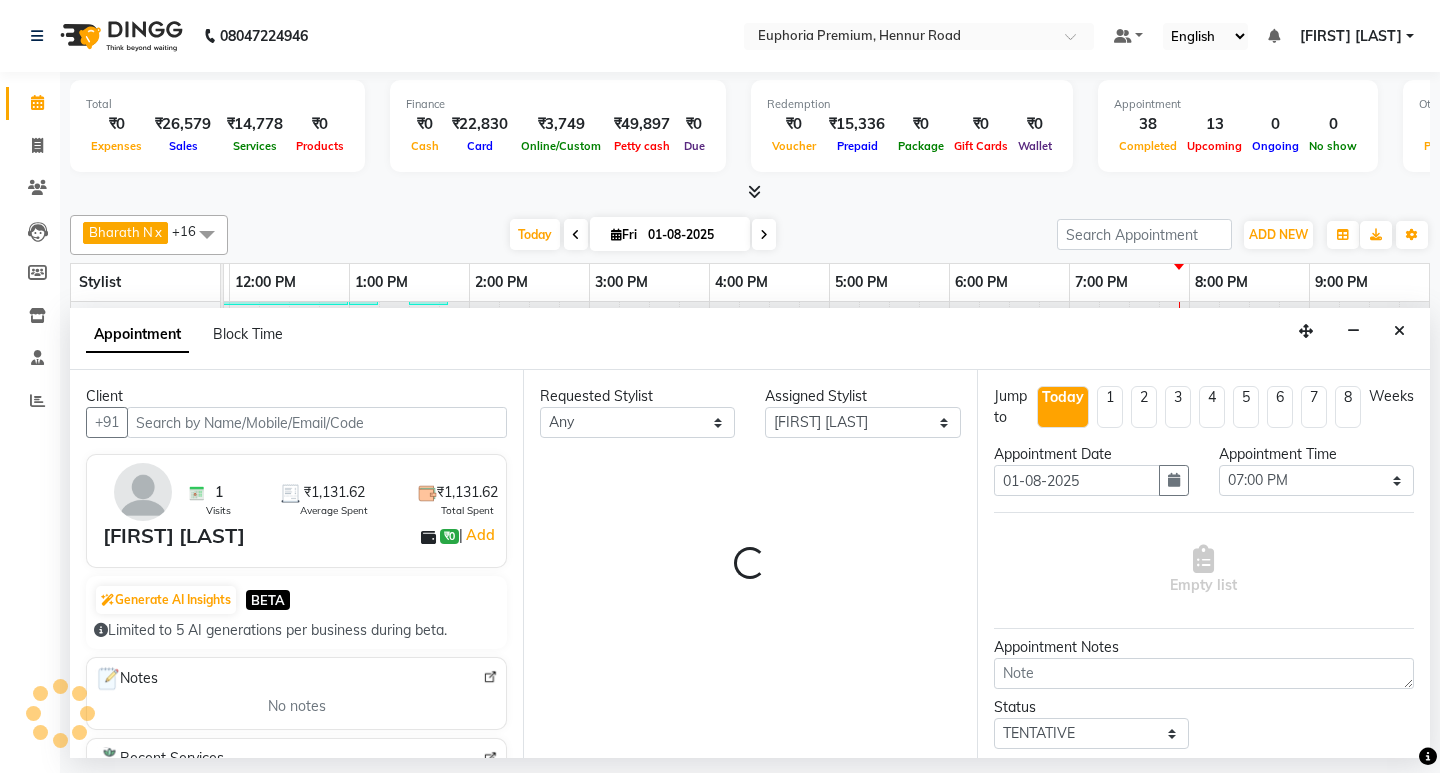 select on "4006" 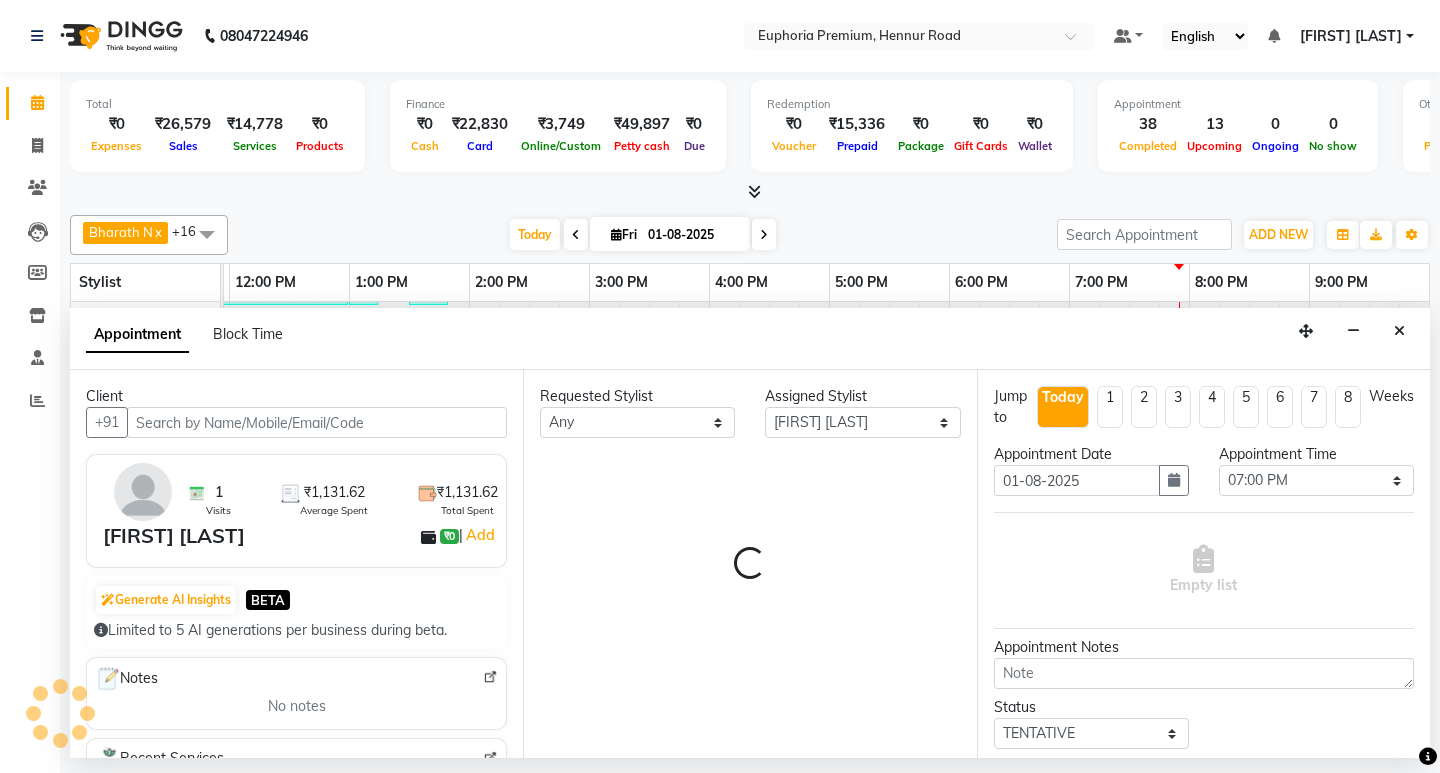 select on "4006" 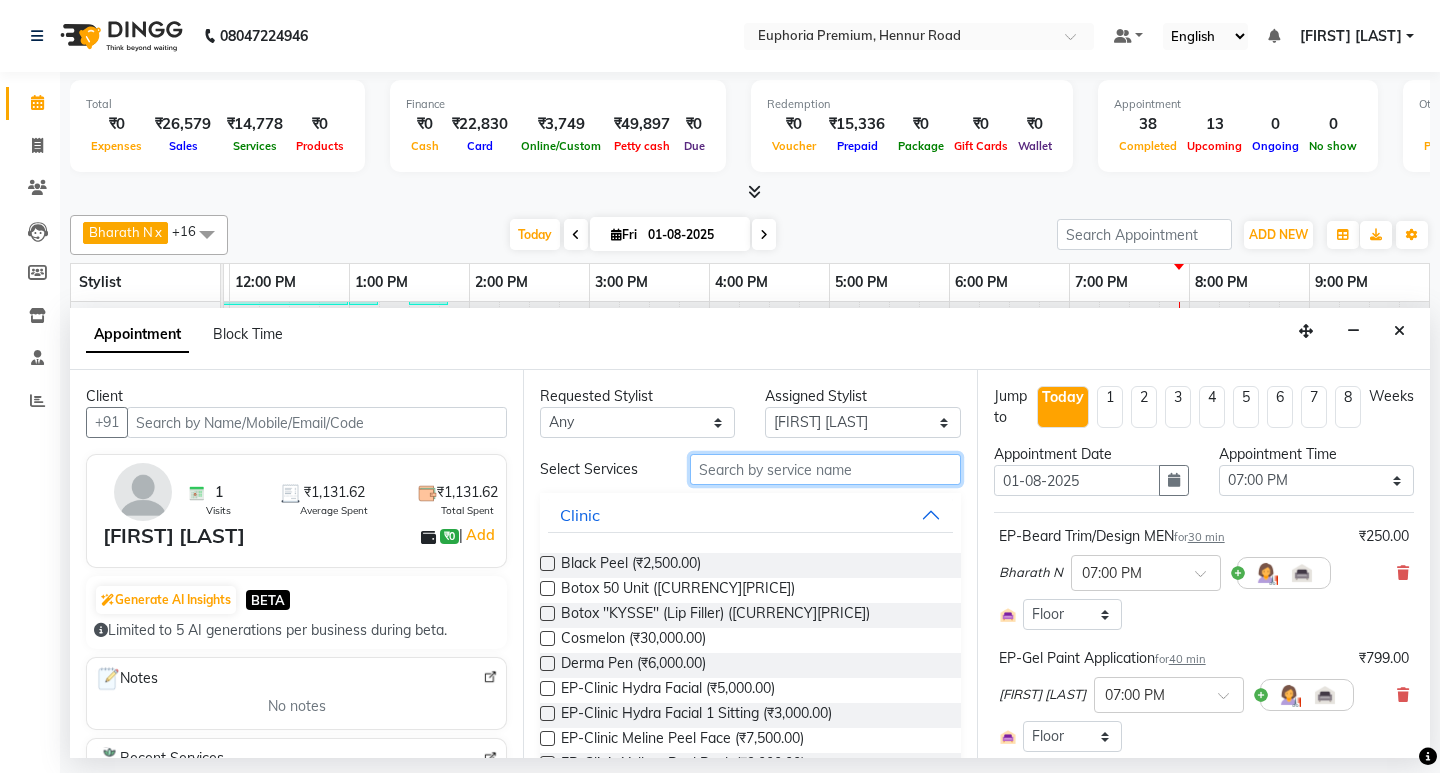 click at bounding box center [825, 469] 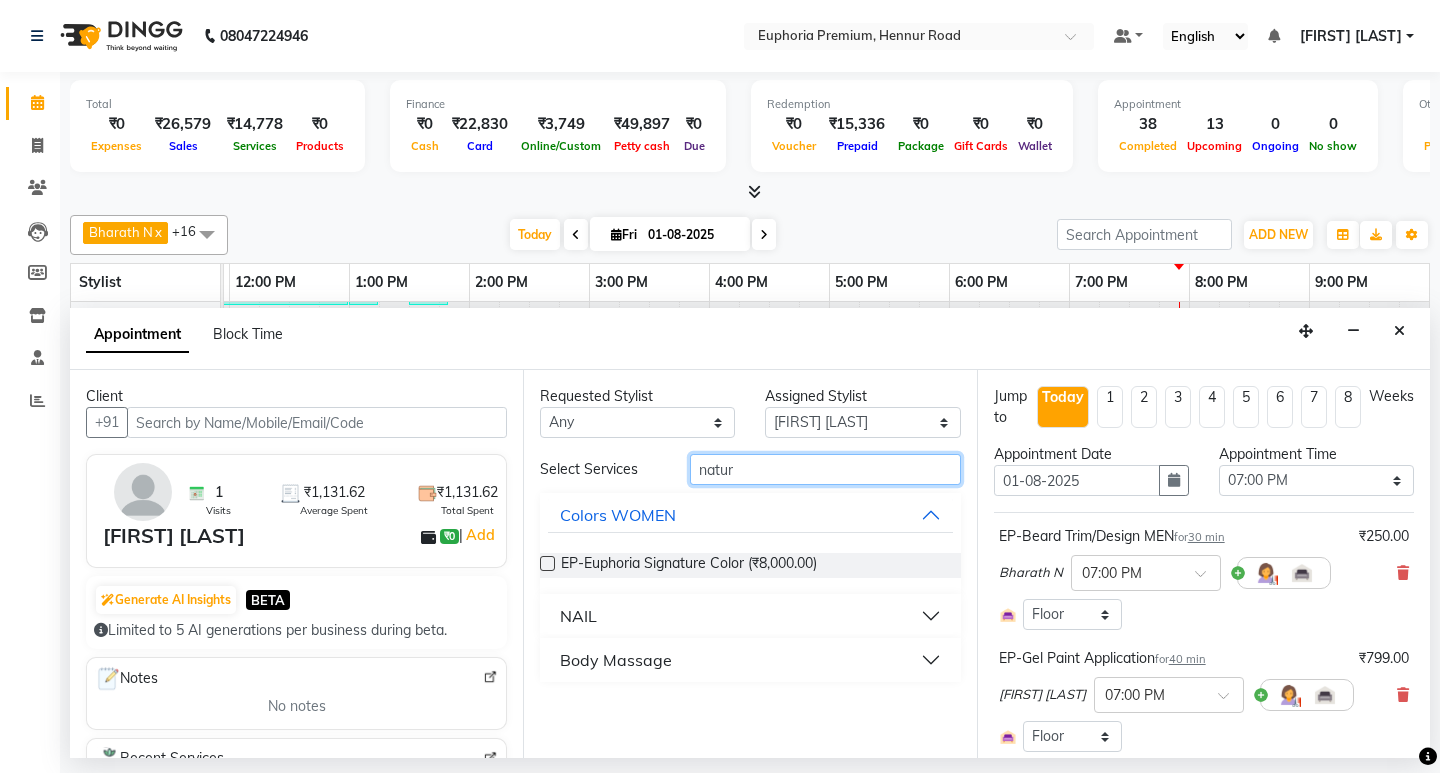 type on "natur" 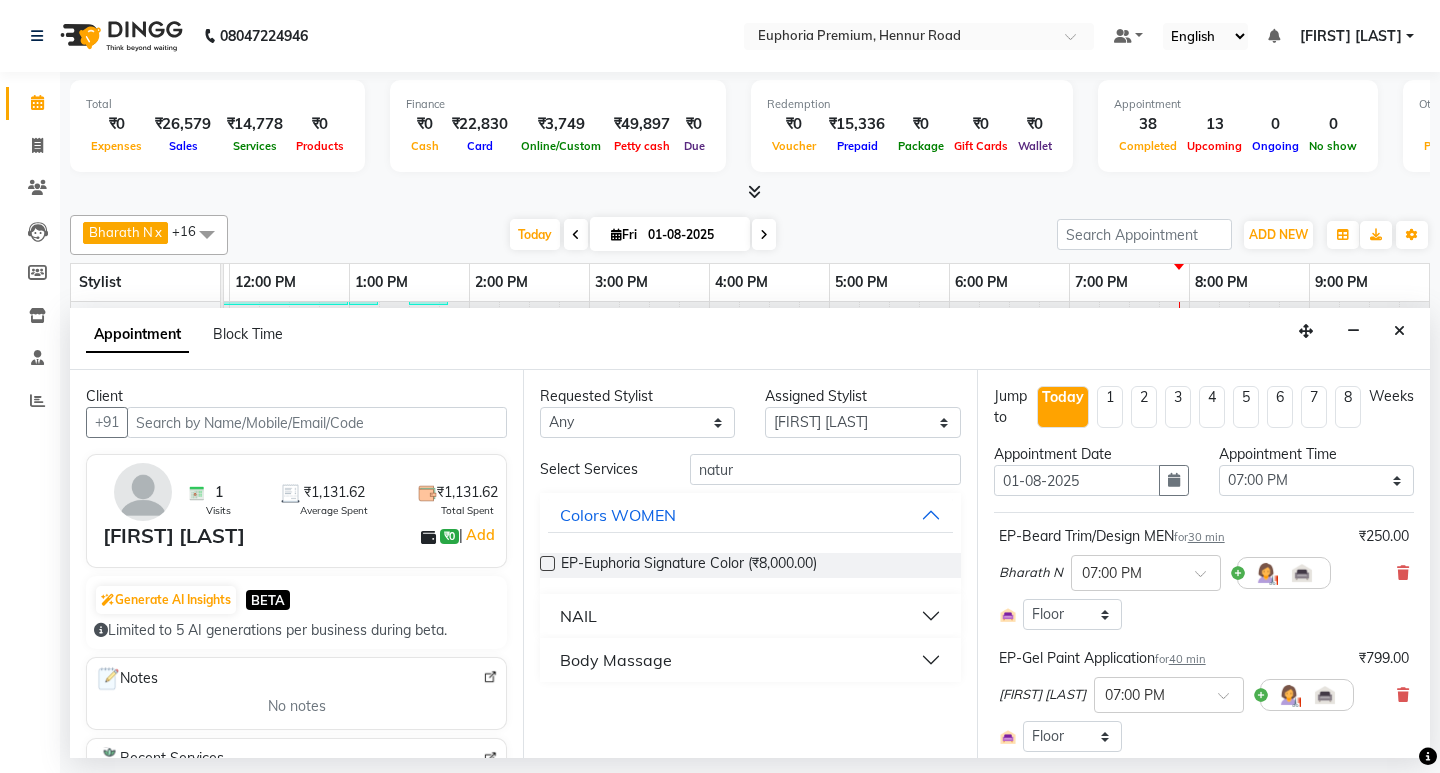 click on "NAIL" at bounding box center (750, 616) 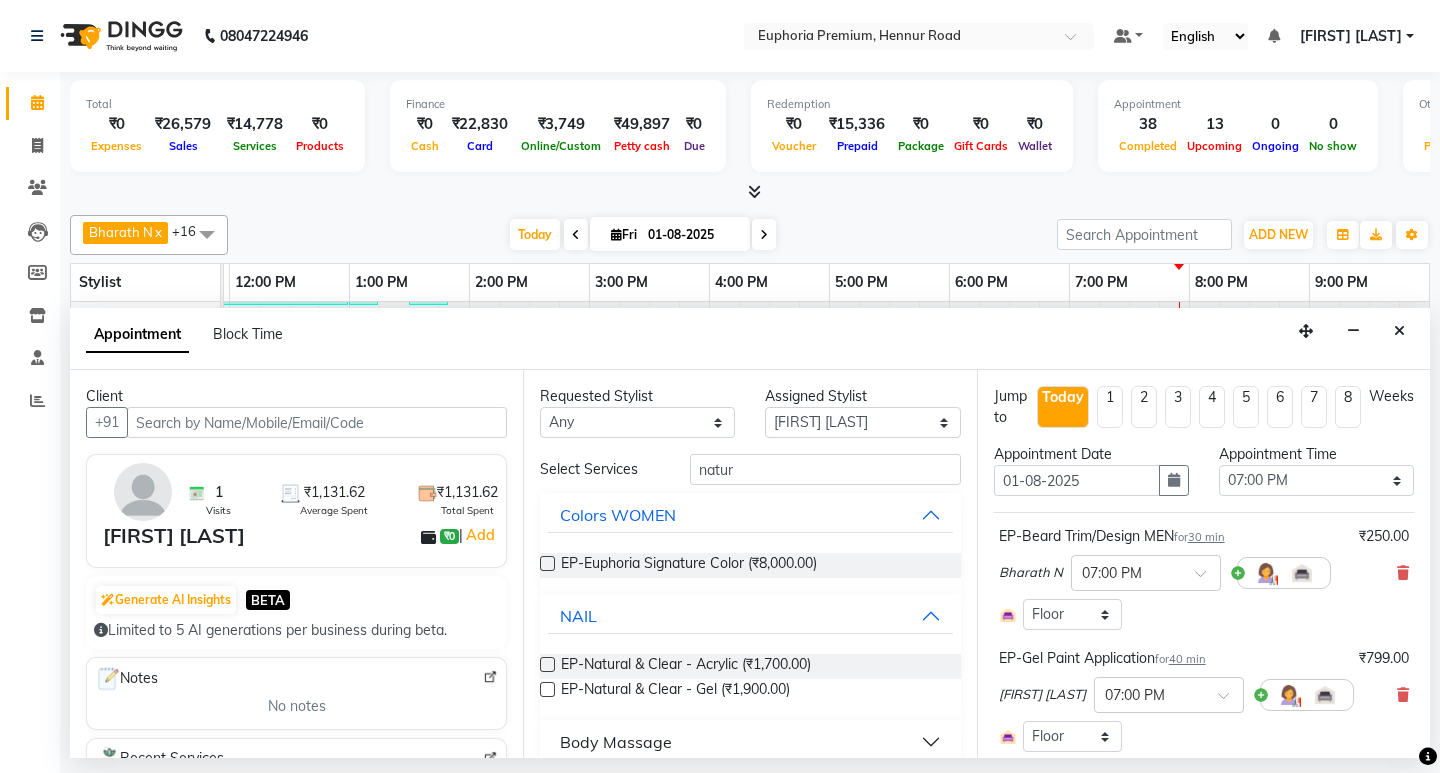 click at bounding box center [547, 664] 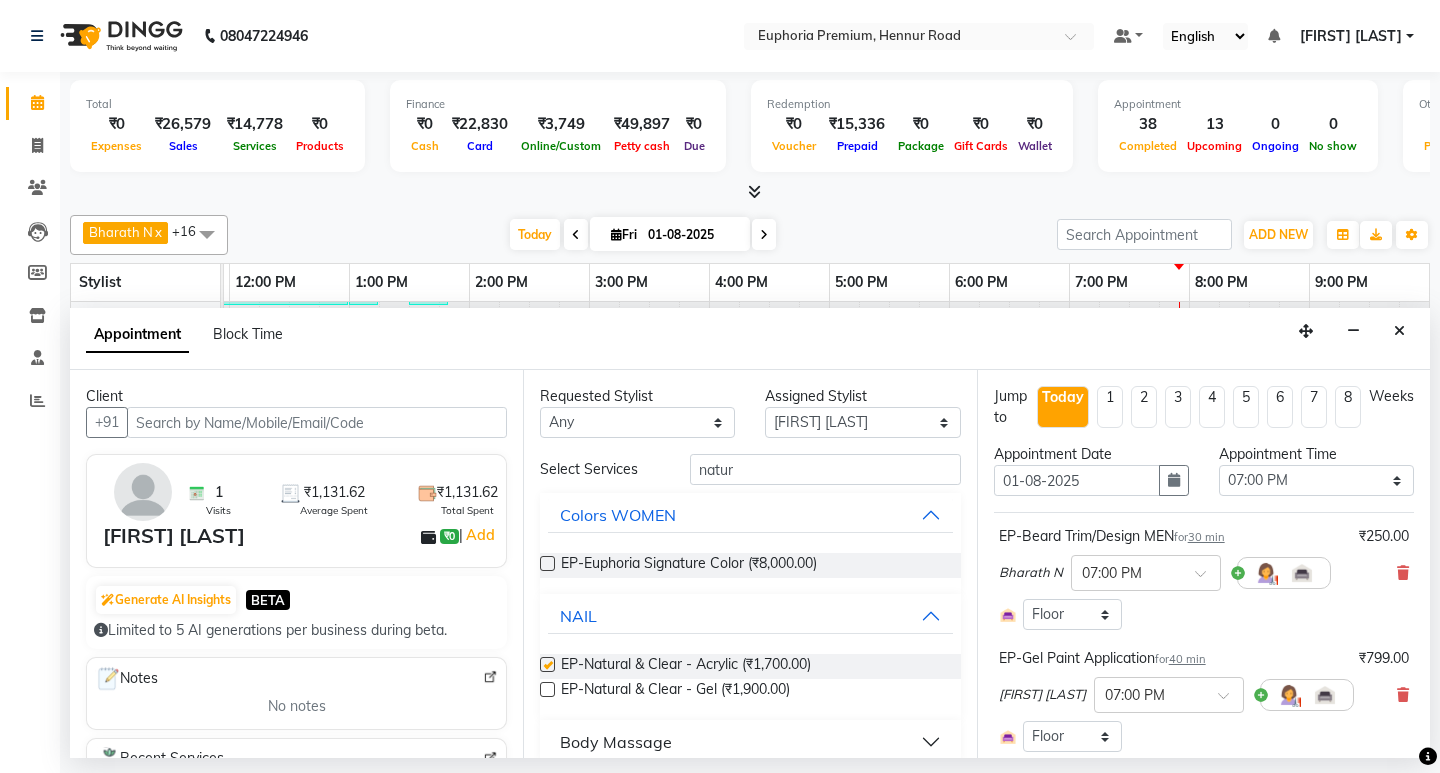 checkbox on "false" 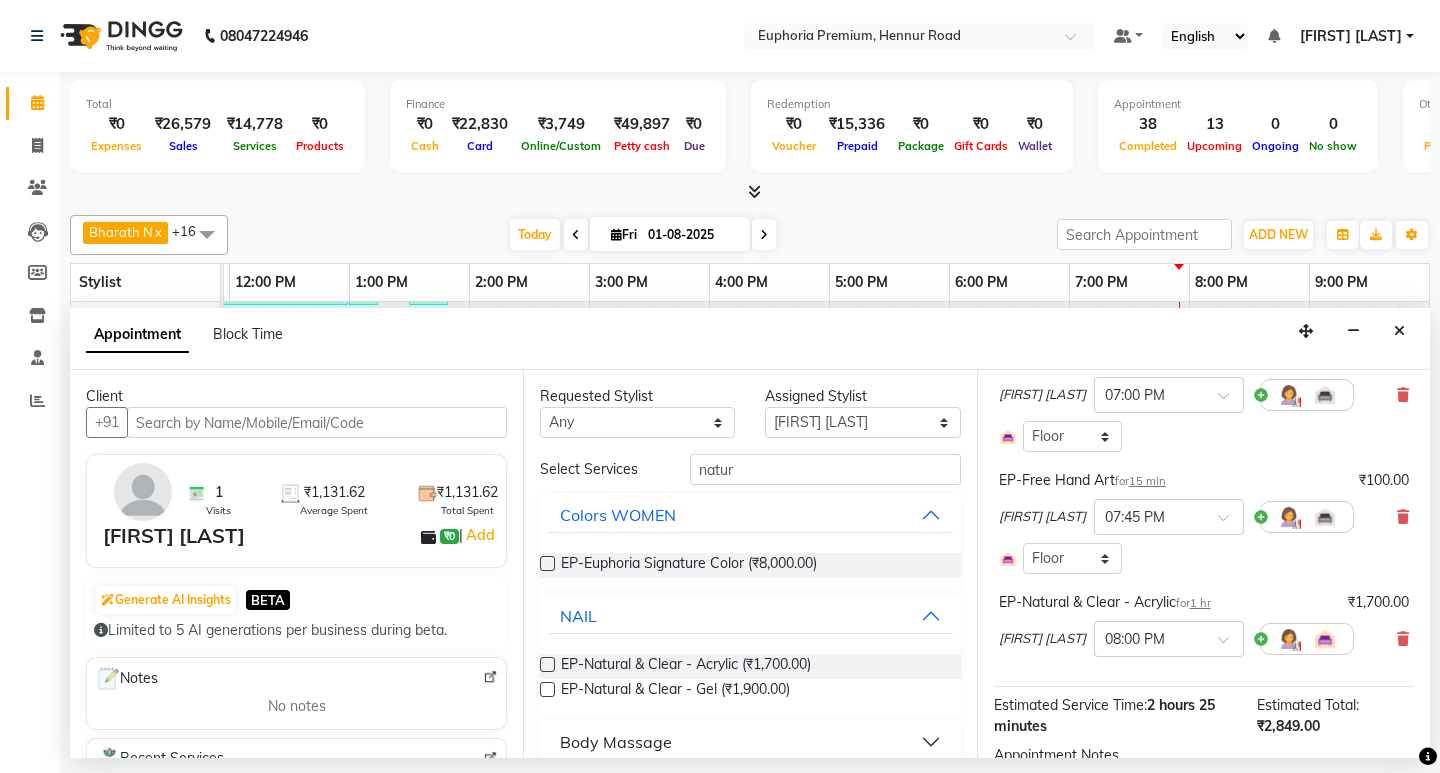 scroll, scrollTop: 200, scrollLeft: 0, axis: vertical 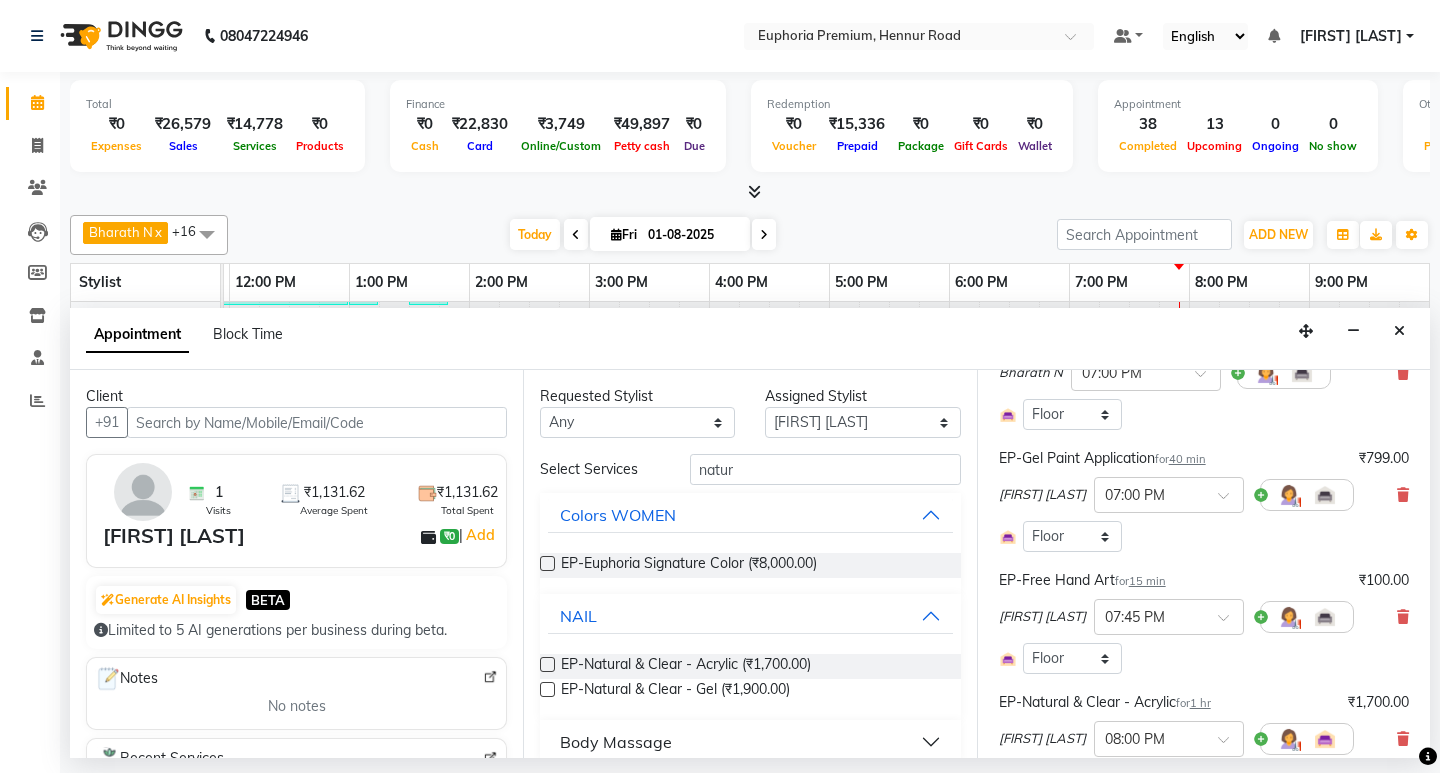click on "40 min" at bounding box center (1187, 459) 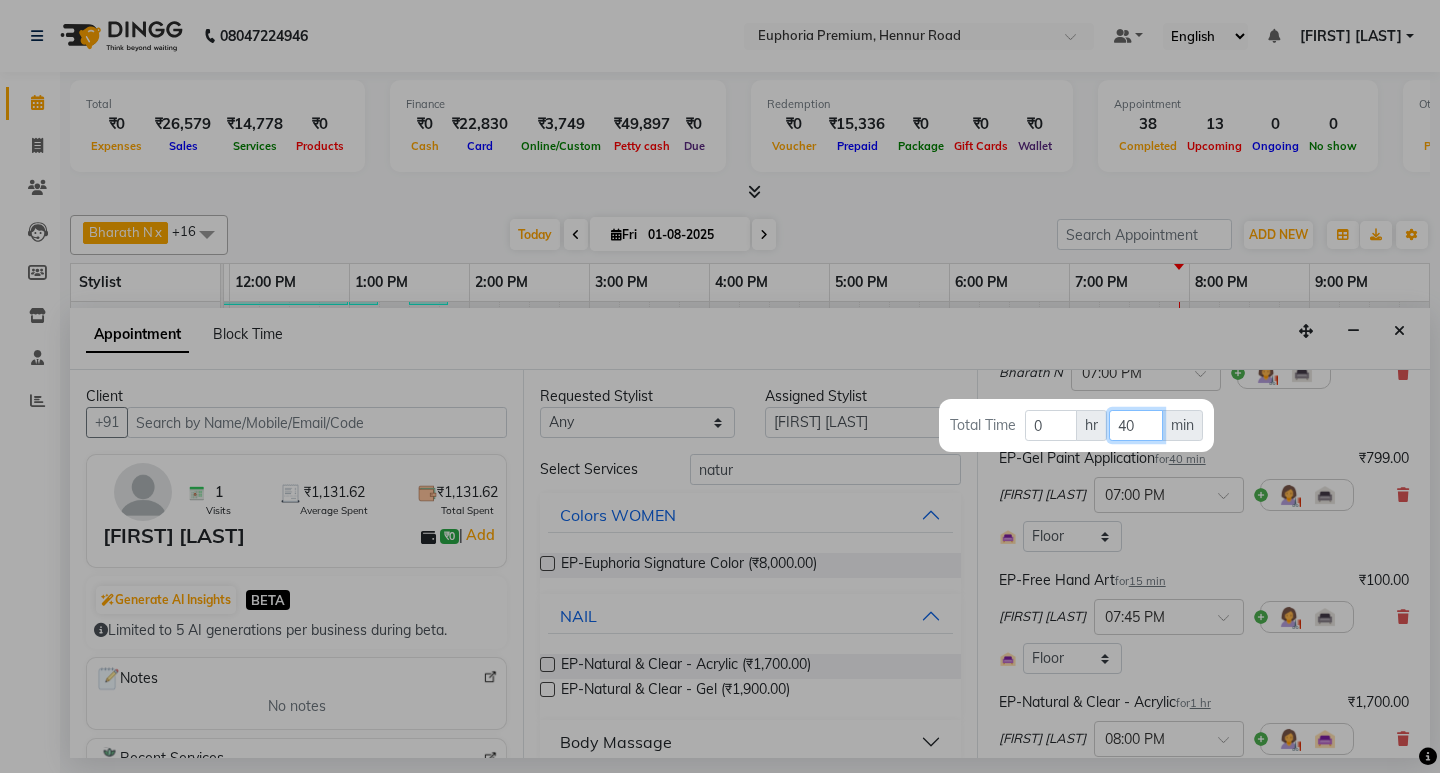 click on "40" at bounding box center [1135, 425] 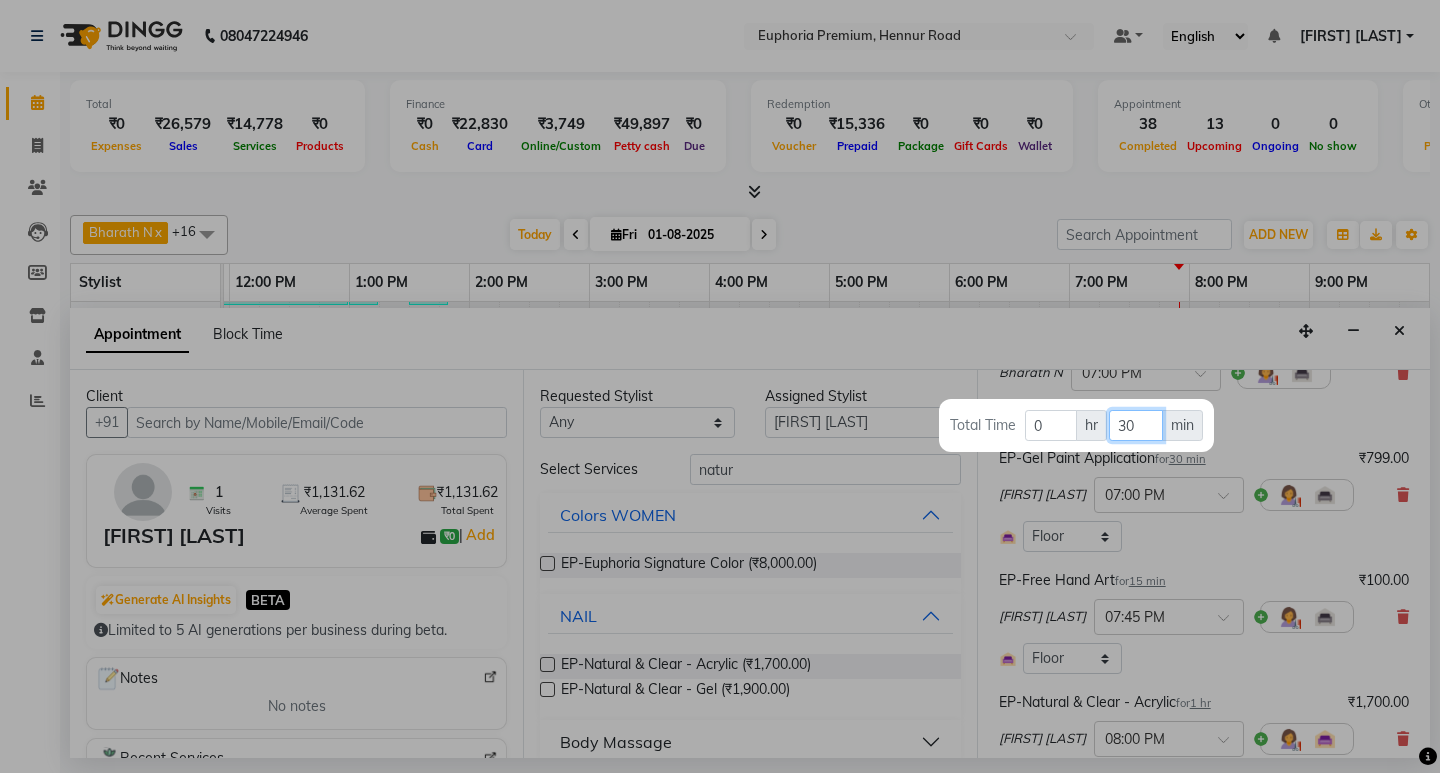 type on "30" 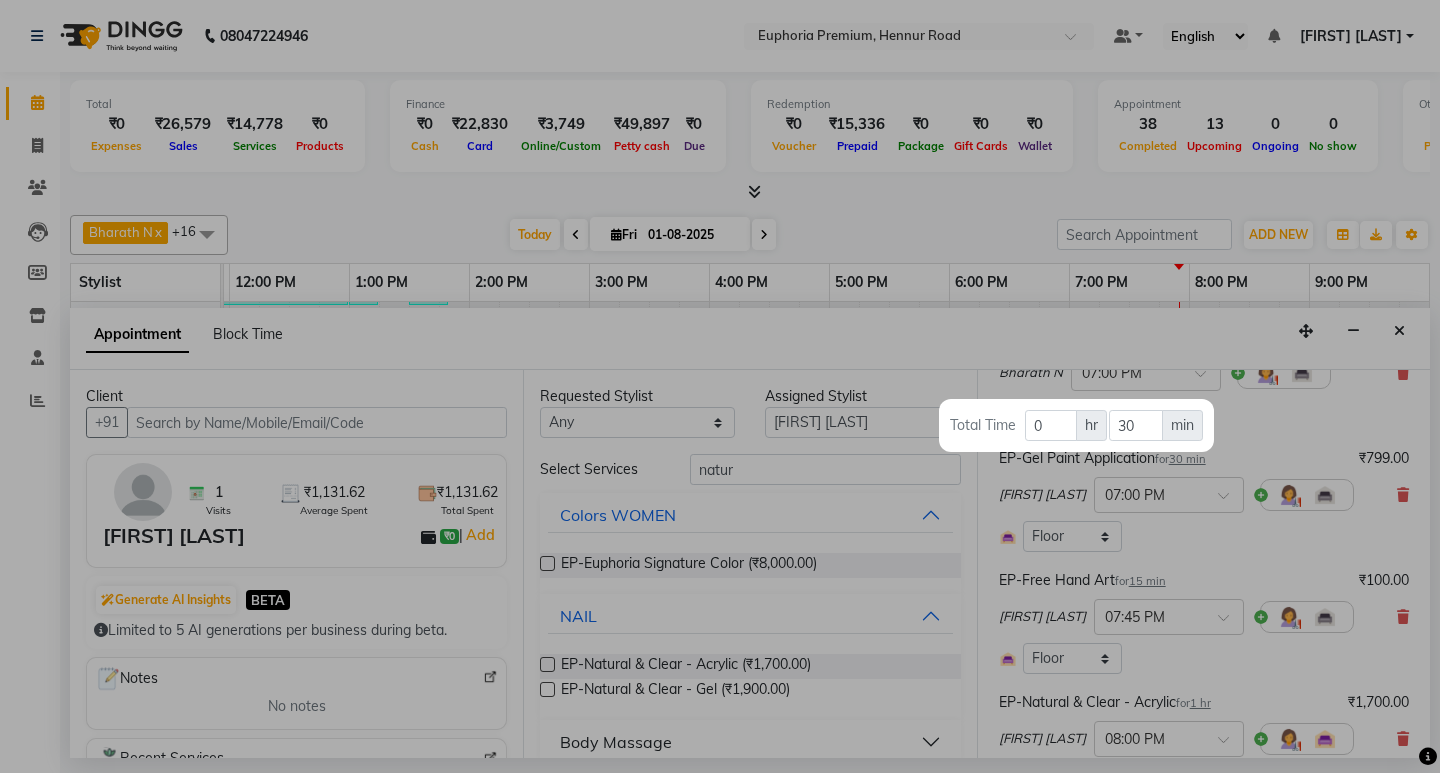 click at bounding box center [720, 386] 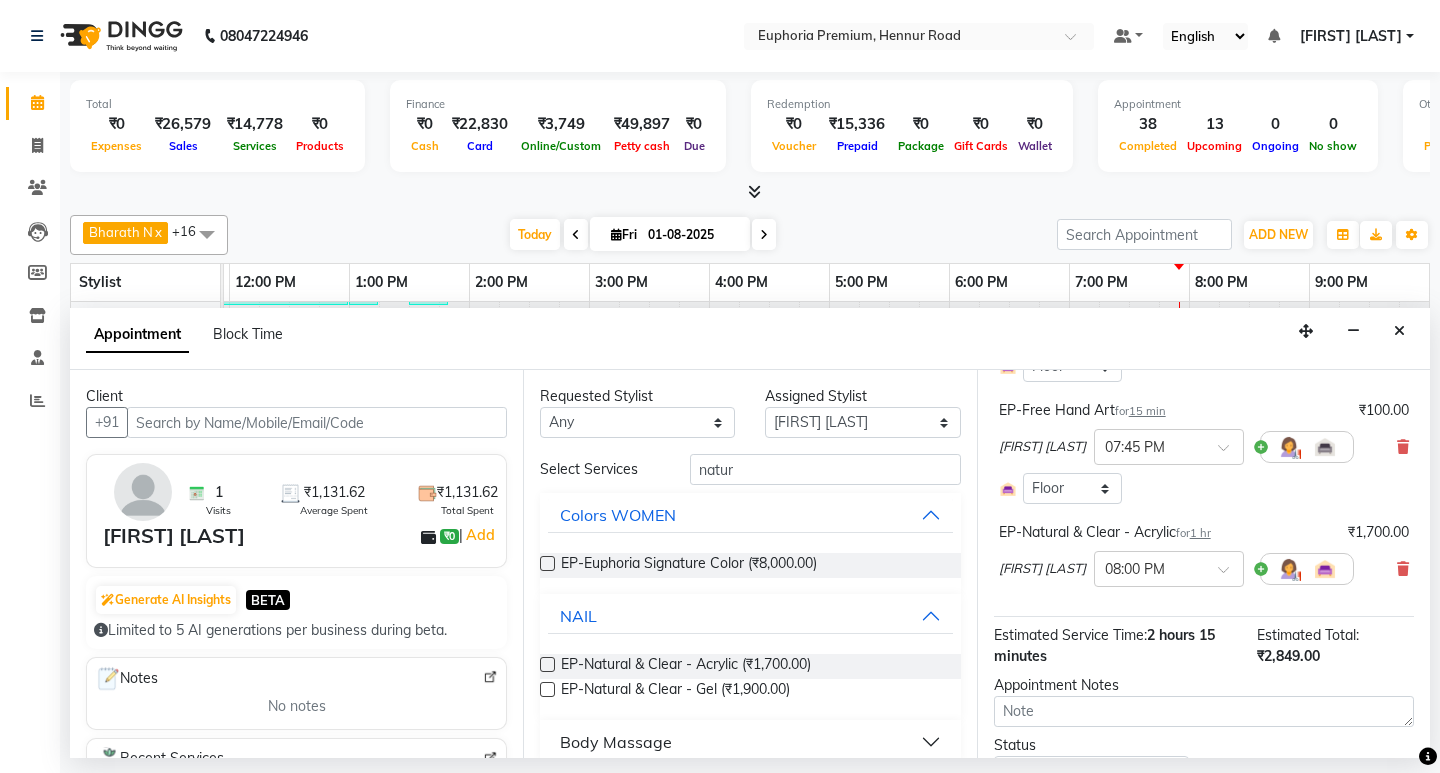 scroll, scrollTop: 467, scrollLeft: 0, axis: vertical 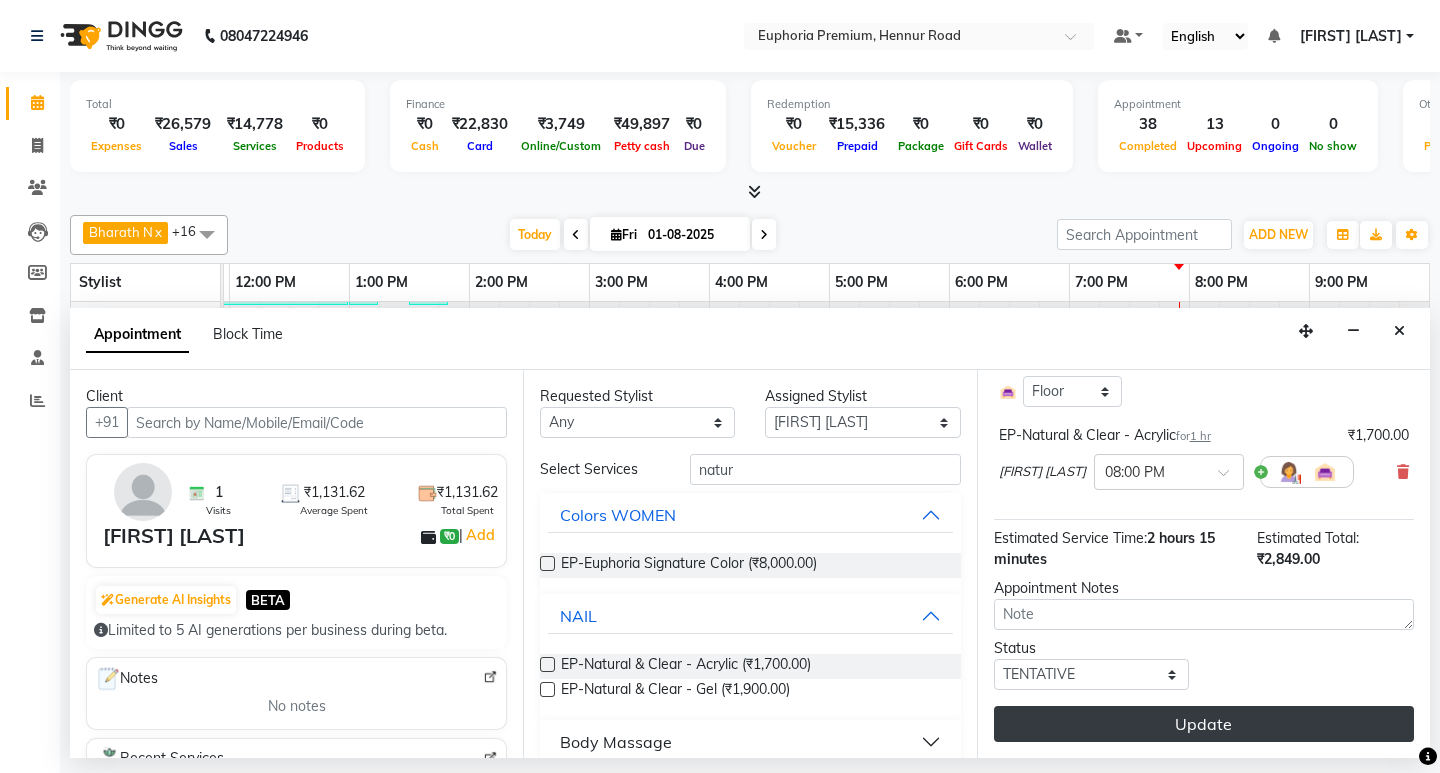 click on "Update" at bounding box center [1204, 724] 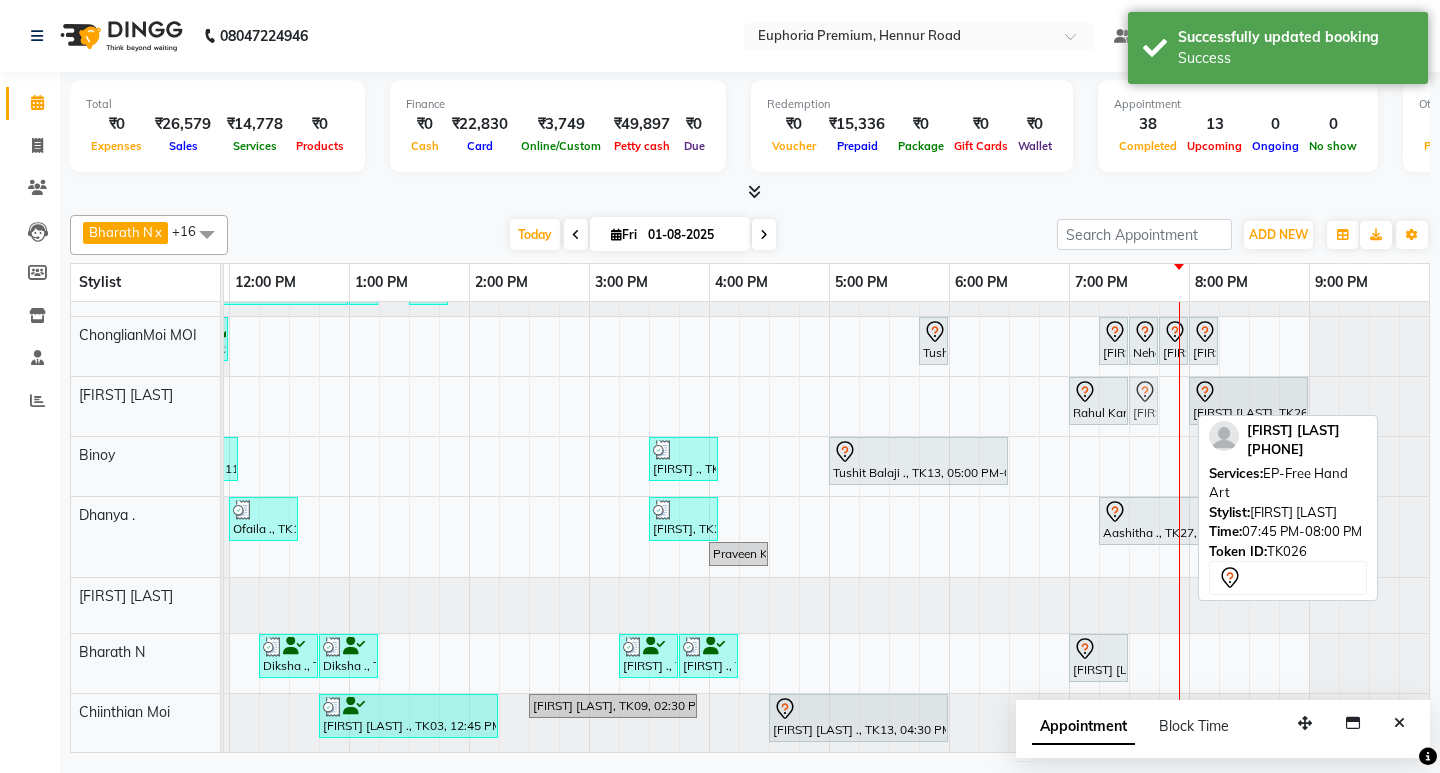 drag, startPoint x: 1166, startPoint y: 404, endPoint x: 1150, endPoint y: 404, distance: 16 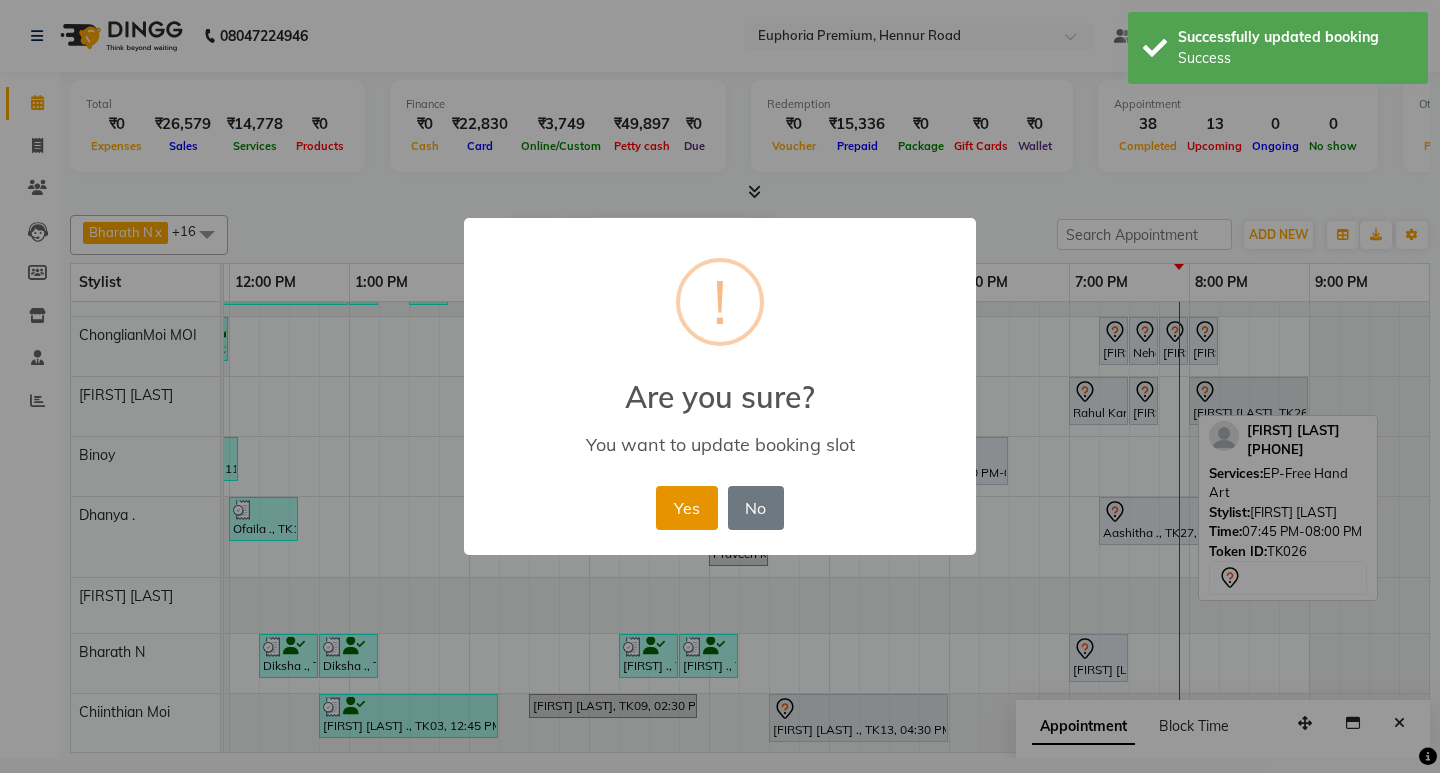 click on "Yes" at bounding box center [686, 508] 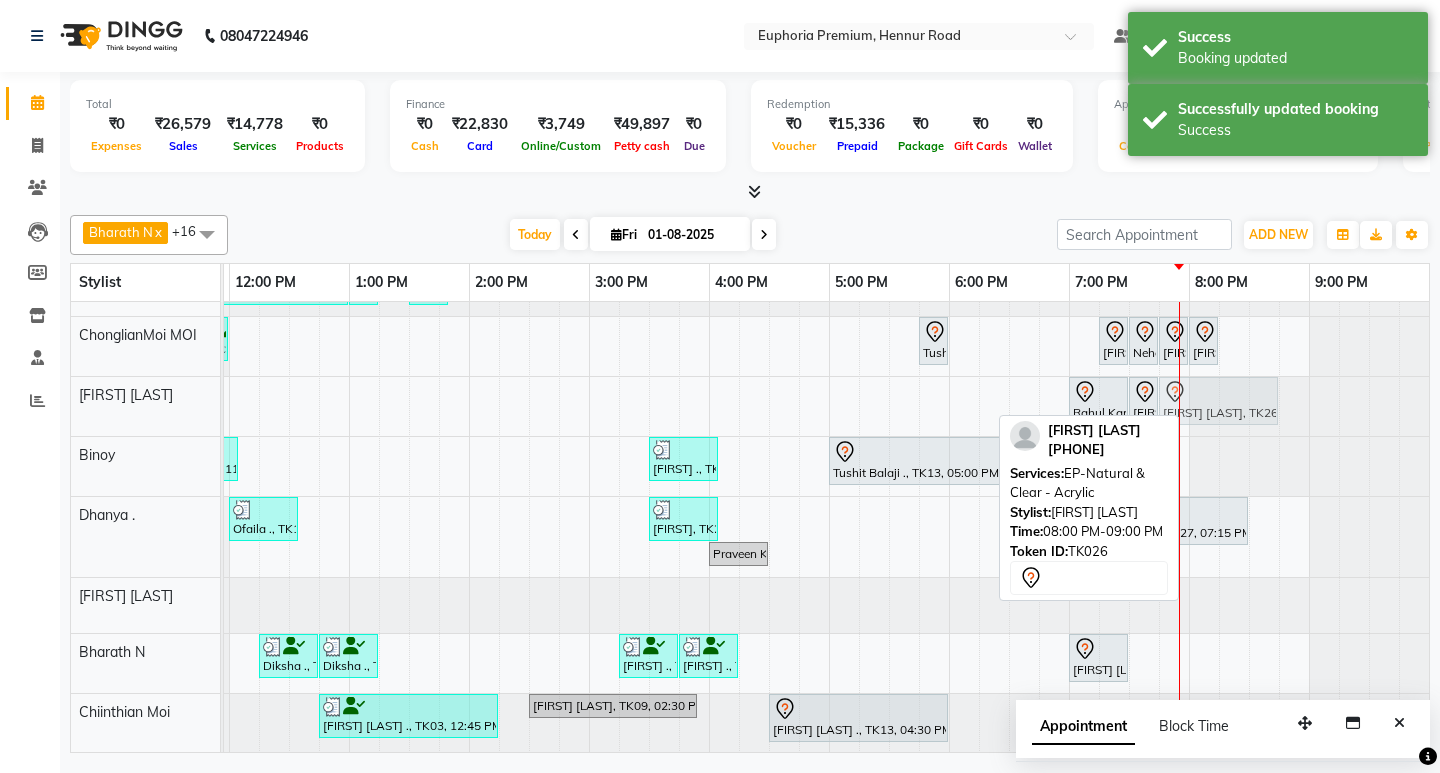 drag, startPoint x: 1231, startPoint y: 402, endPoint x: 1201, endPoint y: 406, distance: 30.265491 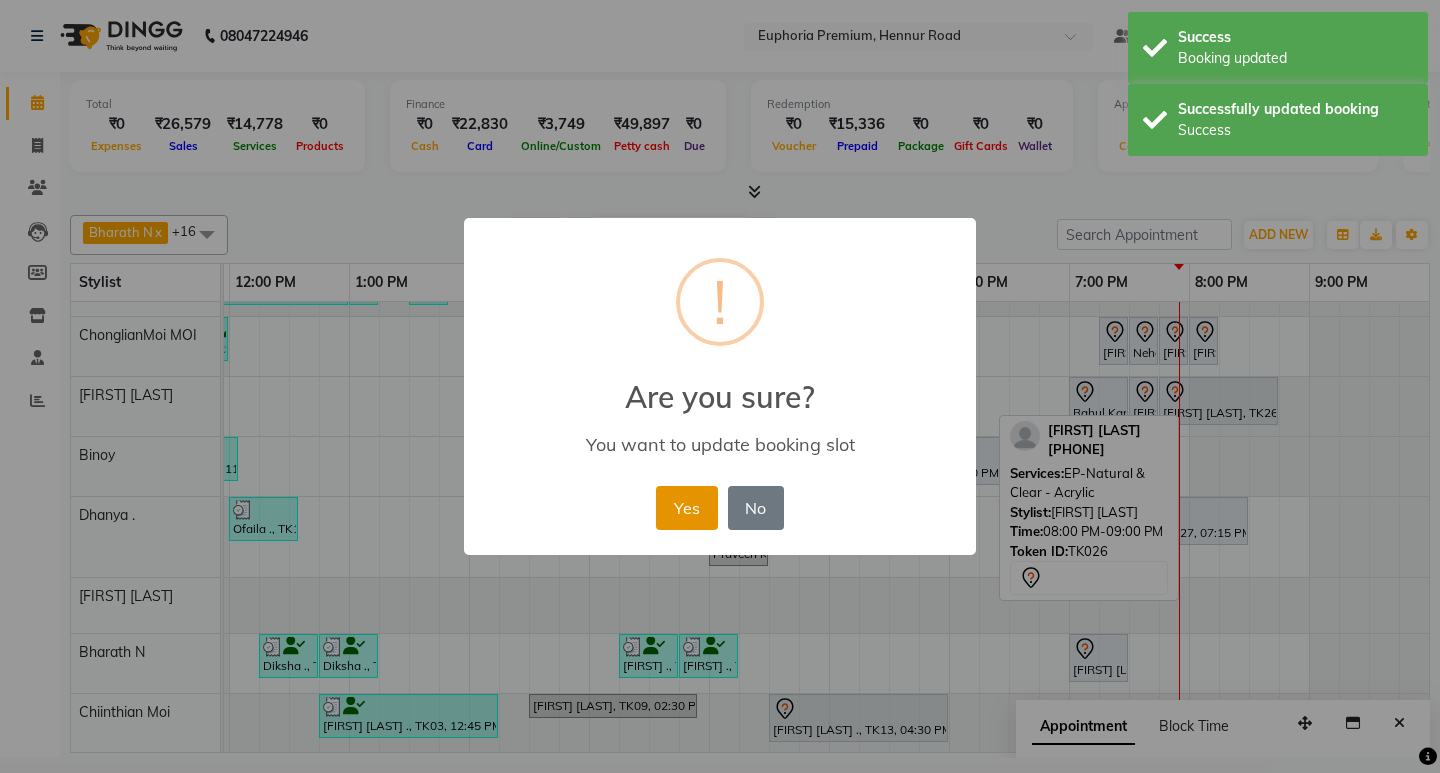 click on "Yes" at bounding box center (686, 508) 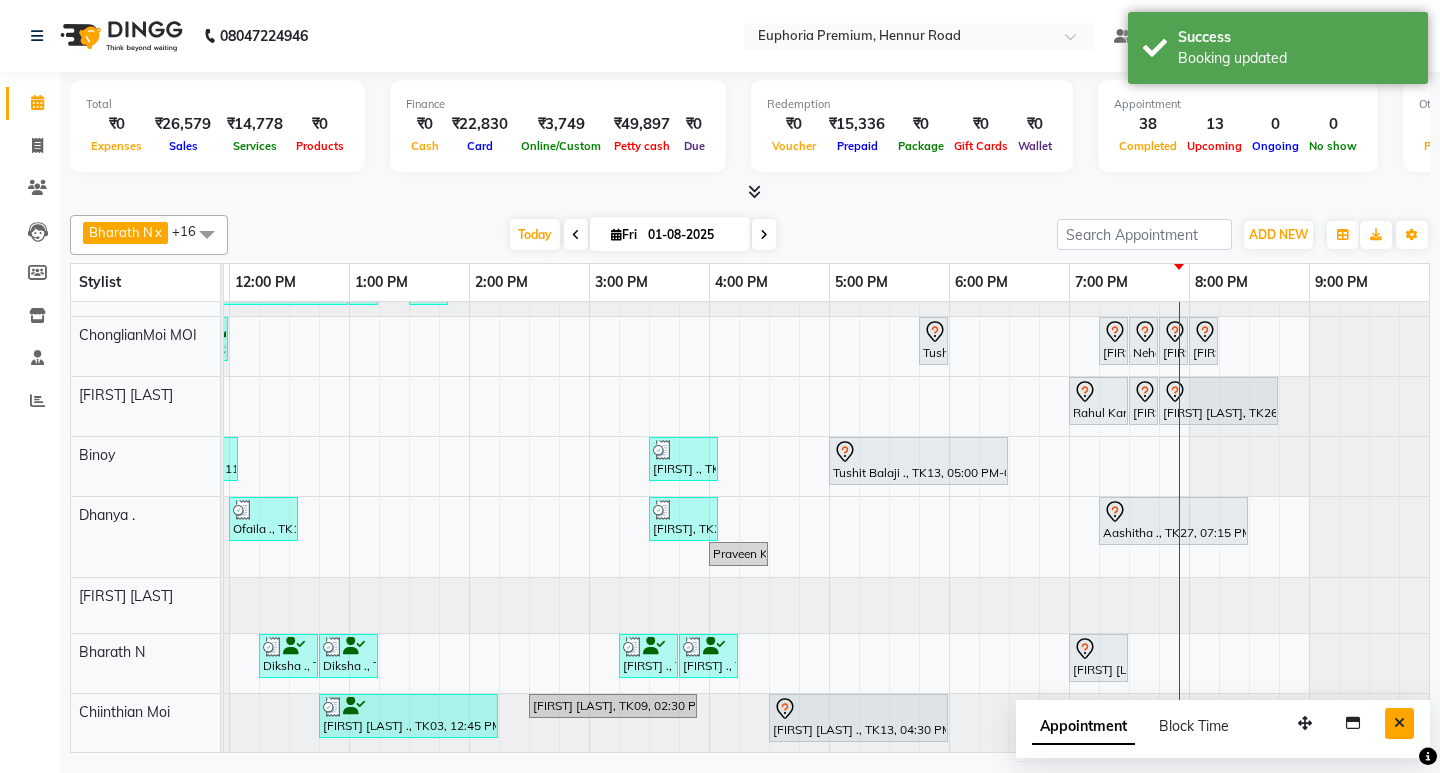 click at bounding box center (1399, 723) 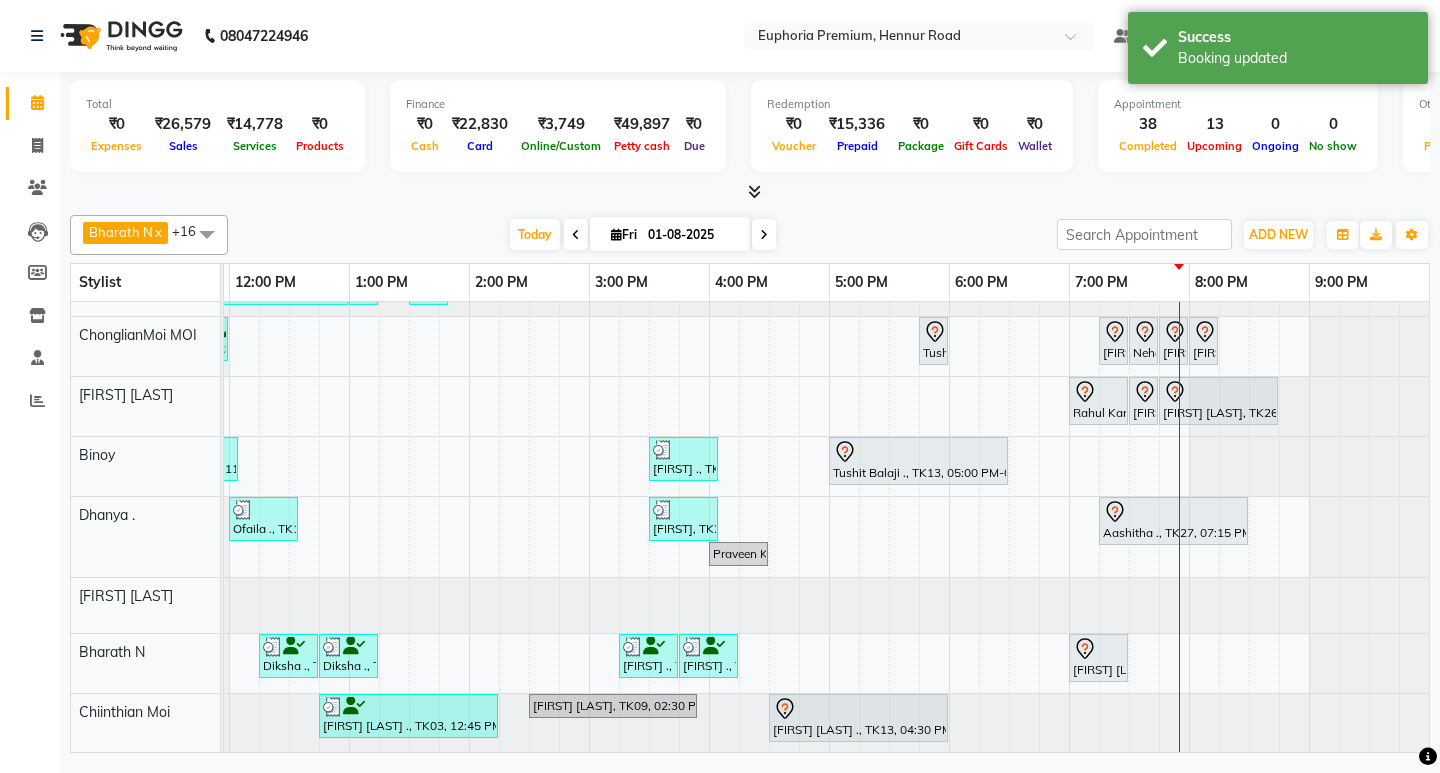 scroll, scrollTop: 265, scrollLeft: 475, axis: both 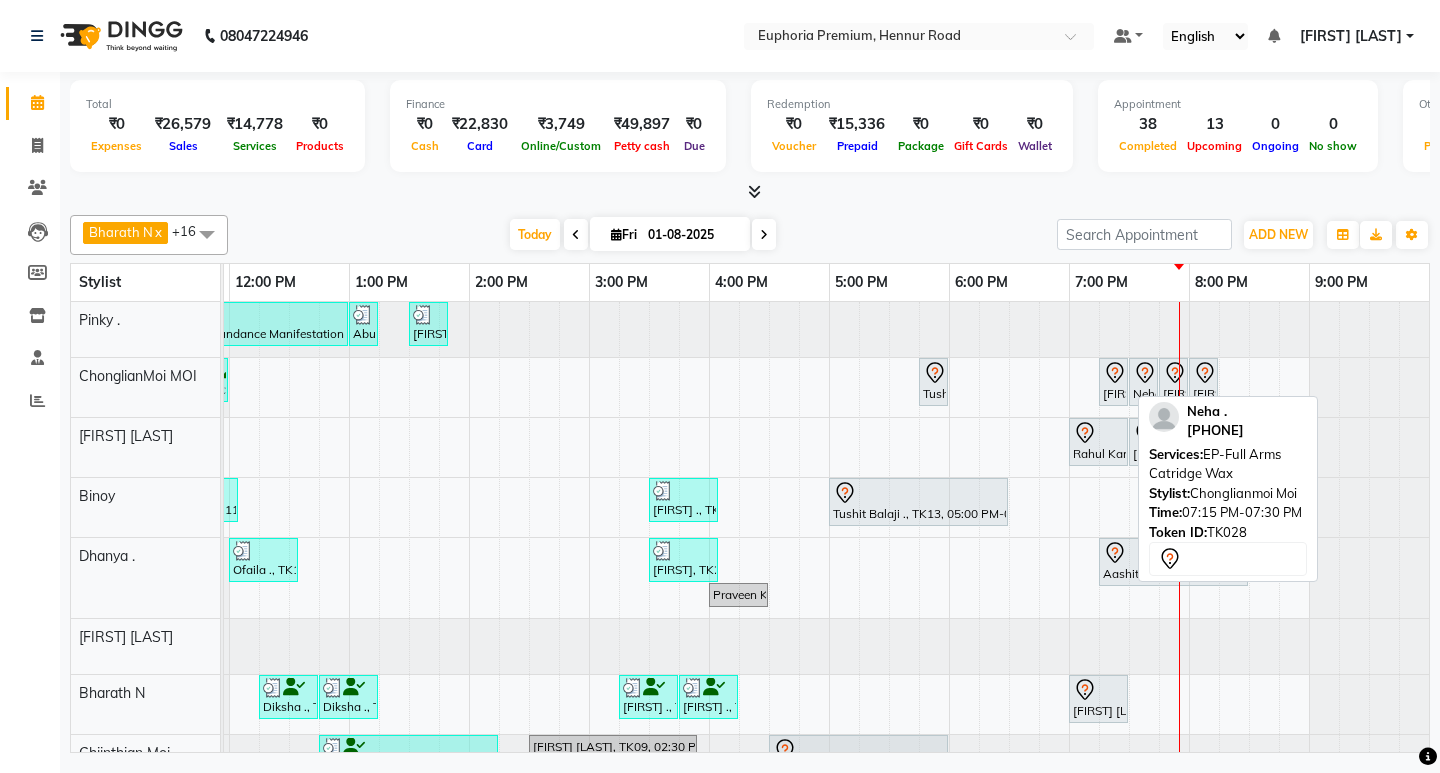 click 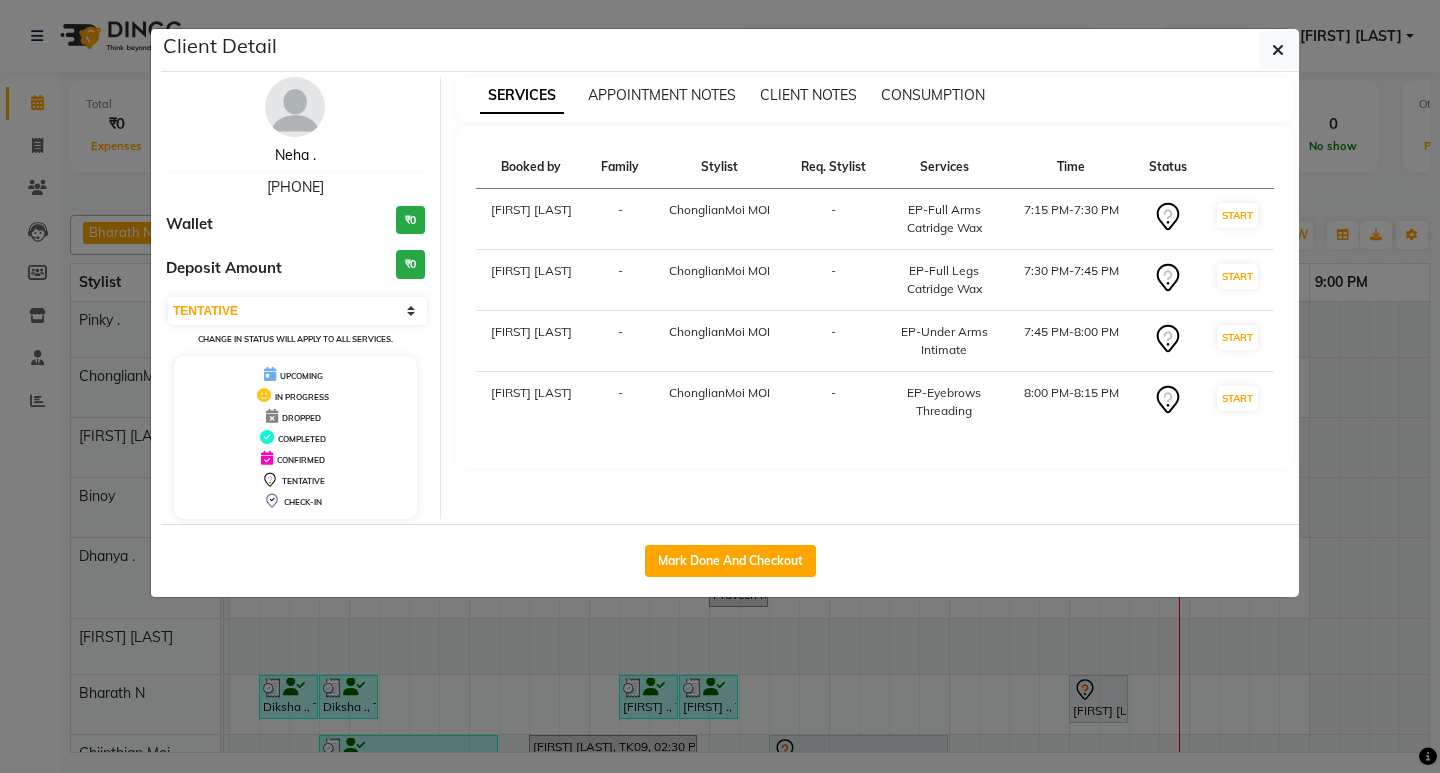 click on "Neha ." at bounding box center [295, 155] 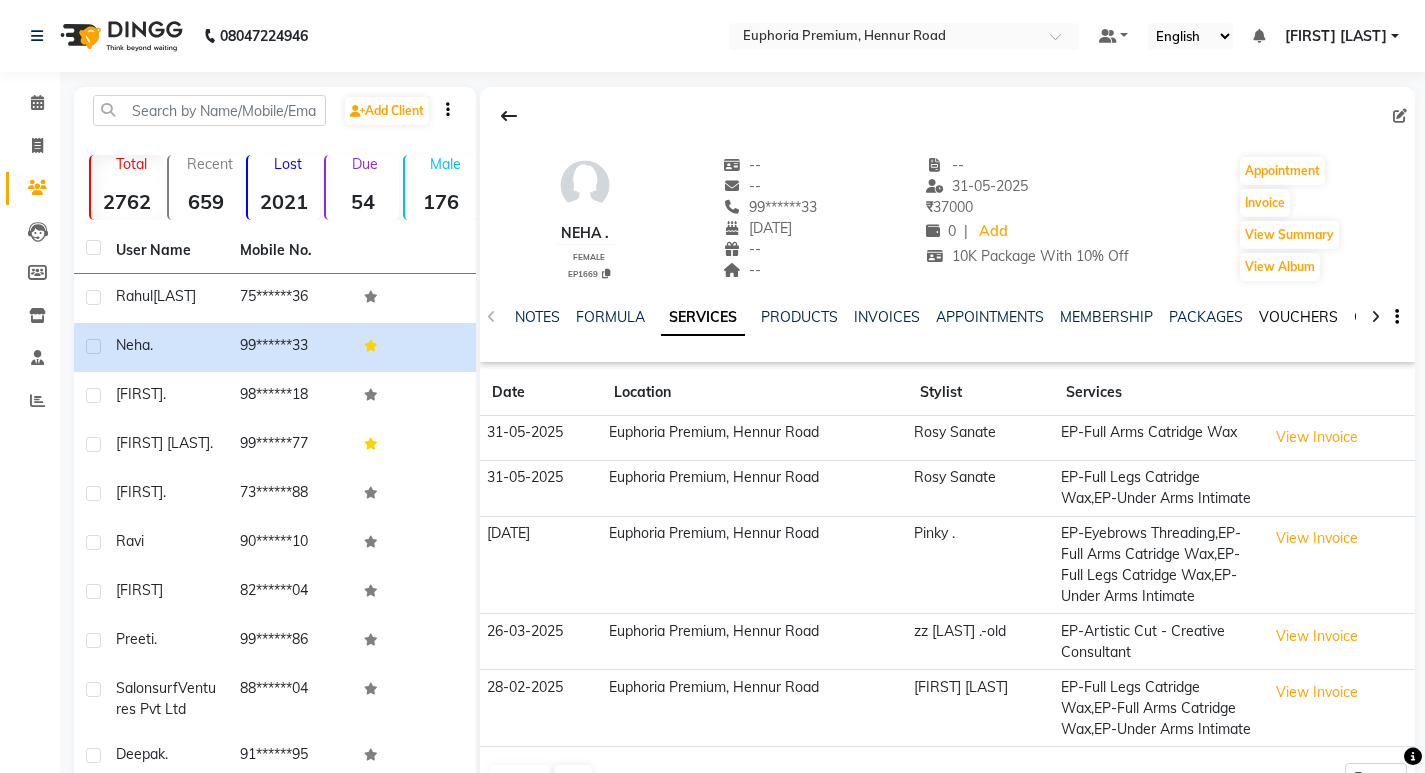 click on "VOUCHERS" 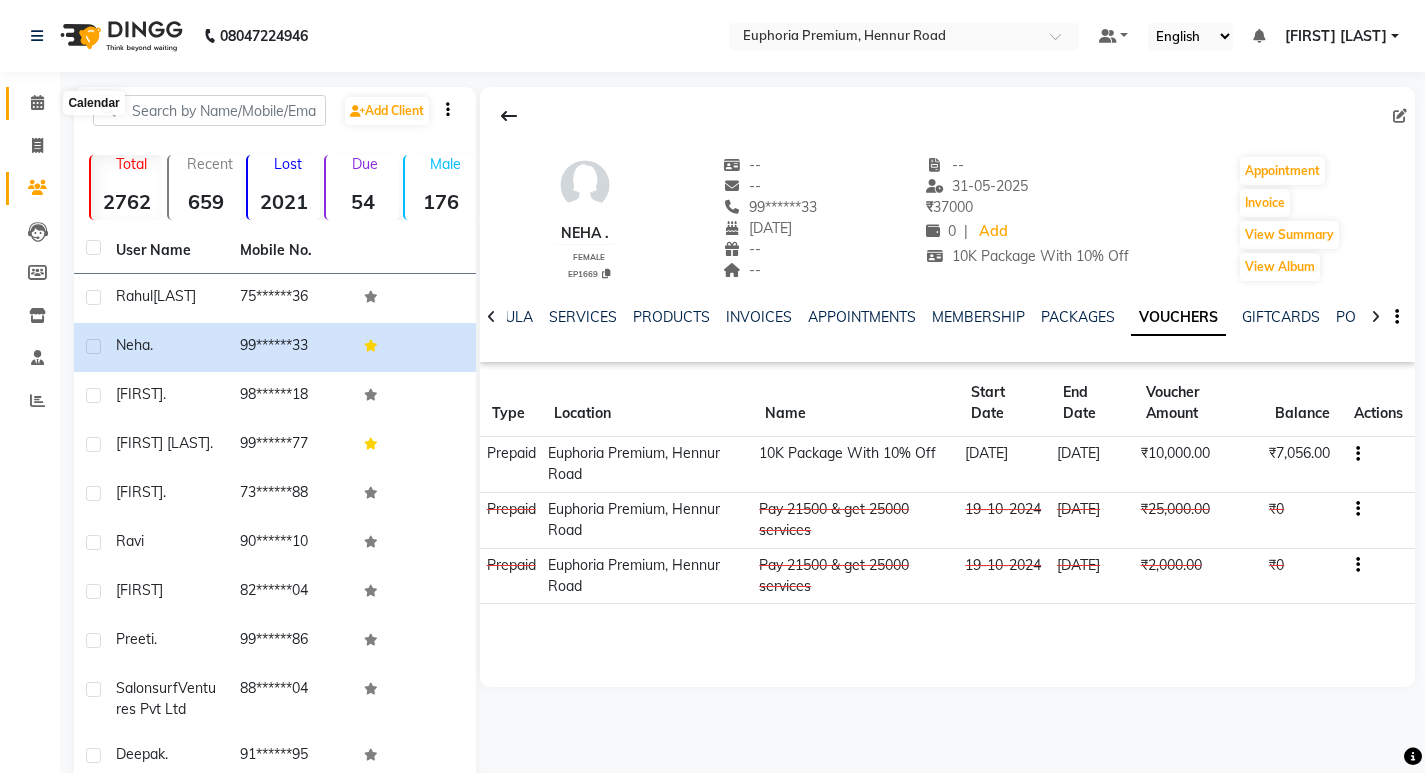 click 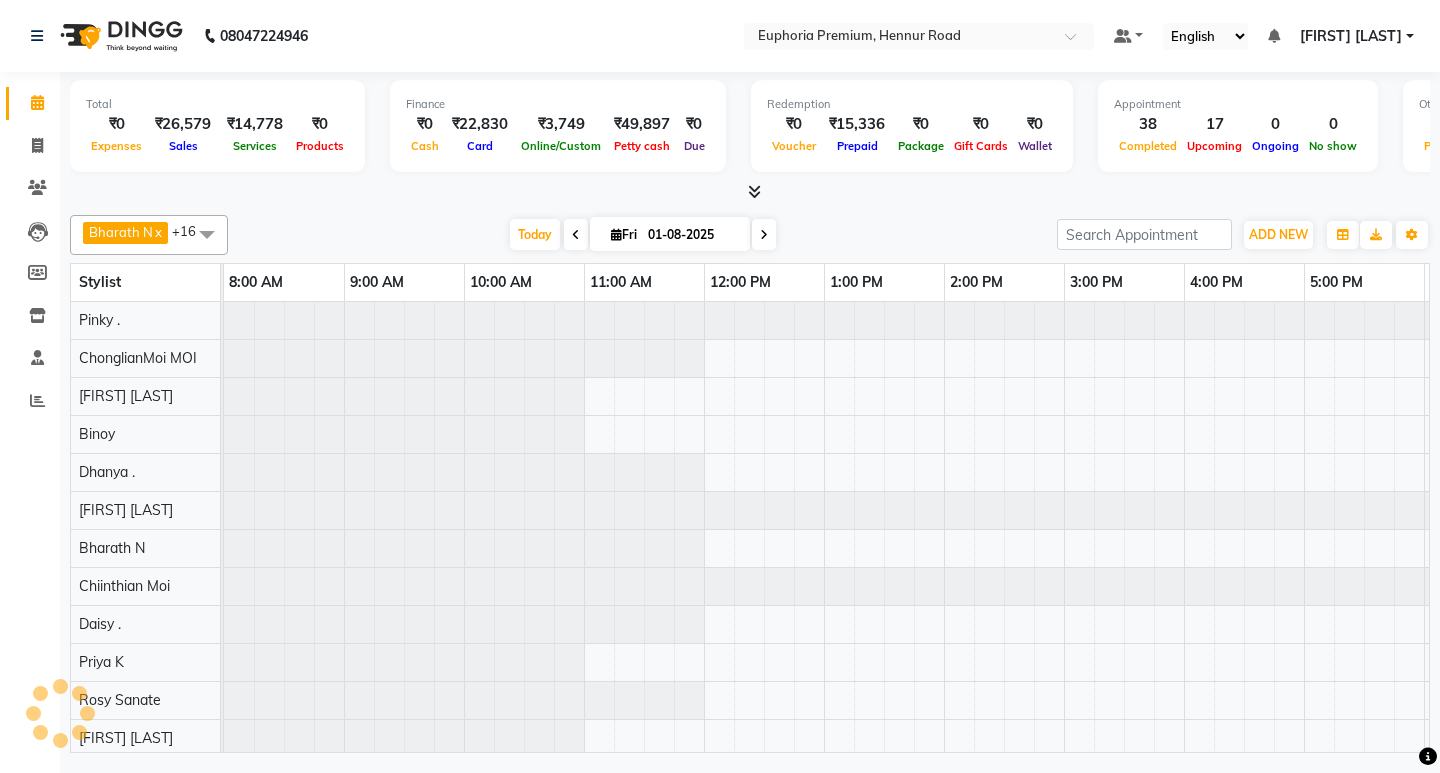 scroll, scrollTop: 0, scrollLeft: 0, axis: both 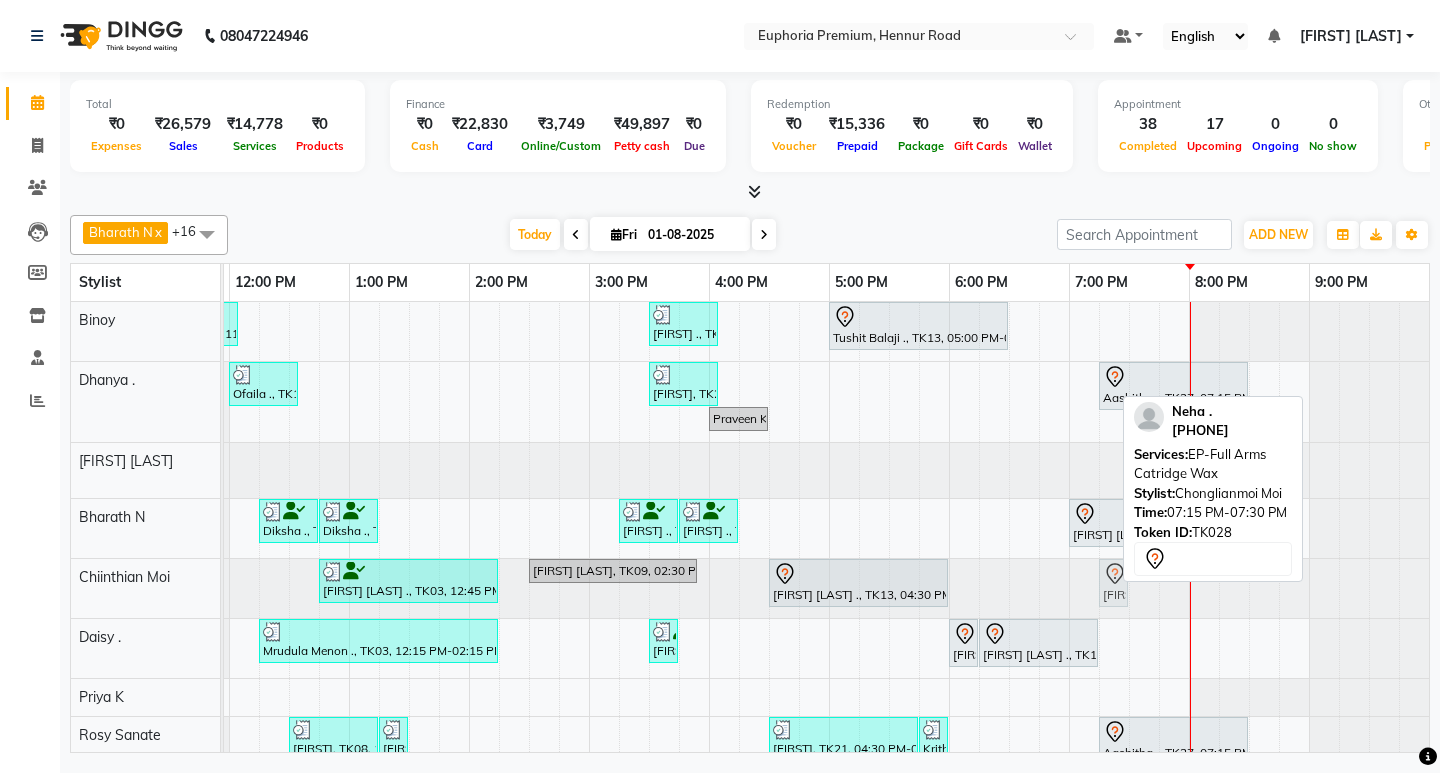 drag, startPoint x: 1095, startPoint y: 380, endPoint x: 1103, endPoint y: 611, distance: 231.13849 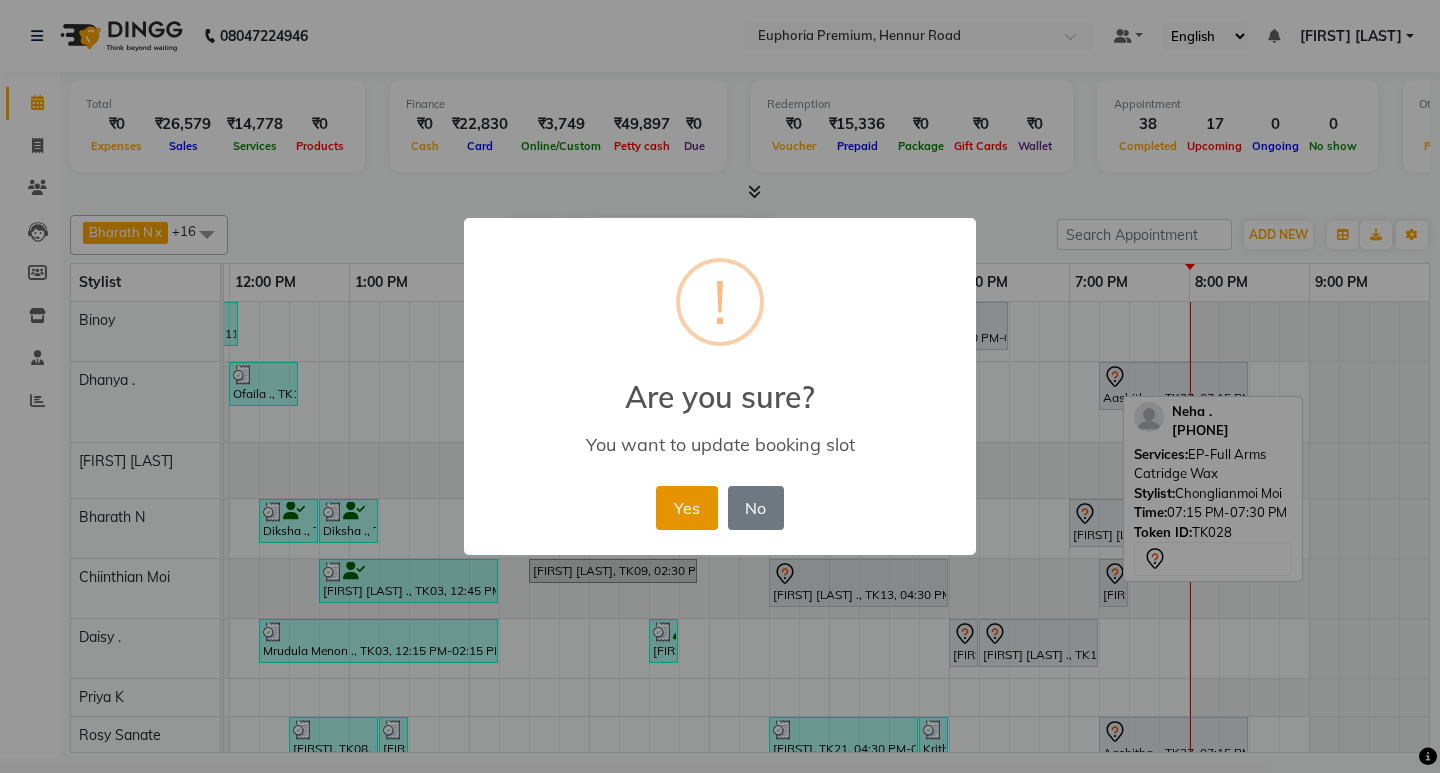 click on "Yes" at bounding box center (686, 508) 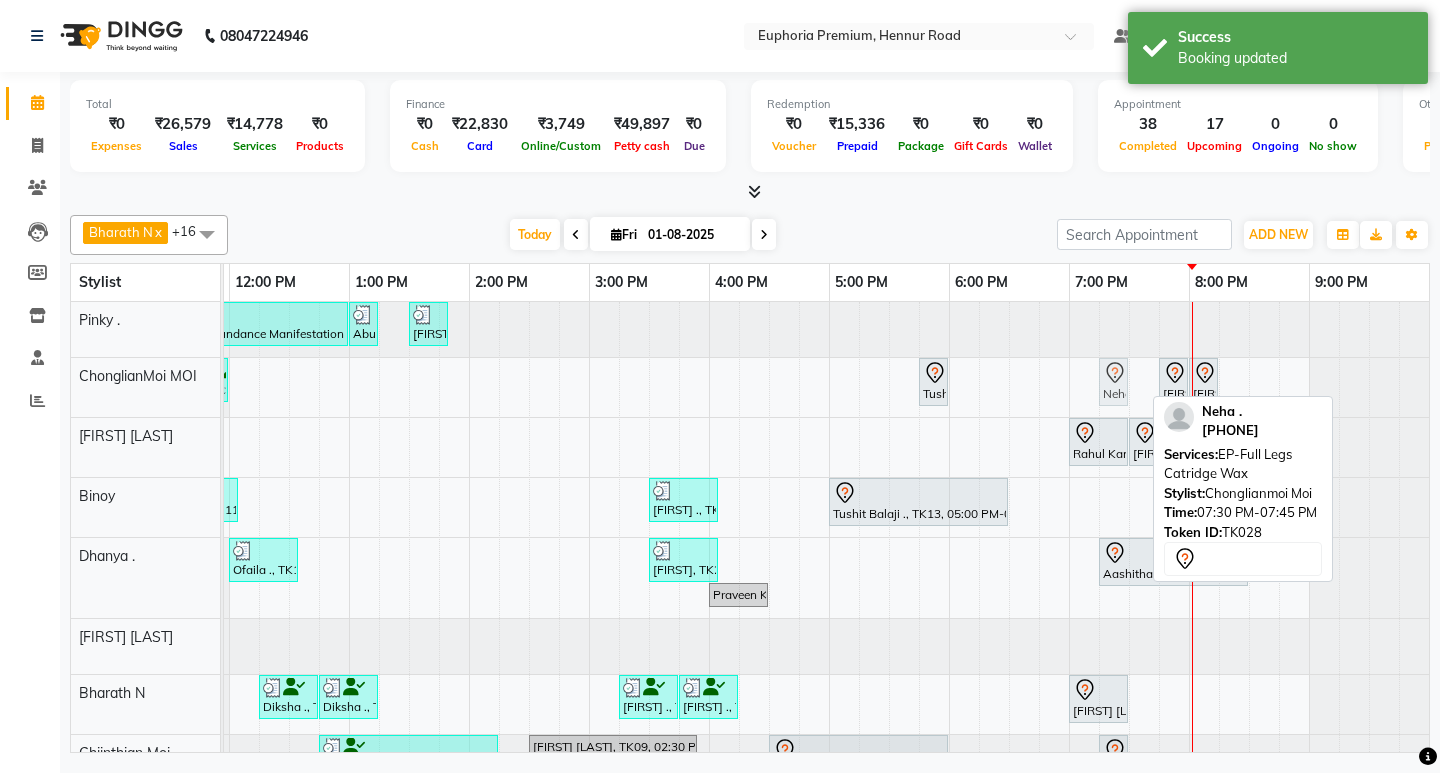 drag, startPoint x: 1127, startPoint y: 385, endPoint x: 1105, endPoint y: 387, distance: 22.090721 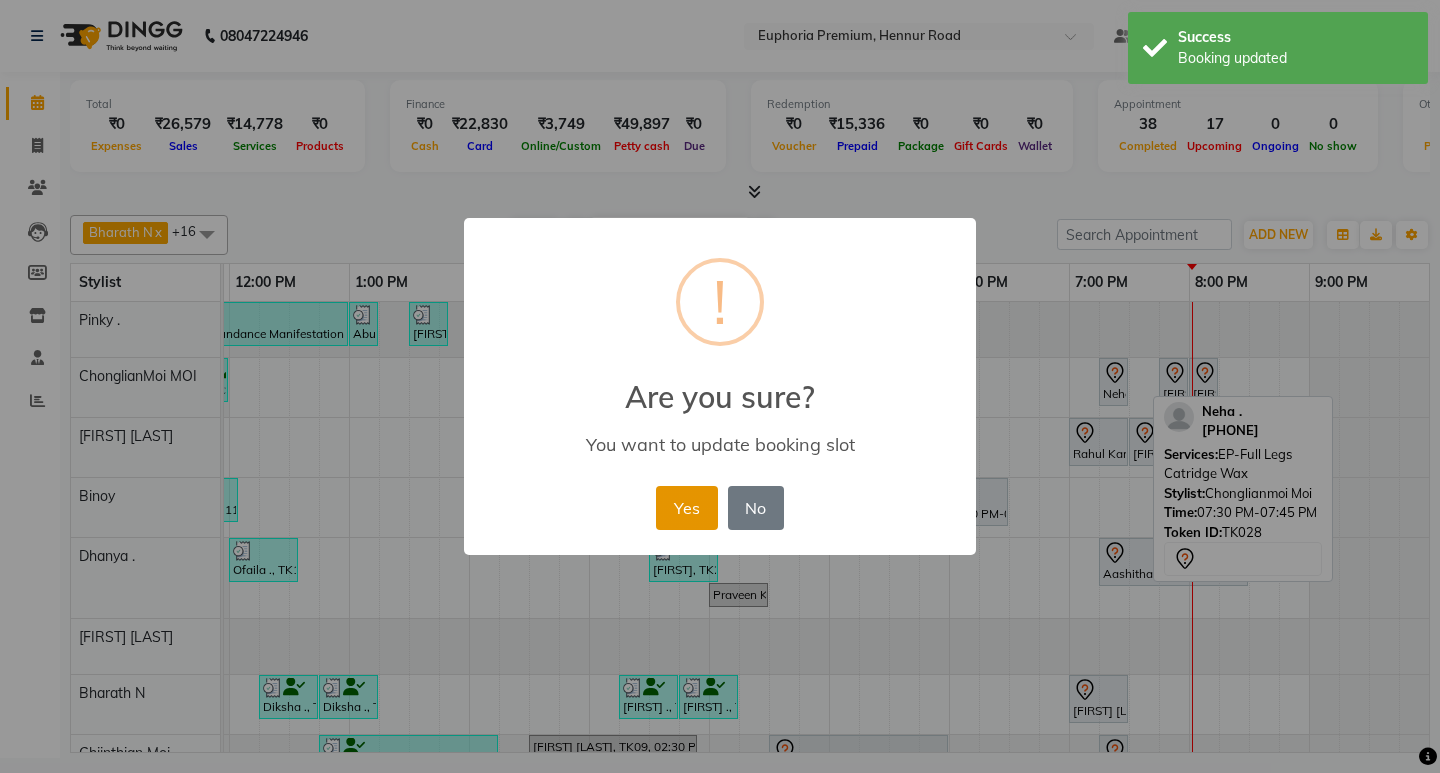 click on "Yes" at bounding box center [686, 508] 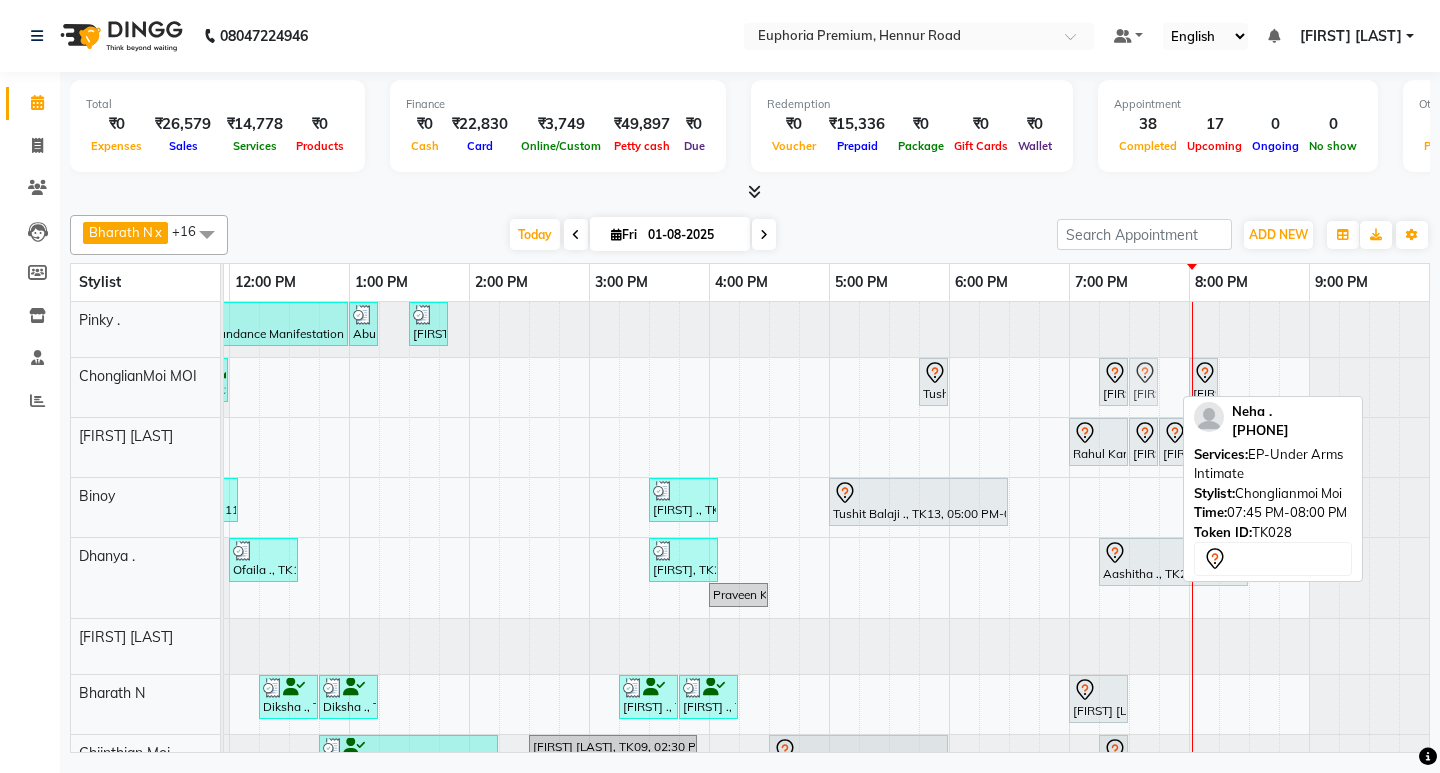 drag, startPoint x: 1152, startPoint y: 379, endPoint x: 1132, endPoint y: 382, distance: 20.22375 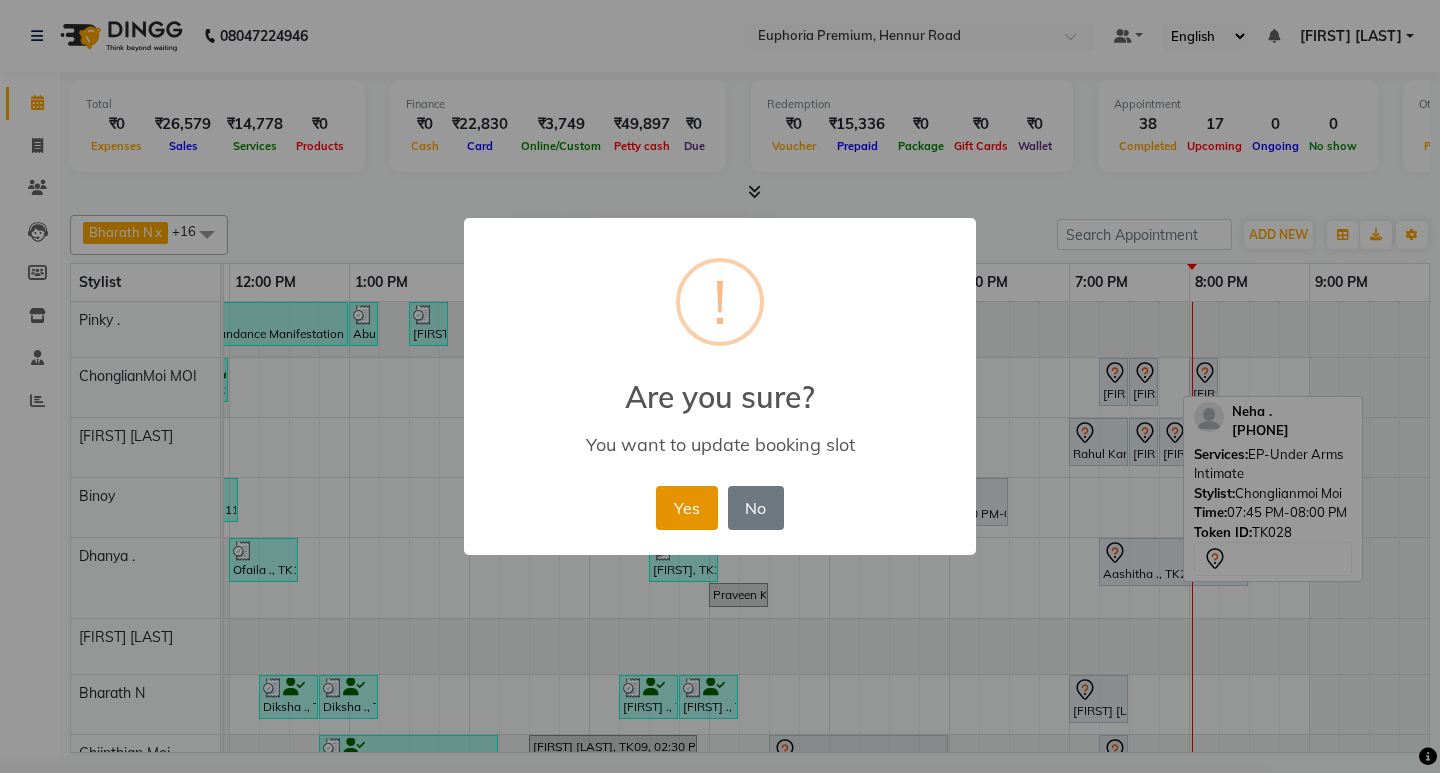 click on "Yes" at bounding box center [686, 508] 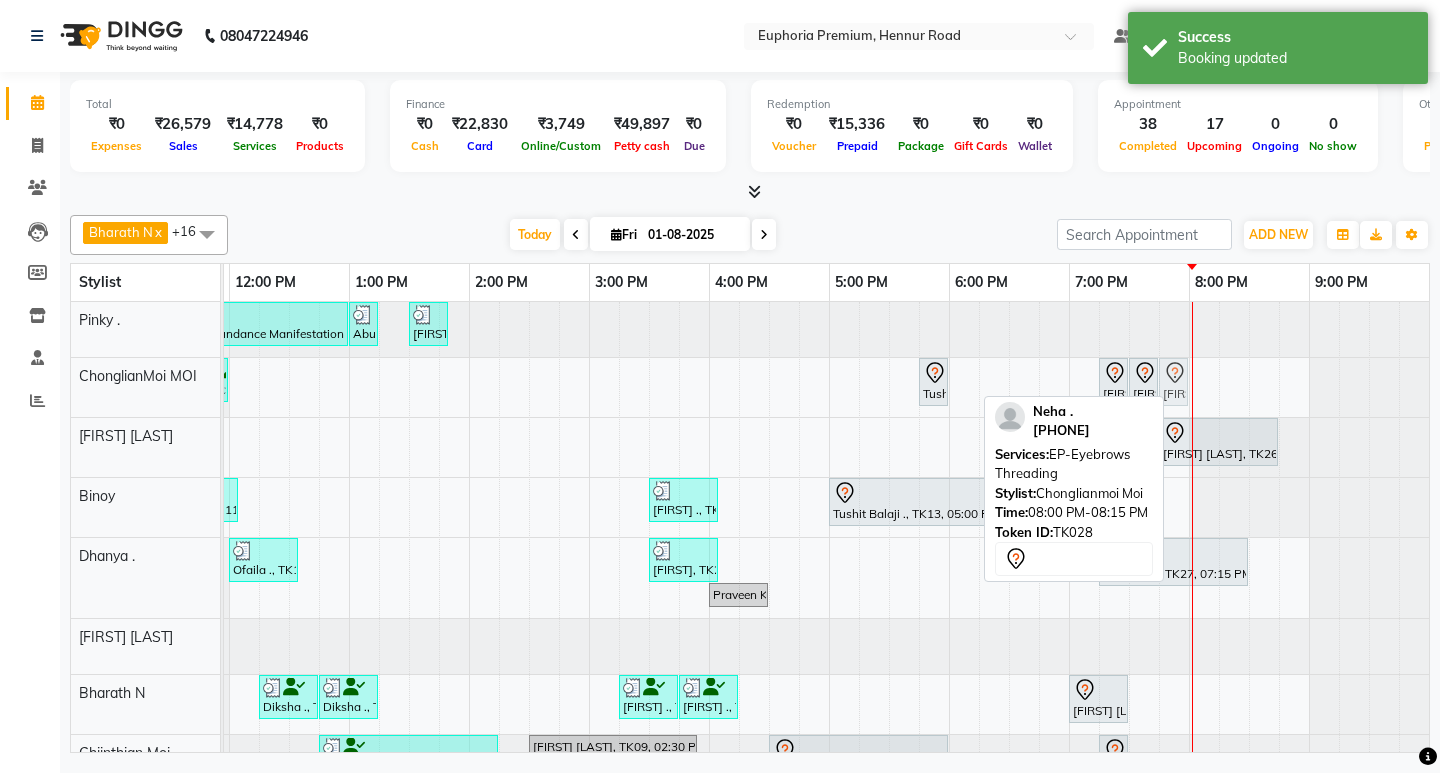 drag, startPoint x: 1190, startPoint y: 384, endPoint x: 1168, endPoint y: 387, distance: 22.203604 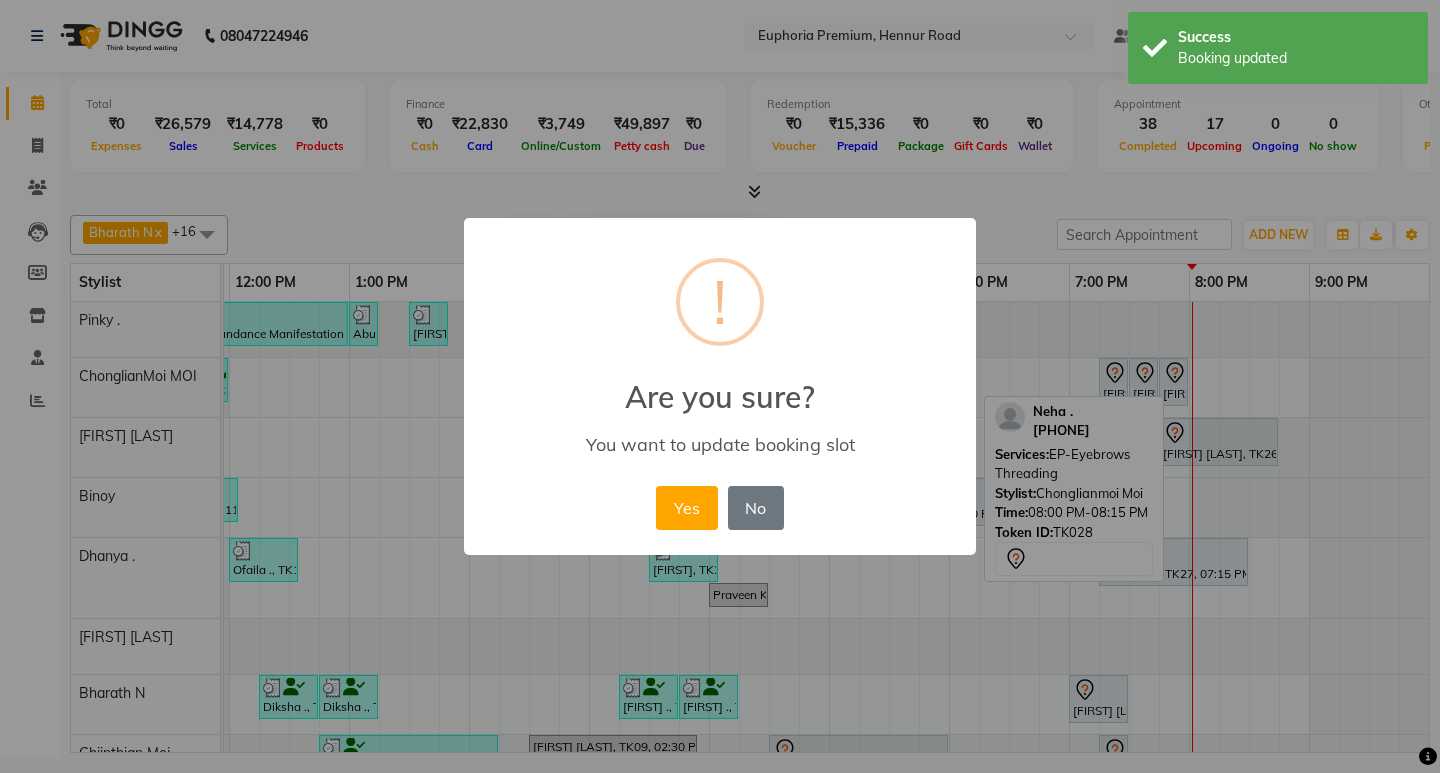 click on "Yes" at bounding box center [686, 508] 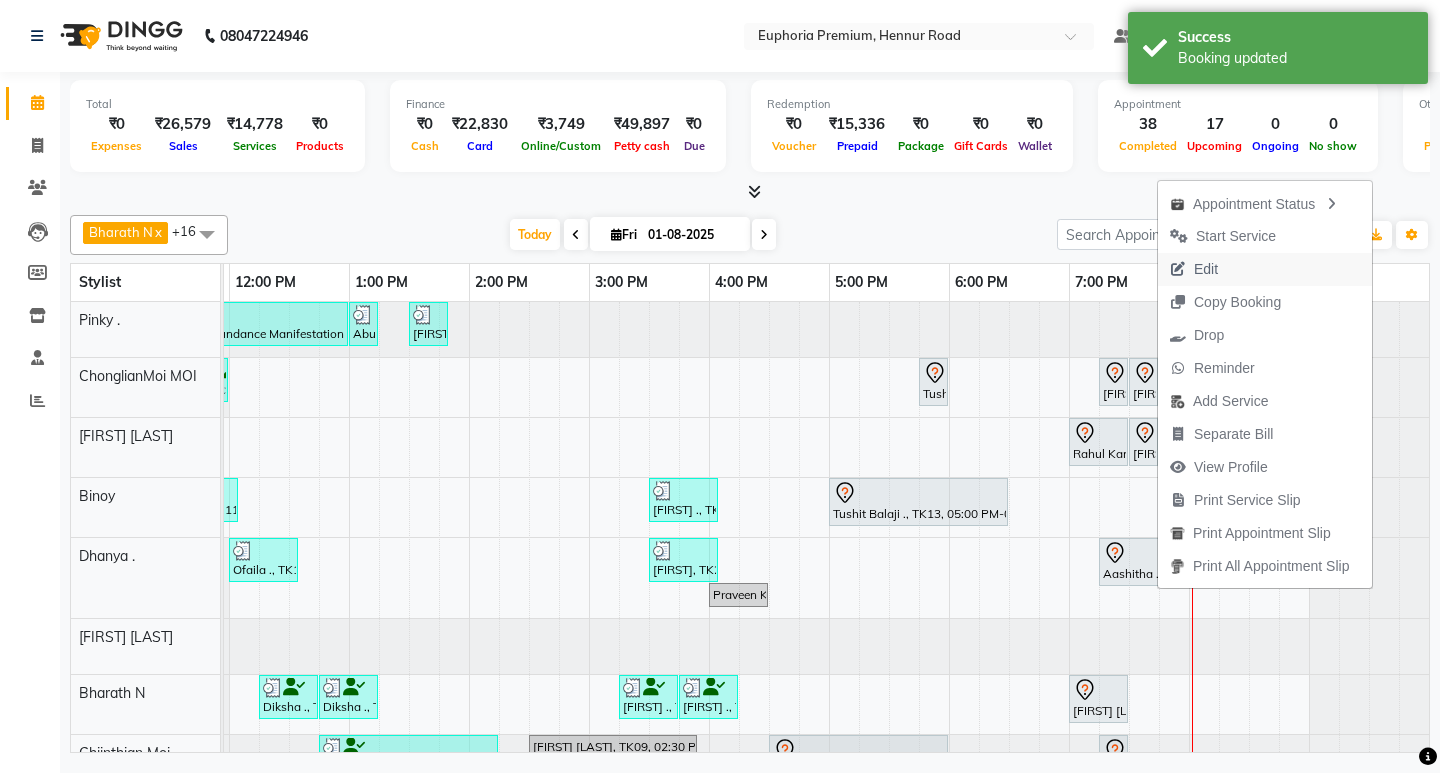 click on "Edit" at bounding box center [1194, 269] 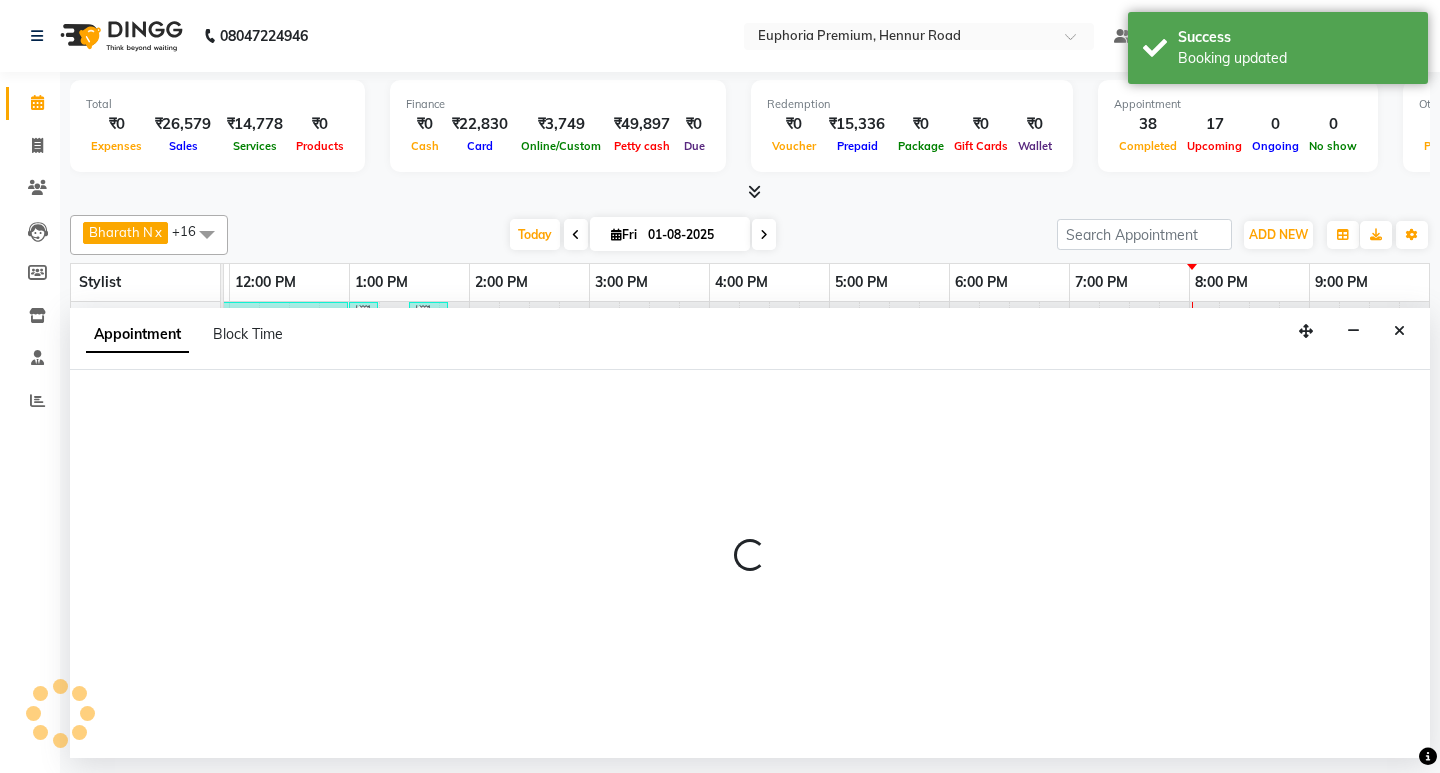 select on "tentative" 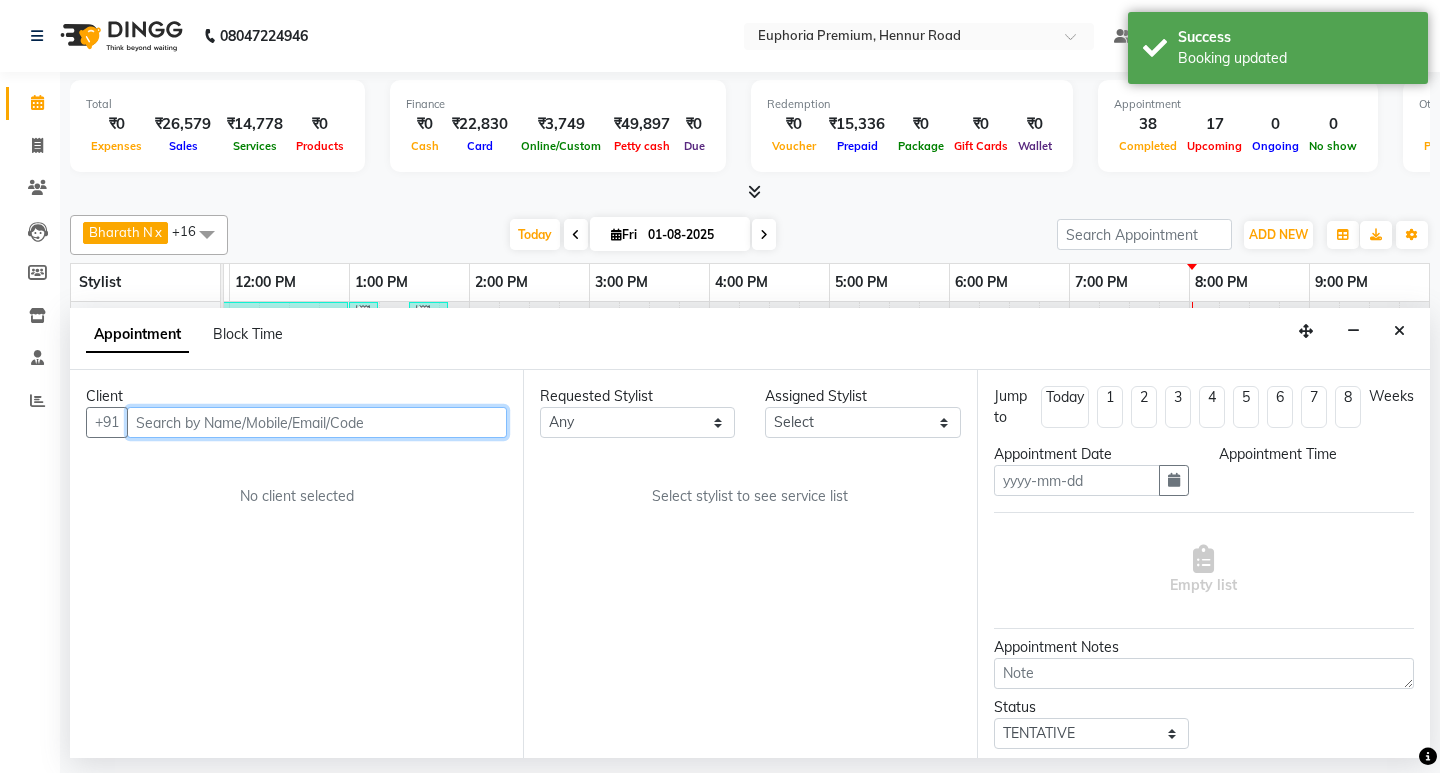 type on "01-08-2025" 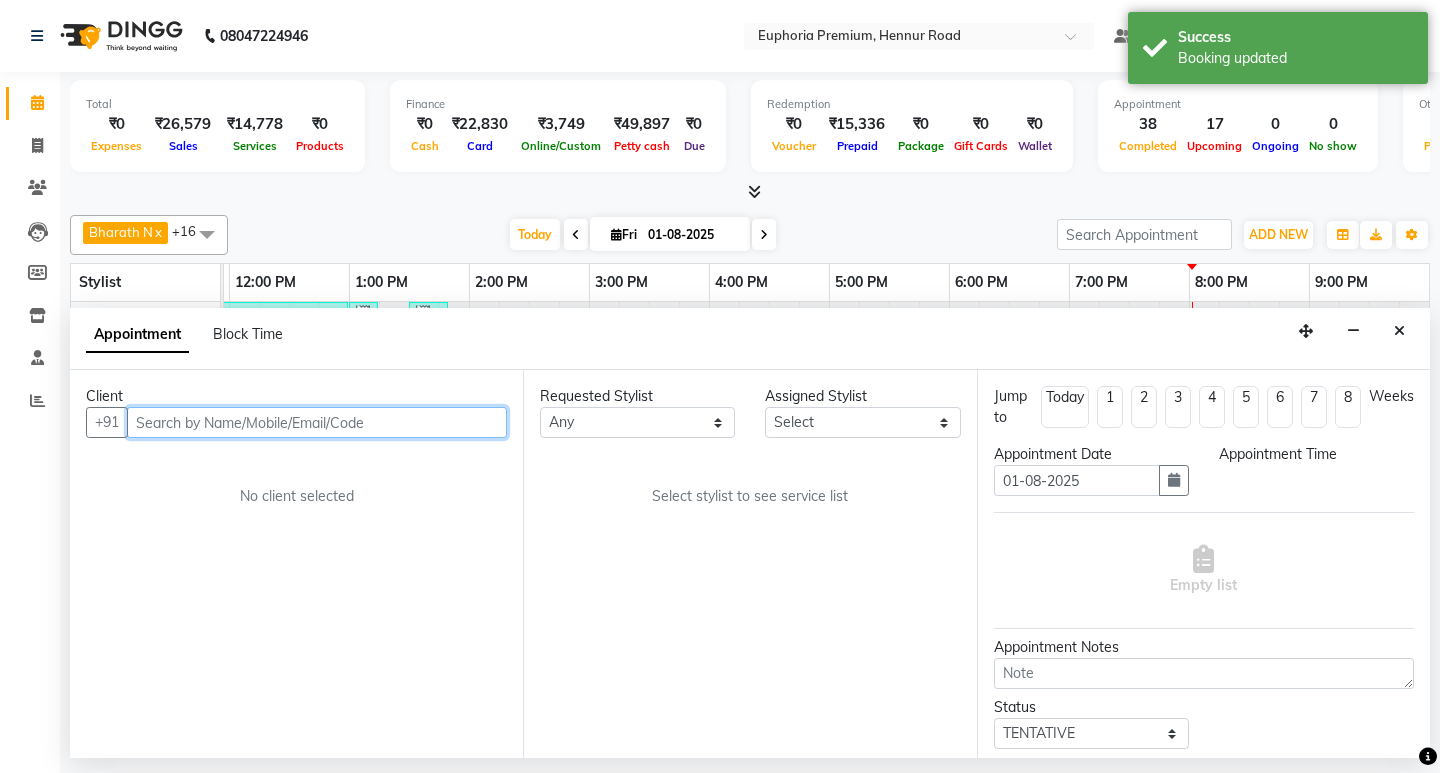 select on "1155" 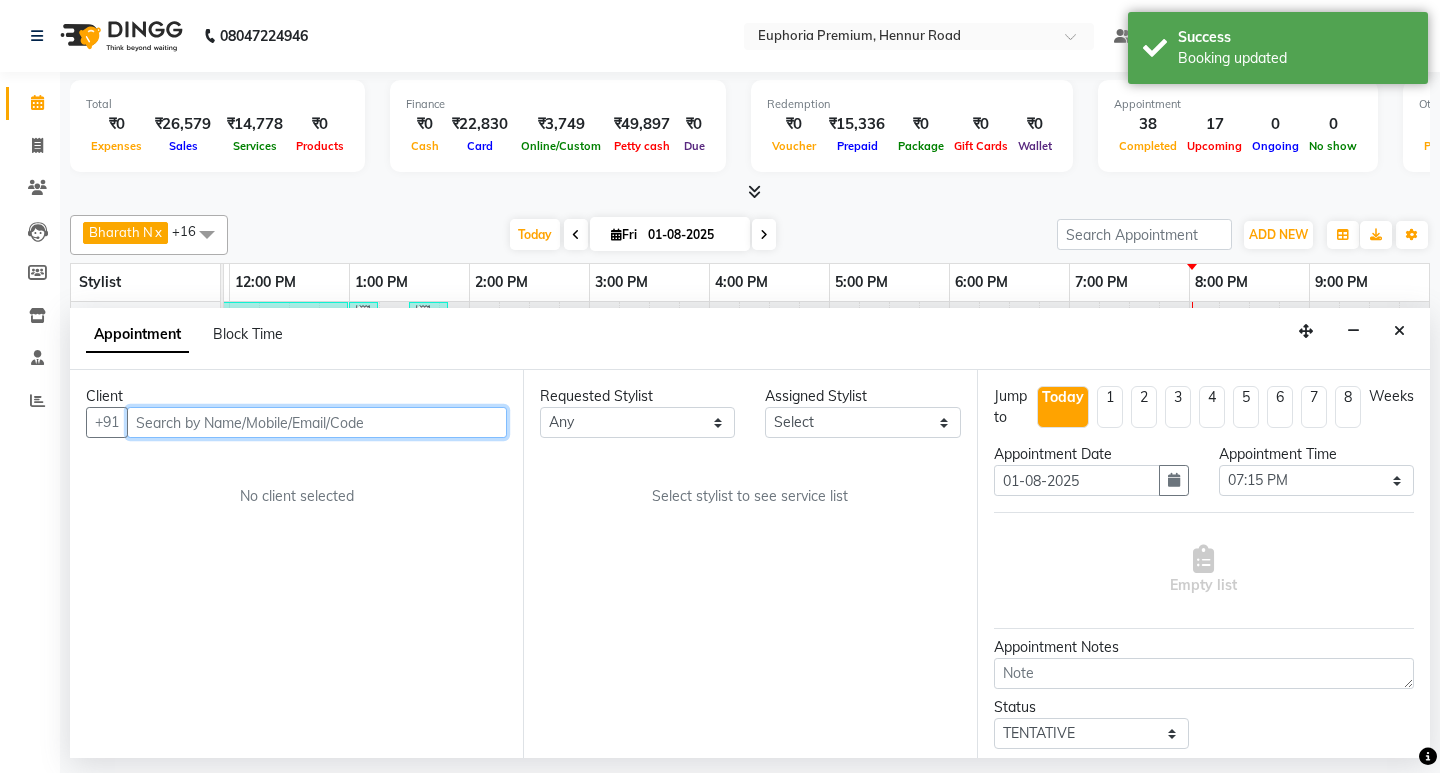 select on "71597" 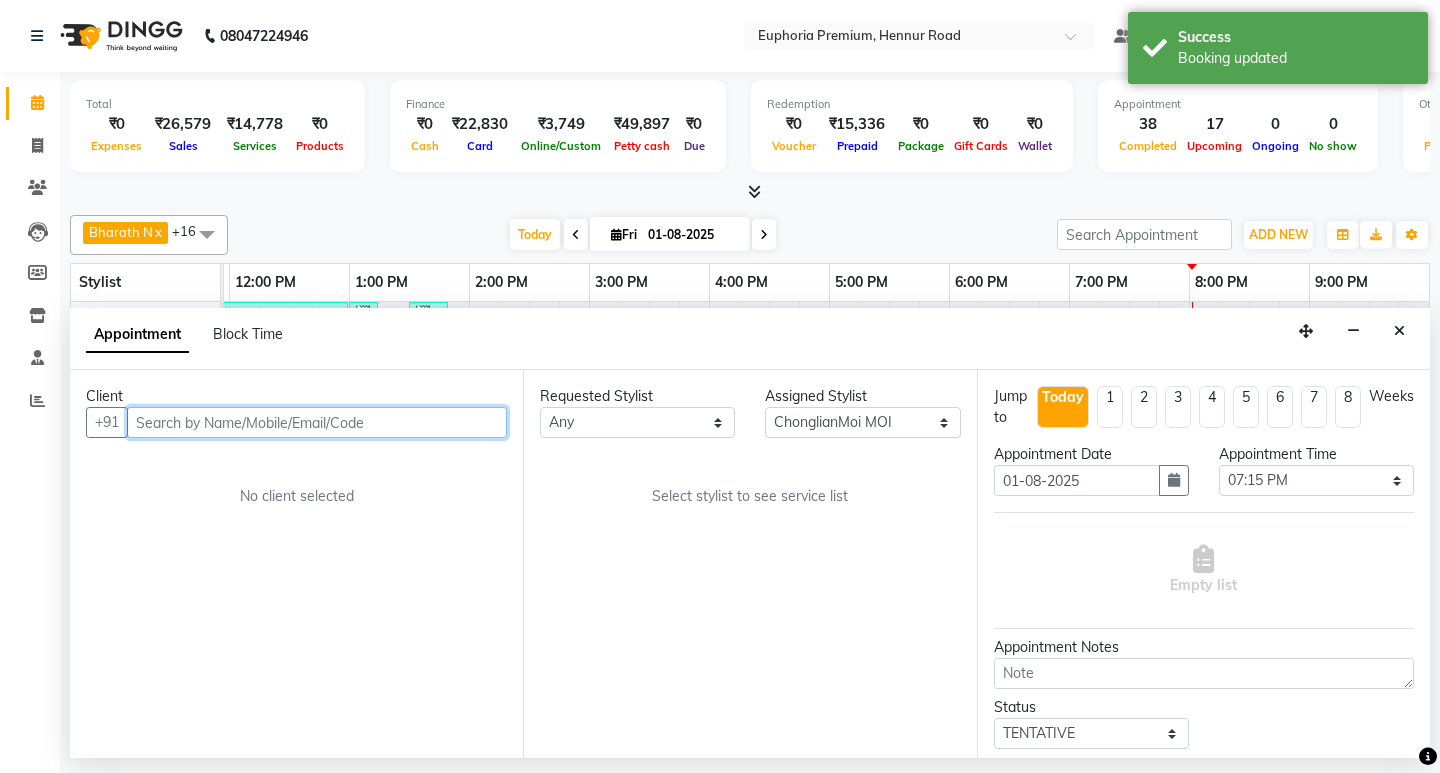select on "4006" 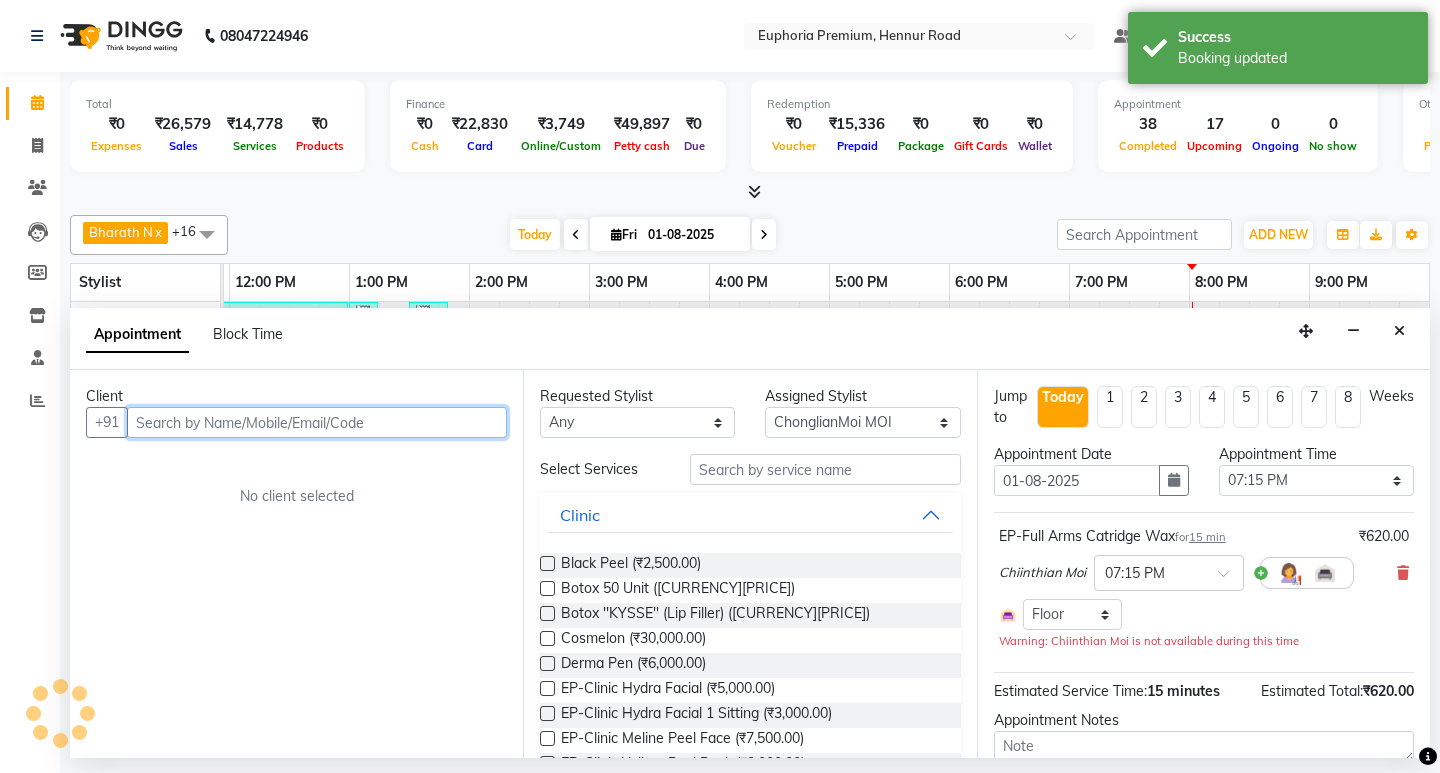 select on "4006" 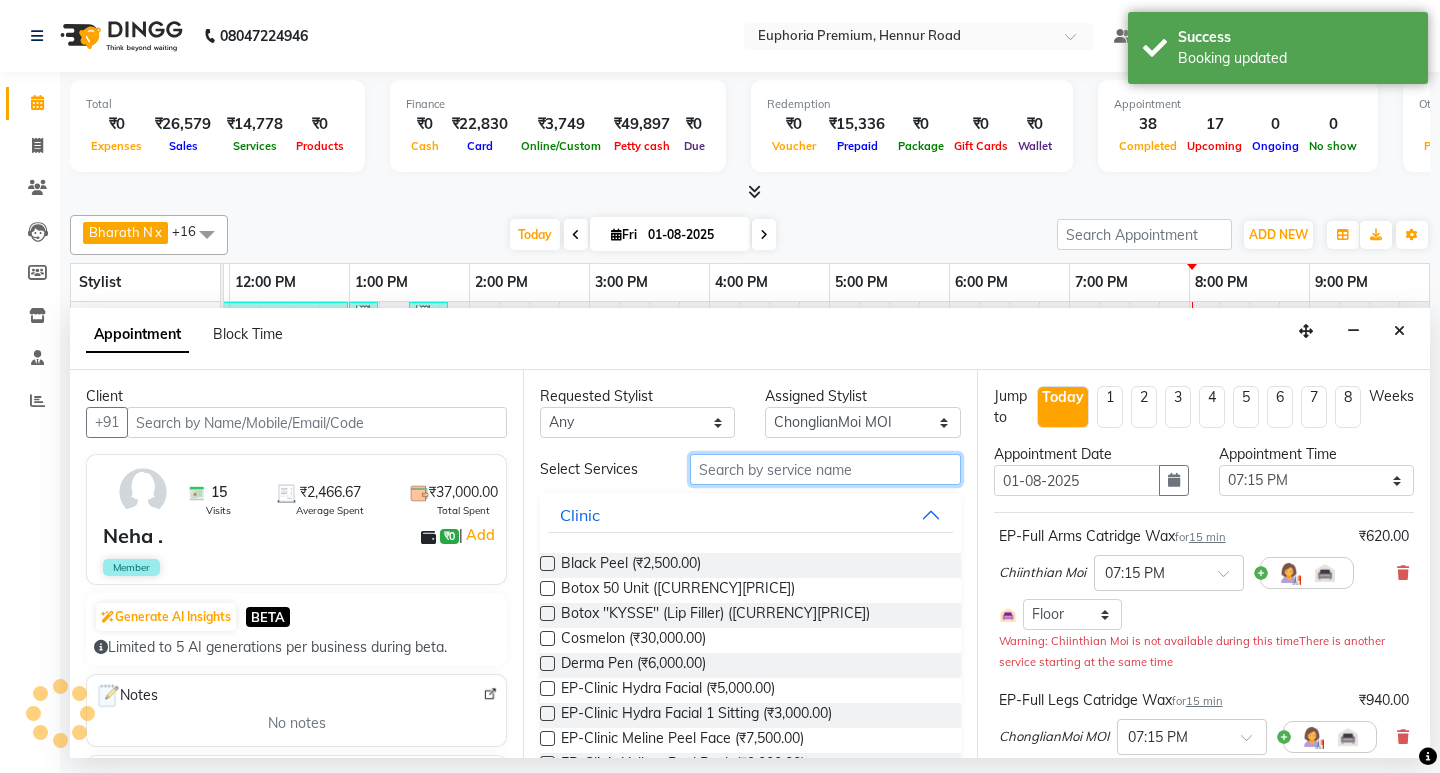 click at bounding box center [825, 469] 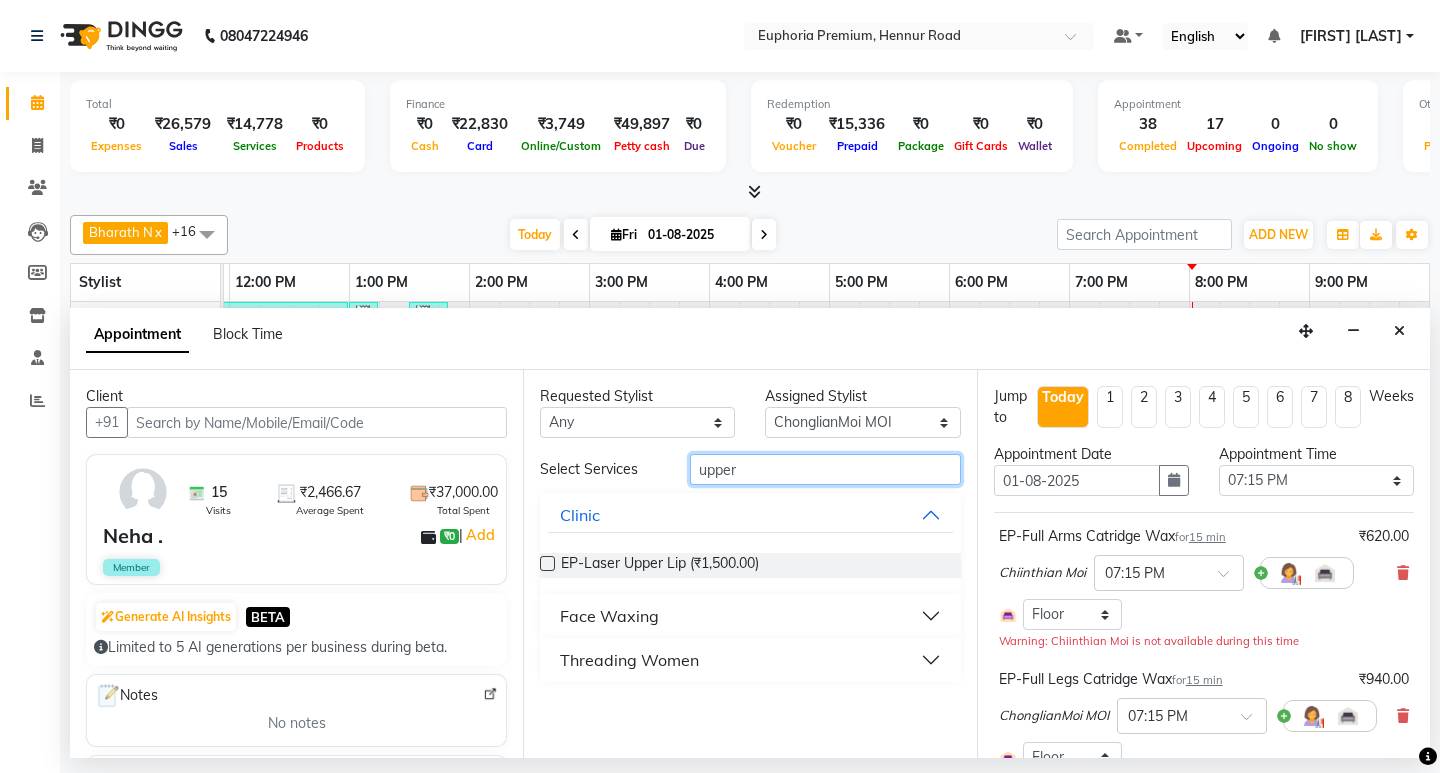 type on "upper" 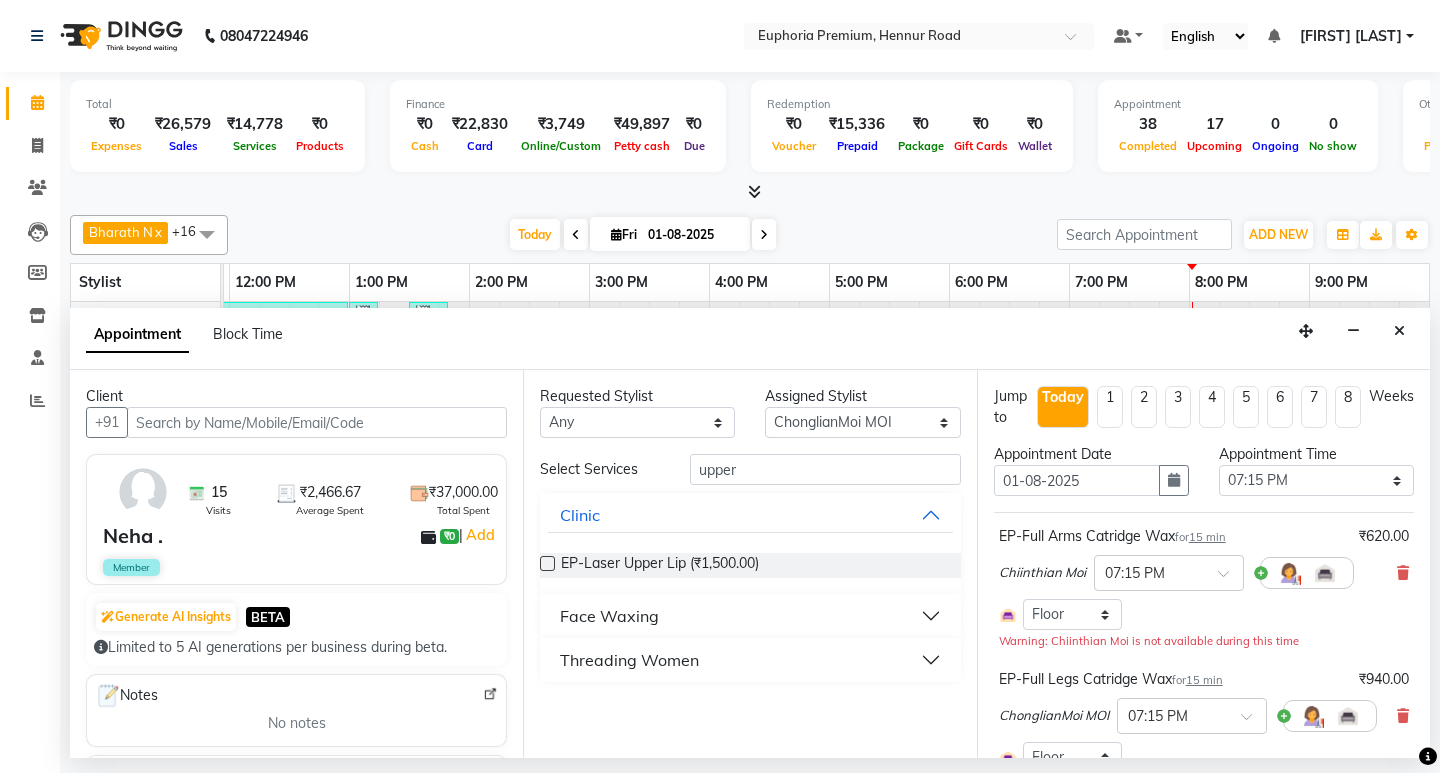 click on "Threading Women" at bounding box center (629, 660) 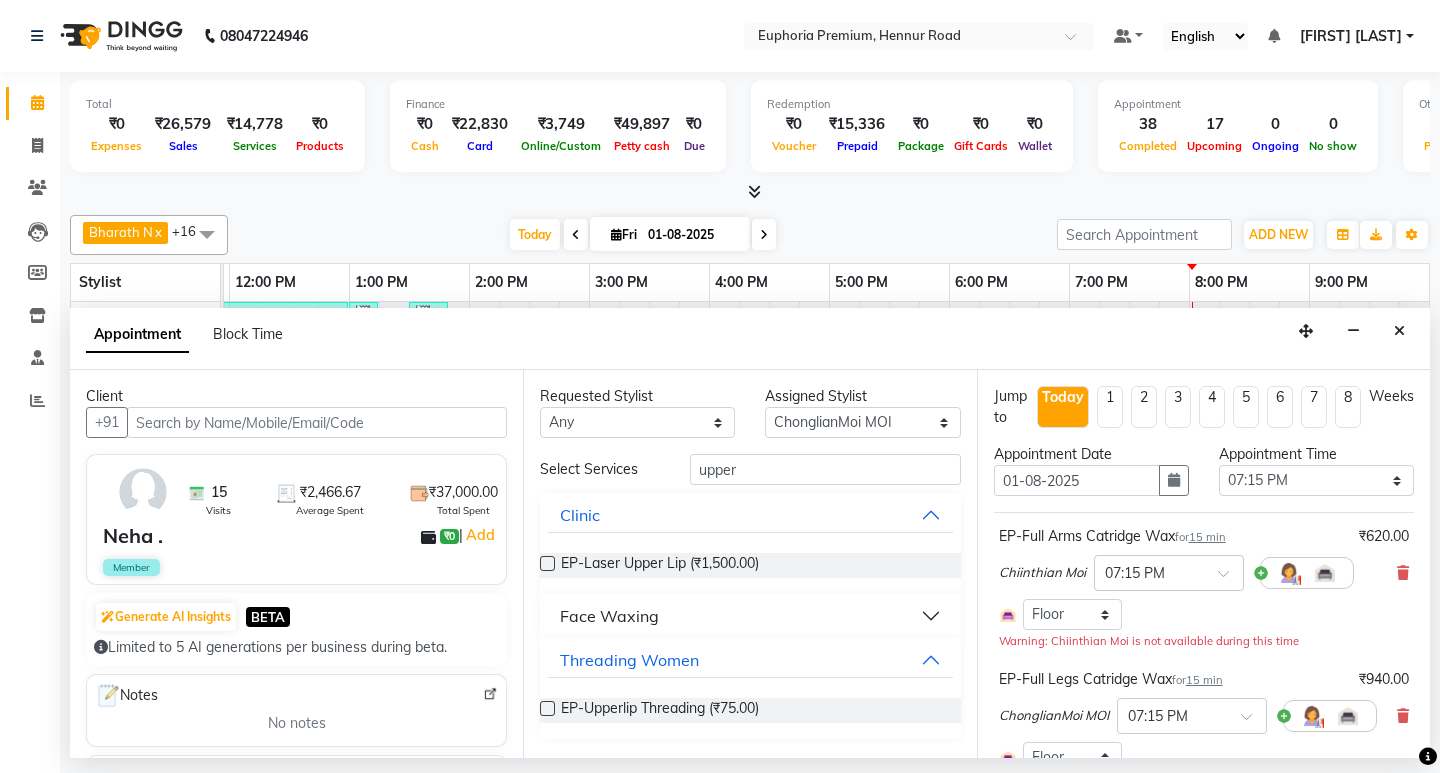 click at bounding box center (547, 708) 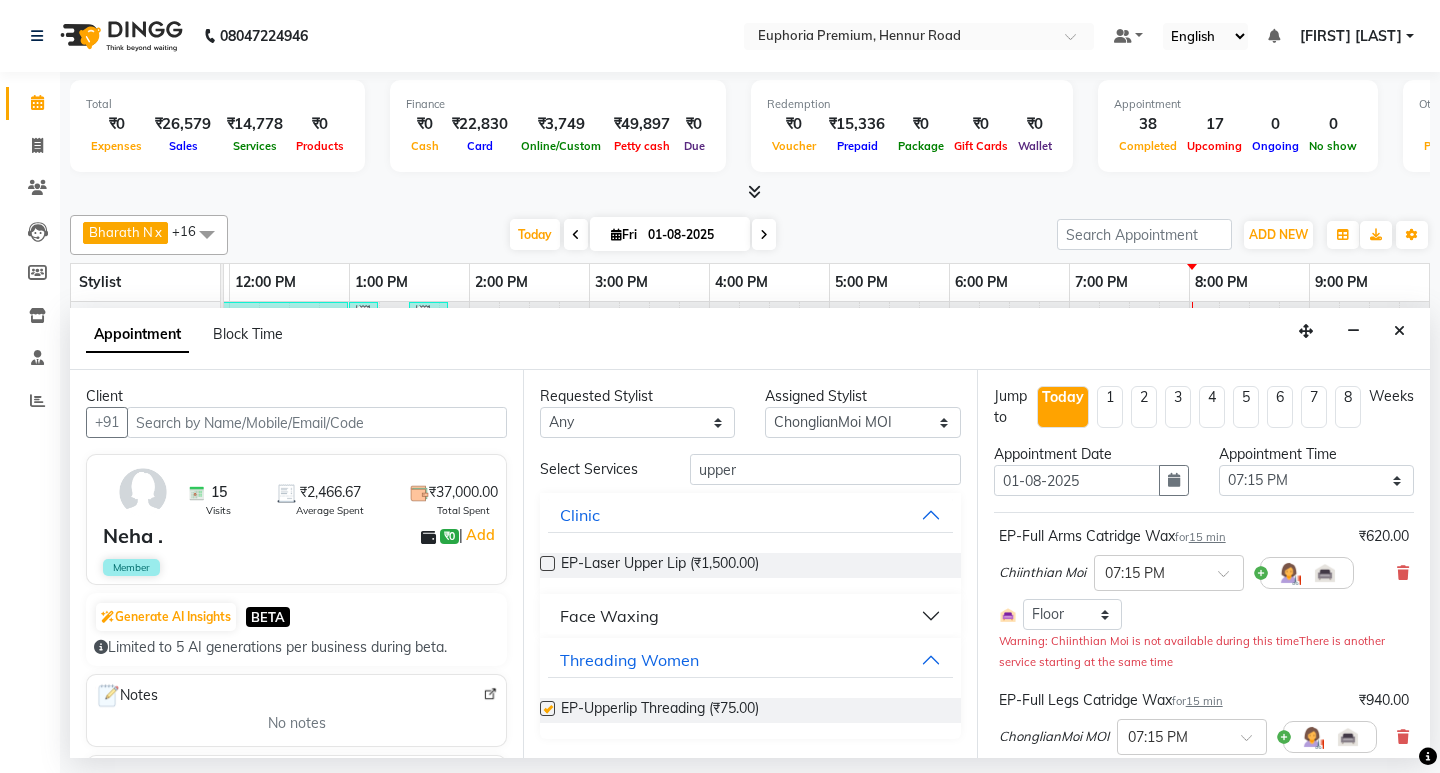 checkbox on "false" 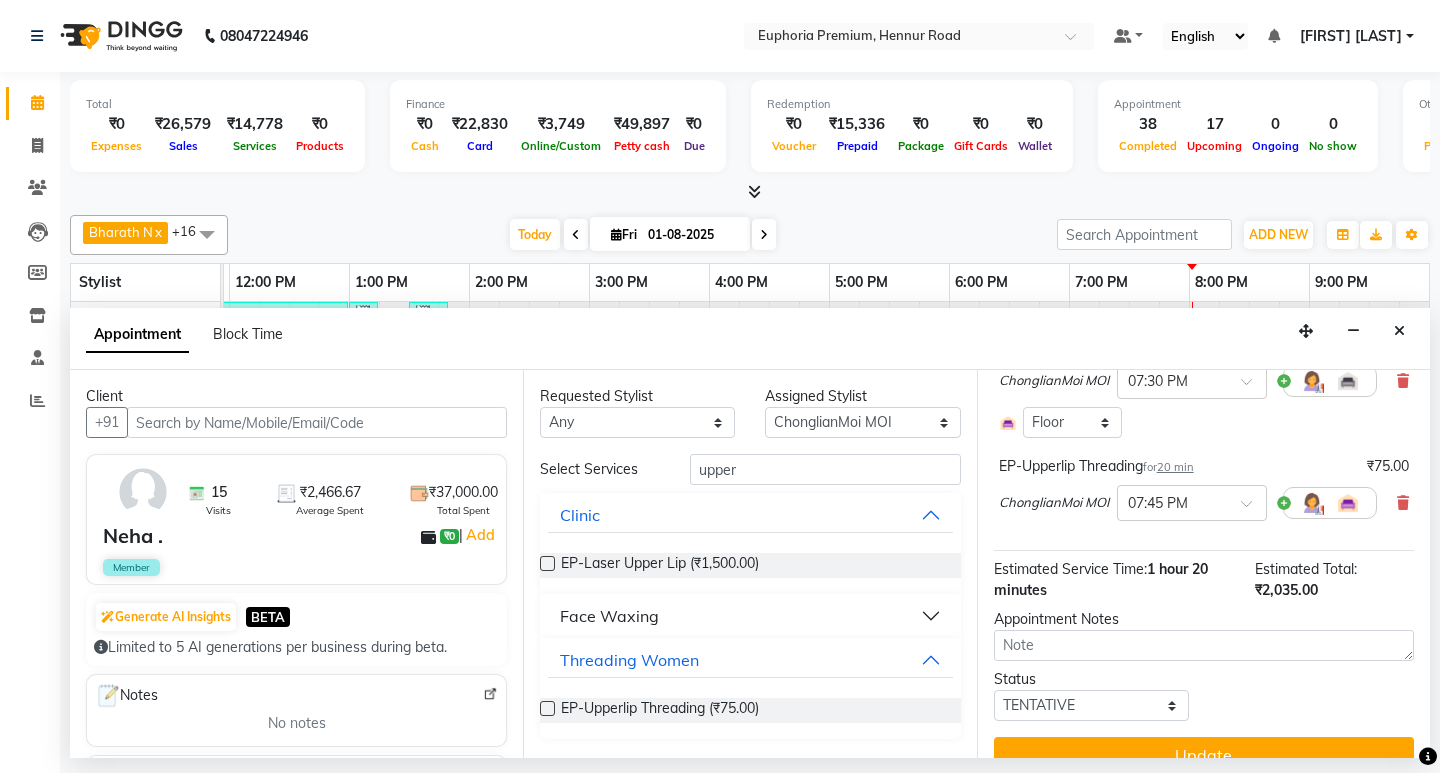 click on "20 min" at bounding box center [1175, 467] 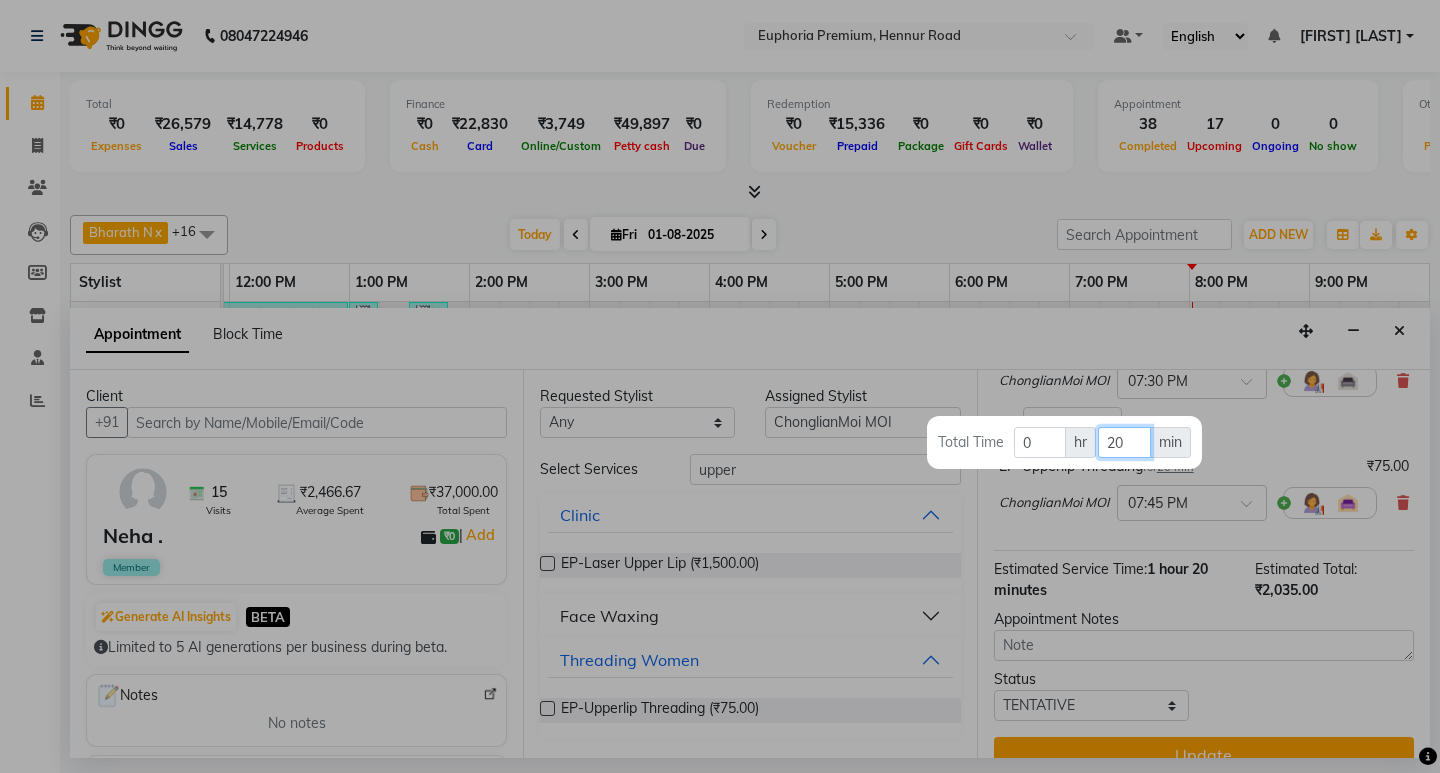 click on "20" at bounding box center (1124, 442) 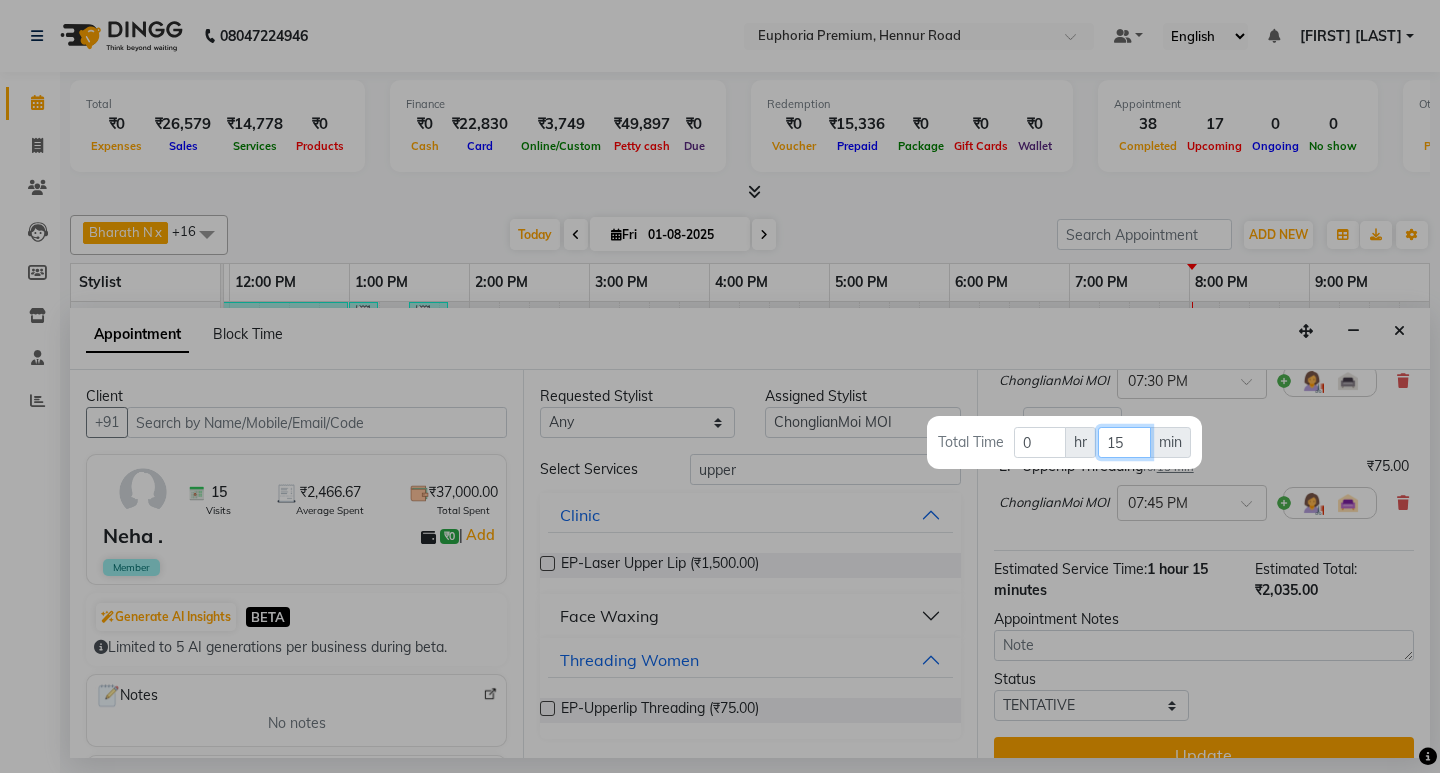 type on "15" 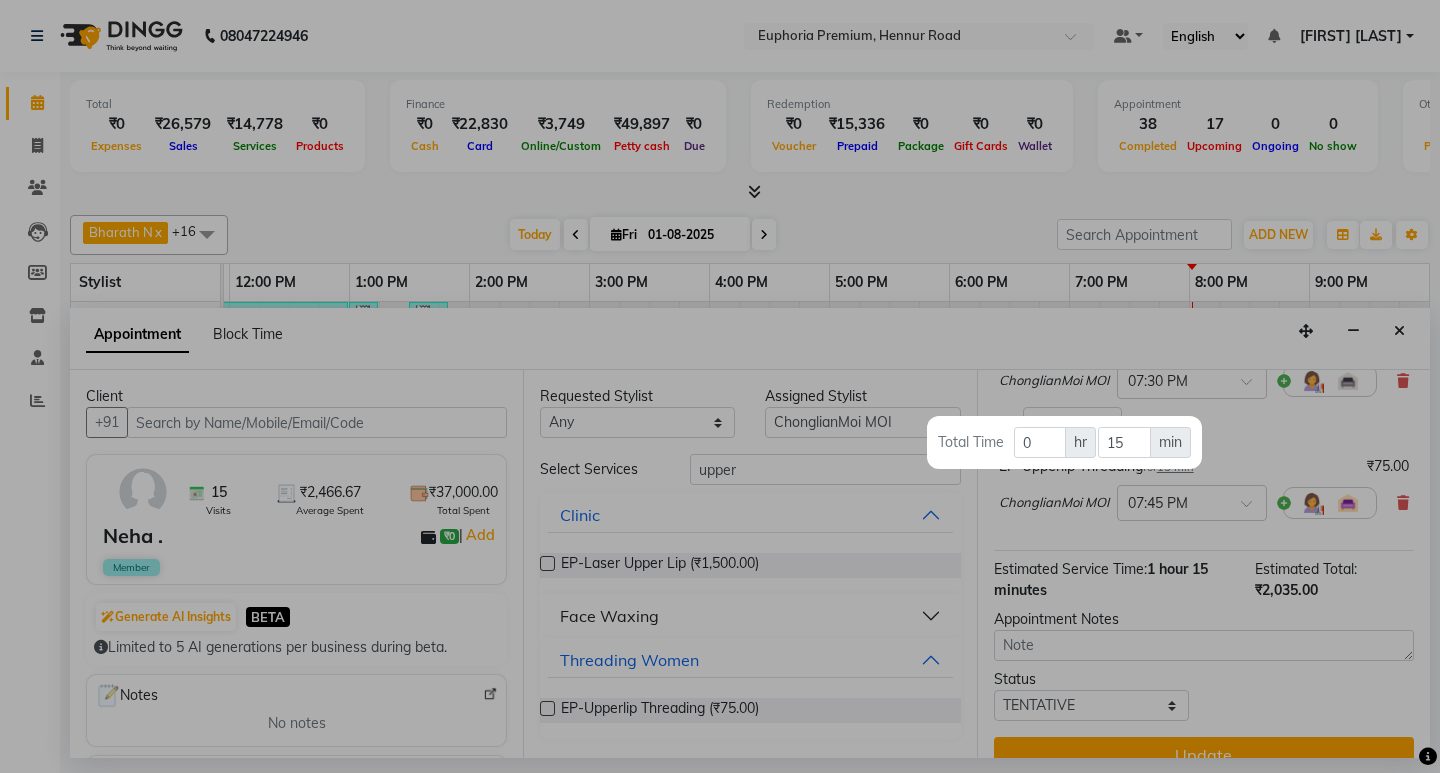 click at bounding box center [720, 386] 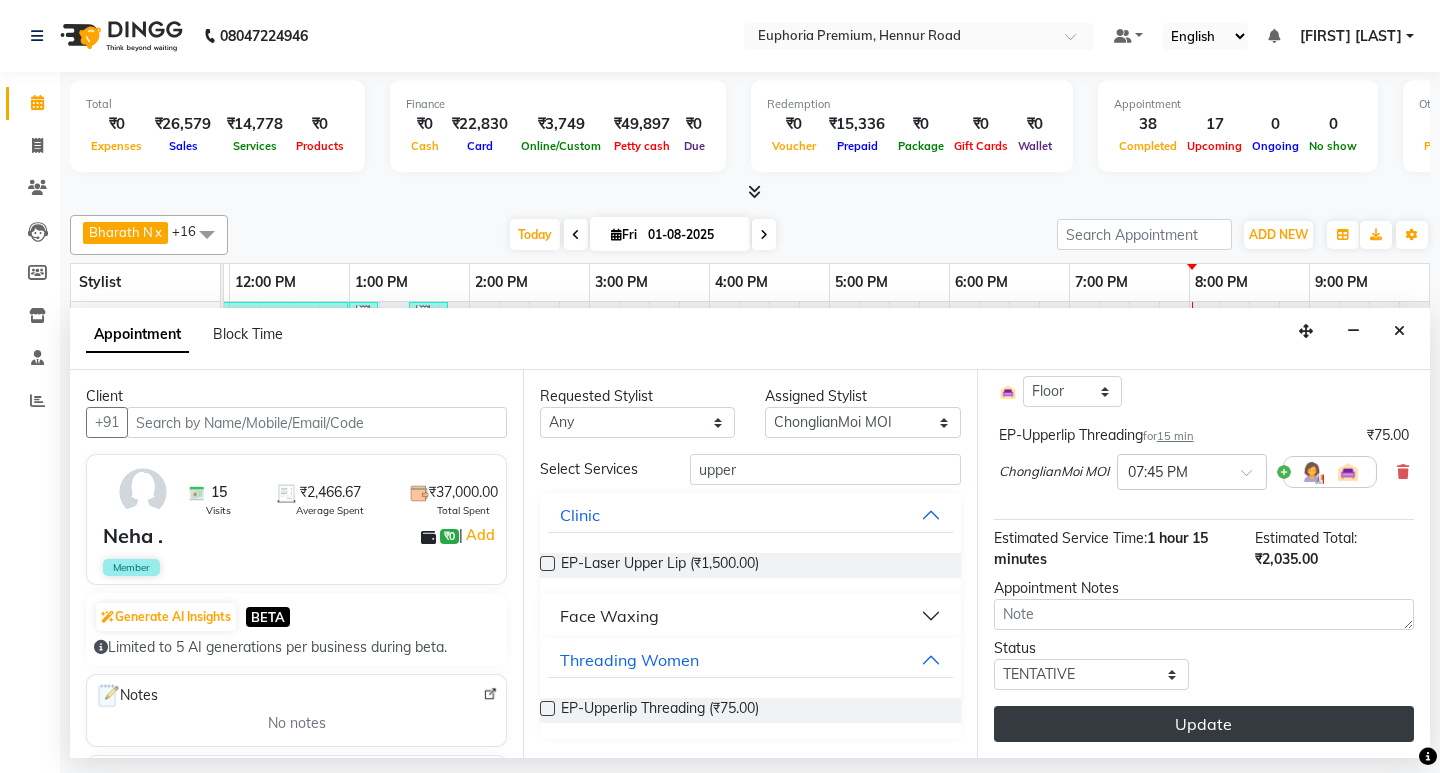 click on "Update" at bounding box center [1204, 724] 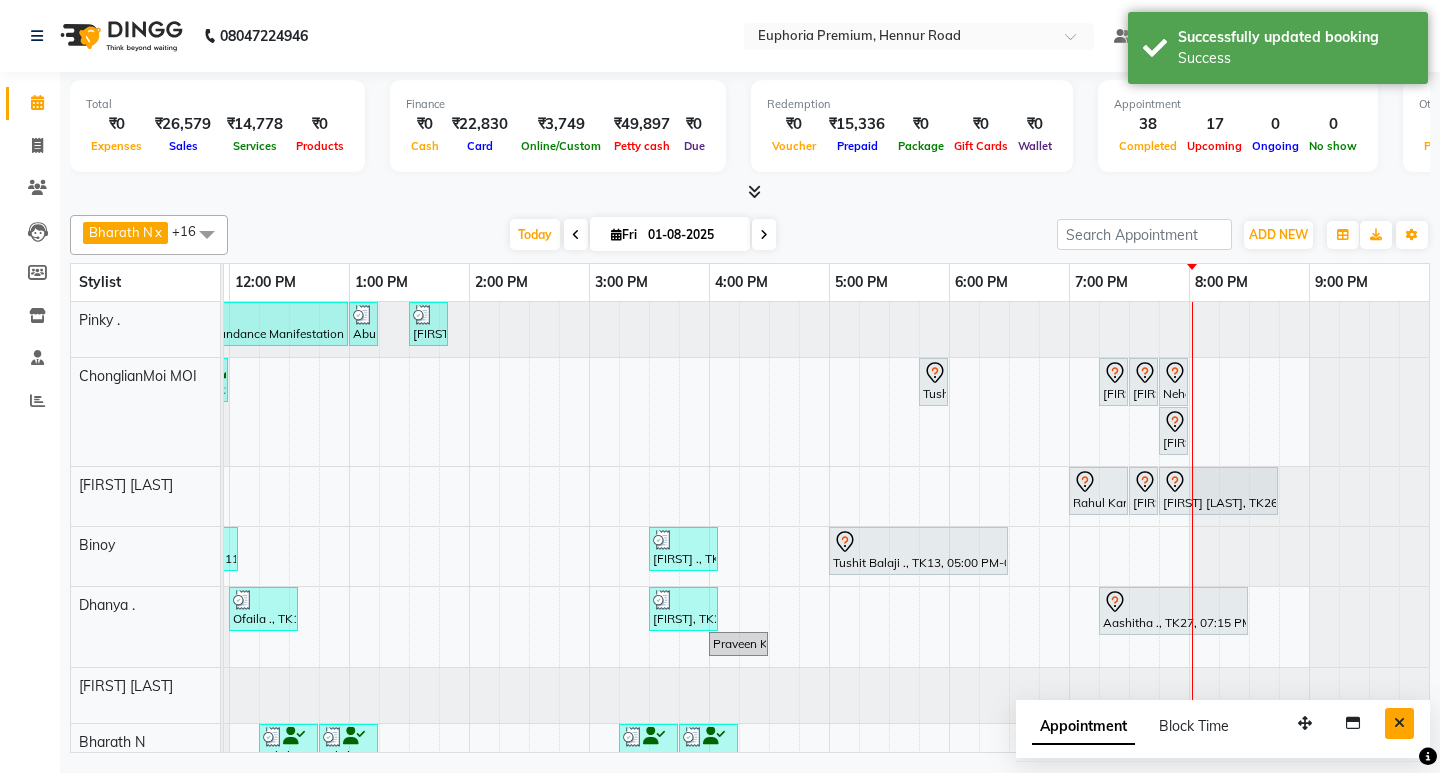click at bounding box center (1399, 723) 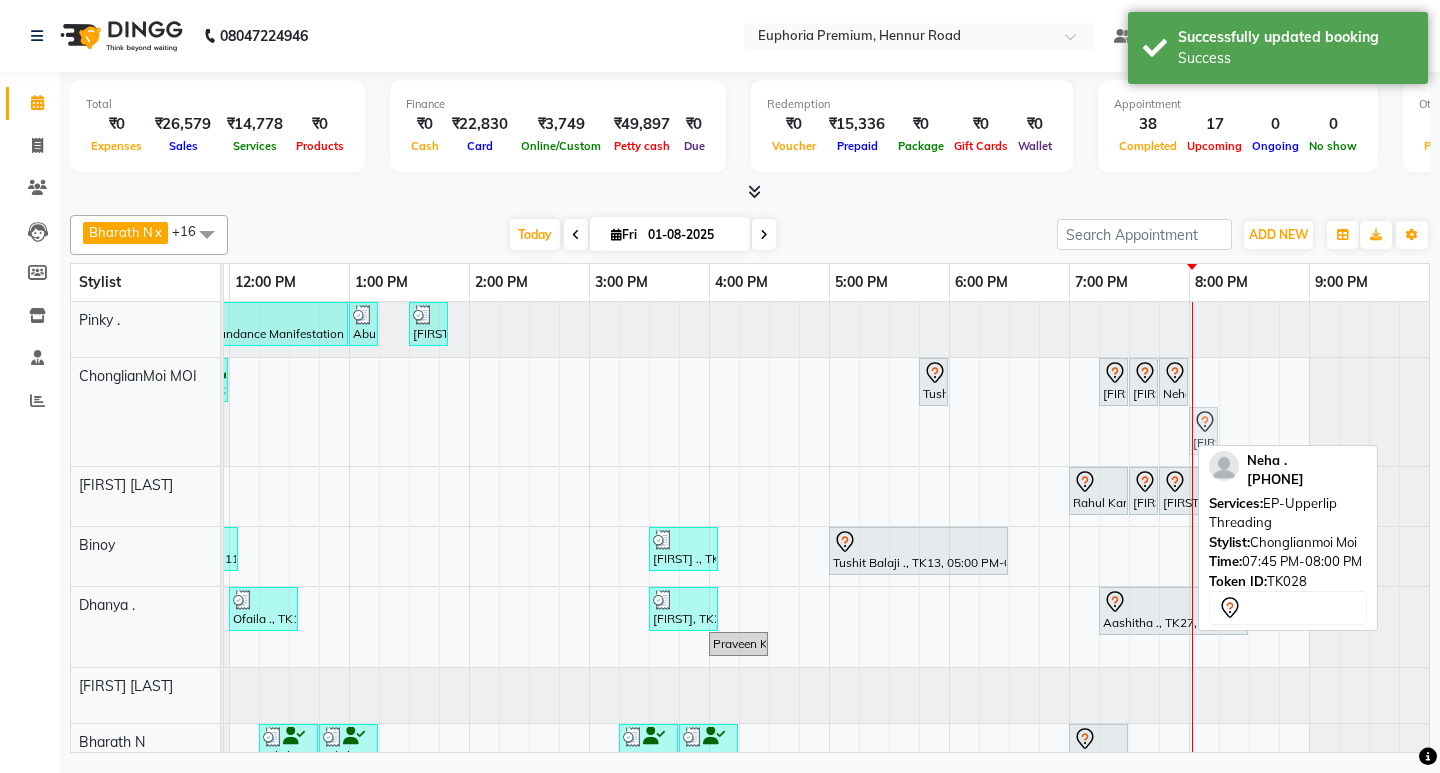 drag, startPoint x: 1177, startPoint y: 431, endPoint x: 1202, endPoint y: 431, distance: 25 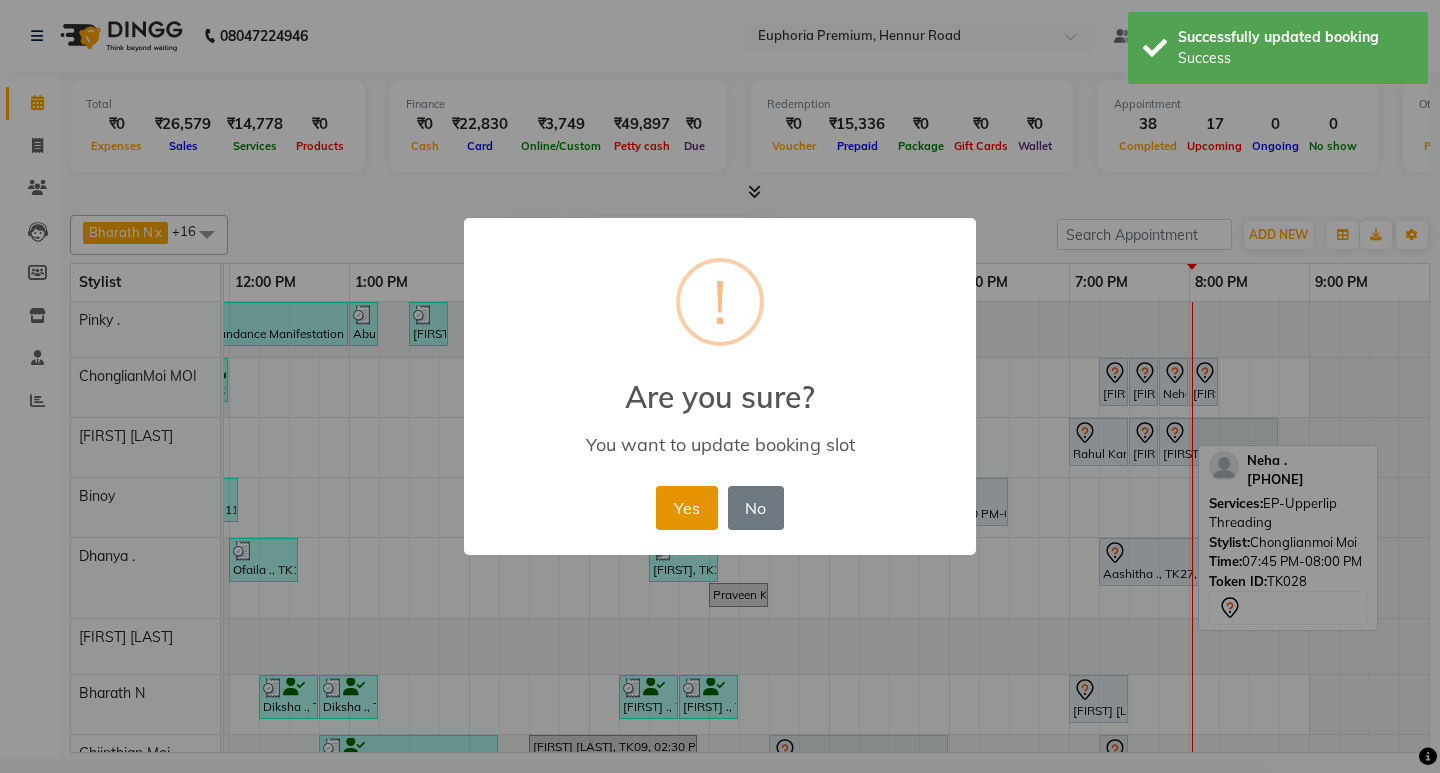 click on "Yes" at bounding box center [686, 508] 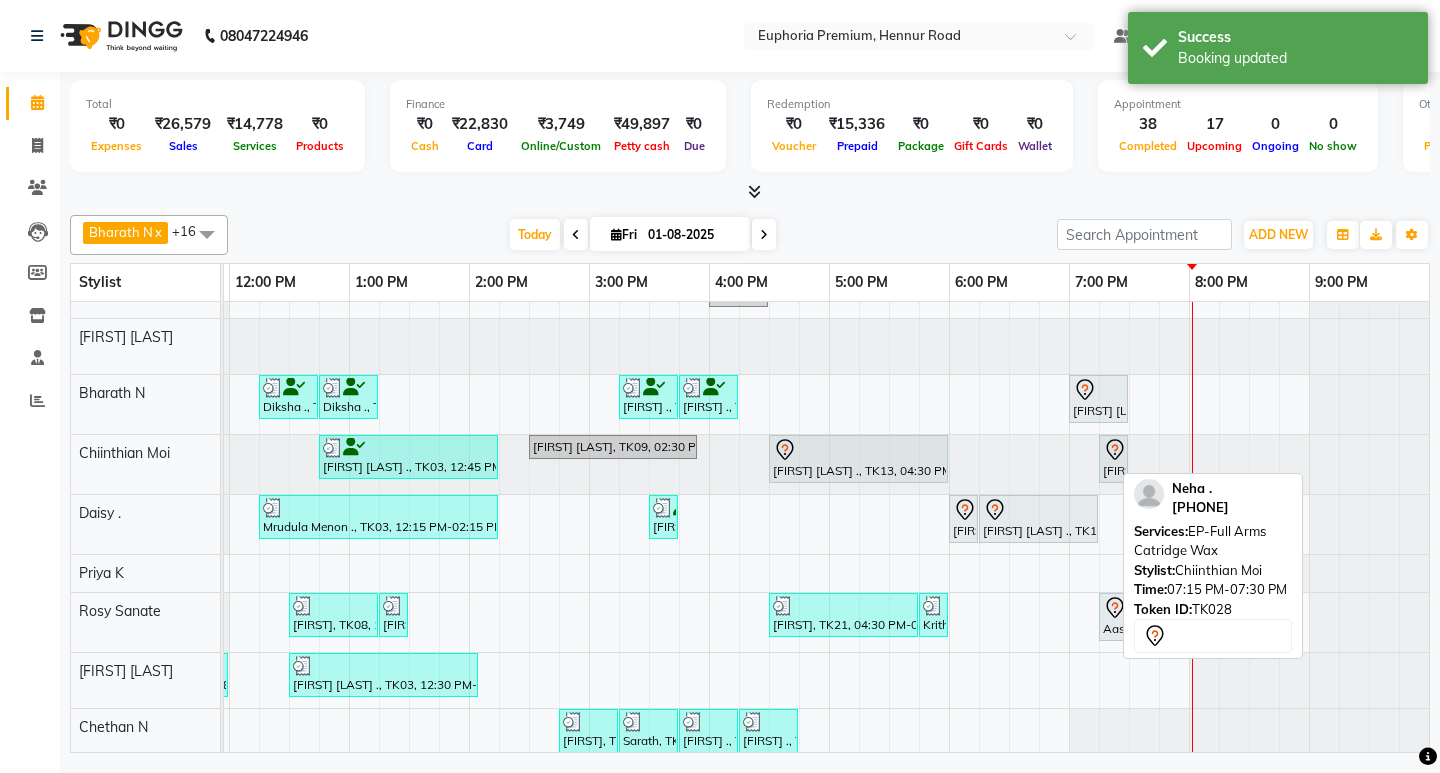 click on "[FIRST] ., TK28, 07:15 PM-07:30 PM, EP-Full Arms Catridge Wax" at bounding box center [1113, 459] 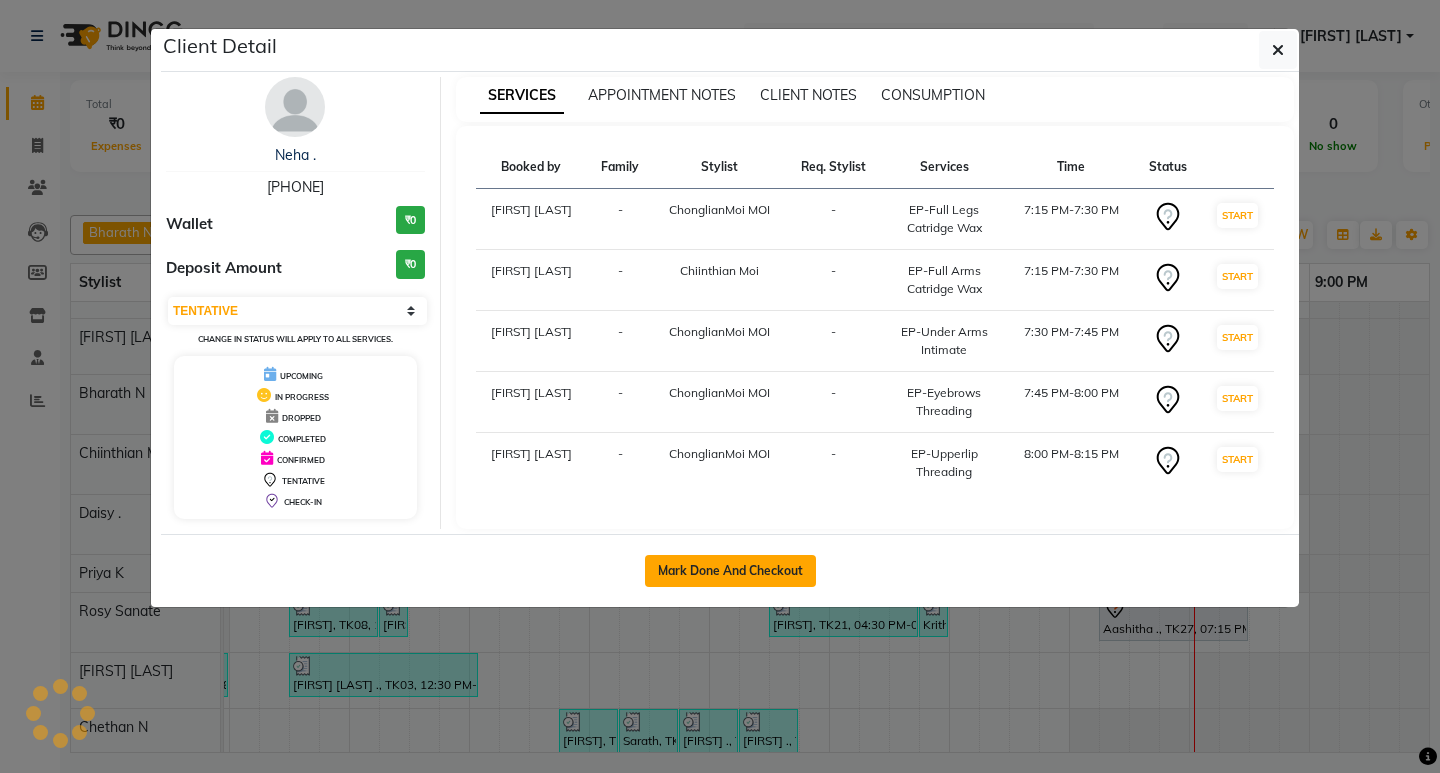 click on "Mark Done And Checkout" 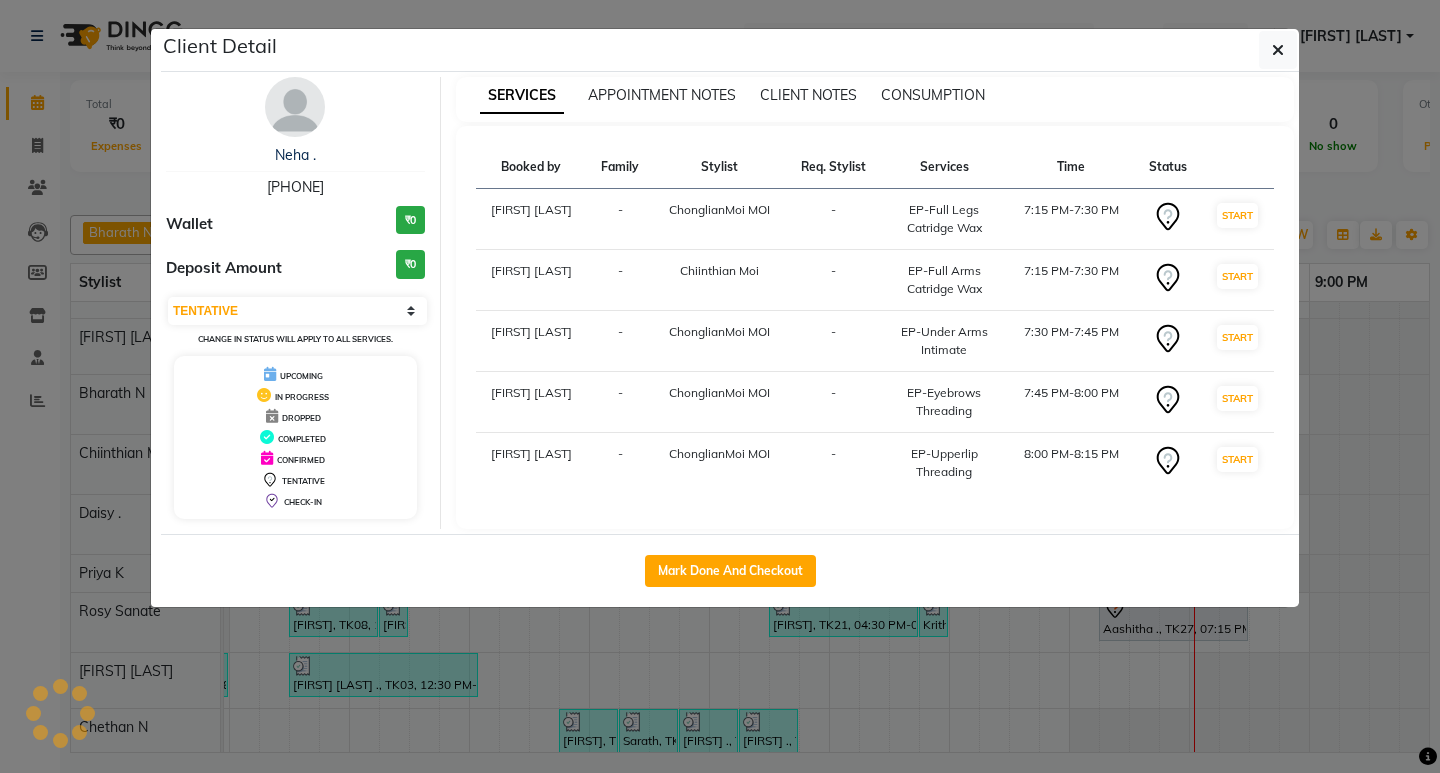 select on "service" 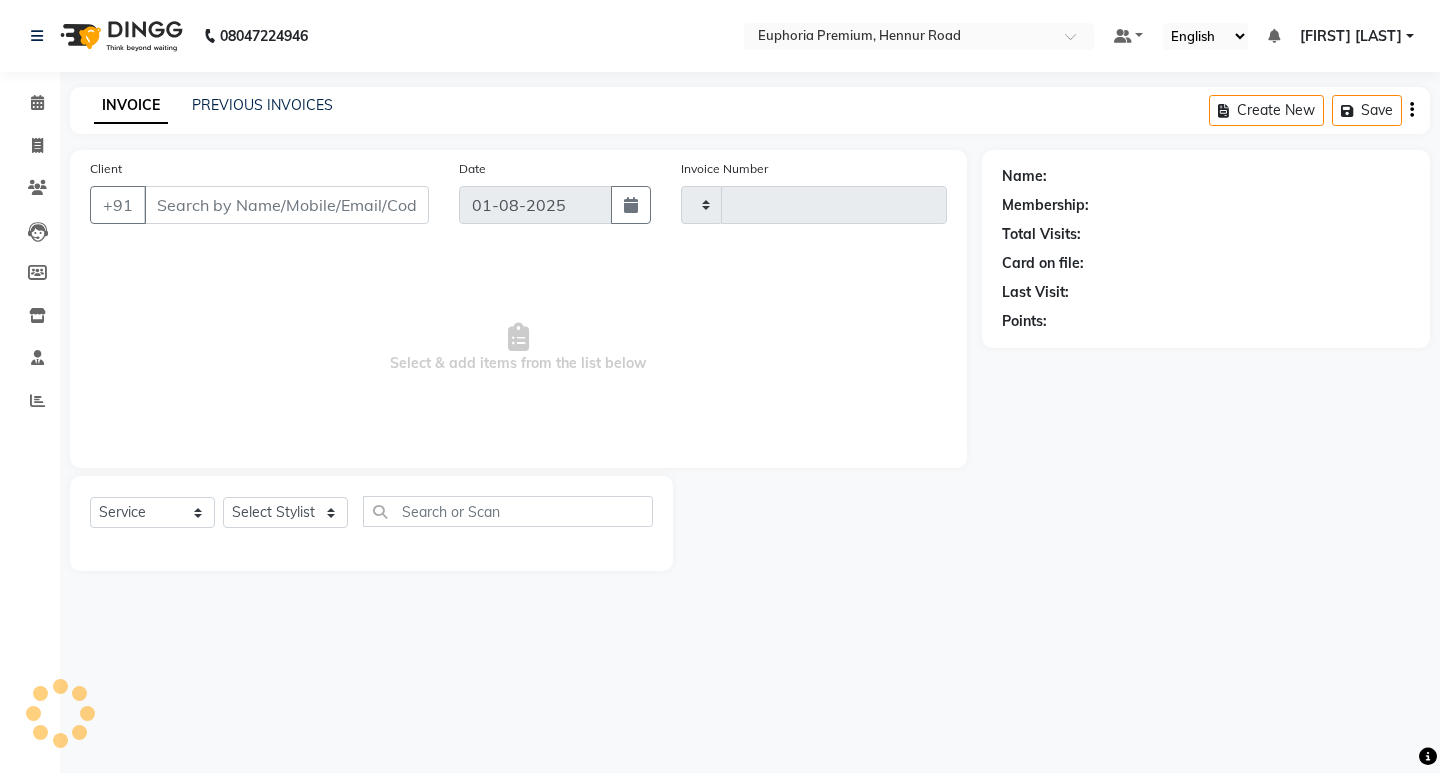 type on "2061" 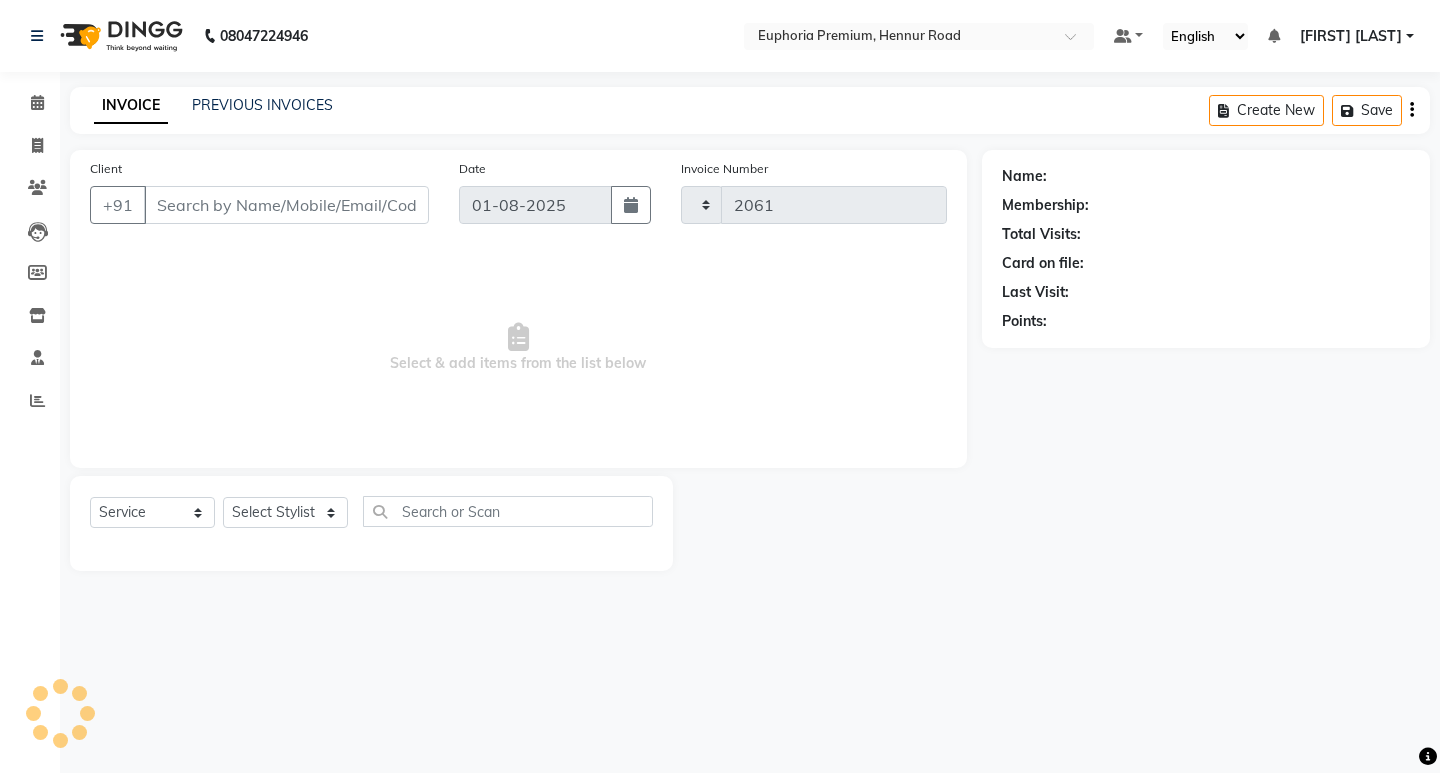 select on "7925" 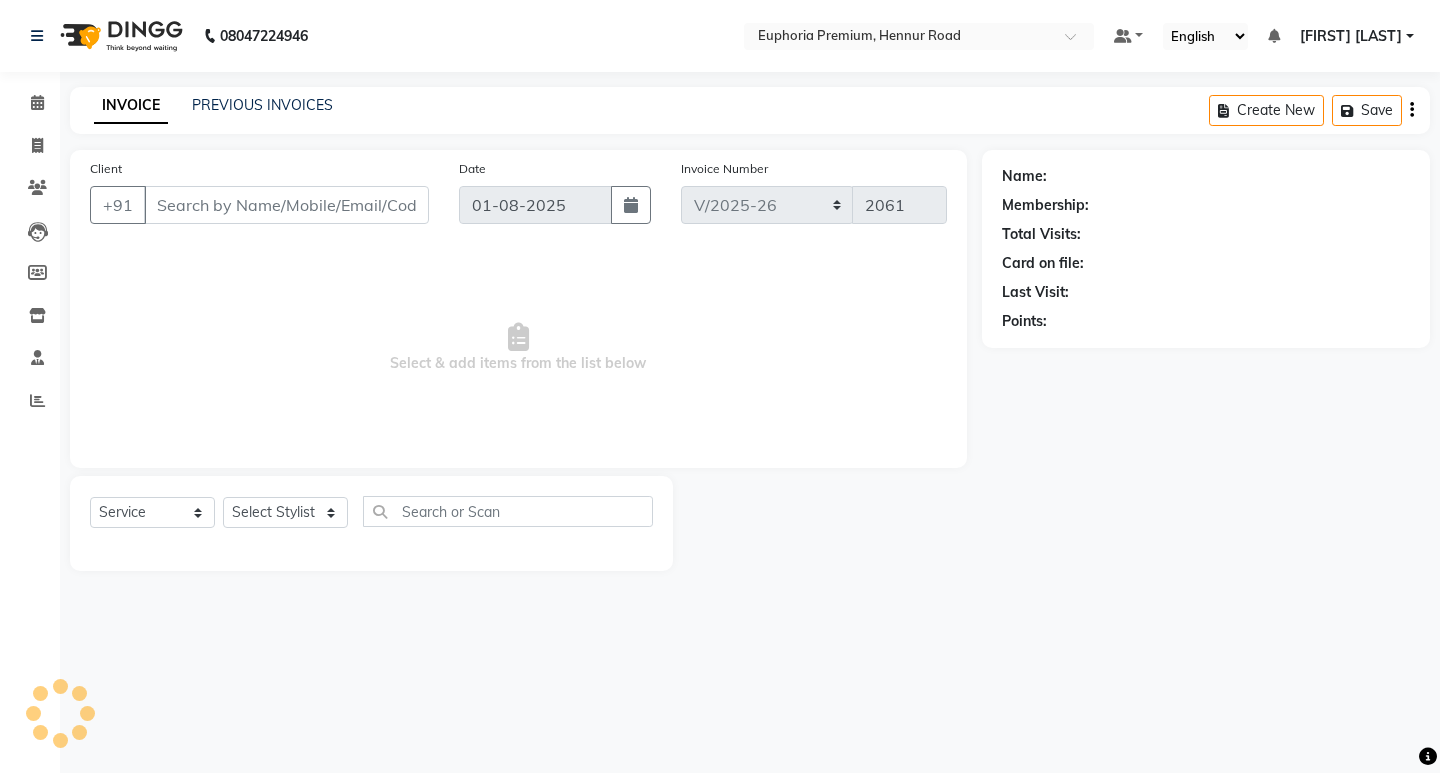 type on "99******33" 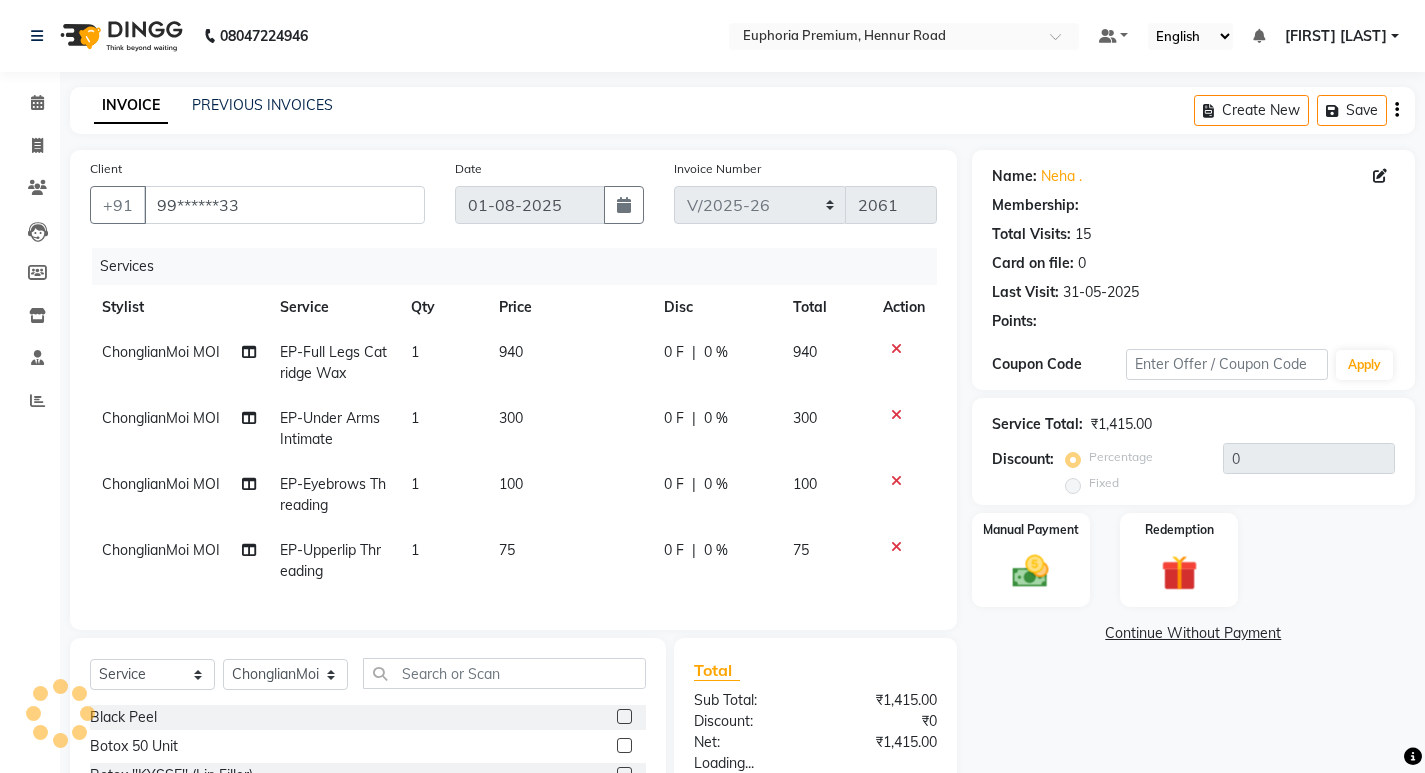 select on "2: Object" 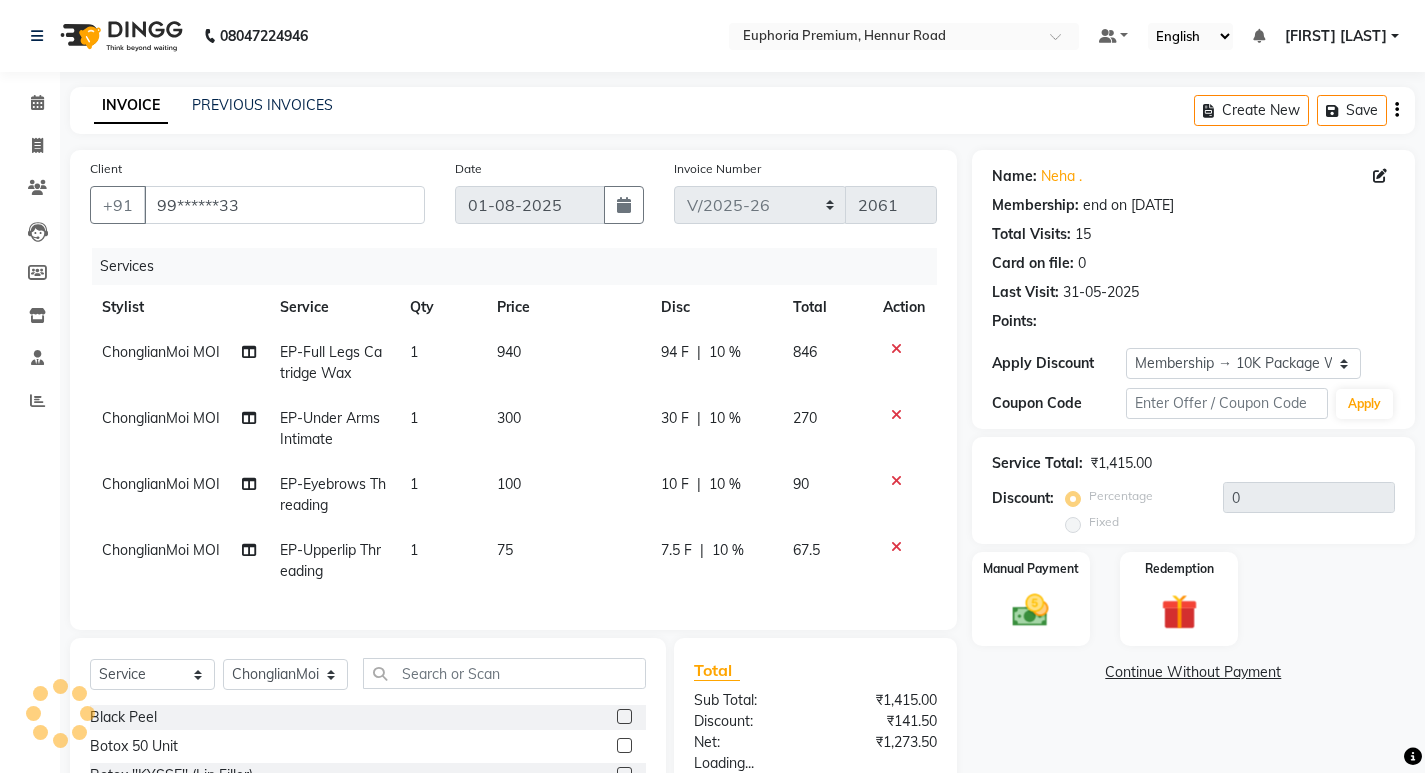 type on "10" 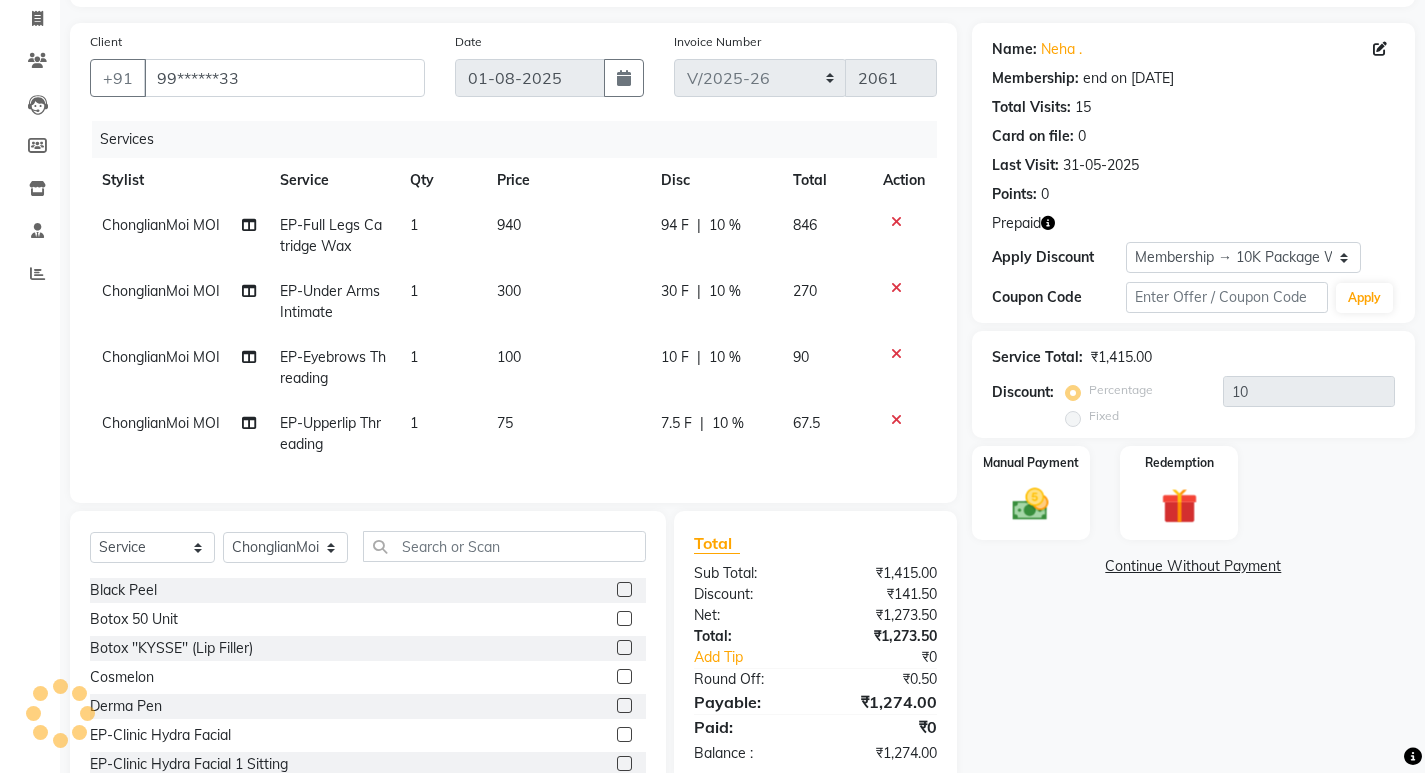 scroll, scrollTop: 200, scrollLeft: 0, axis: vertical 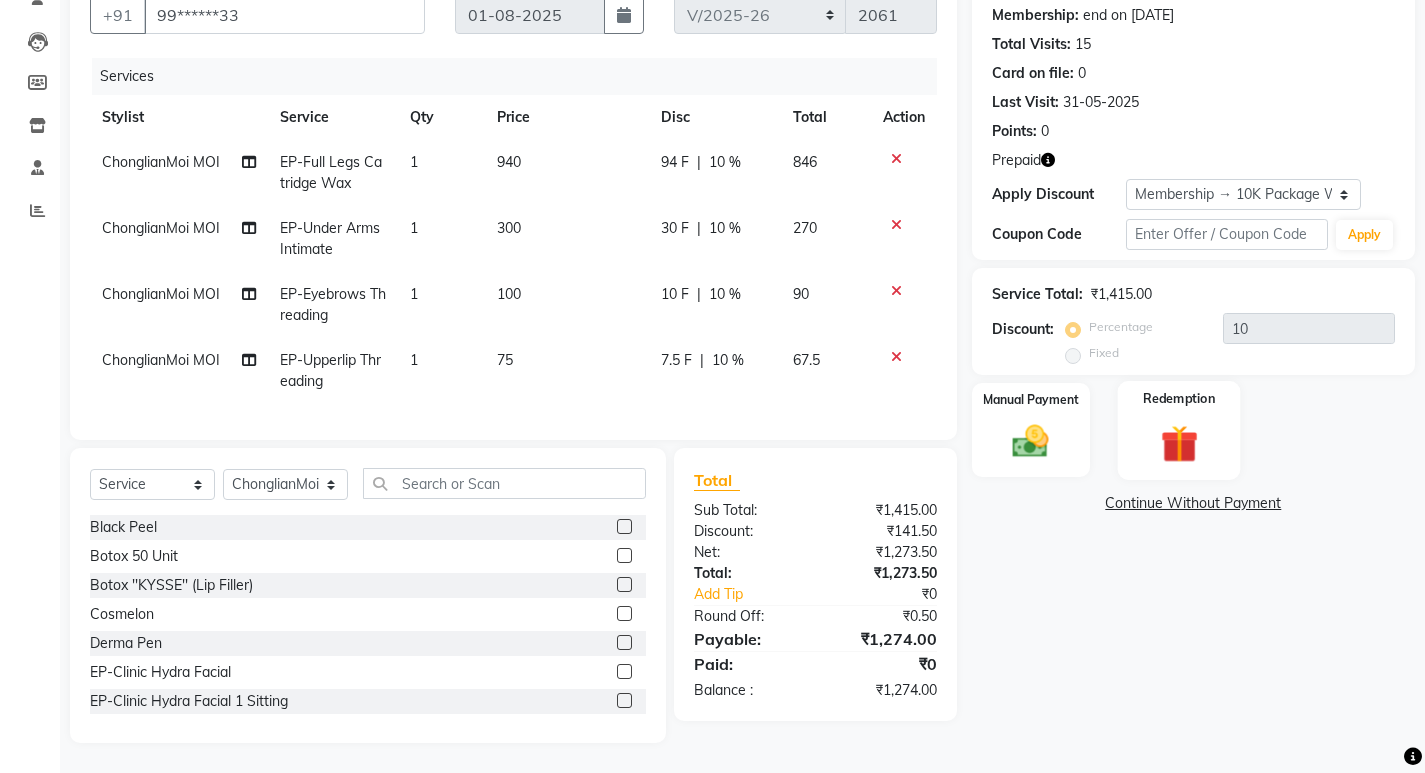 click 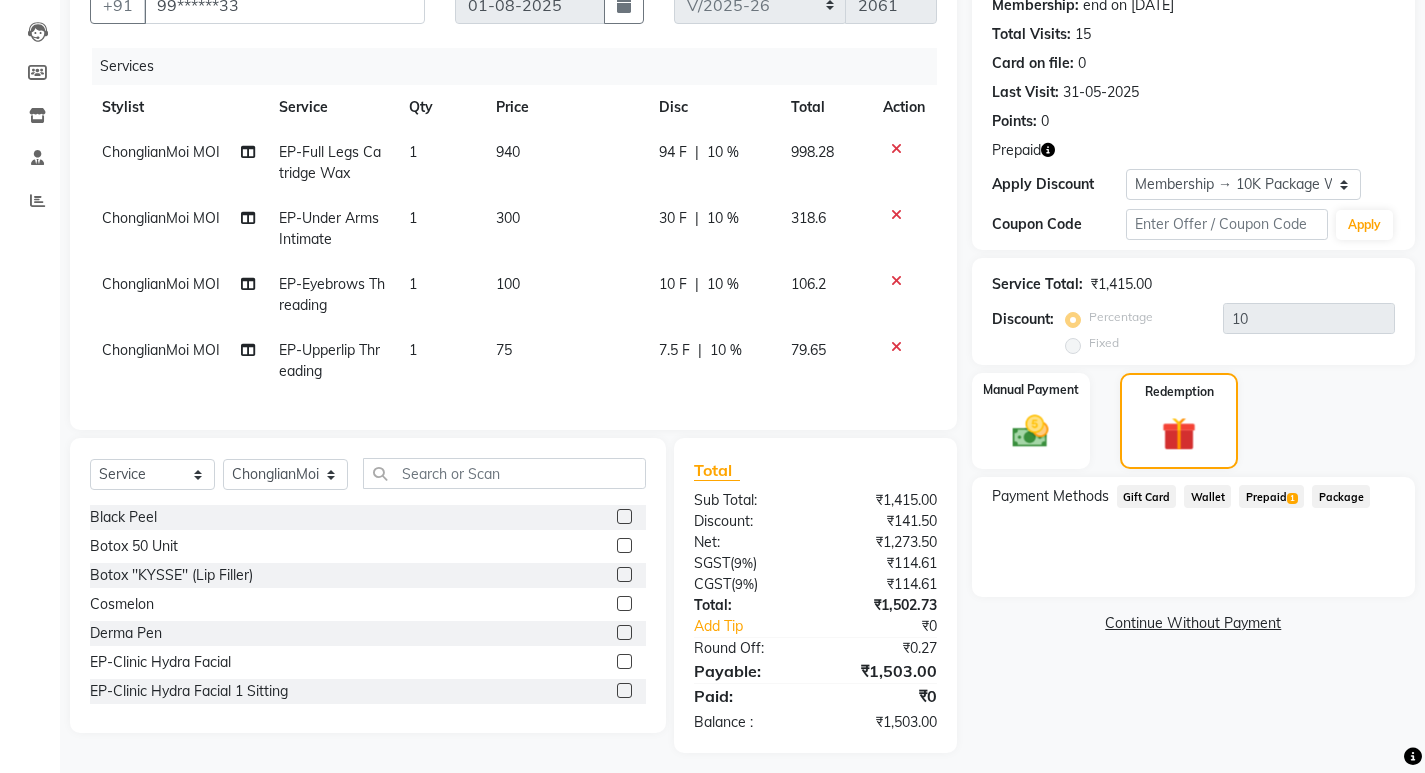 click on "Prepaid  1" 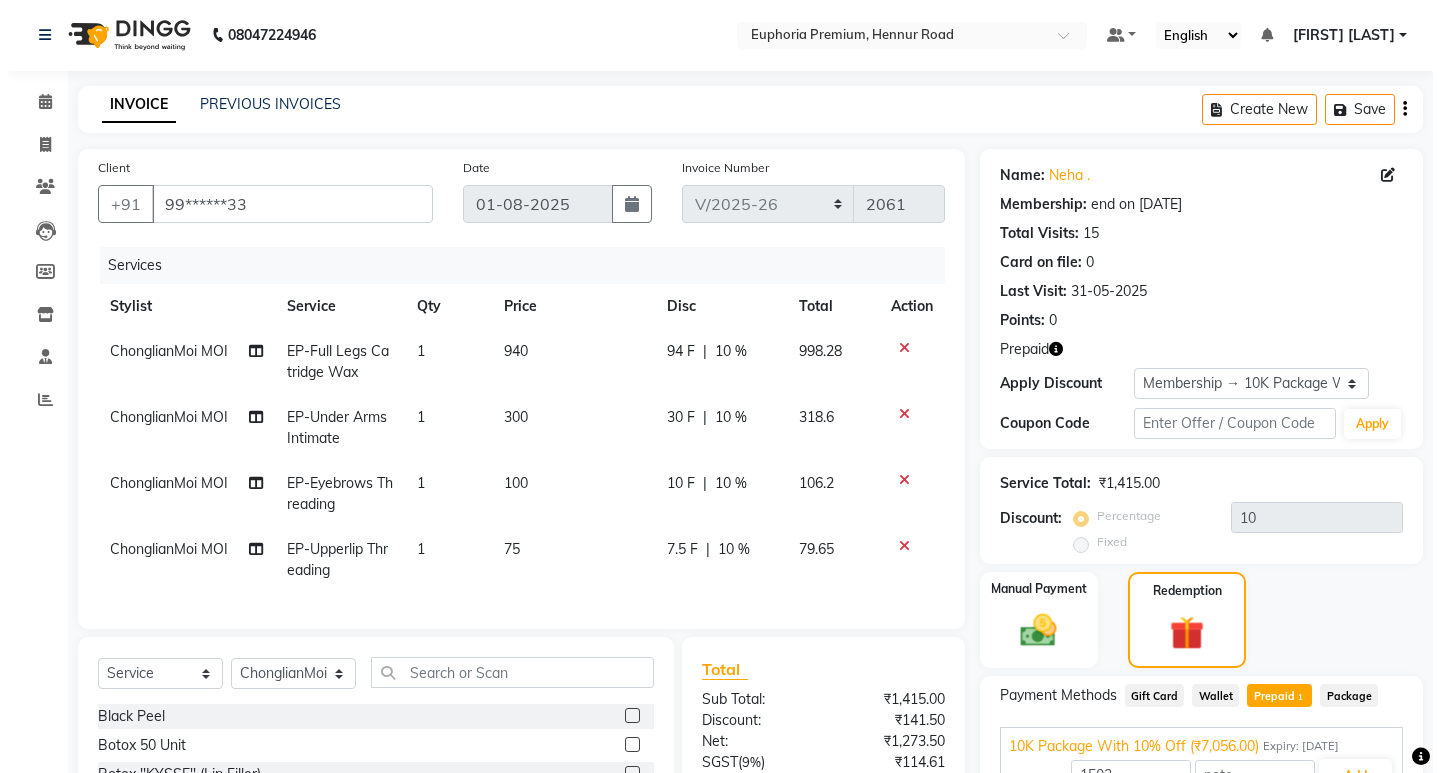 scroll, scrollTop: 0, scrollLeft: 0, axis: both 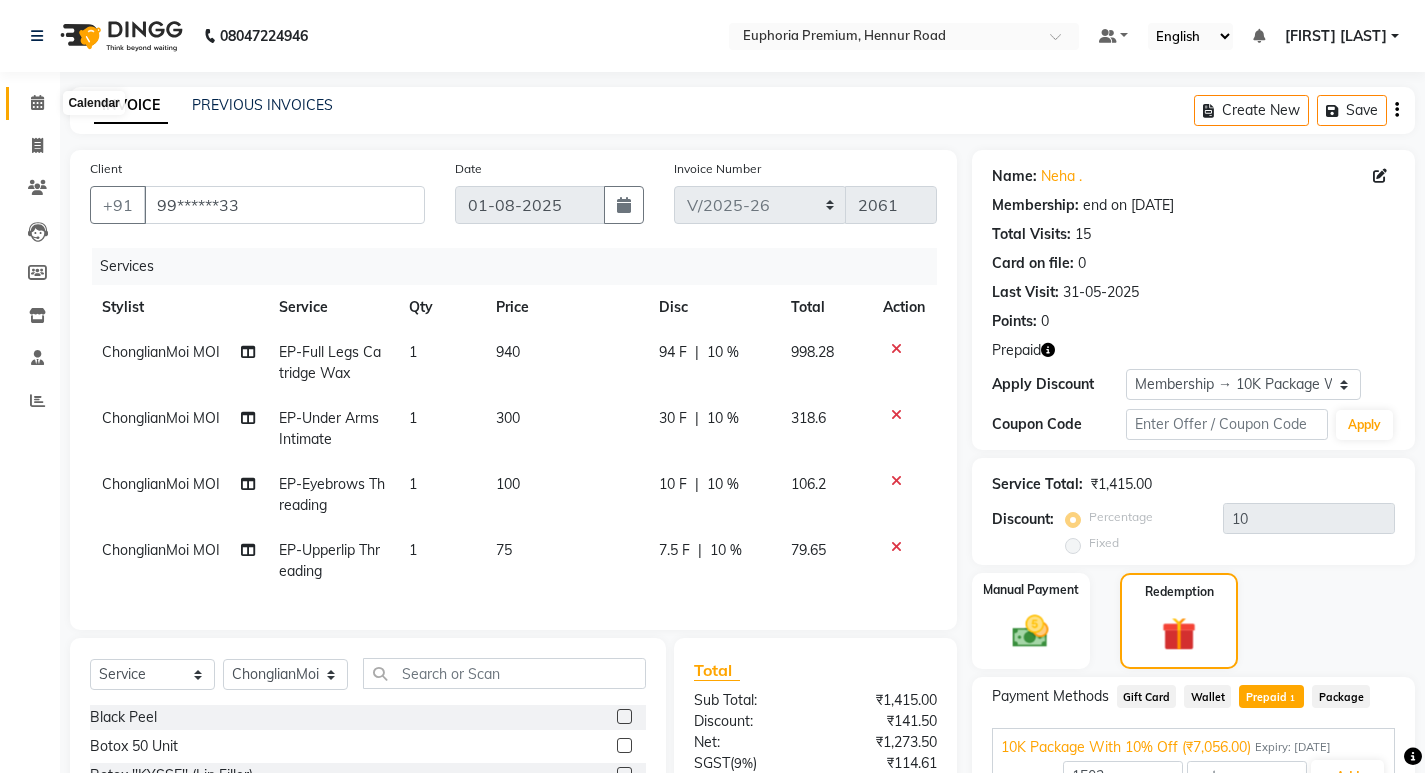 click 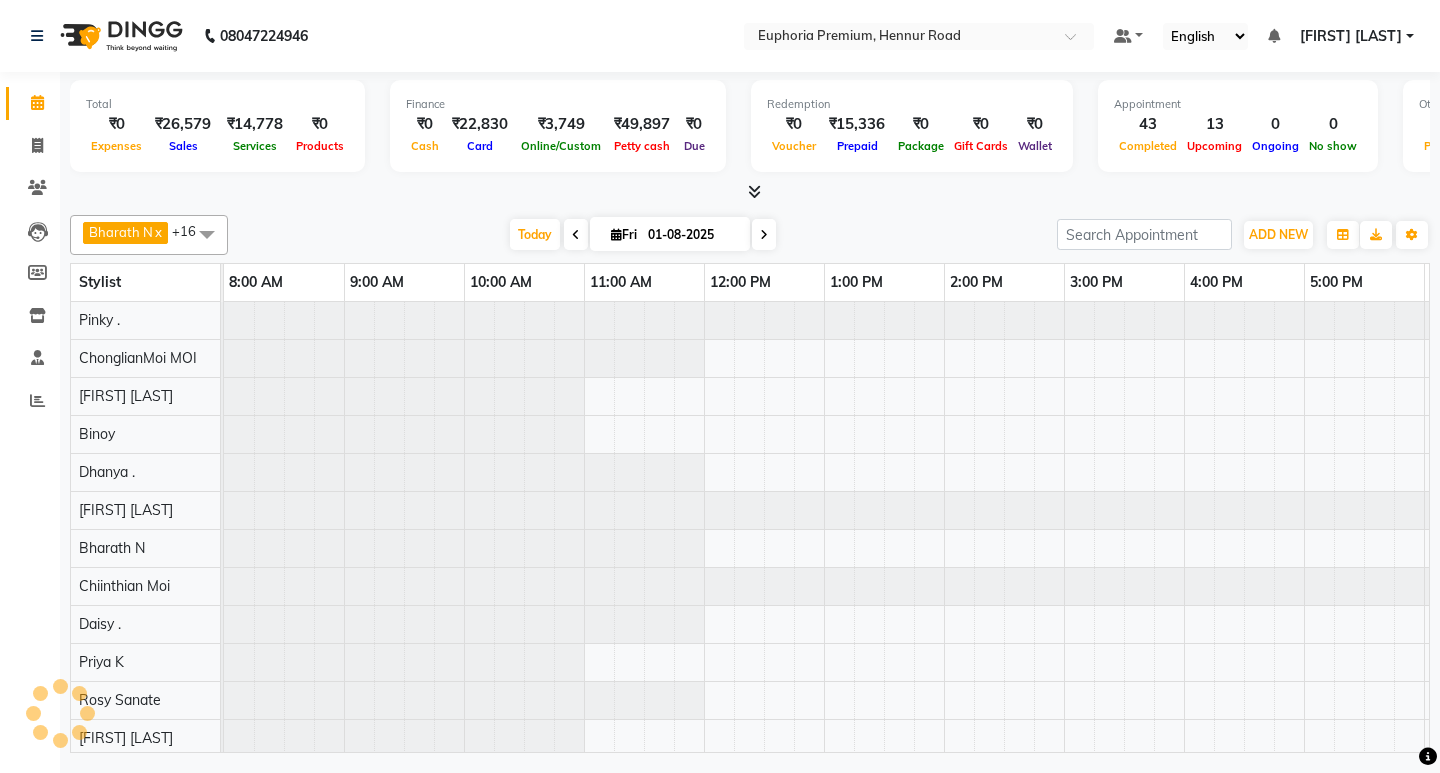 scroll, scrollTop: 0, scrollLeft: 0, axis: both 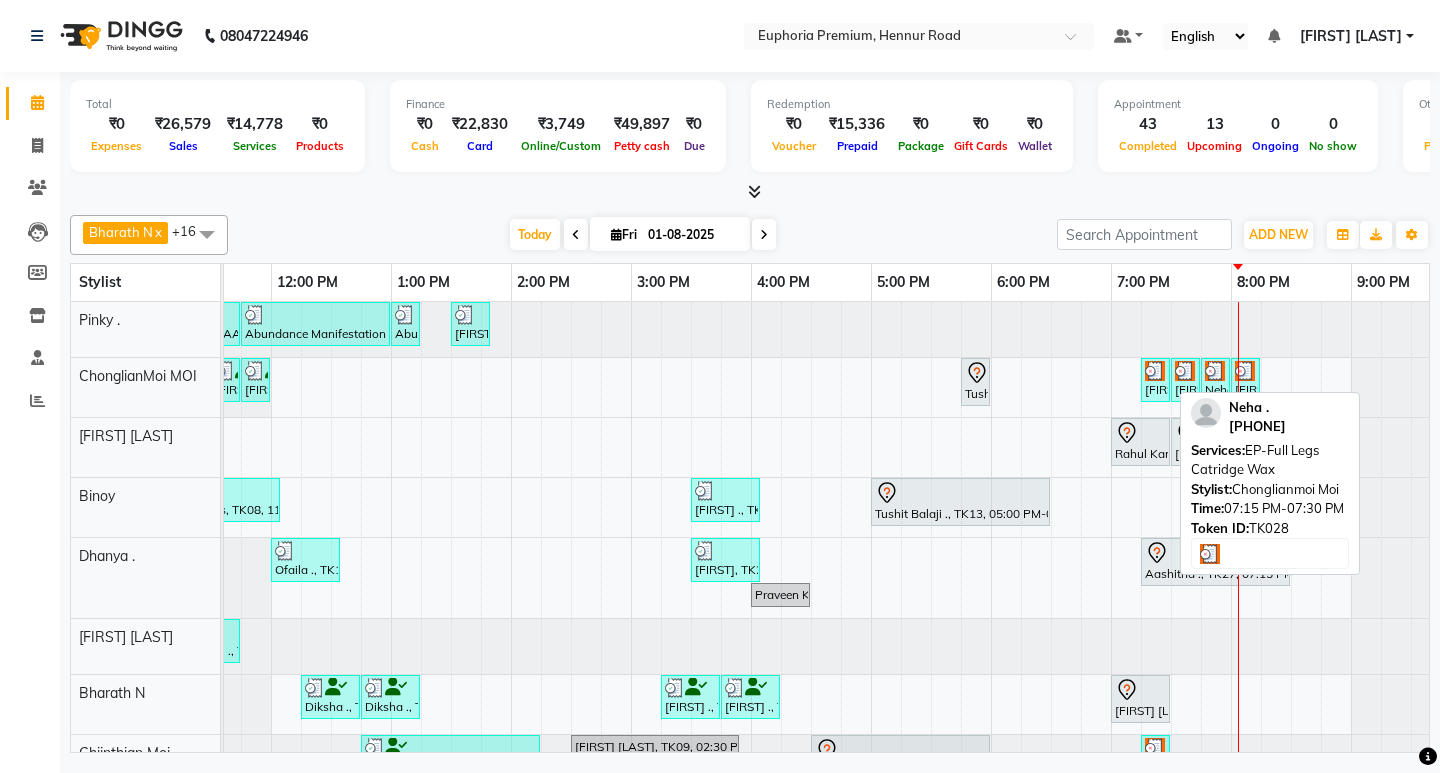 click on "[FIRST] ., TK28, 07:15 PM-07:30 PM, EP-Full Legs Catridge Wax" at bounding box center (1155, 380) 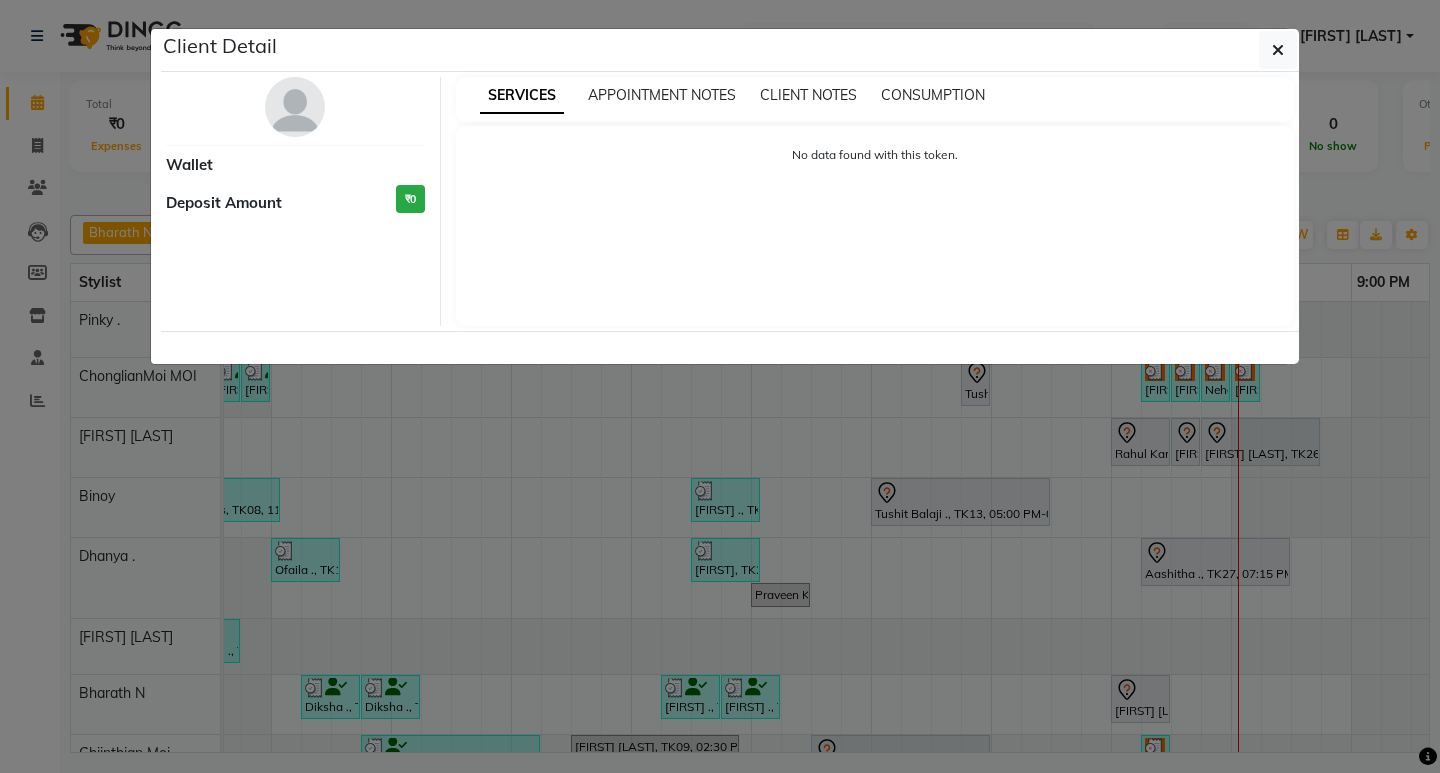 select on "3" 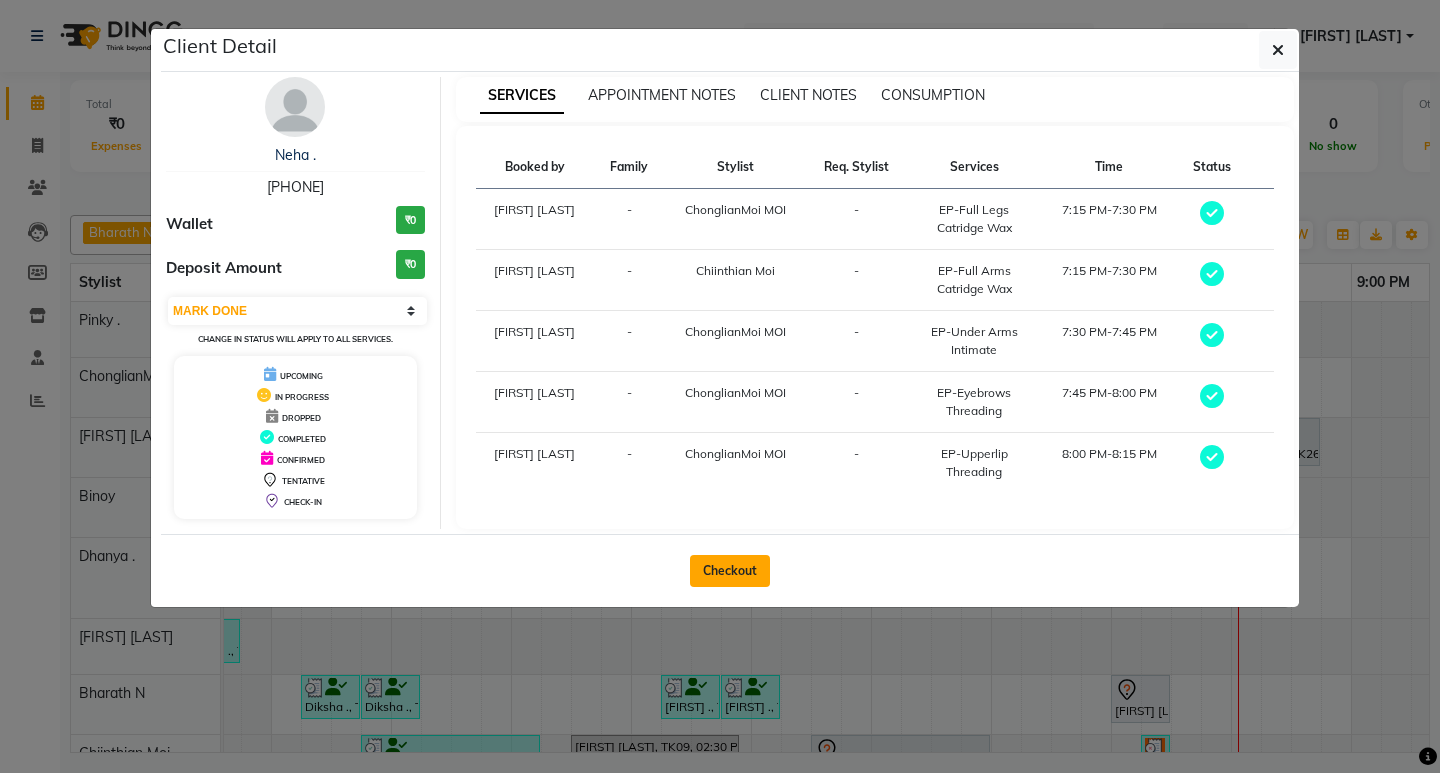click on "Checkout" 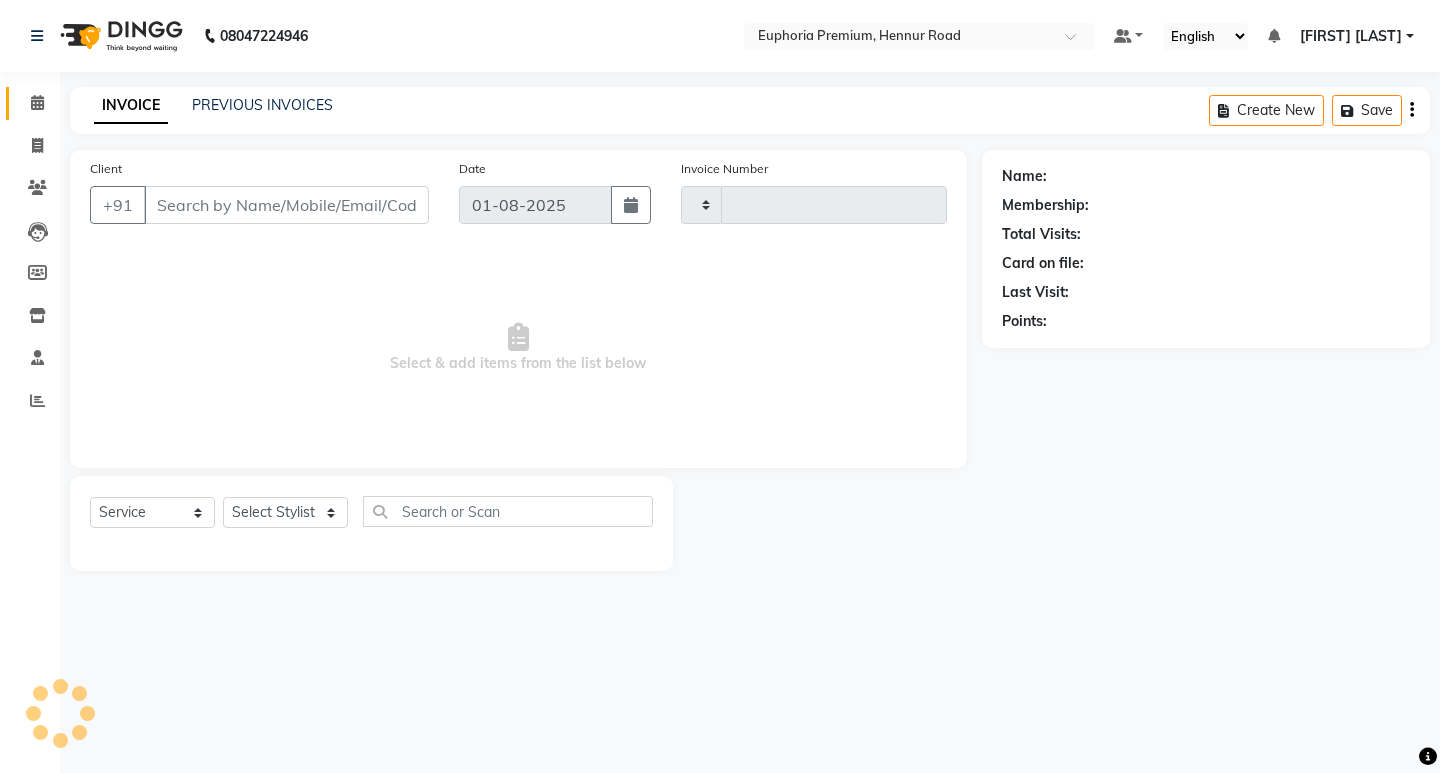 type on "2061" 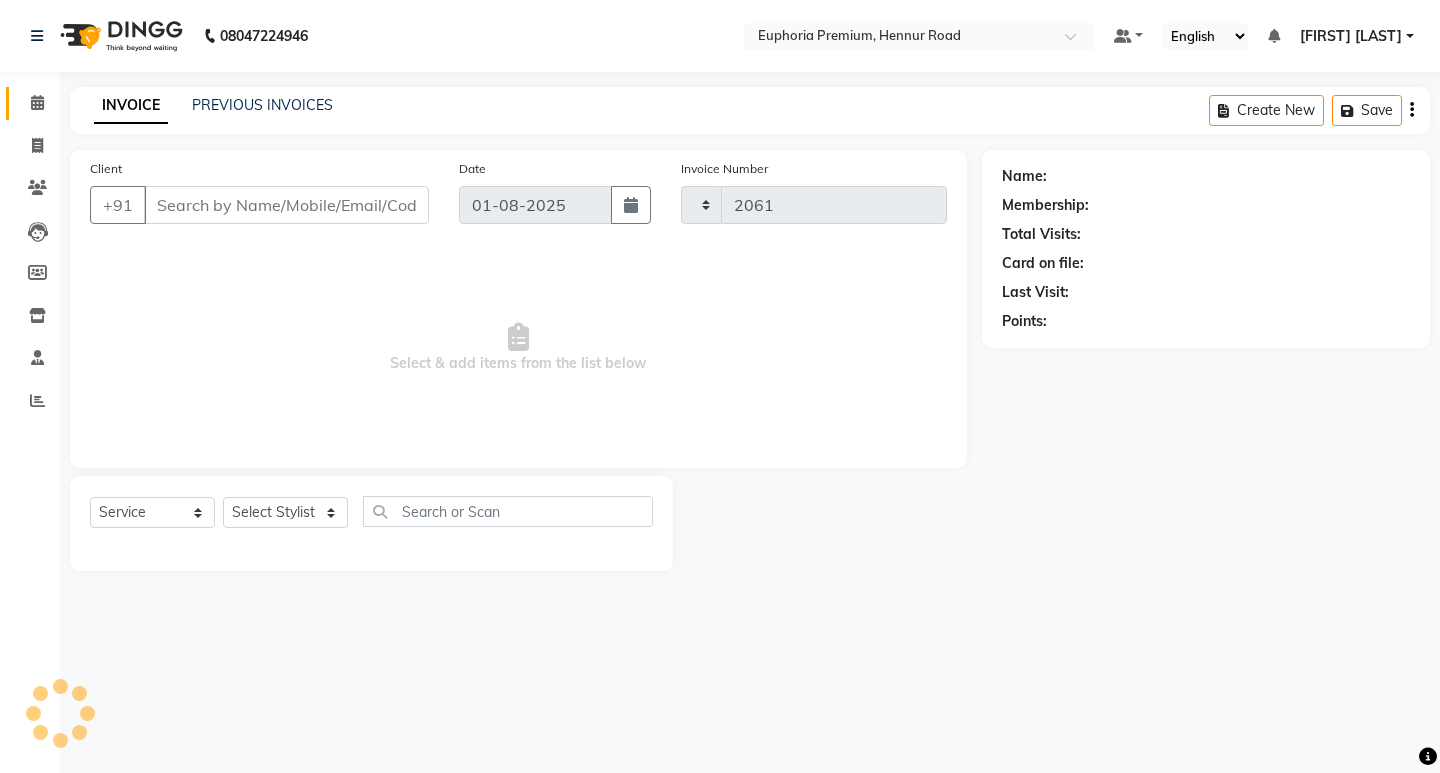 select on "7925" 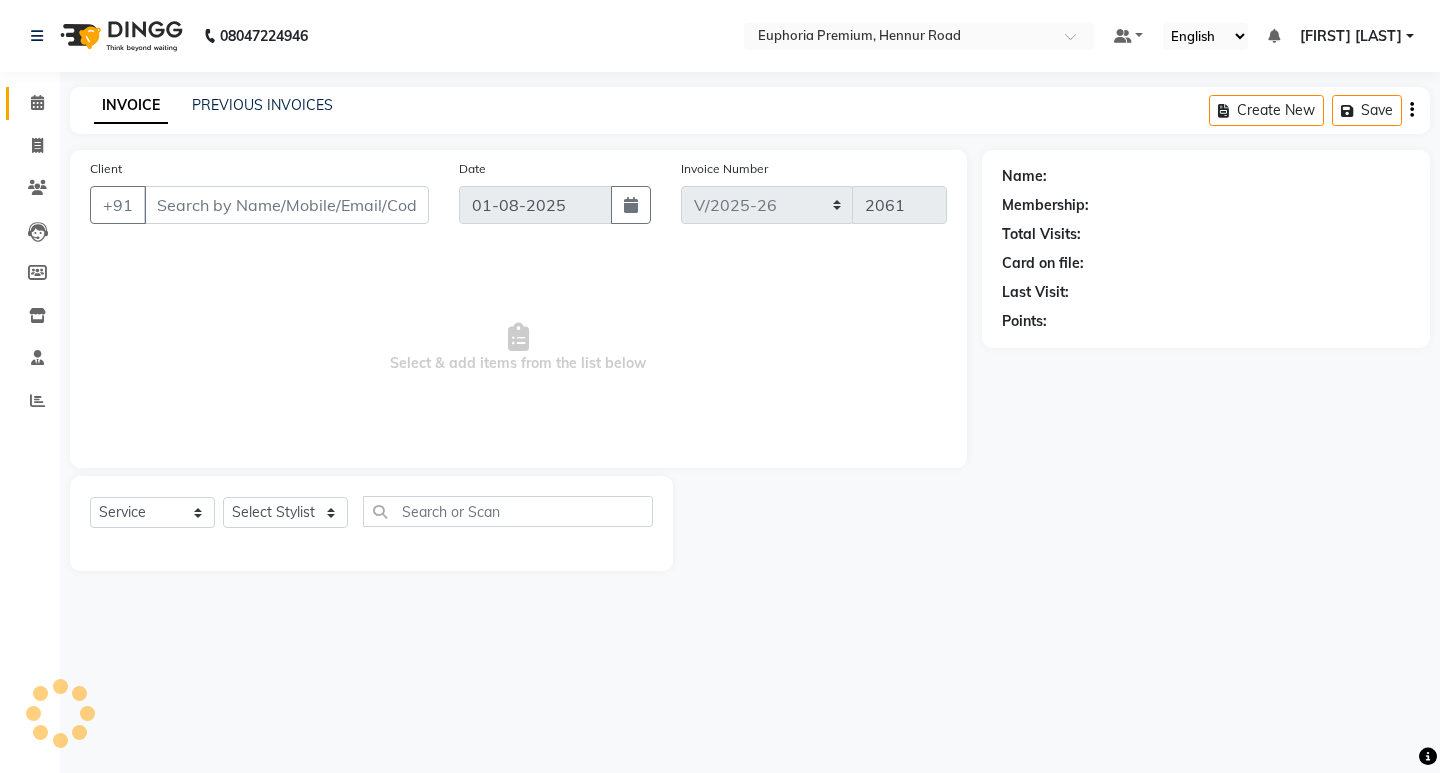 type on "99******33" 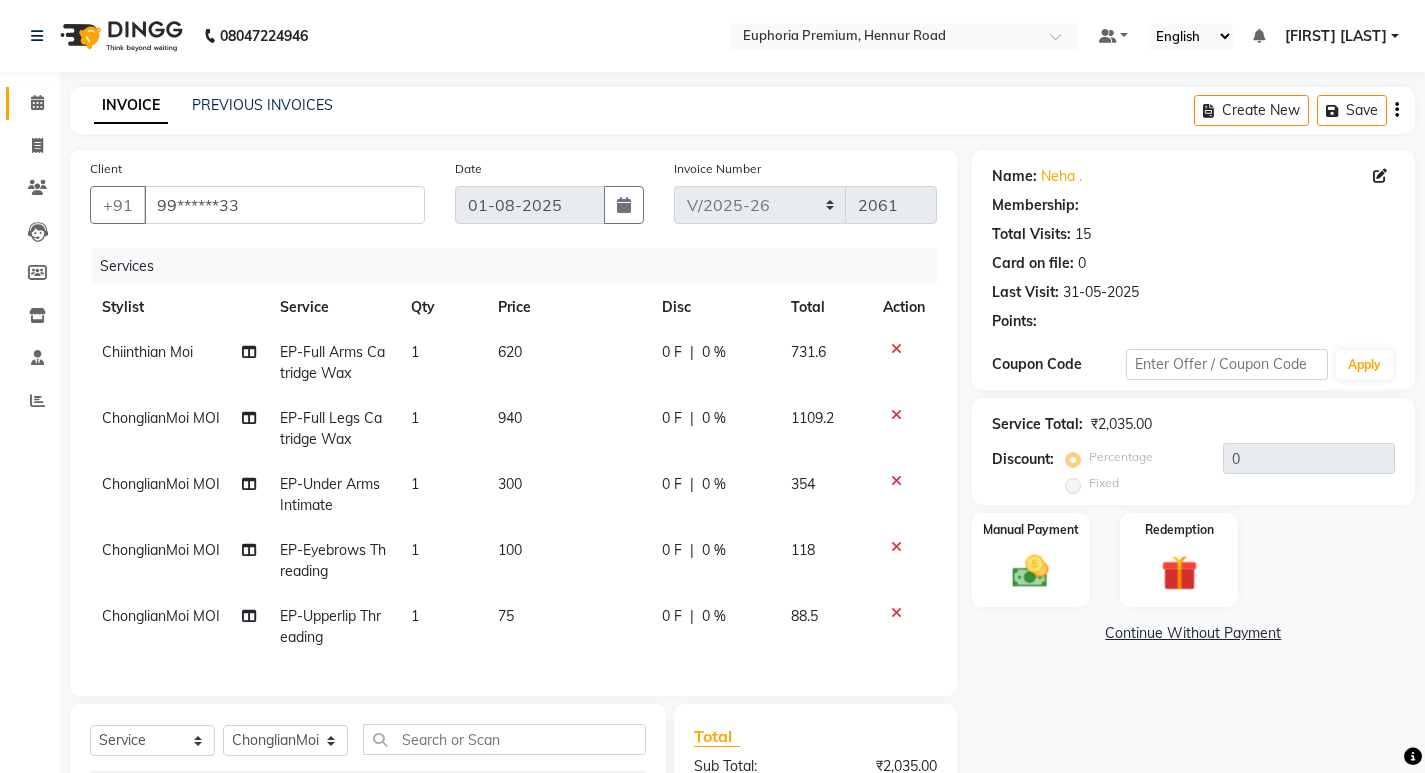 type on "10" 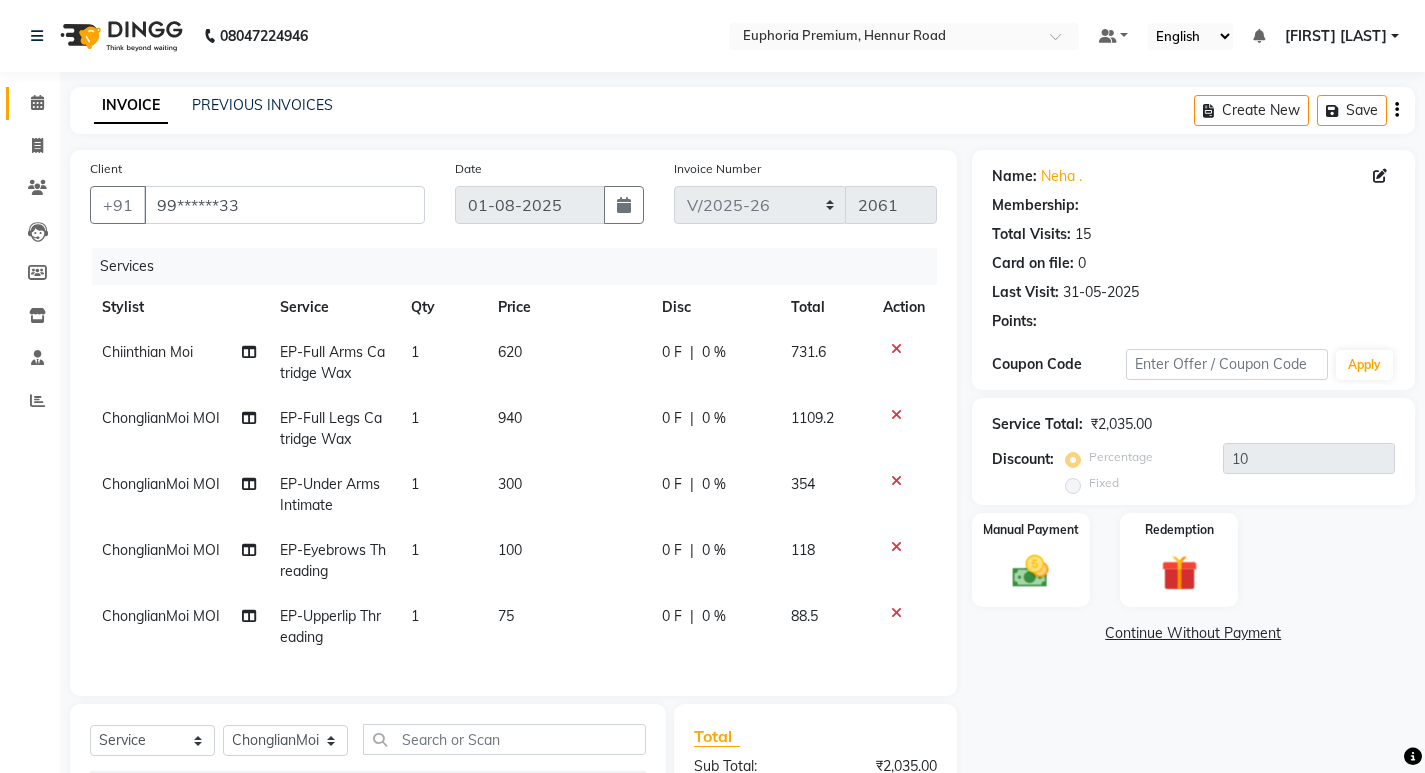 select on "2: Object" 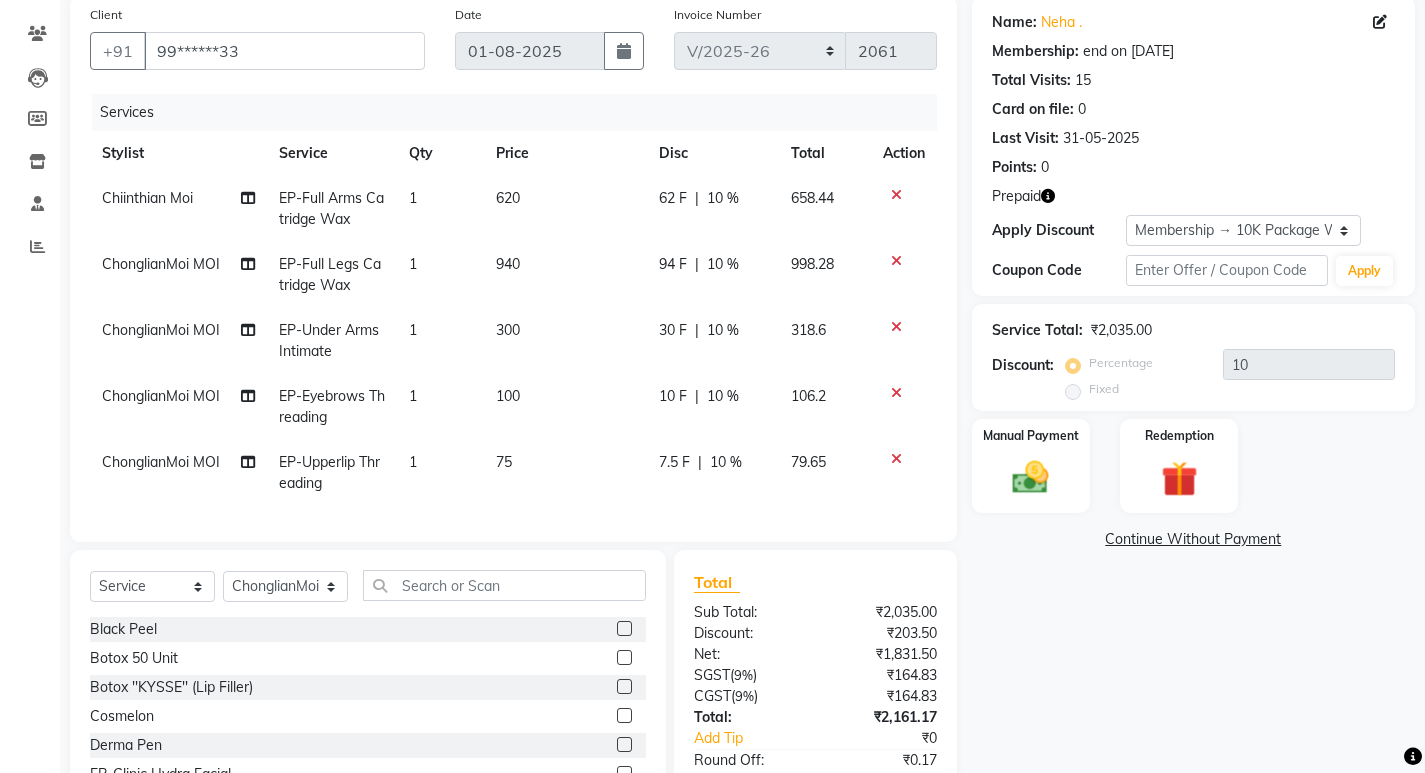 scroll, scrollTop: 291, scrollLeft: 0, axis: vertical 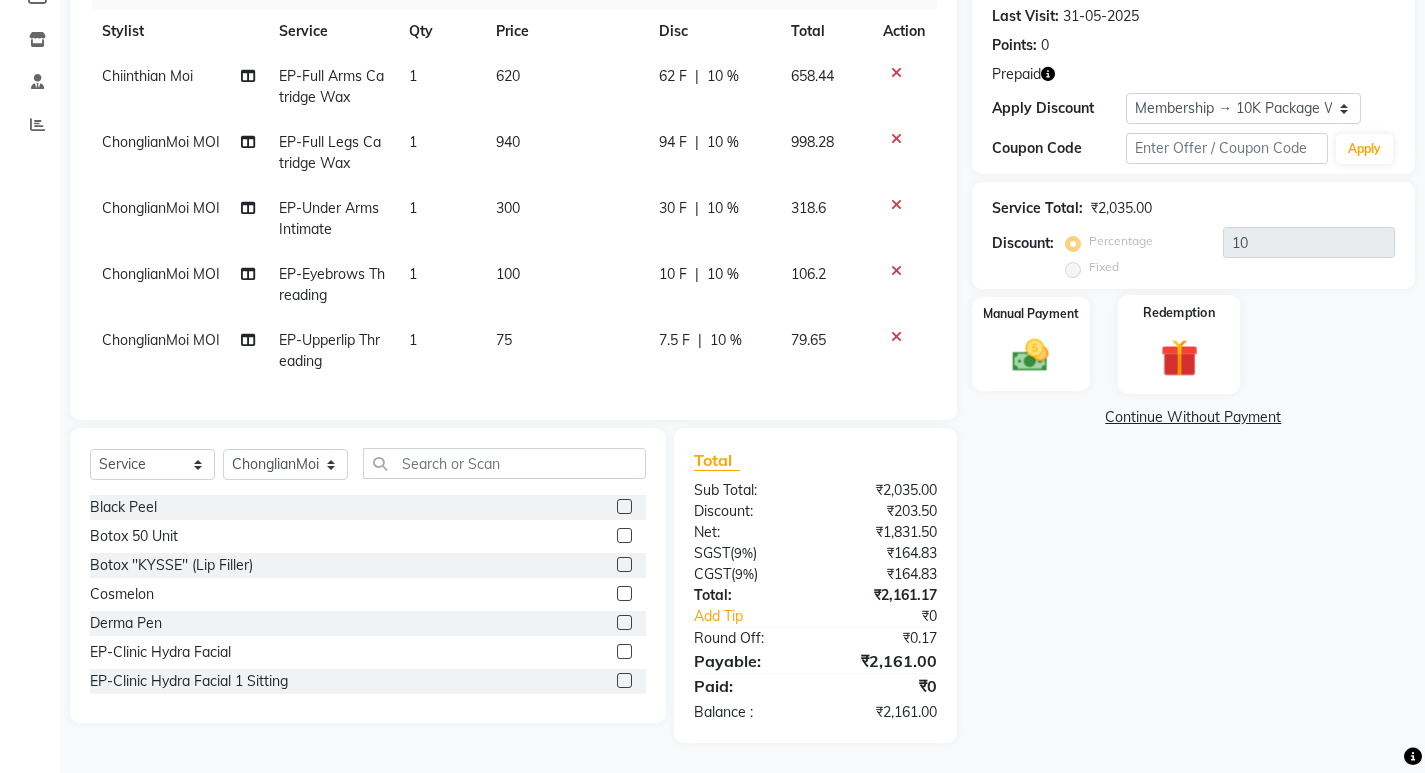 click 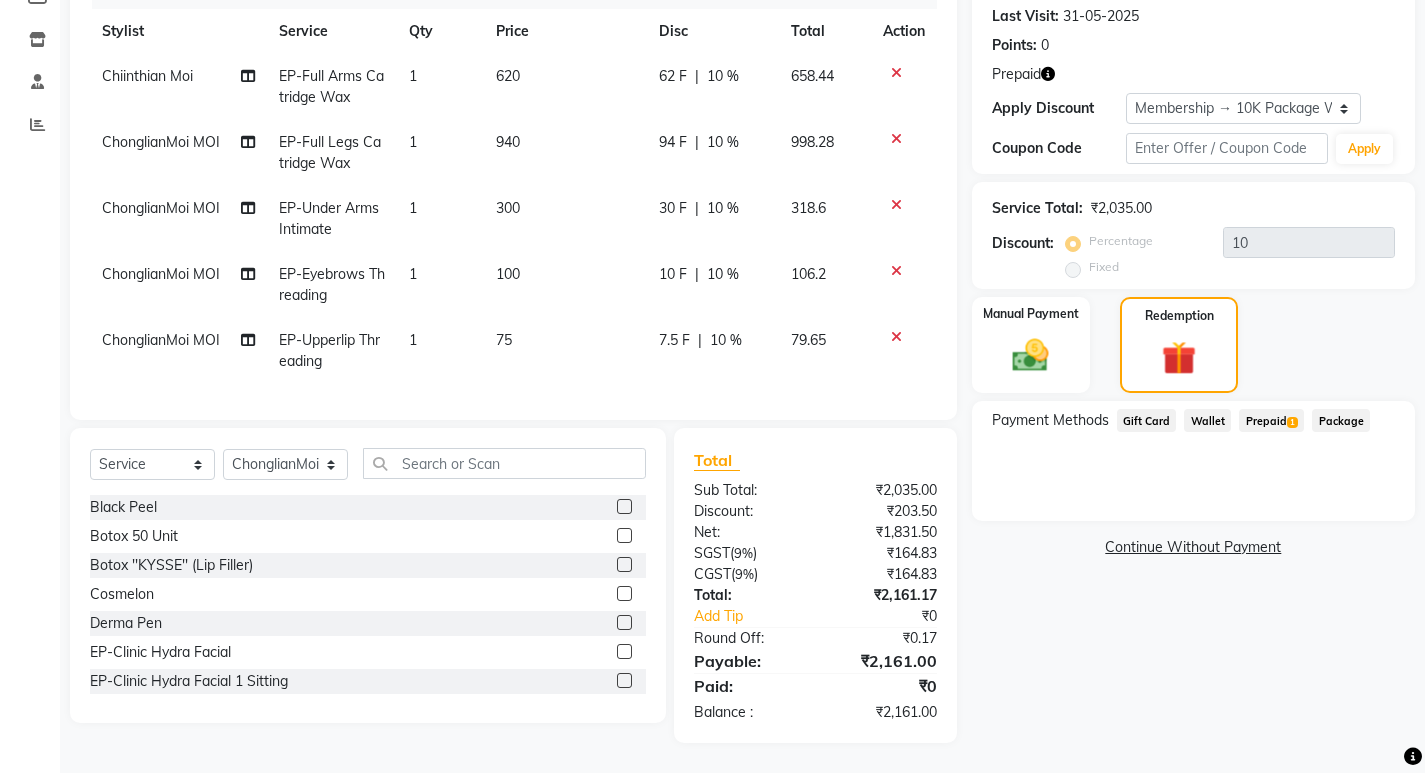 click on "Prepaid  1" 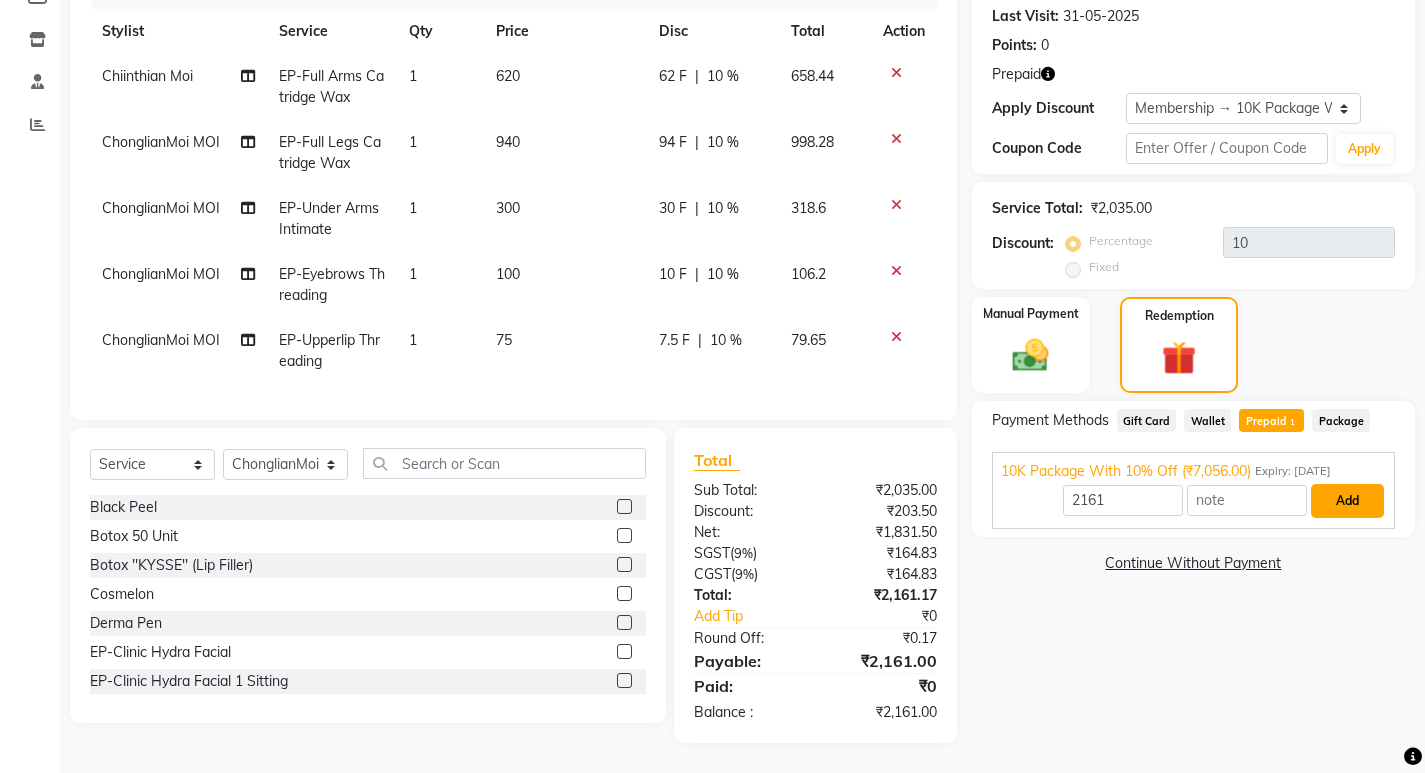 click on "Add" at bounding box center (1347, 501) 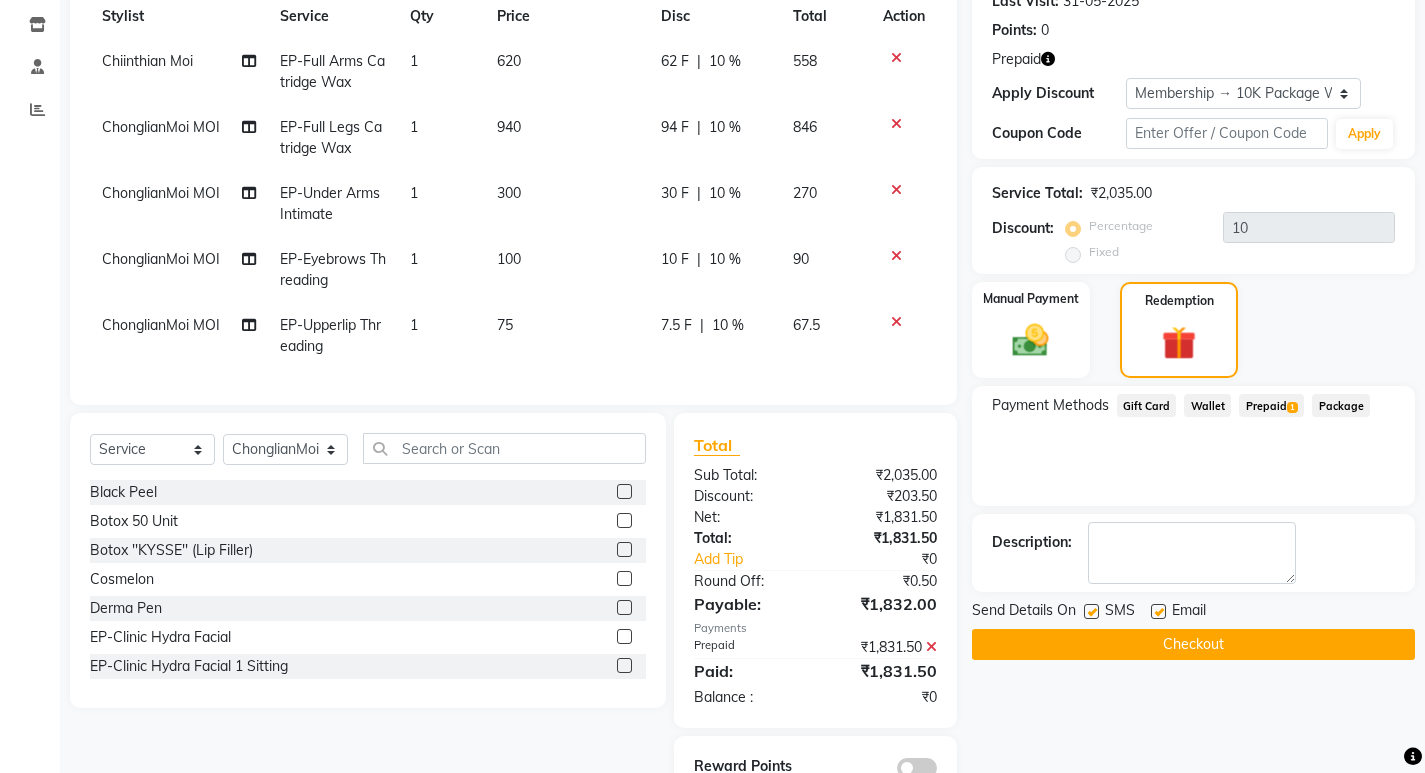 click on "Checkout" 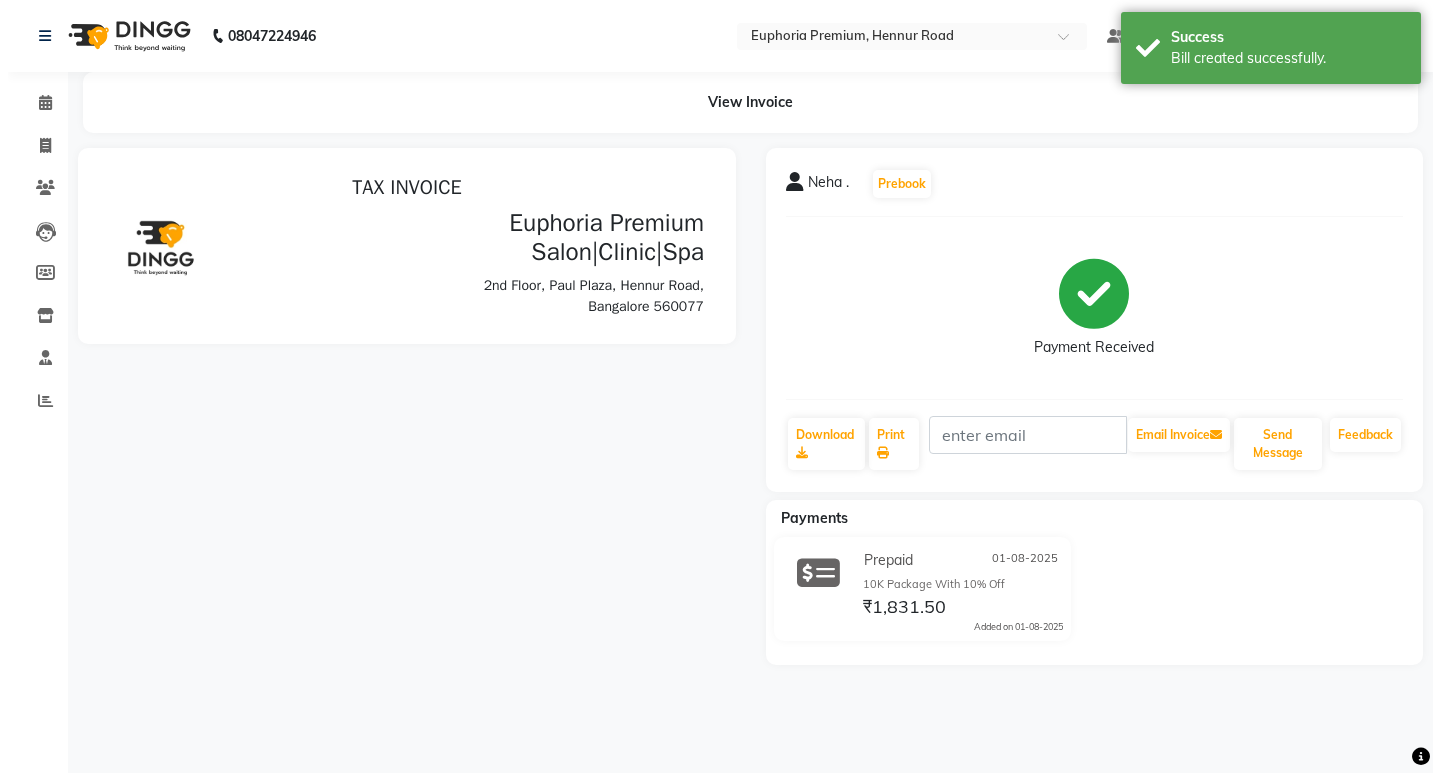 scroll, scrollTop: 0, scrollLeft: 0, axis: both 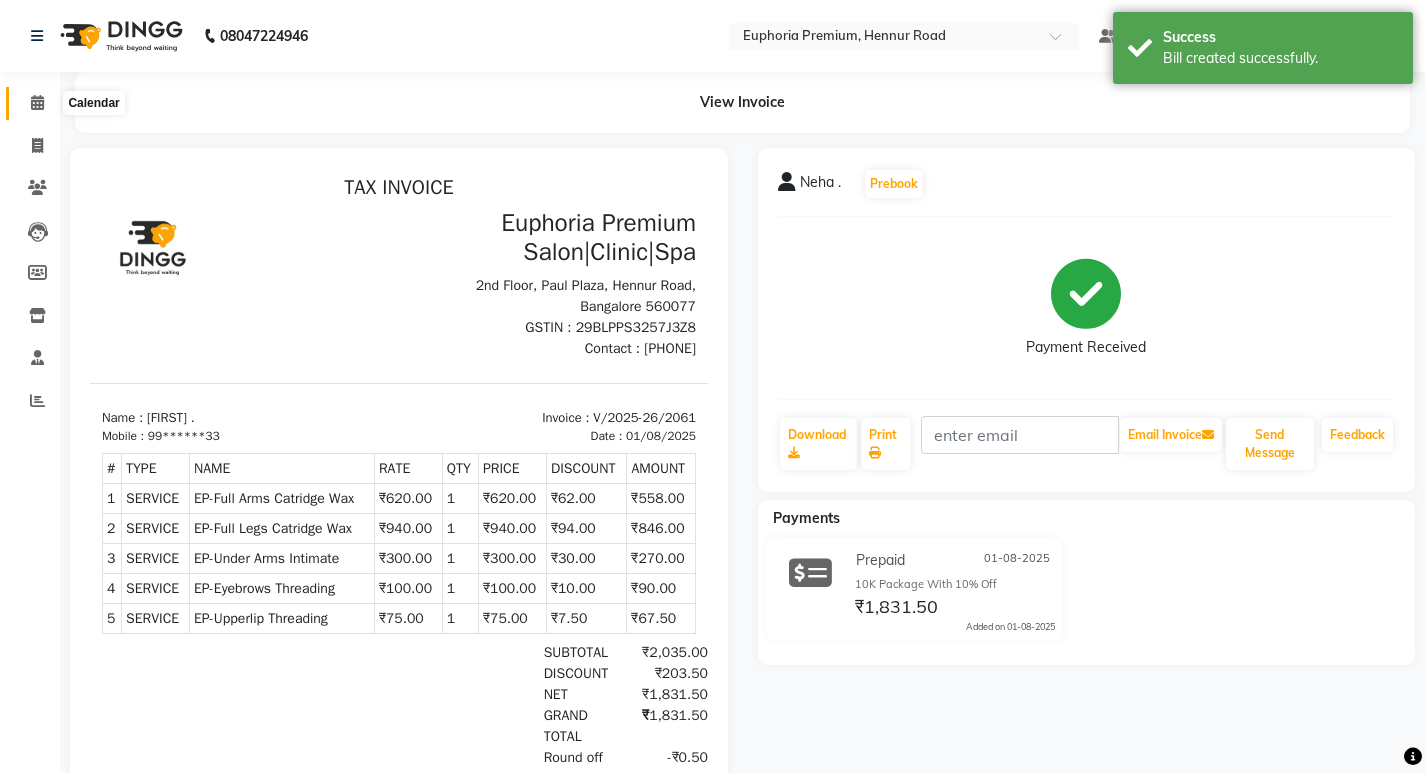 click 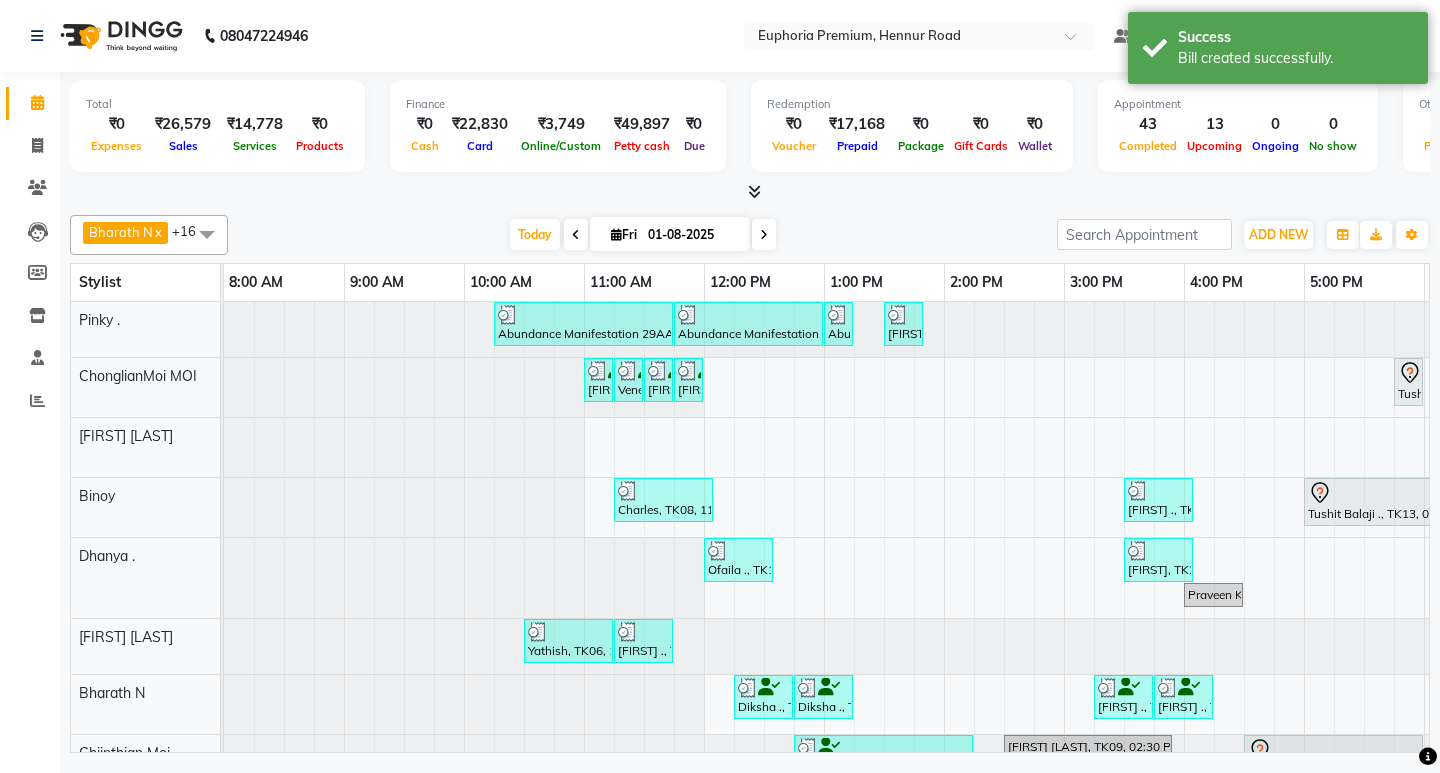 scroll, scrollTop: 149, scrollLeft: 0, axis: vertical 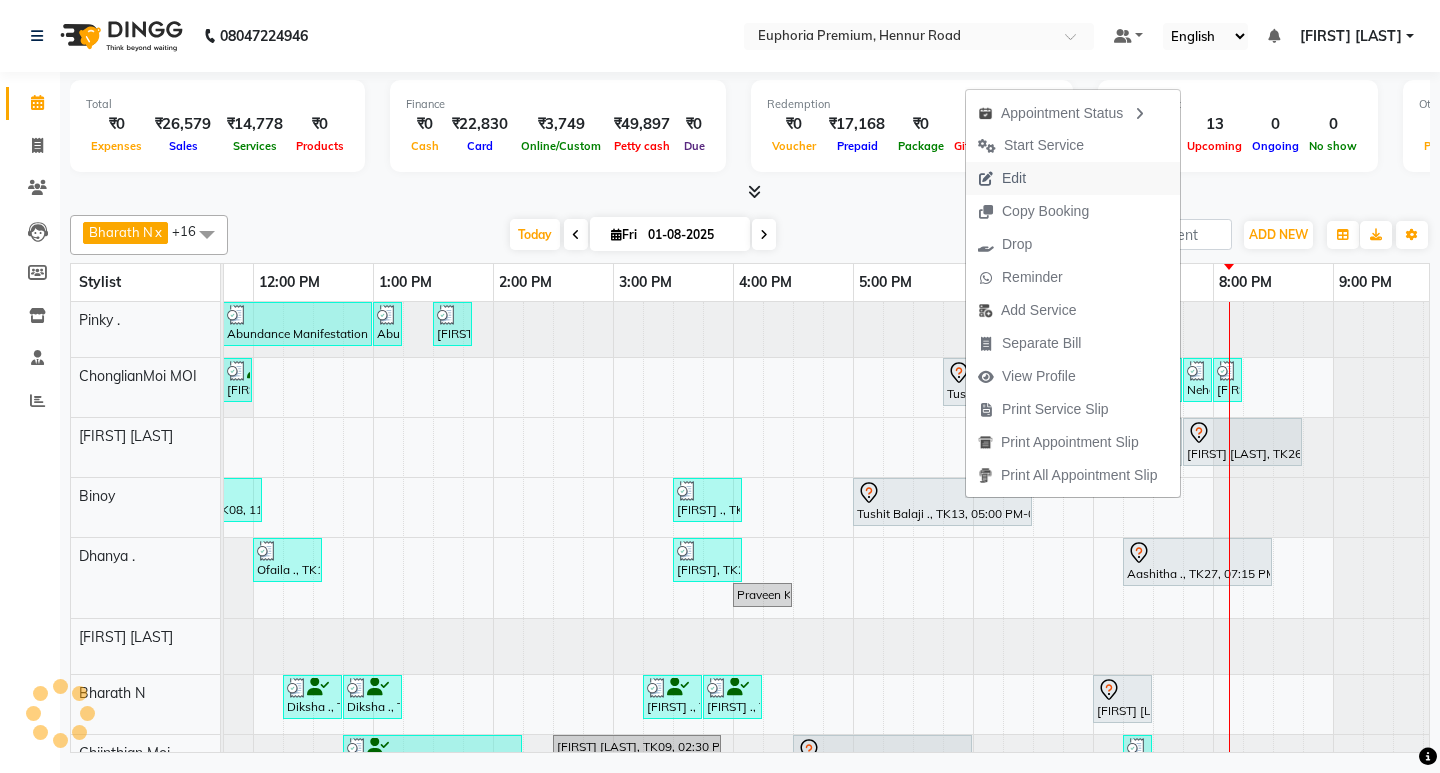 click on "Edit" at bounding box center [1014, 178] 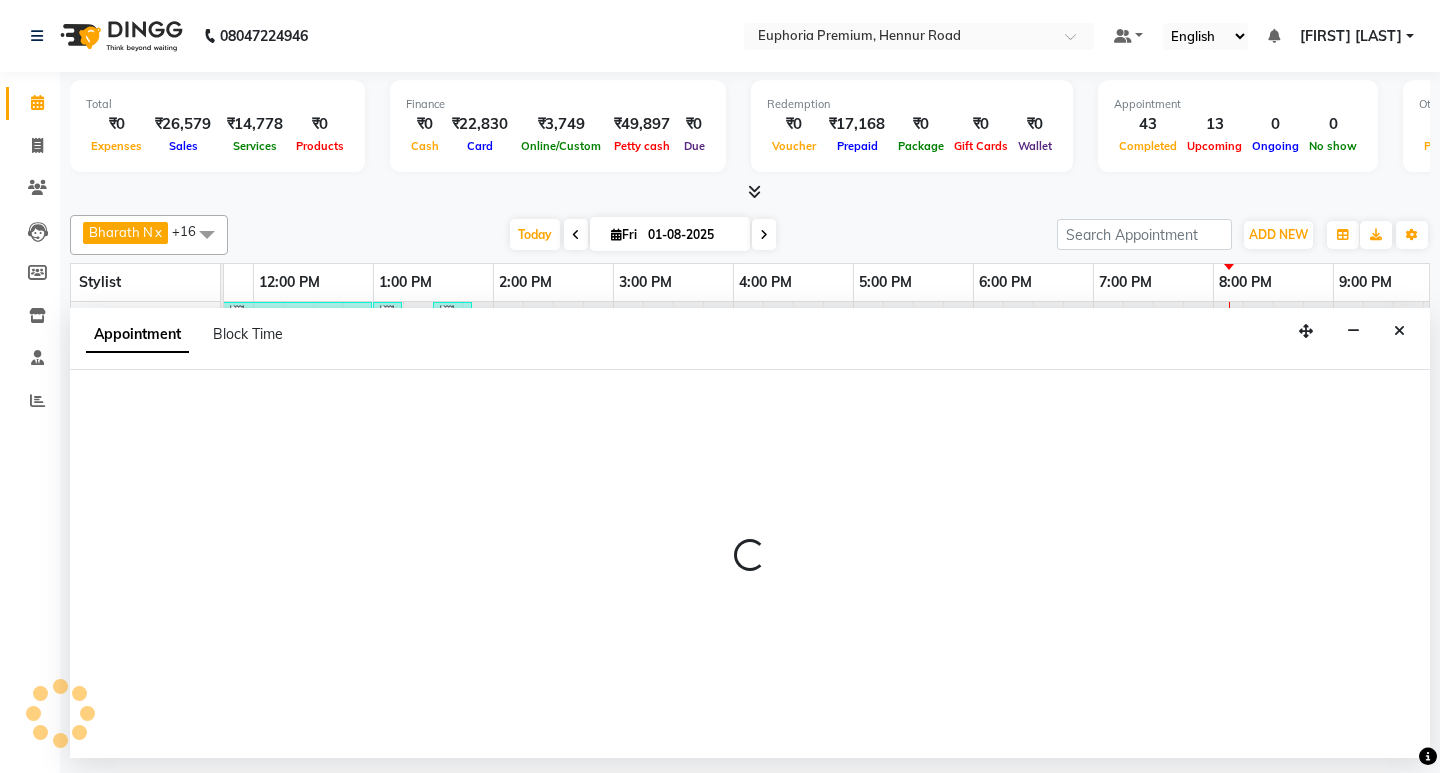 select on "tentative" 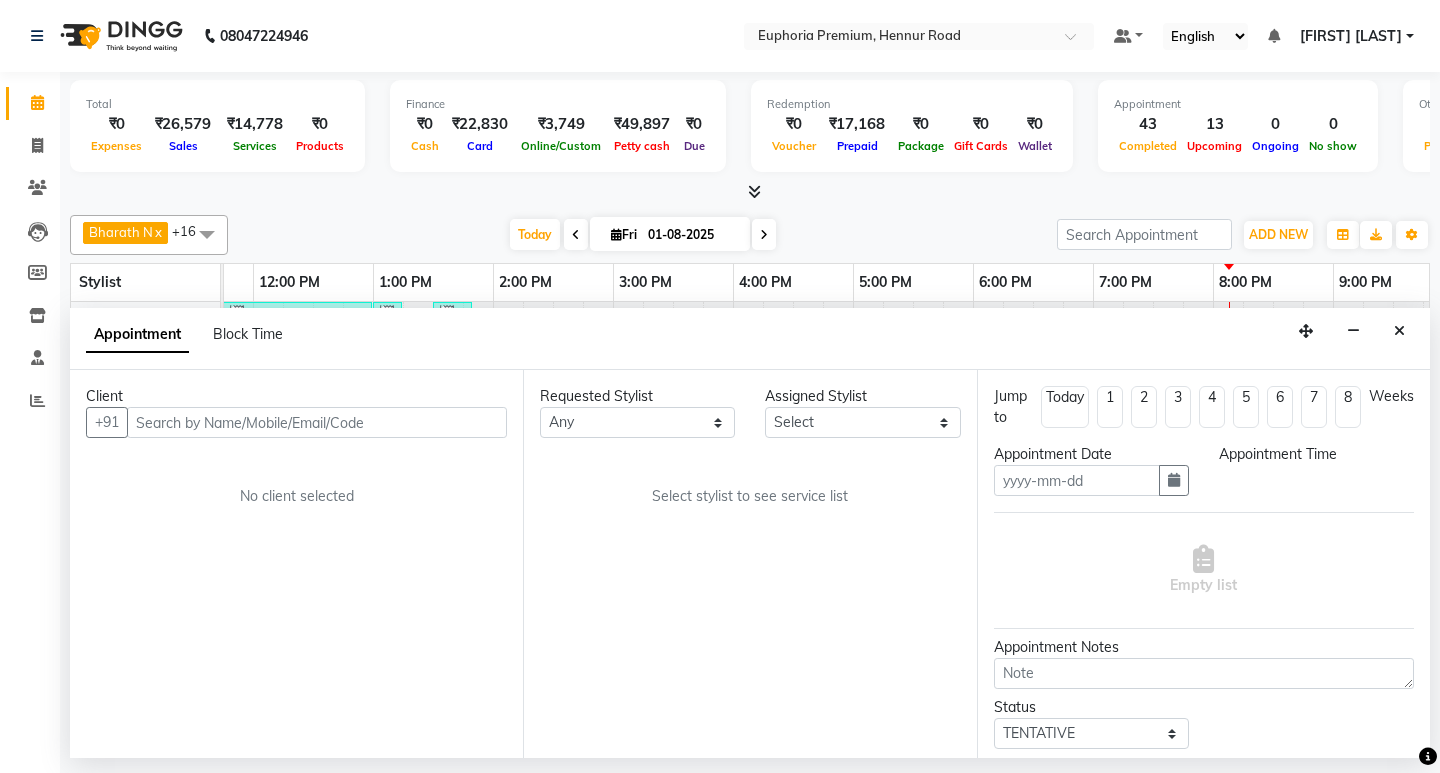 type on "01-08-2025" 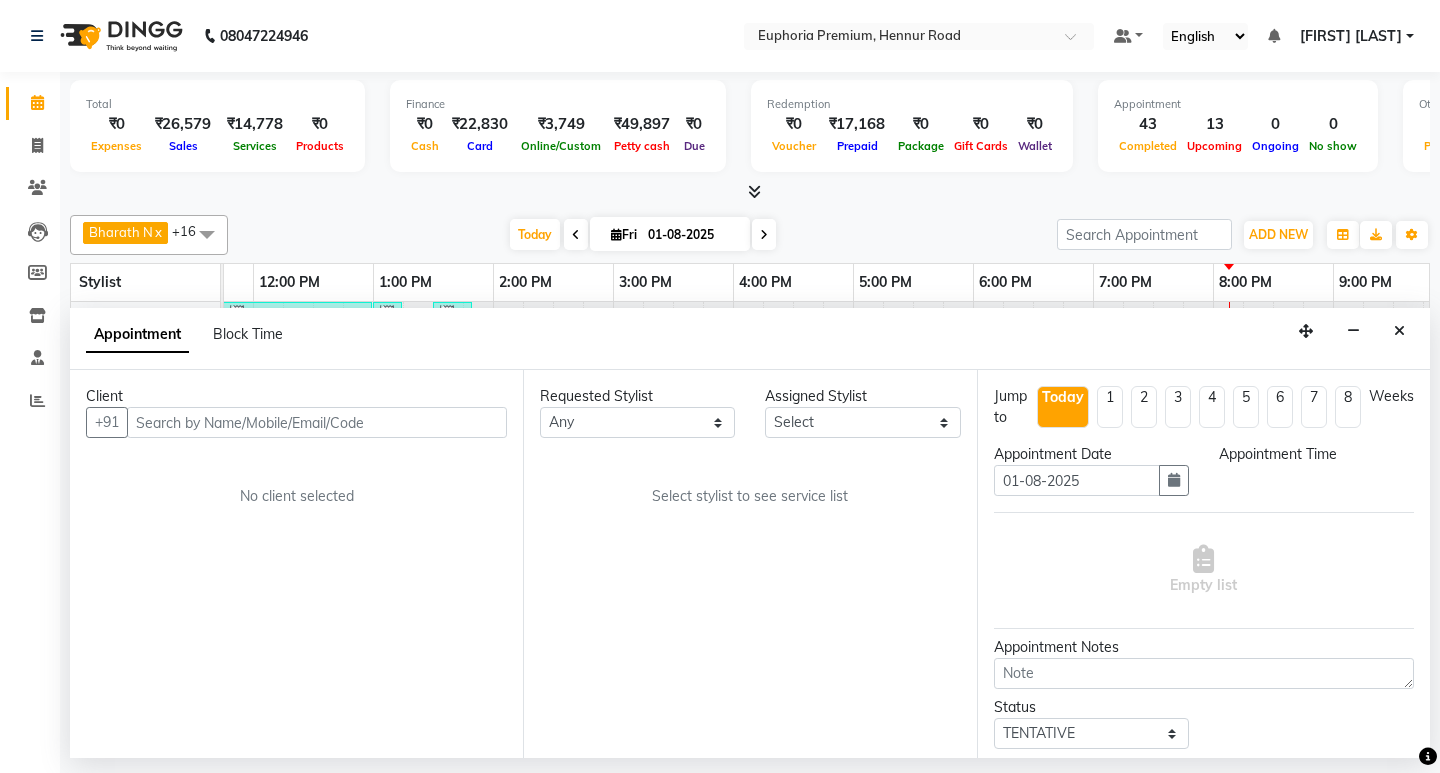 select on "71625" 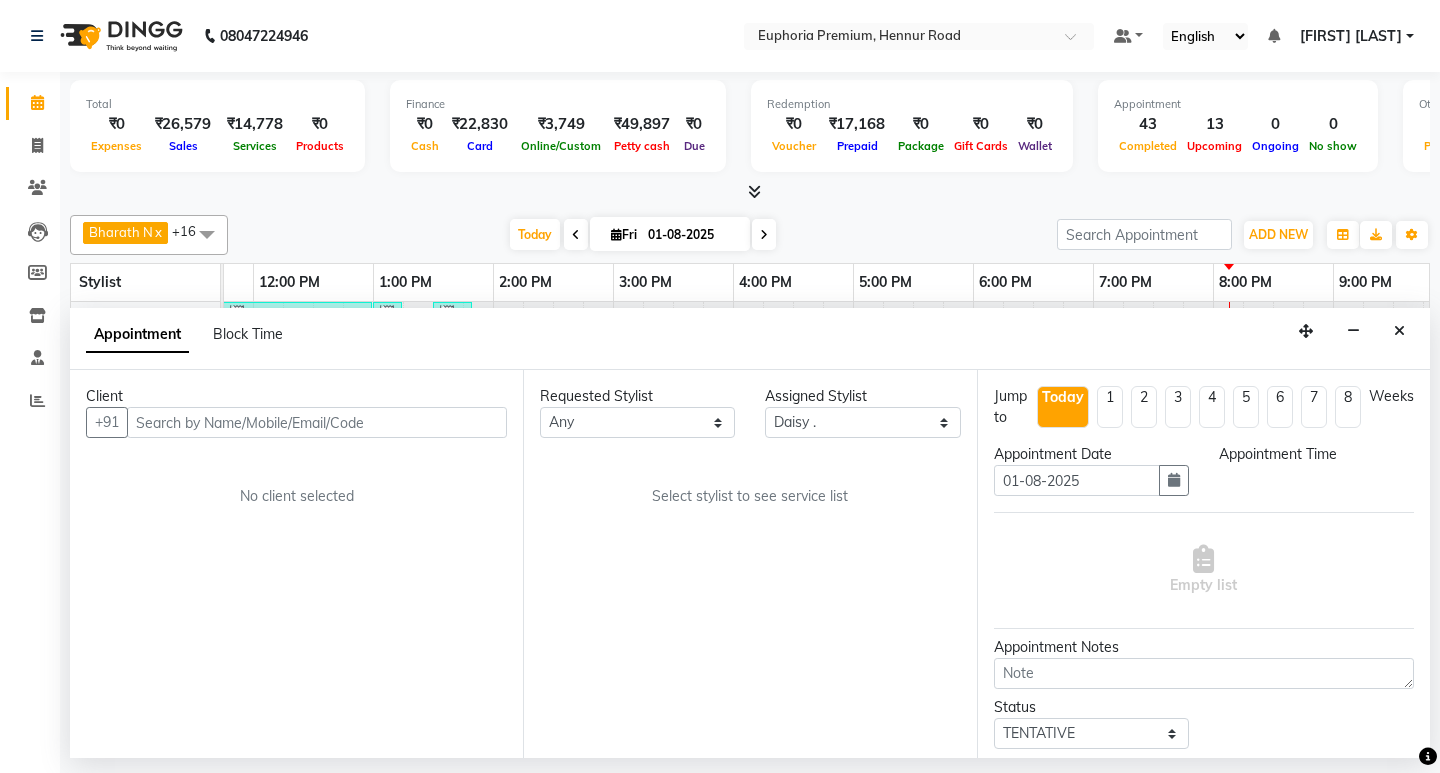 scroll, scrollTop: 0, scrollLeft: 475, axis: horizontal 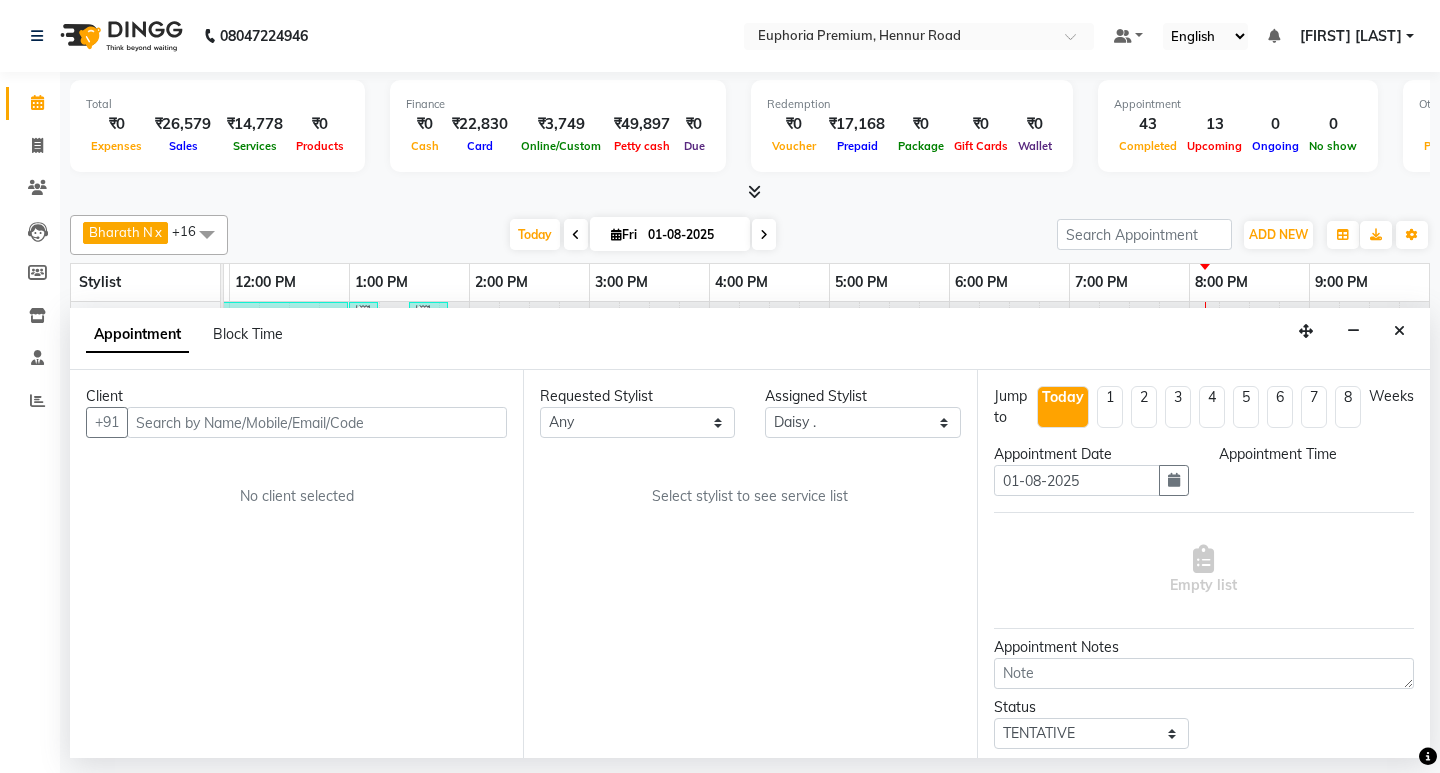 select on "960" 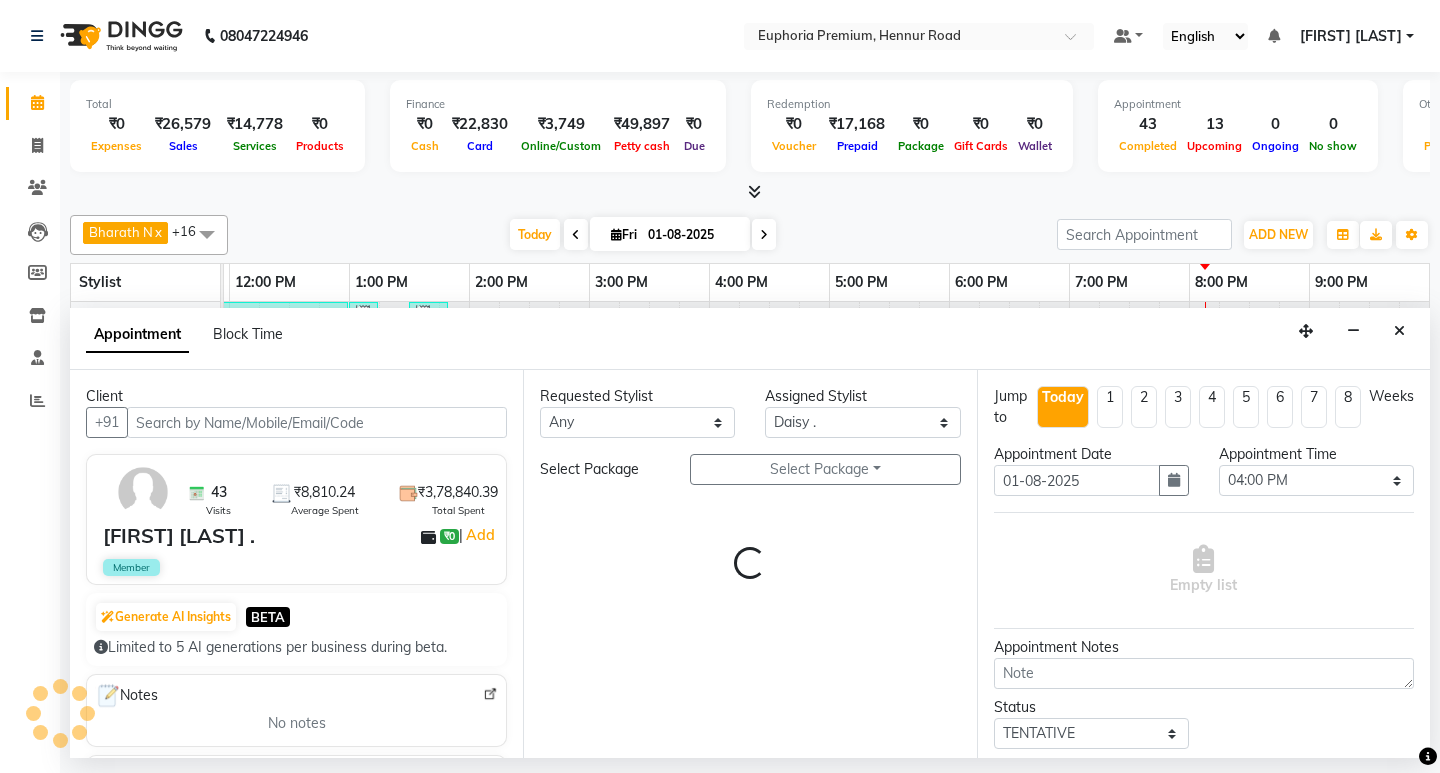select on "4006" 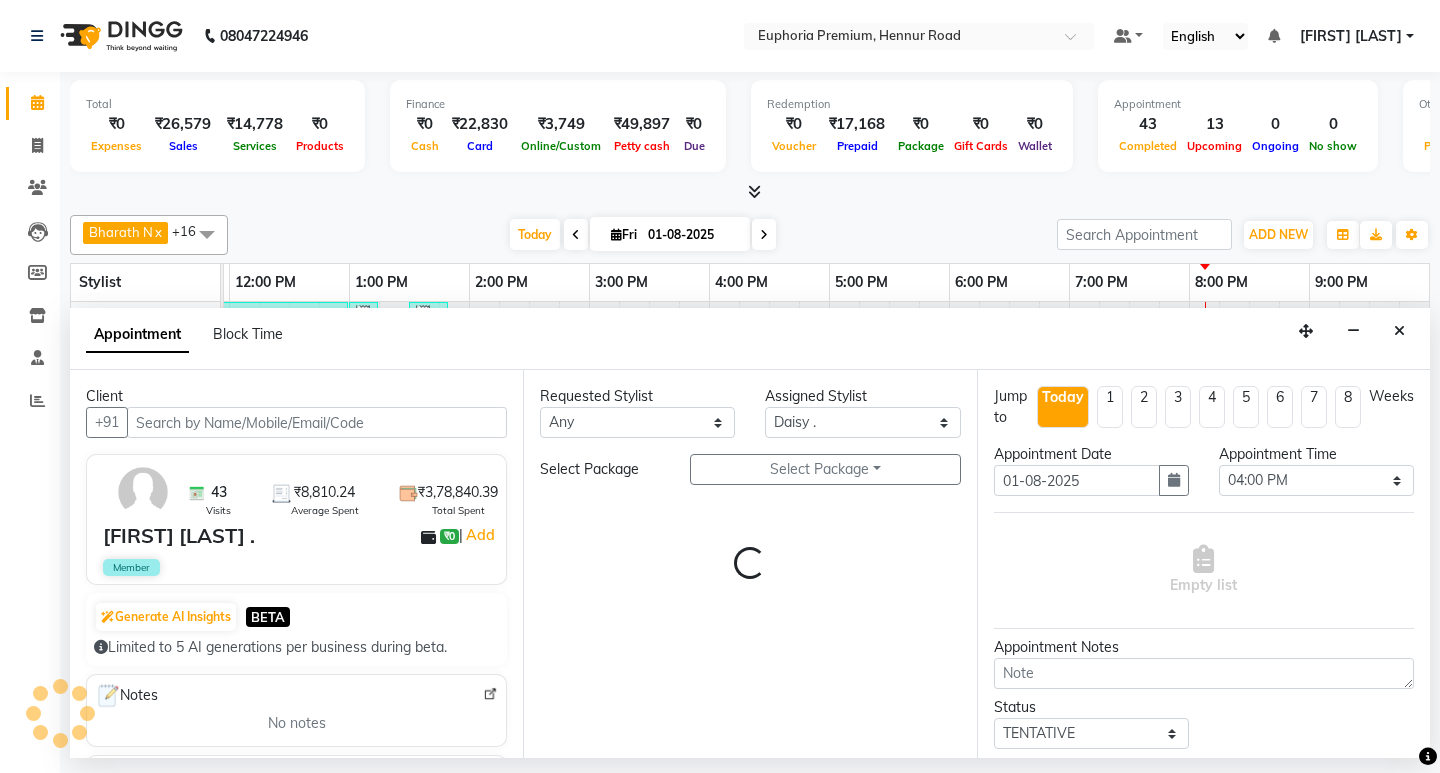 select on "4006" 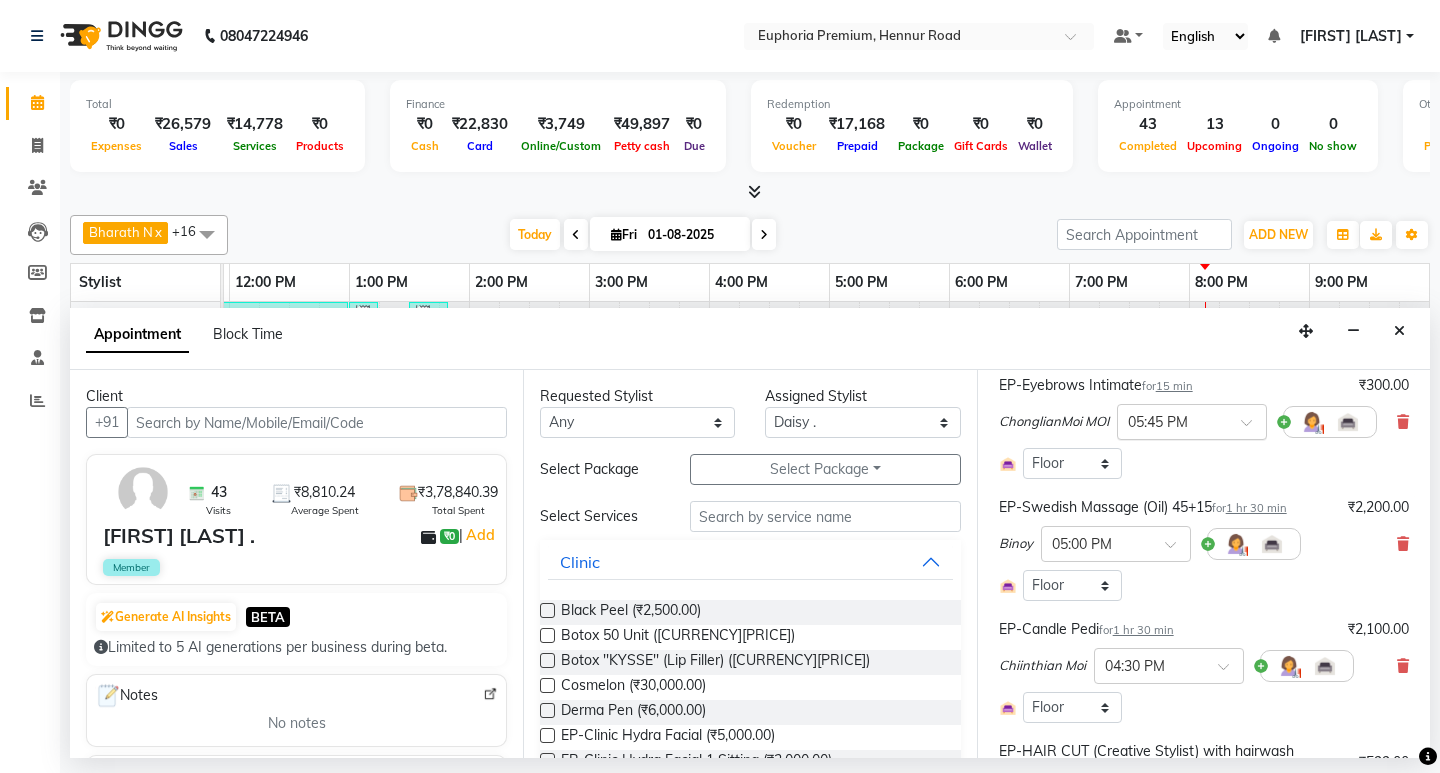 scroll, scrollTop: 200, scrollLeft: 0, axis: vertical 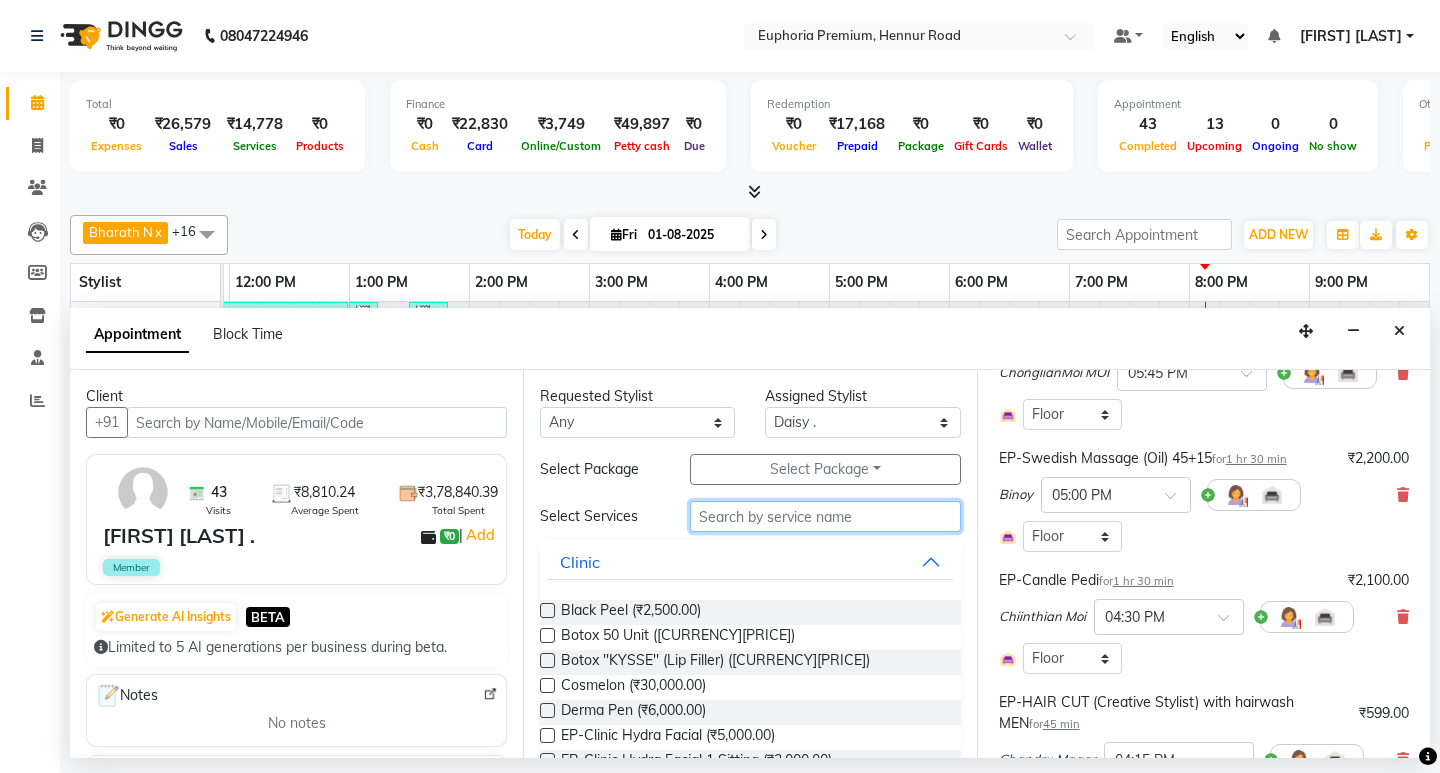 click at bounding box center [825, 516] 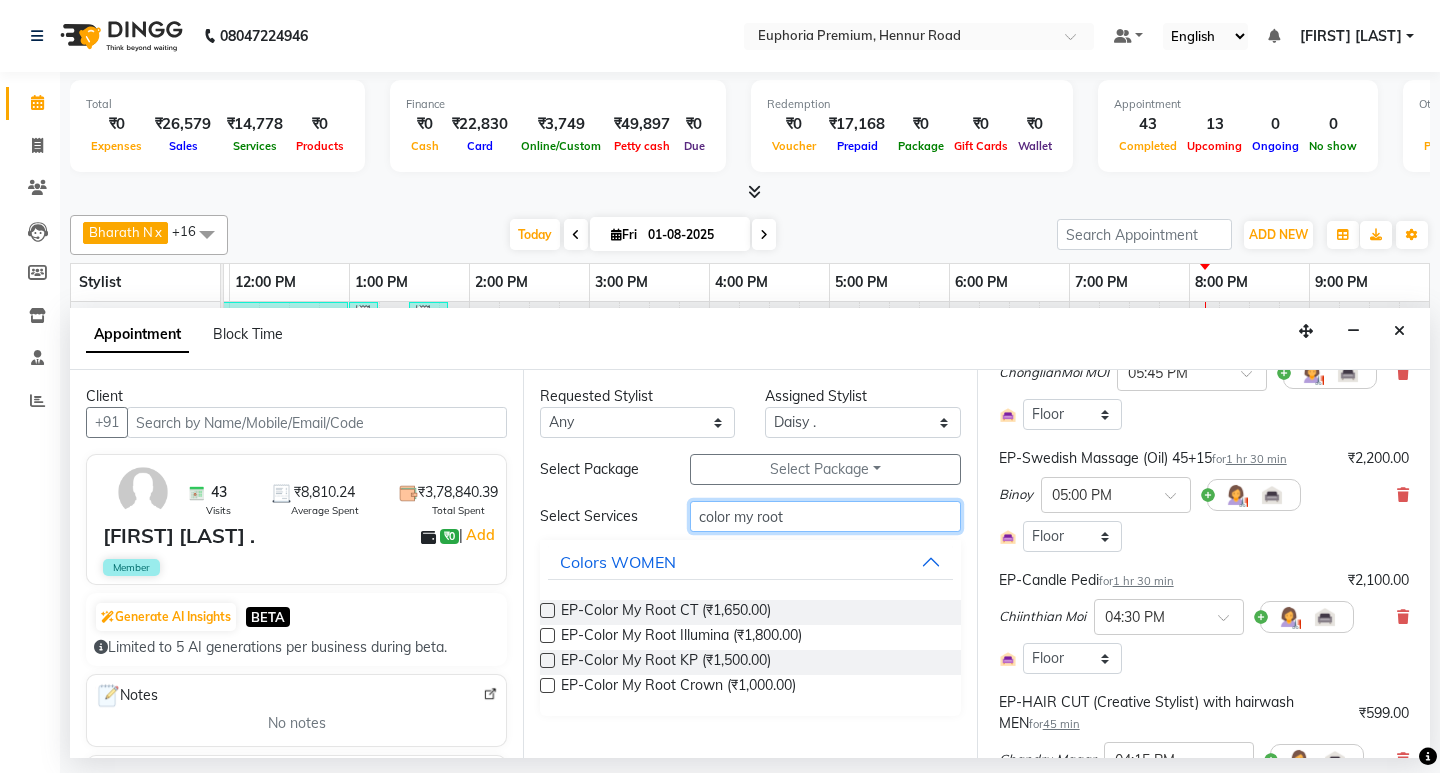 type on "color my root" 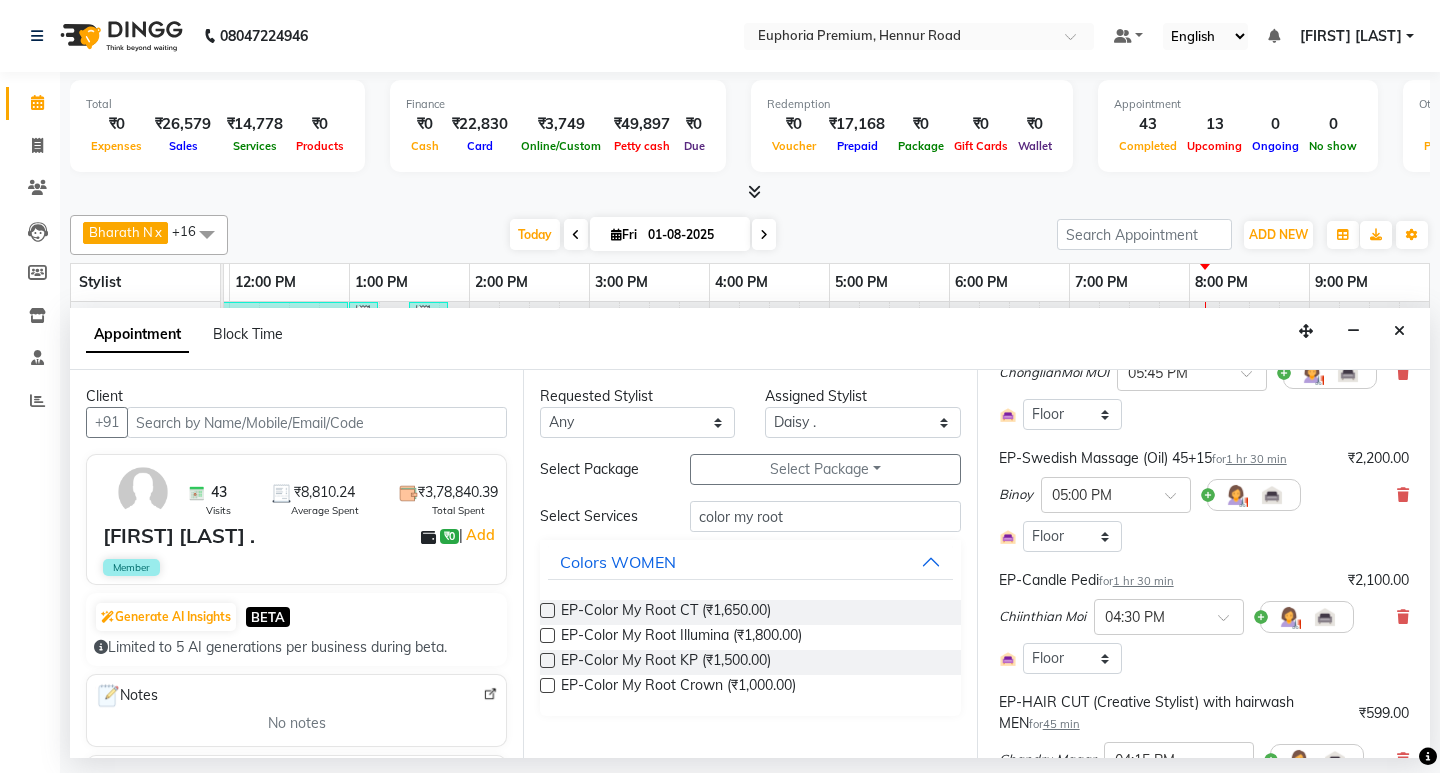 click at bounding box center (547, 610) 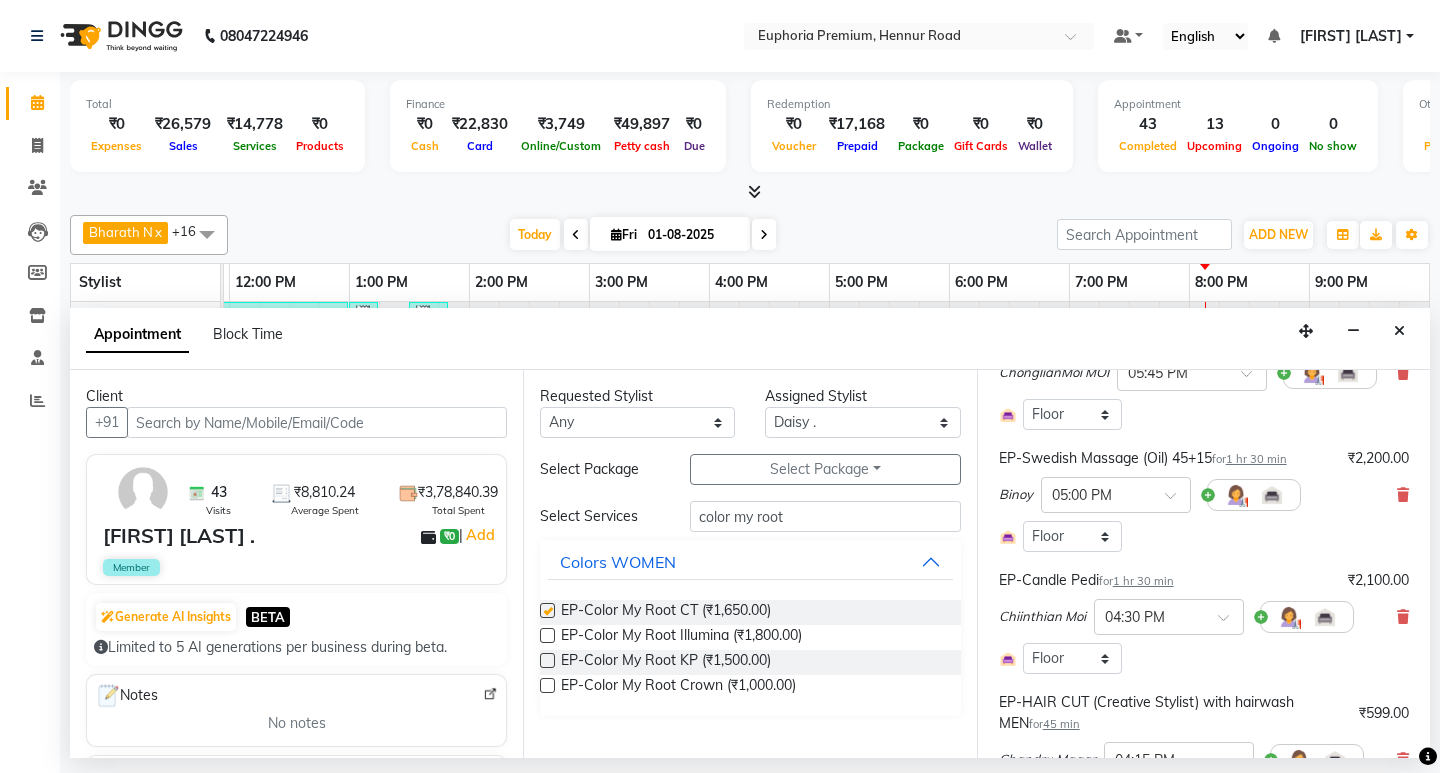 checkbox on "false" 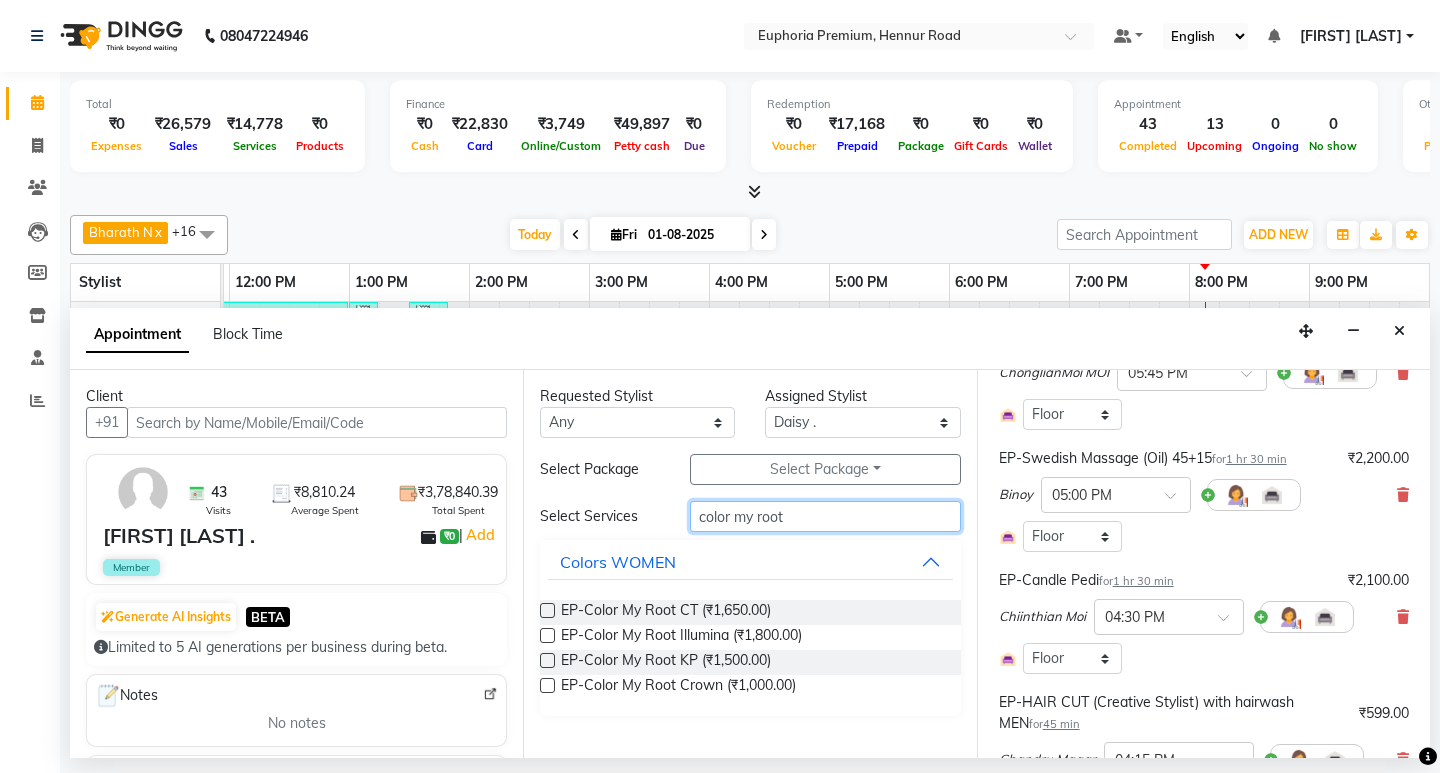 click on "color my root" at bounding box center (825, 516) 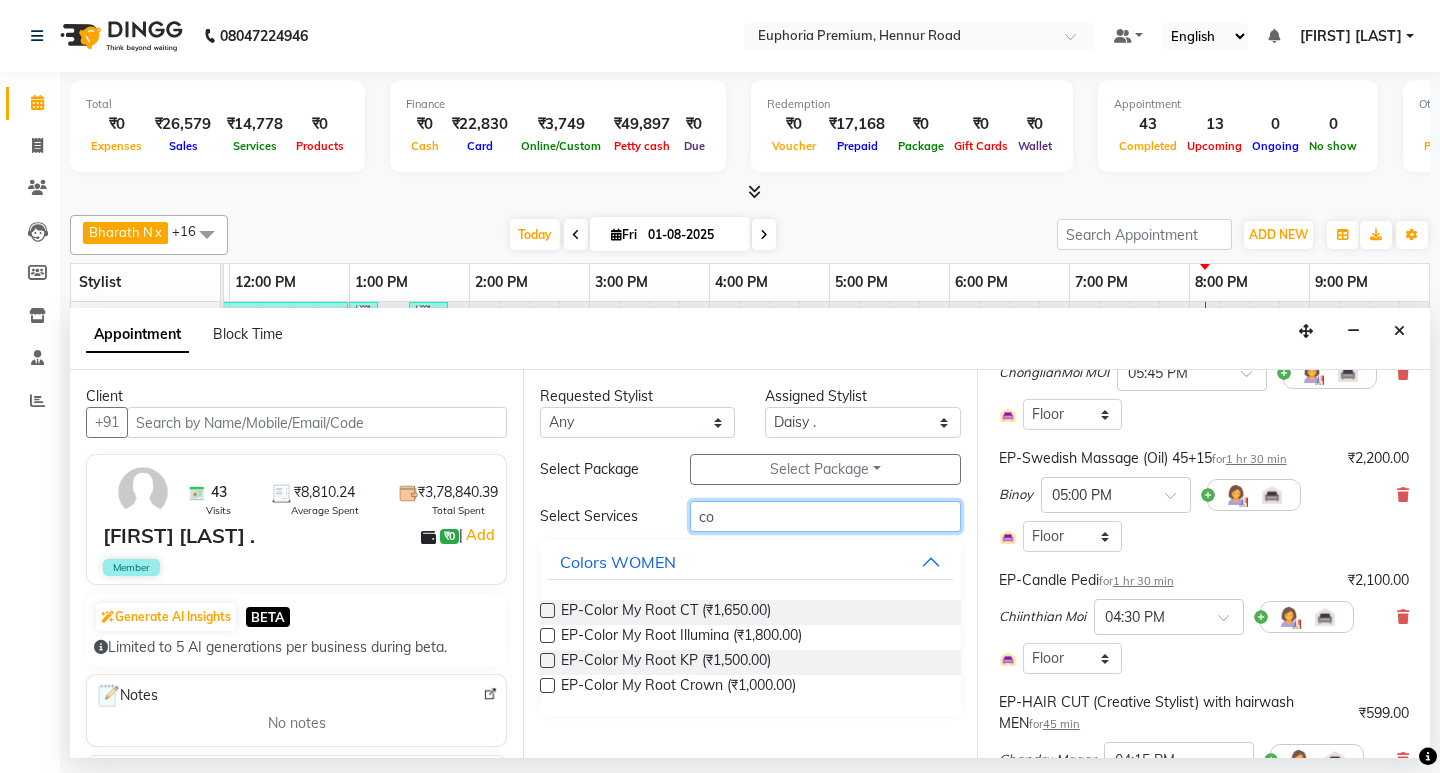 type on "c" 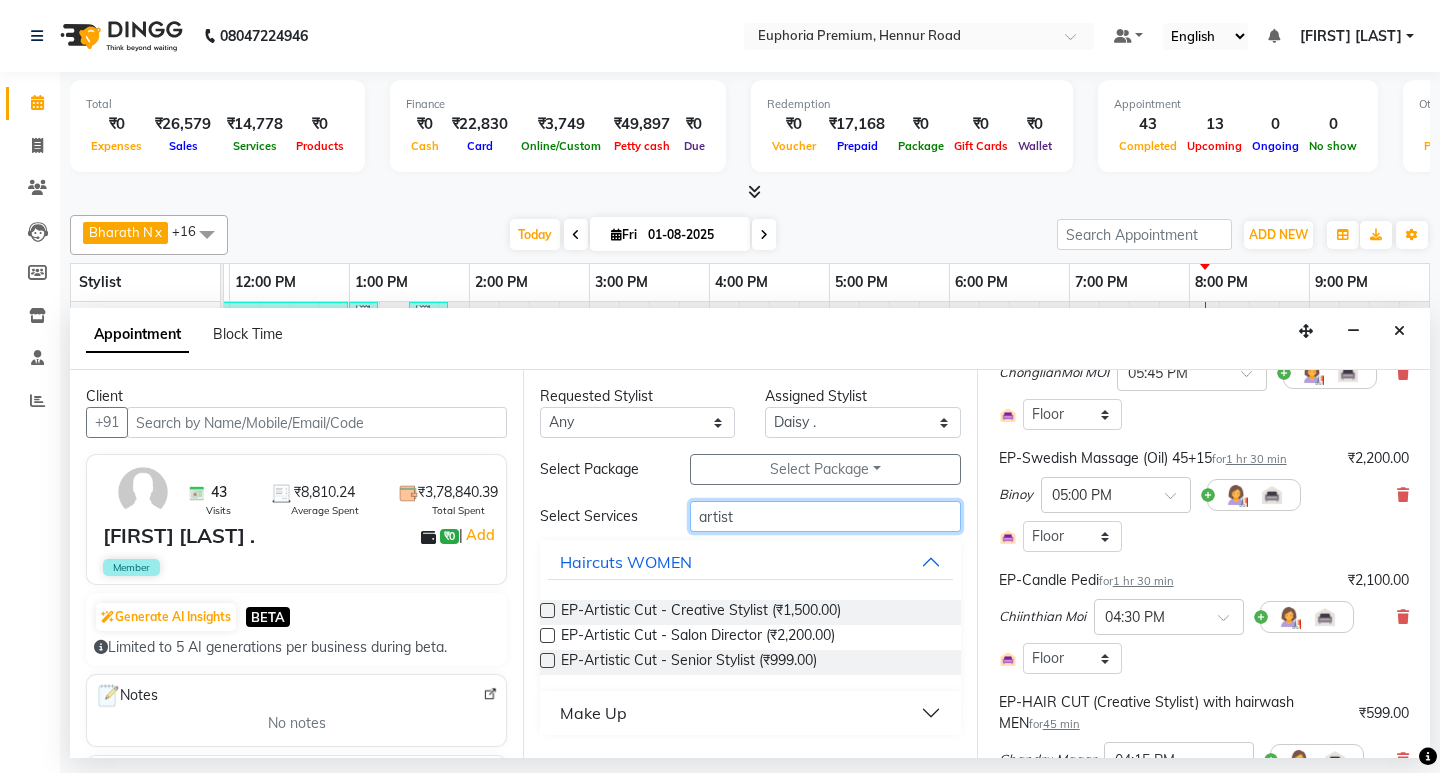 type on "artist" 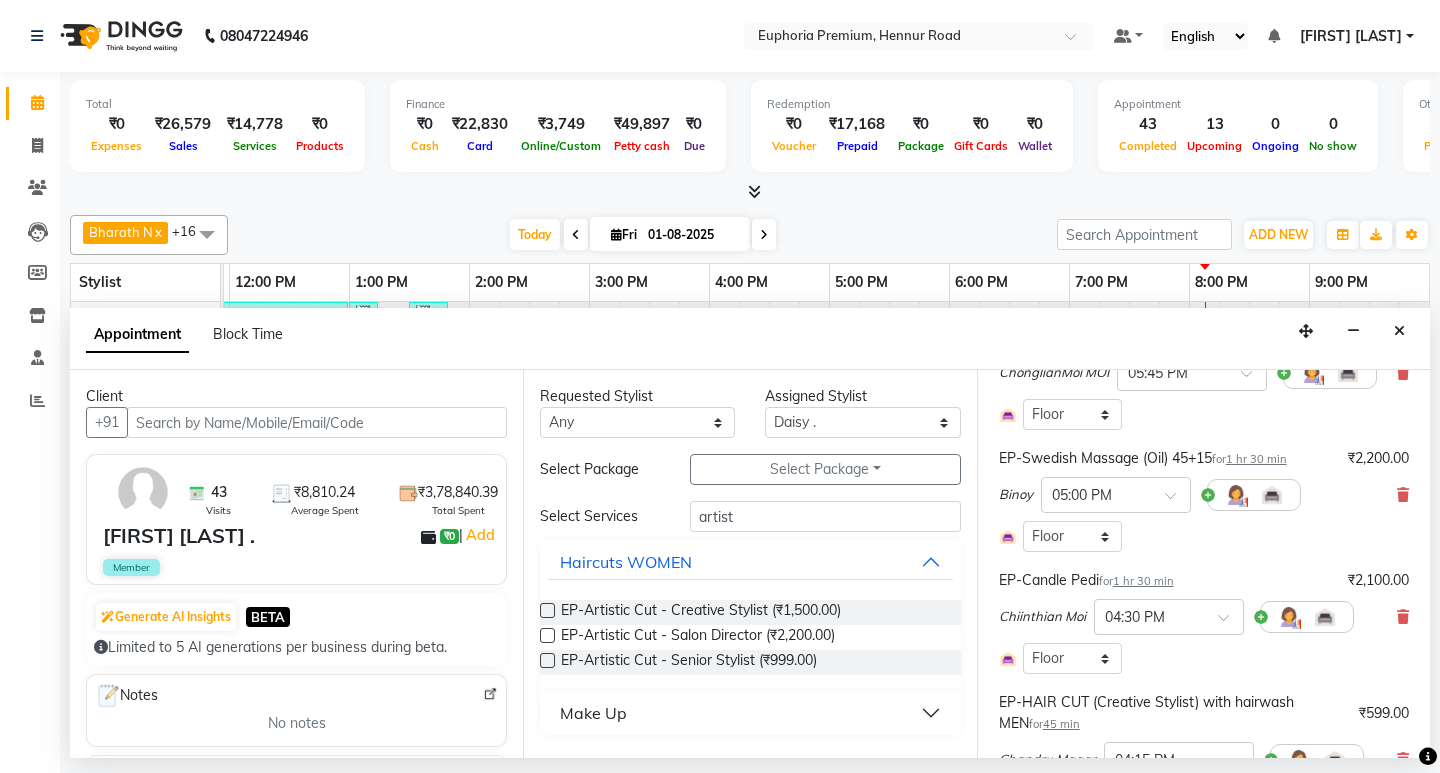 click at bounding box center [547, 610] 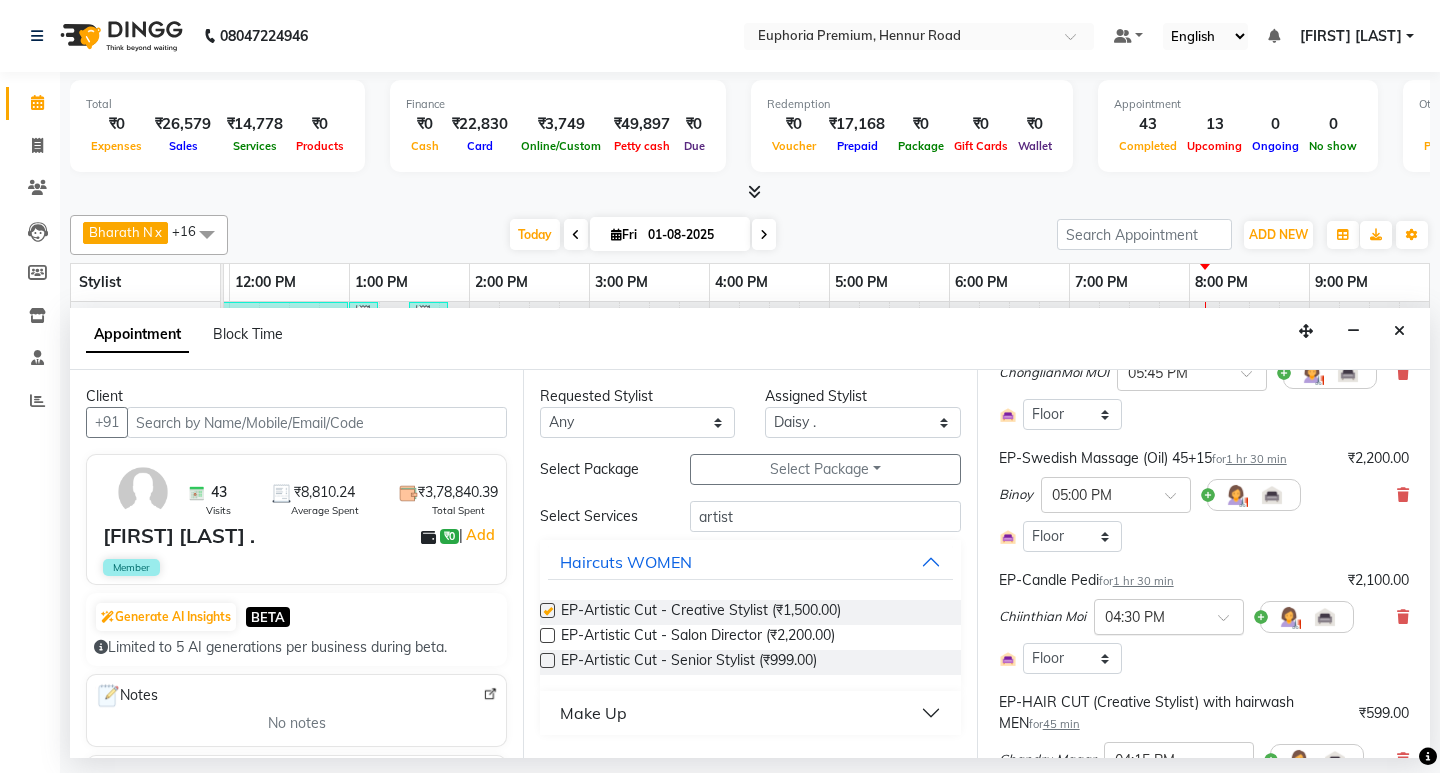 checkbox on "false" 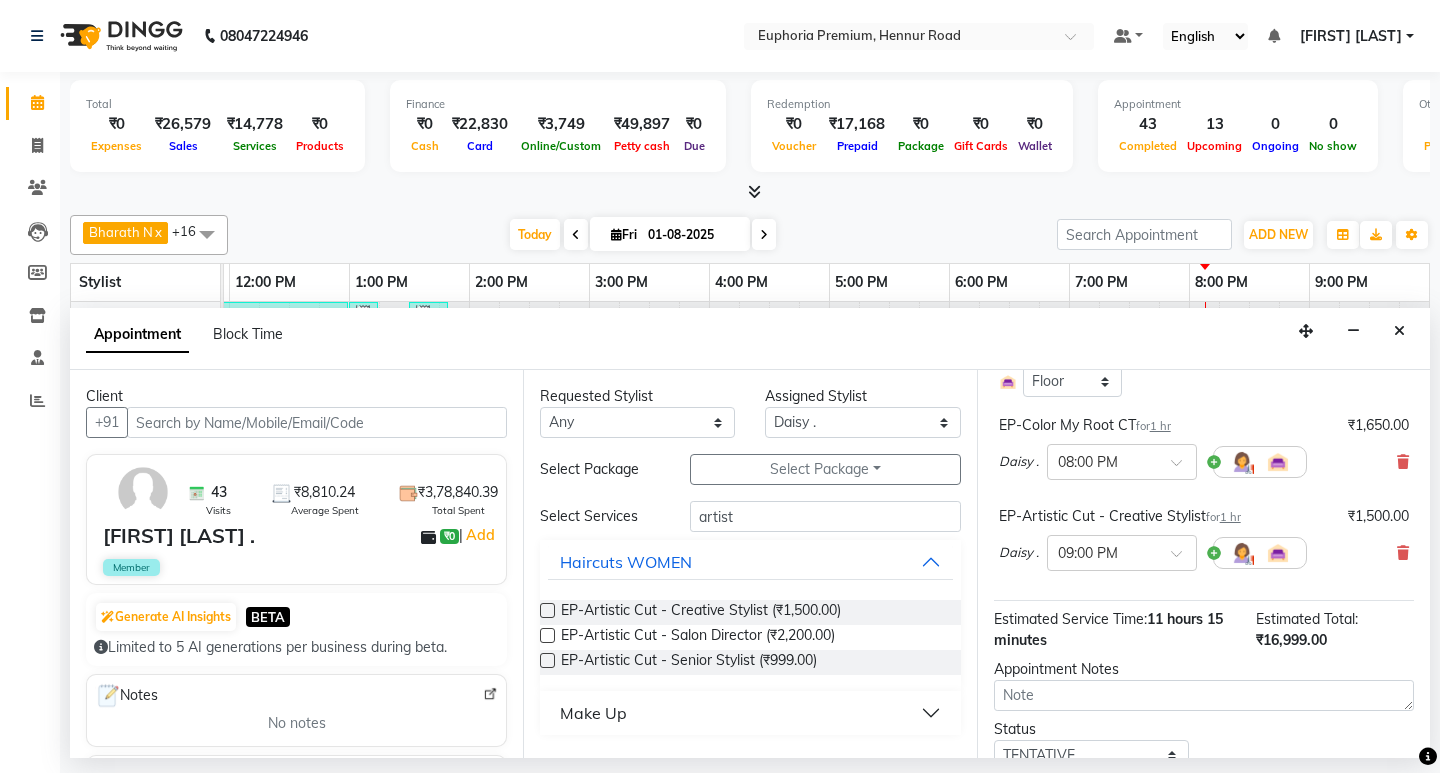 scroll, scrollTop: 1070, scrollLeft: 0, axis: vertical 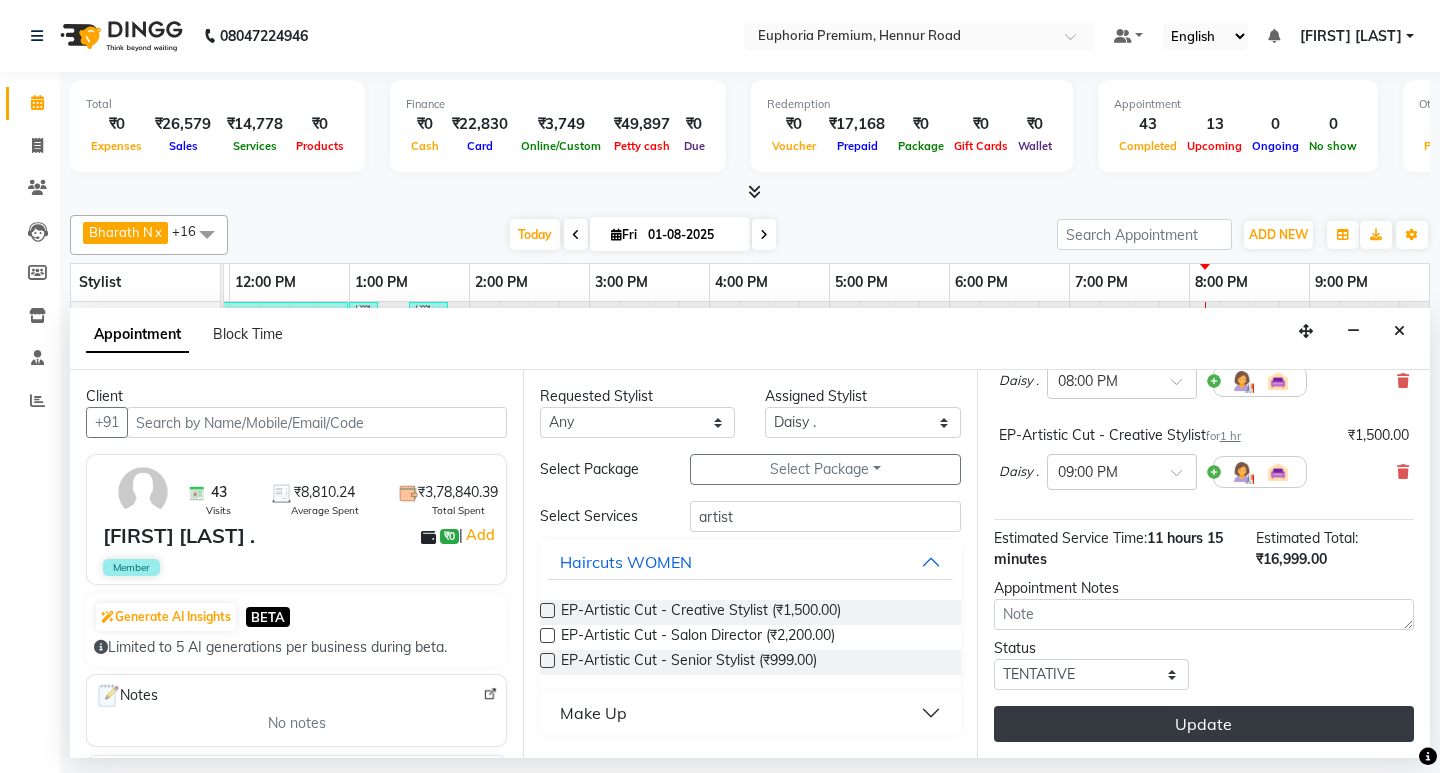 click on "Update" at bounding box center [1204, 724] 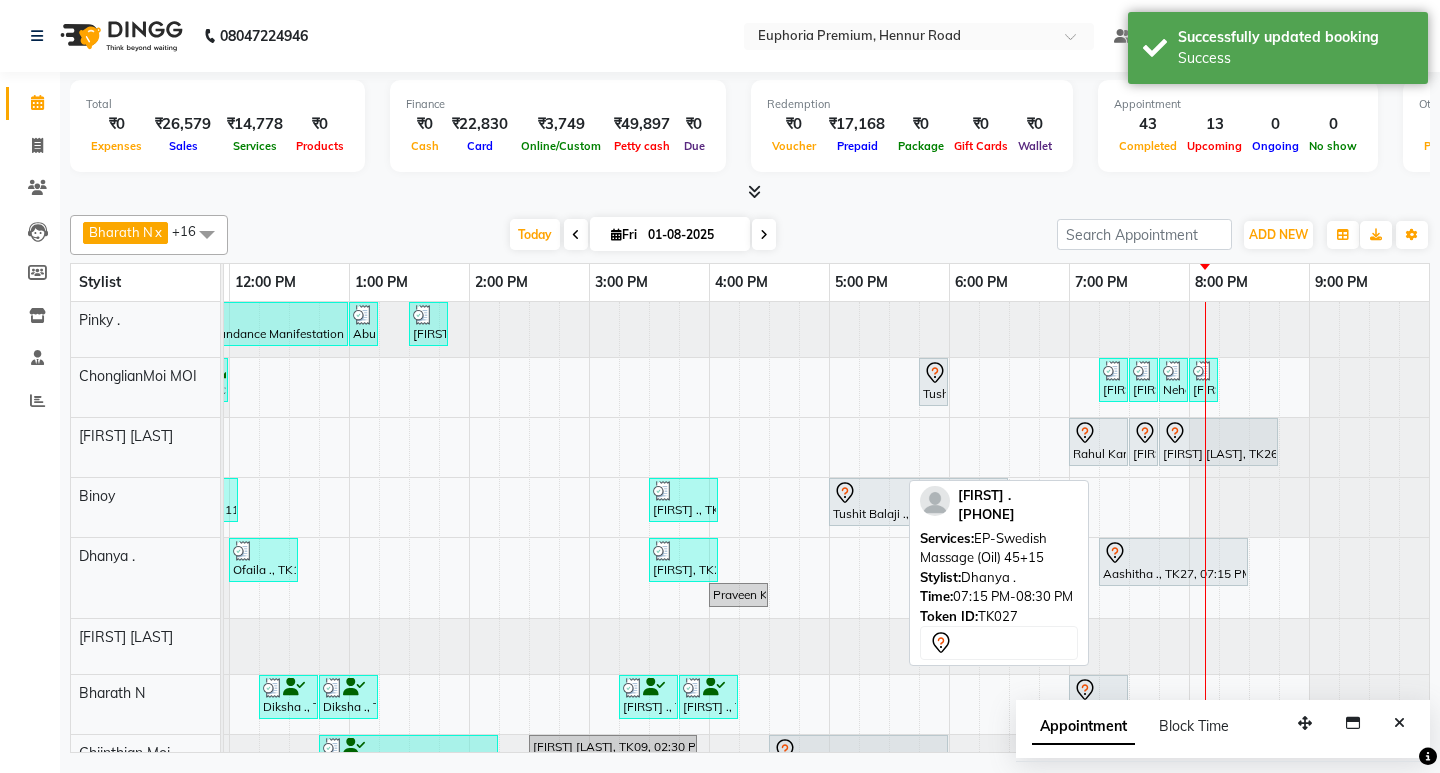 scroll, scrollTop: 316, scrollLeft: 475, axis: both 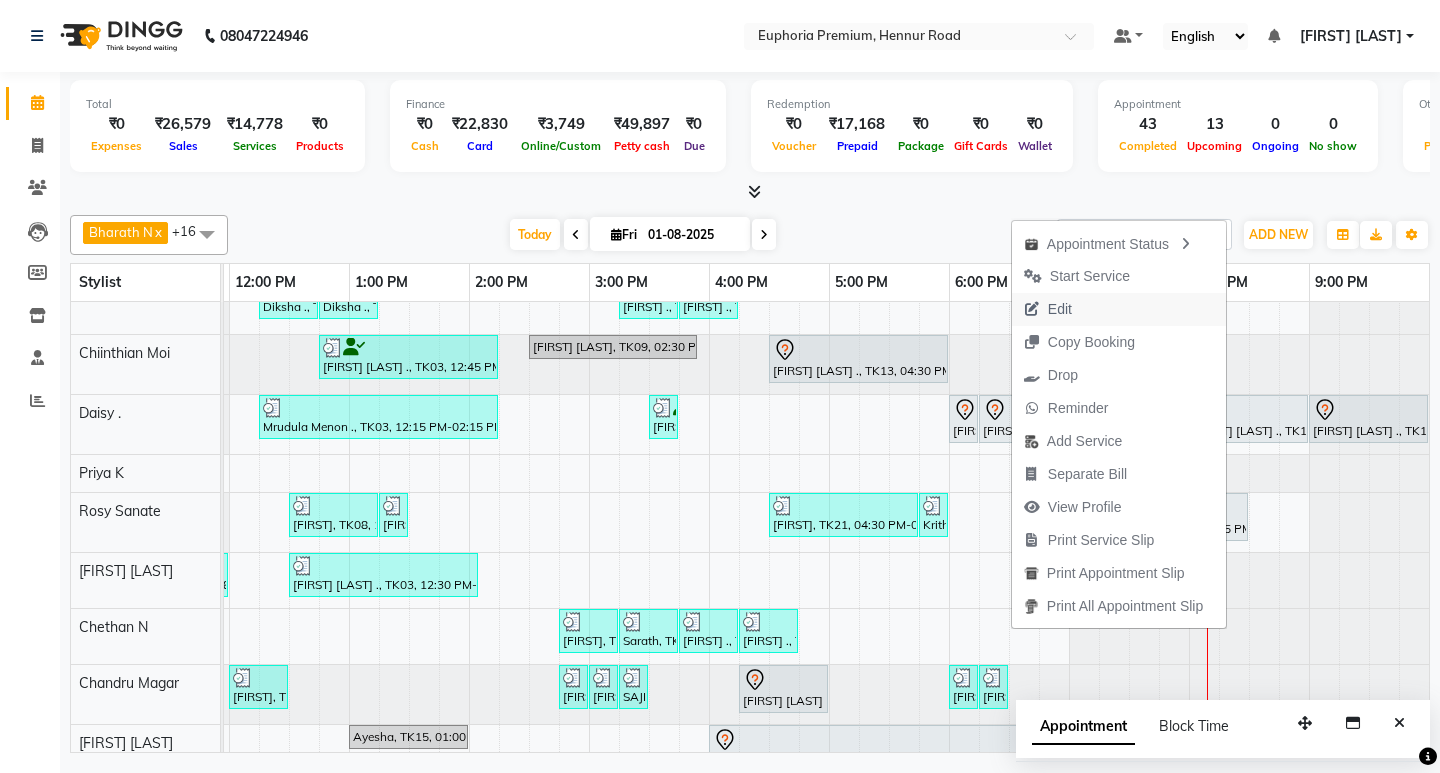 click on "Edit" at bounding box center [1119, 309] 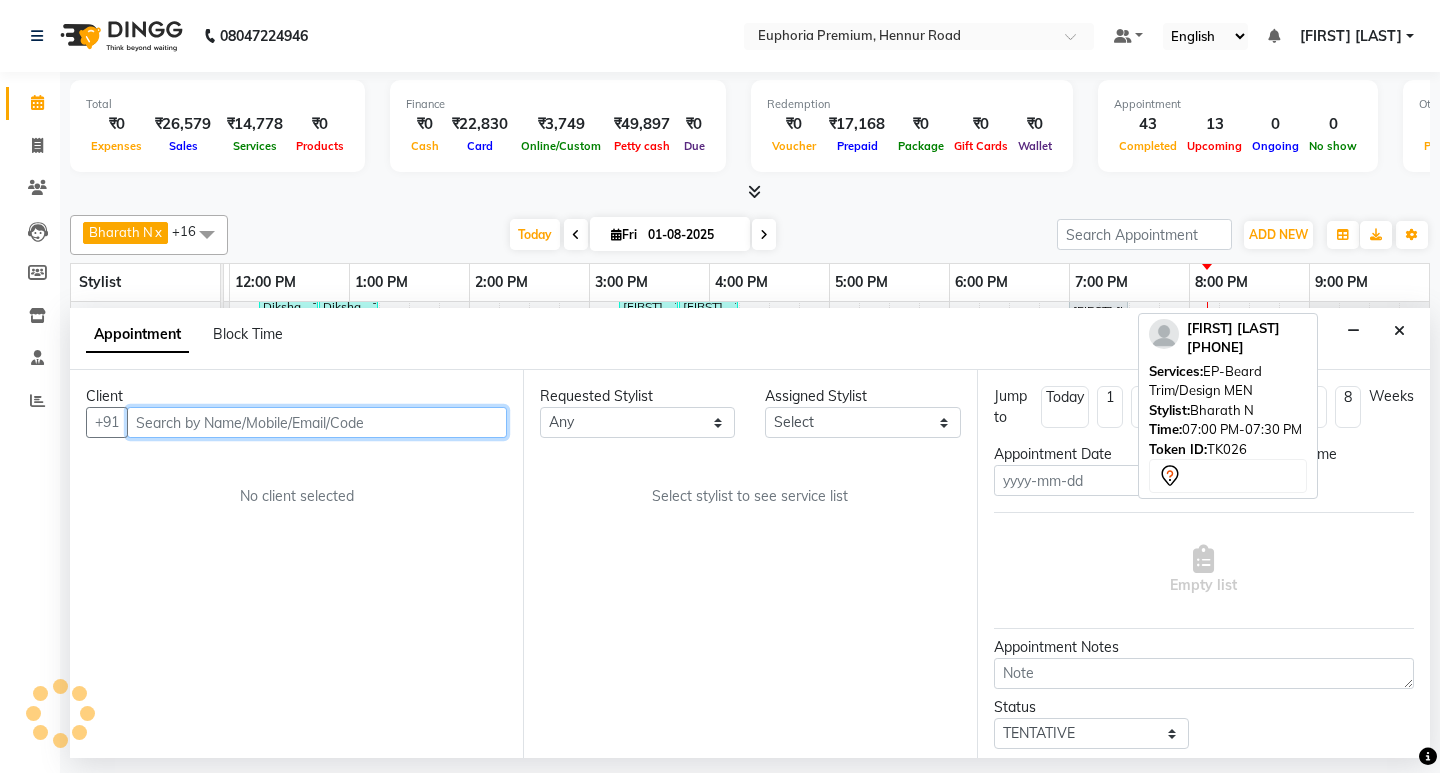 type on "01-08-2025" 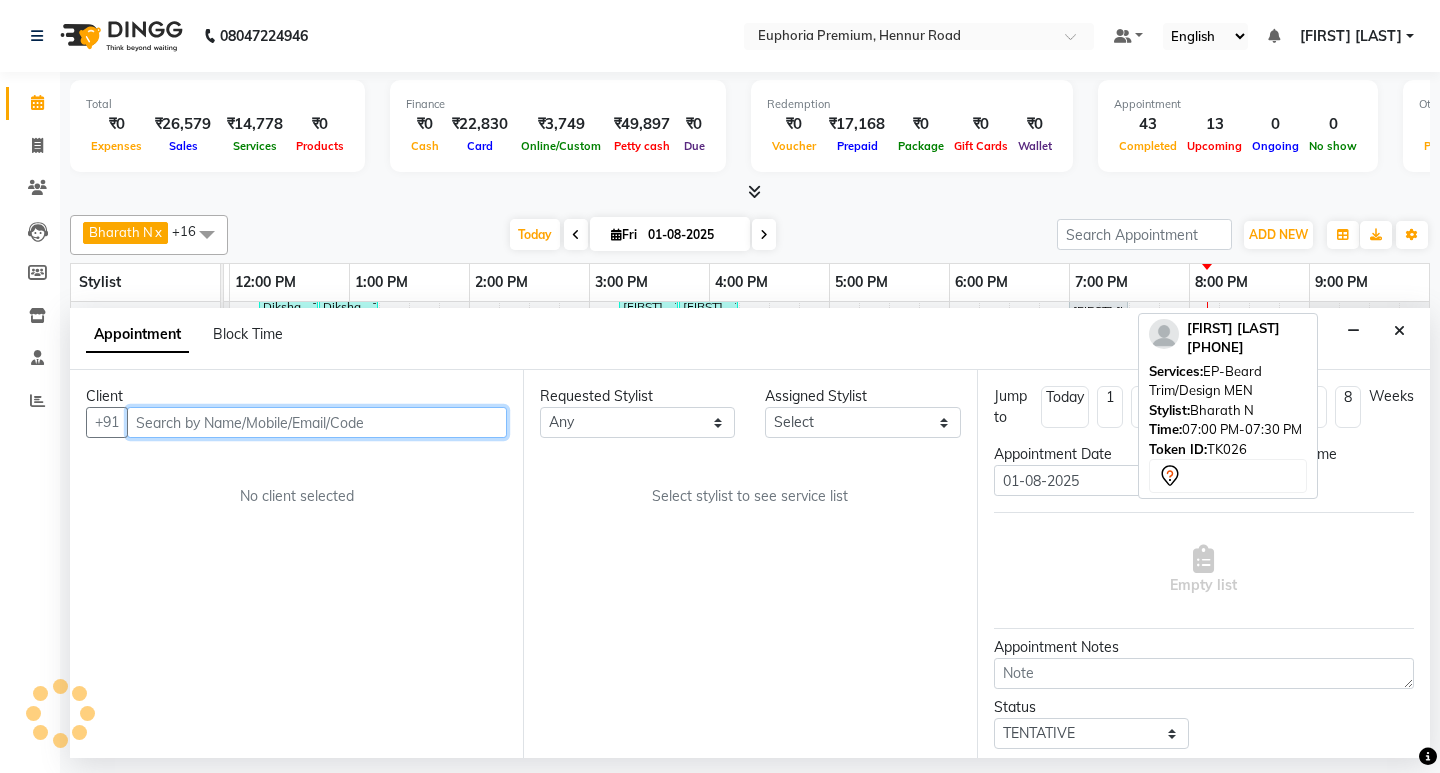select on "71625" 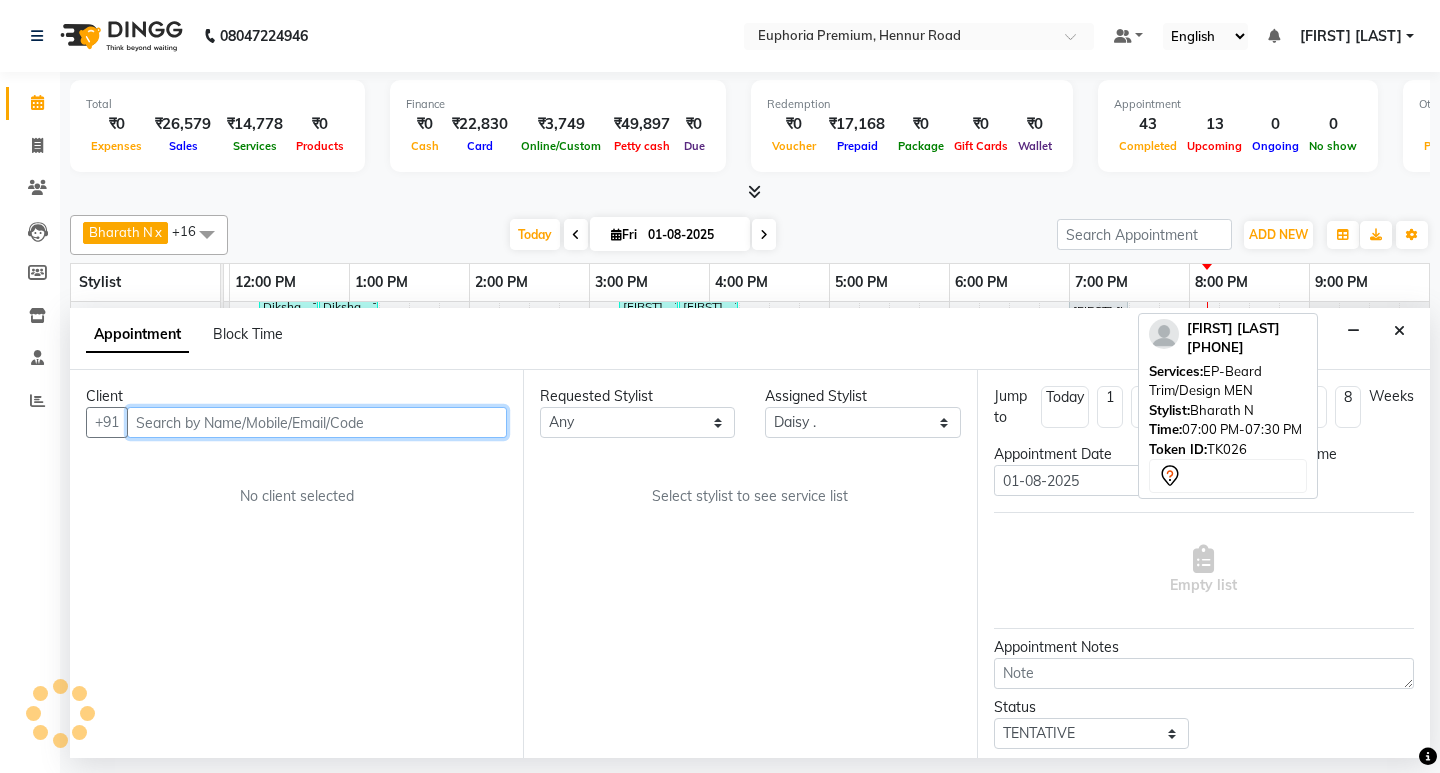select on "960" 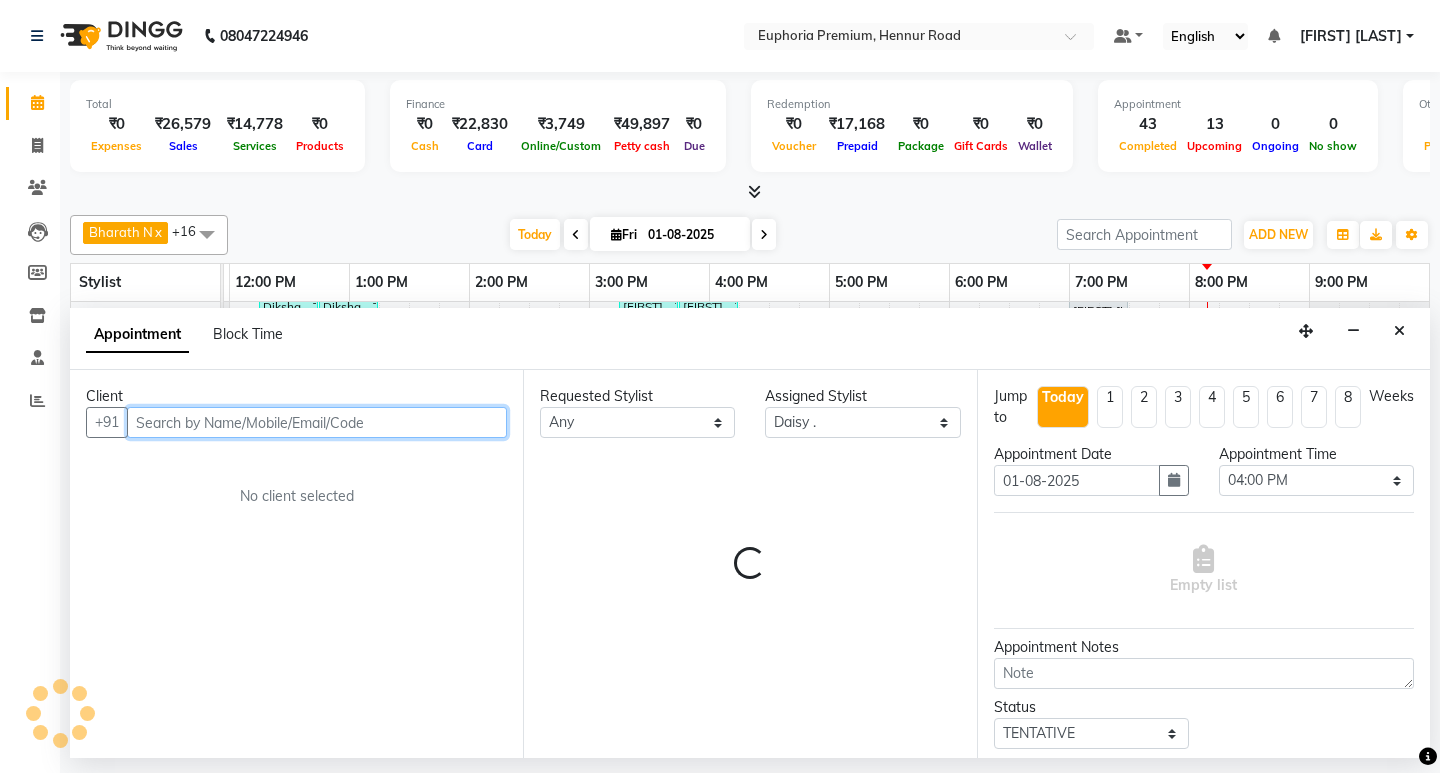 scroll, scrollTop: 0, scrollLeft: 0, axis: both 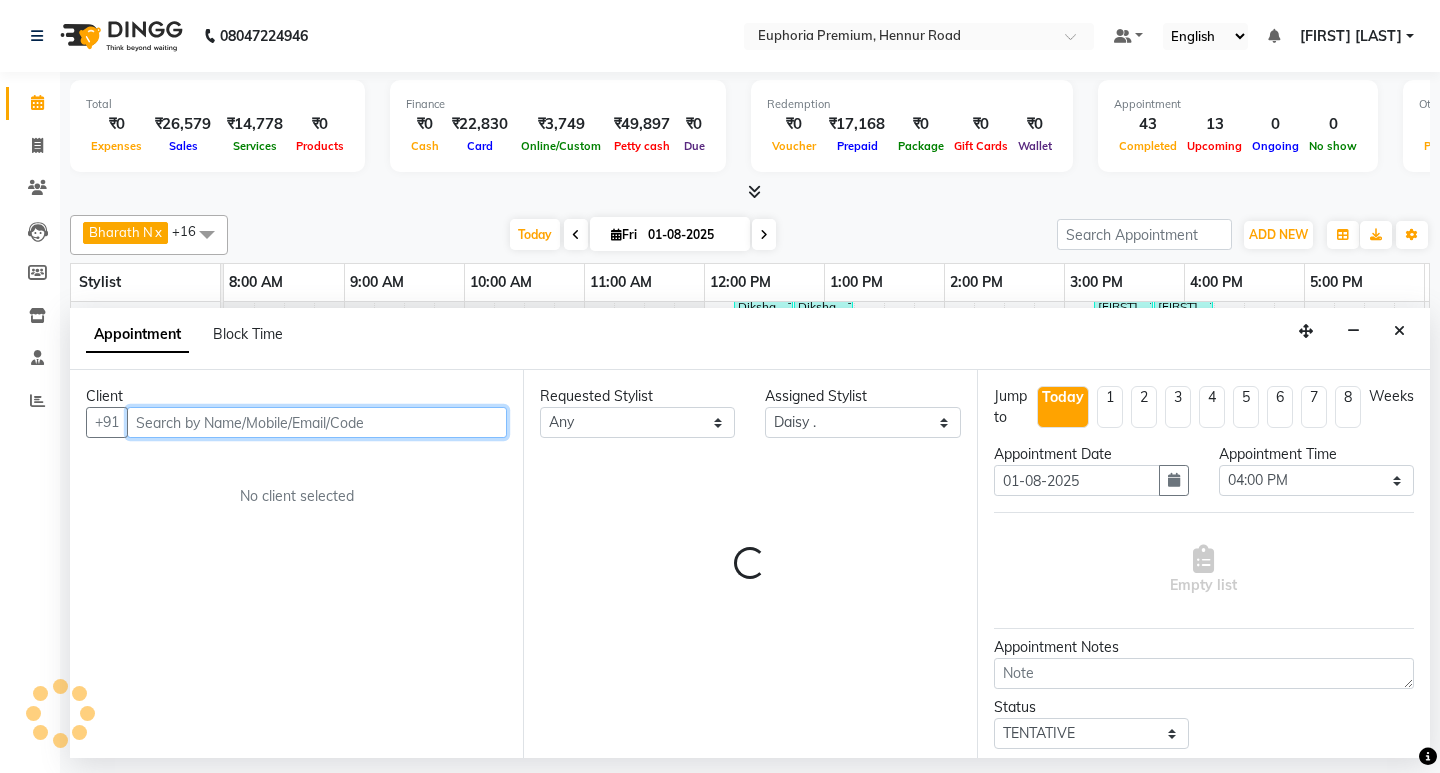 select 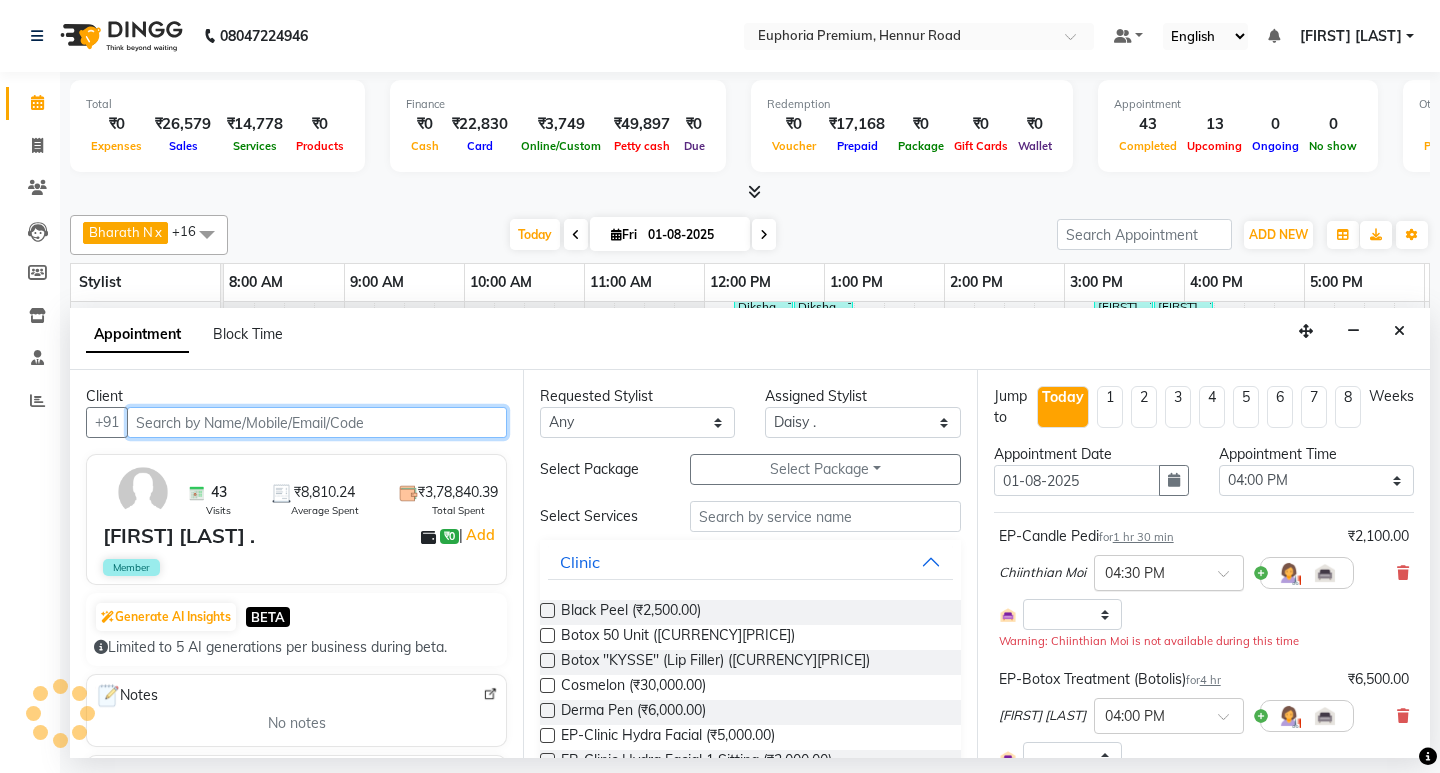 select on "4006" 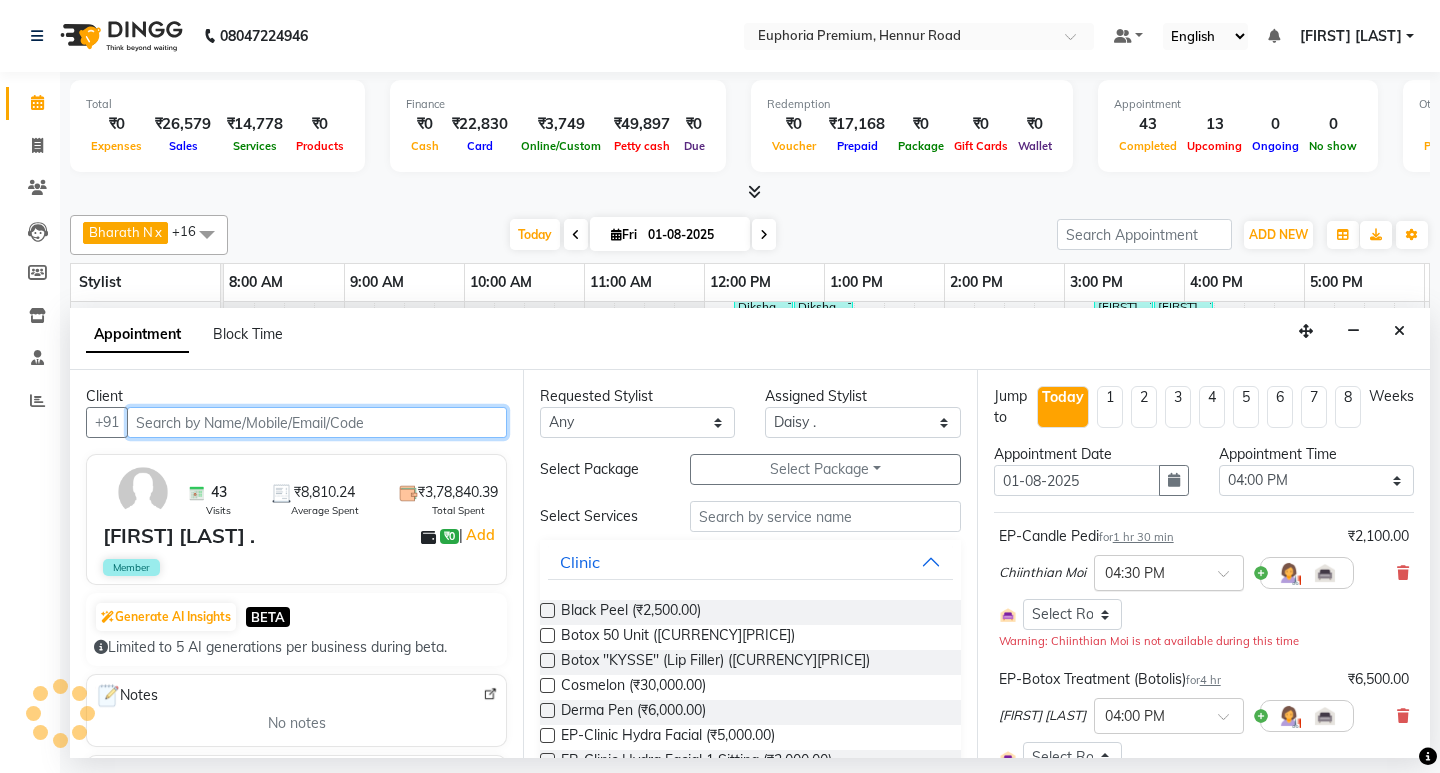 select on "4006" 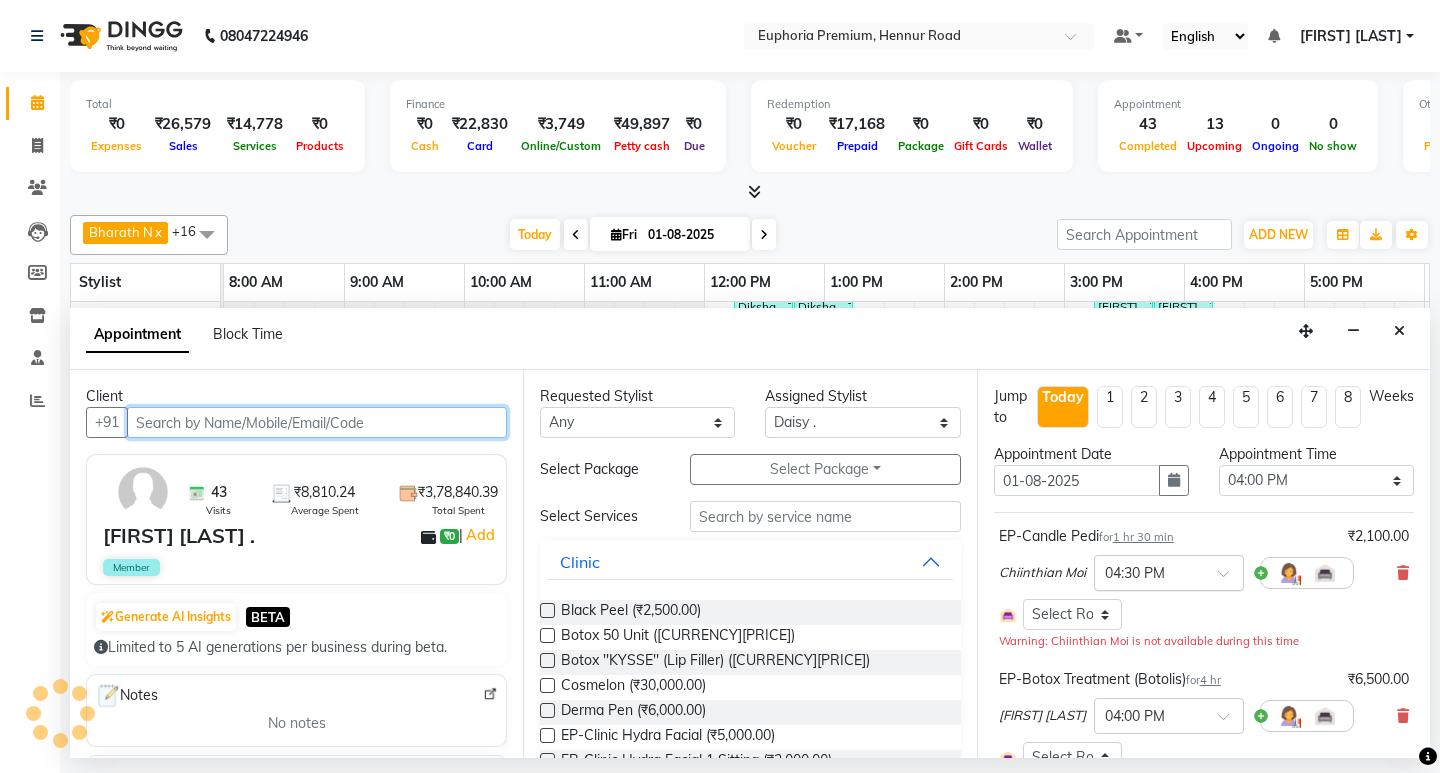 select on "4006" 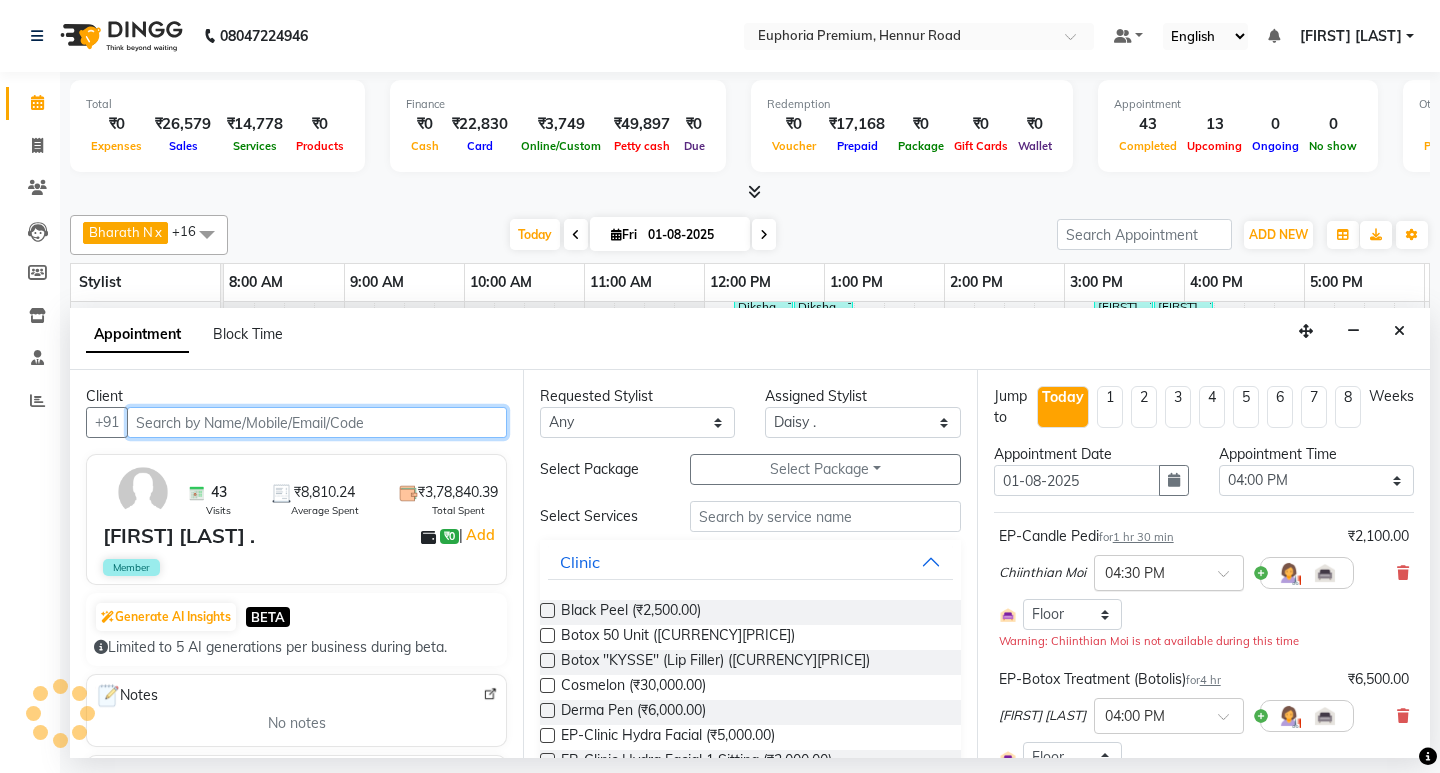 scroll, scrollTop: 0, scrollLeft: 475, axis: horizontal 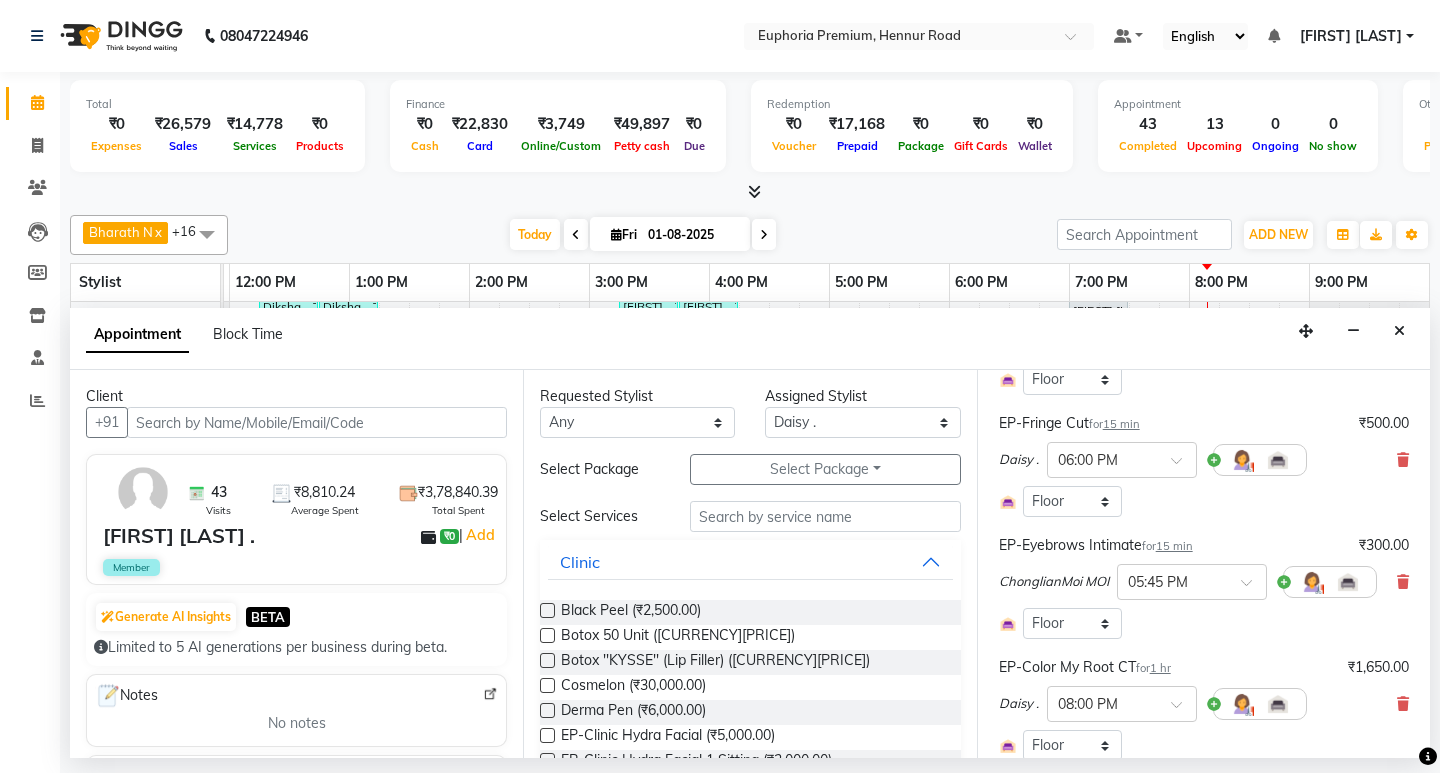 click on "EP-Fringe Cut   for  15 min ₹500.00 Daisy . × 06:00 PM Select Room Floor" at bounding box center [1204, 465] 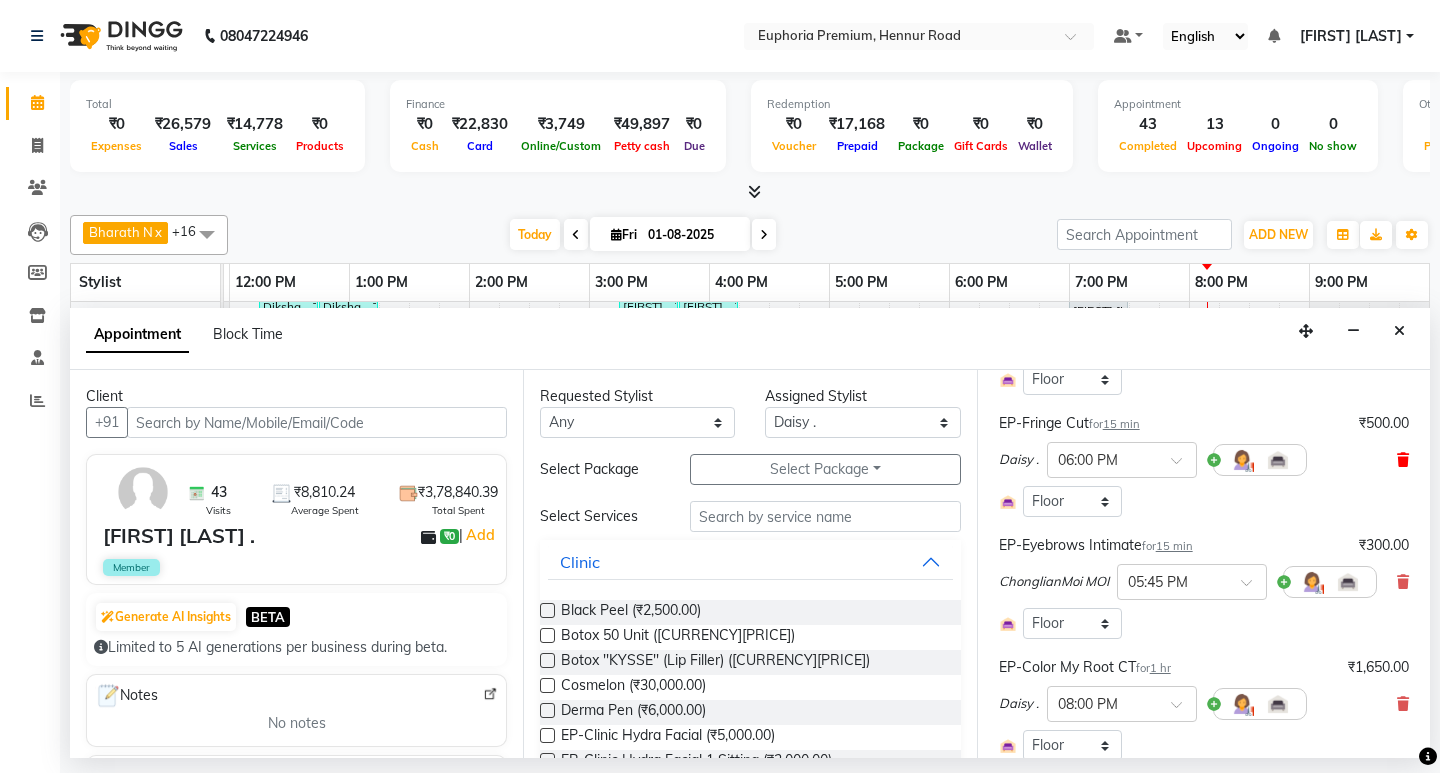 click at bounding box center (1403, 460) 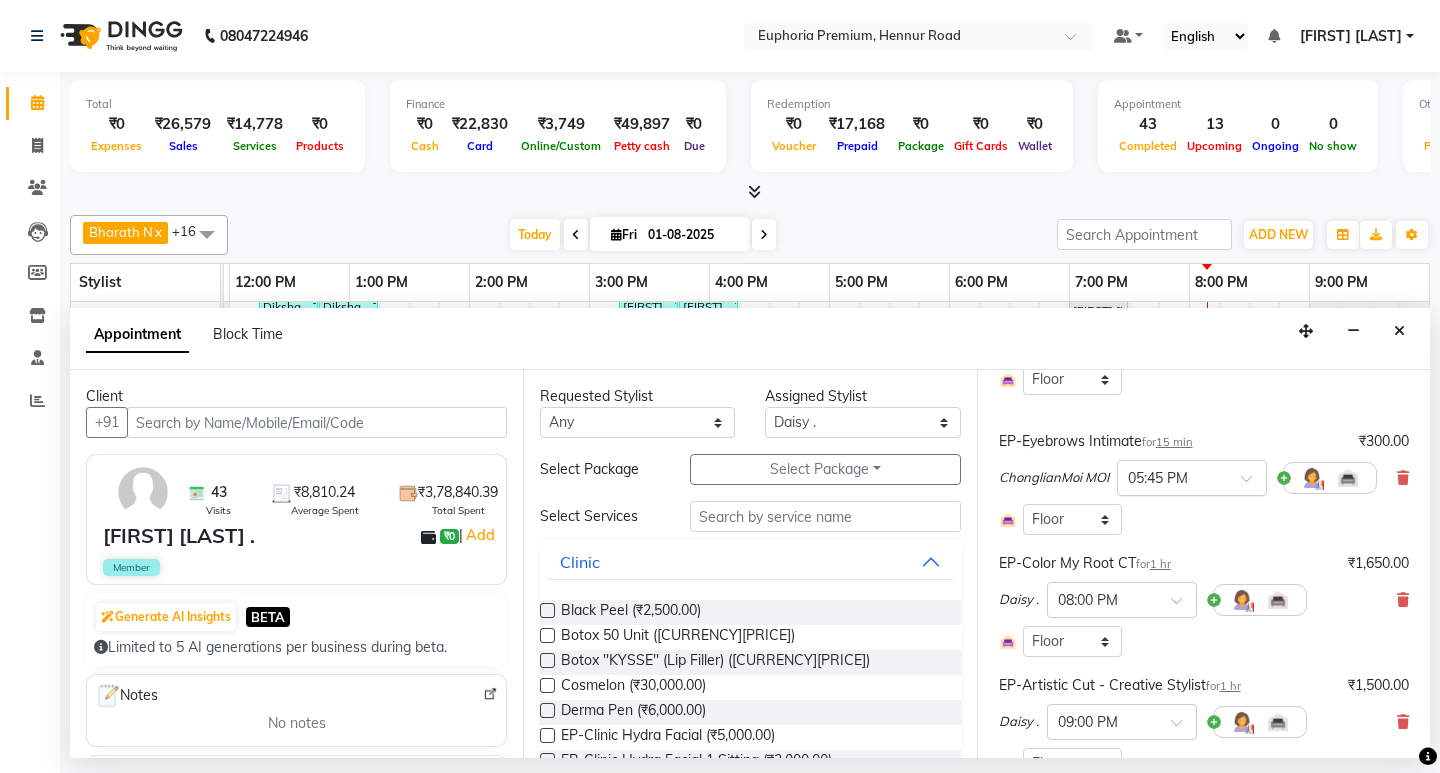 scroll, scrollTop: 600, scrollLeft: 0, axis: vertical 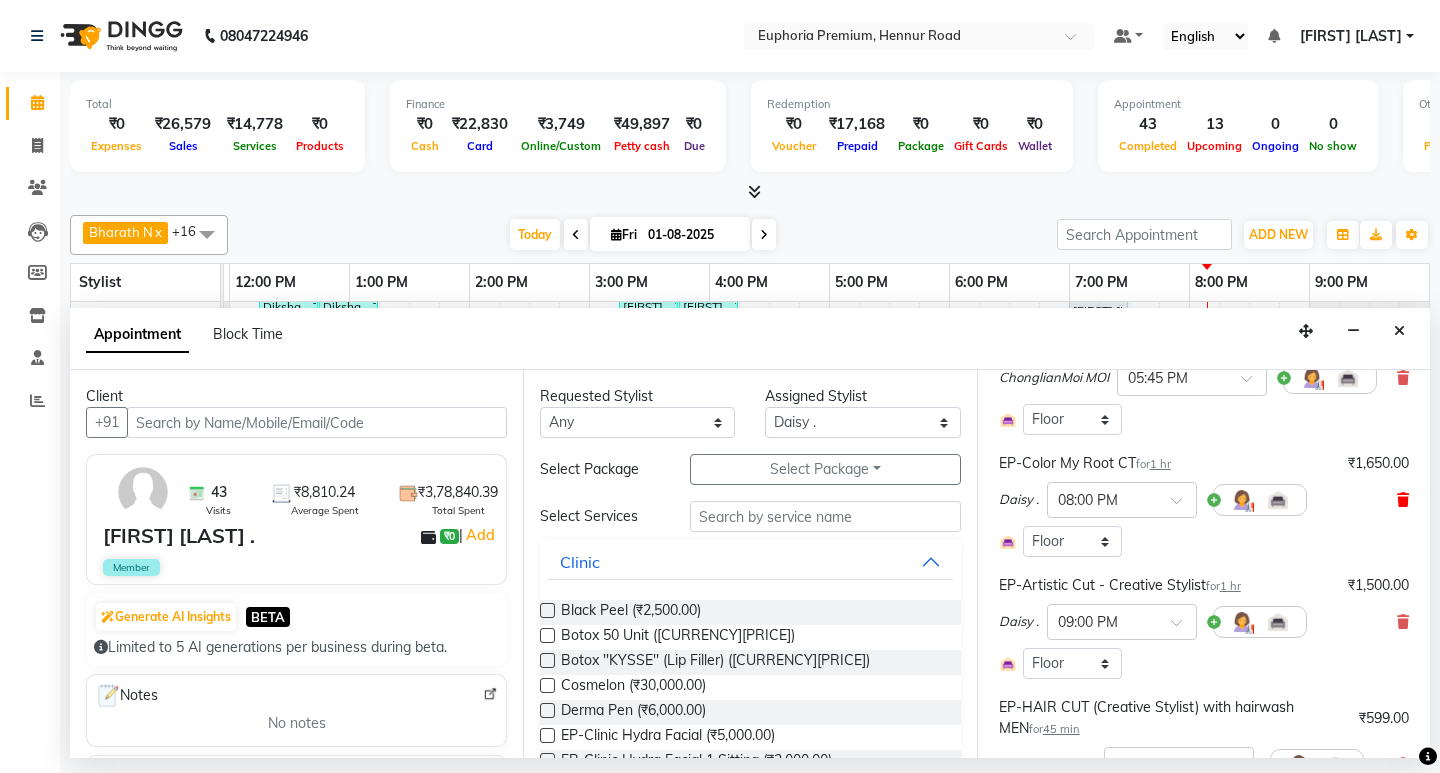 click at bounding box center [1403, 500] 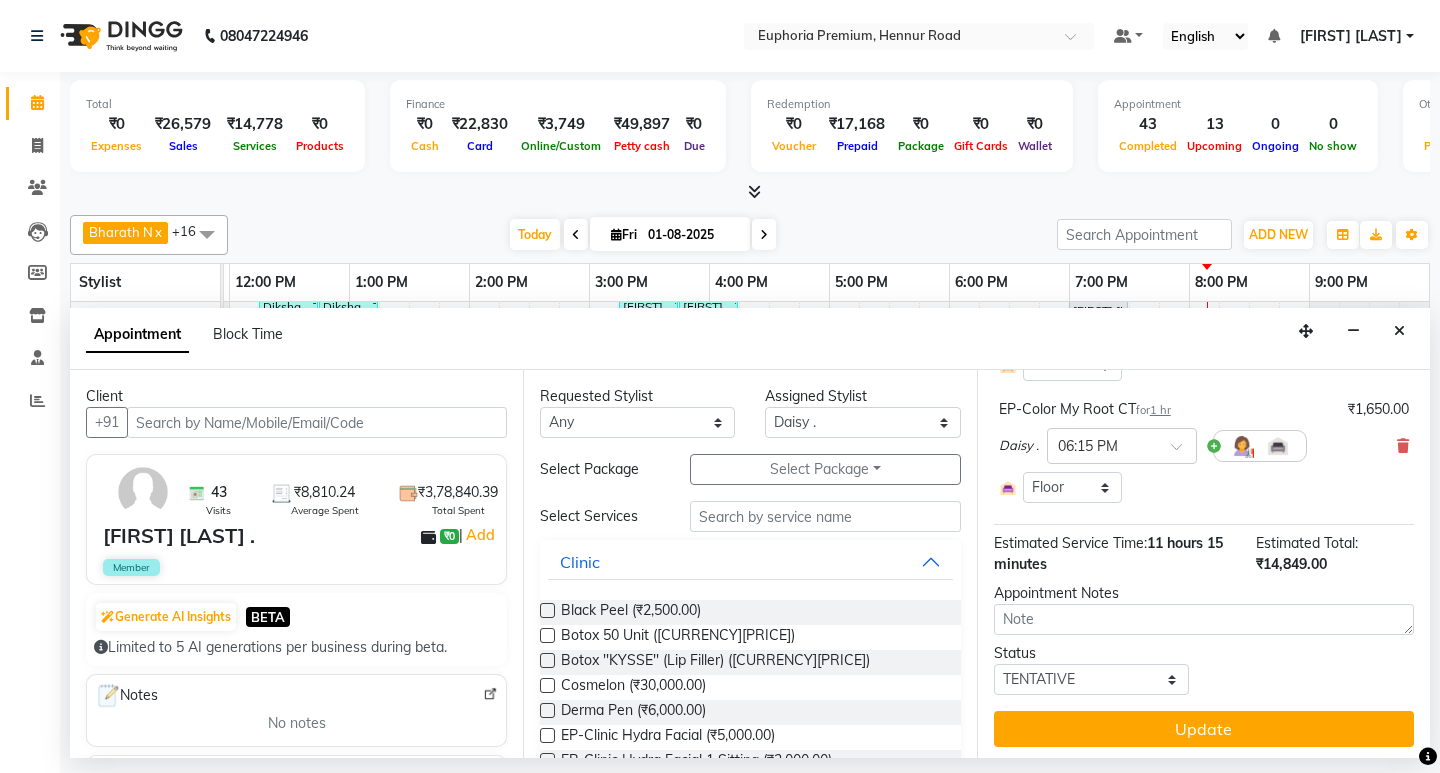 scroll, scrollTop: 945, scrollLeft: 0, axis: vertical 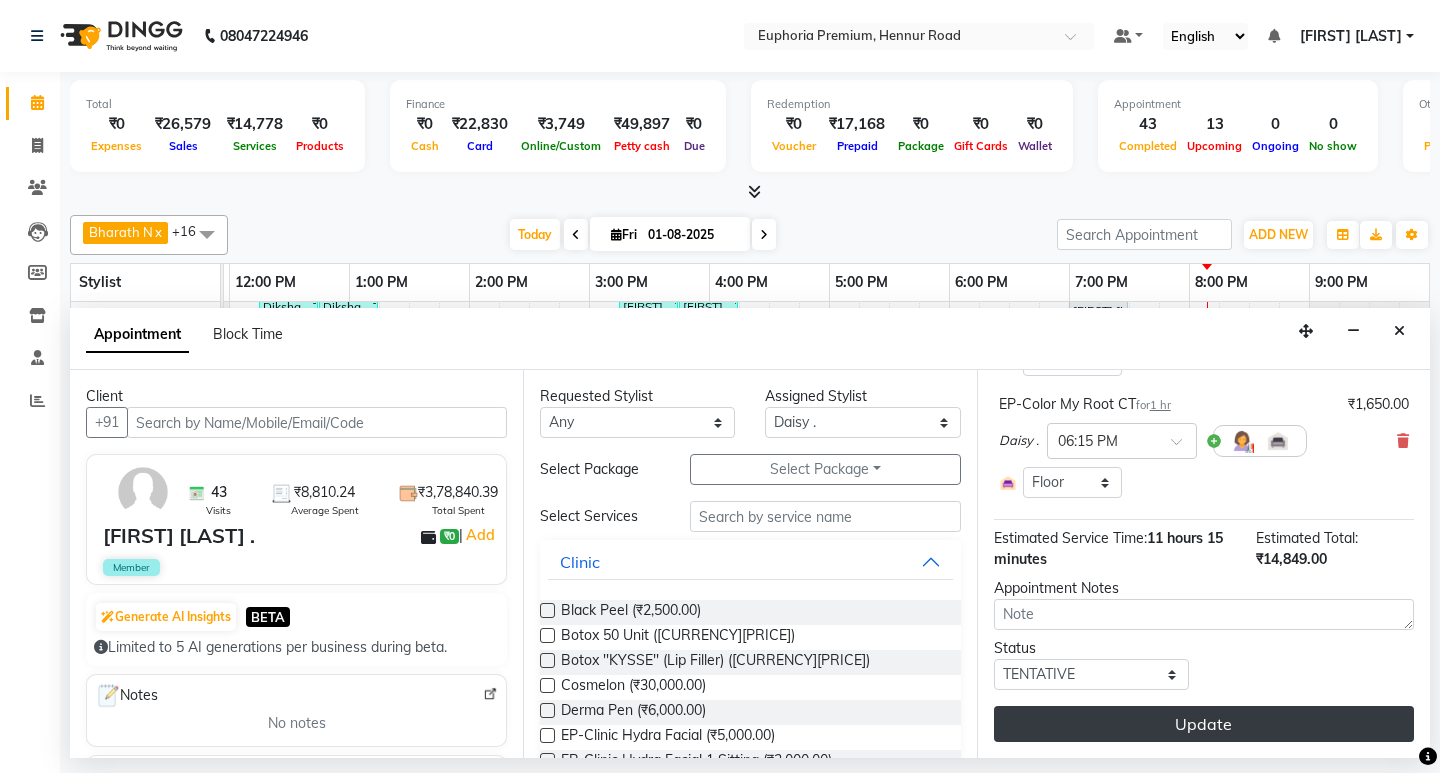 click on "Update" at bounding box center [1204, 724] 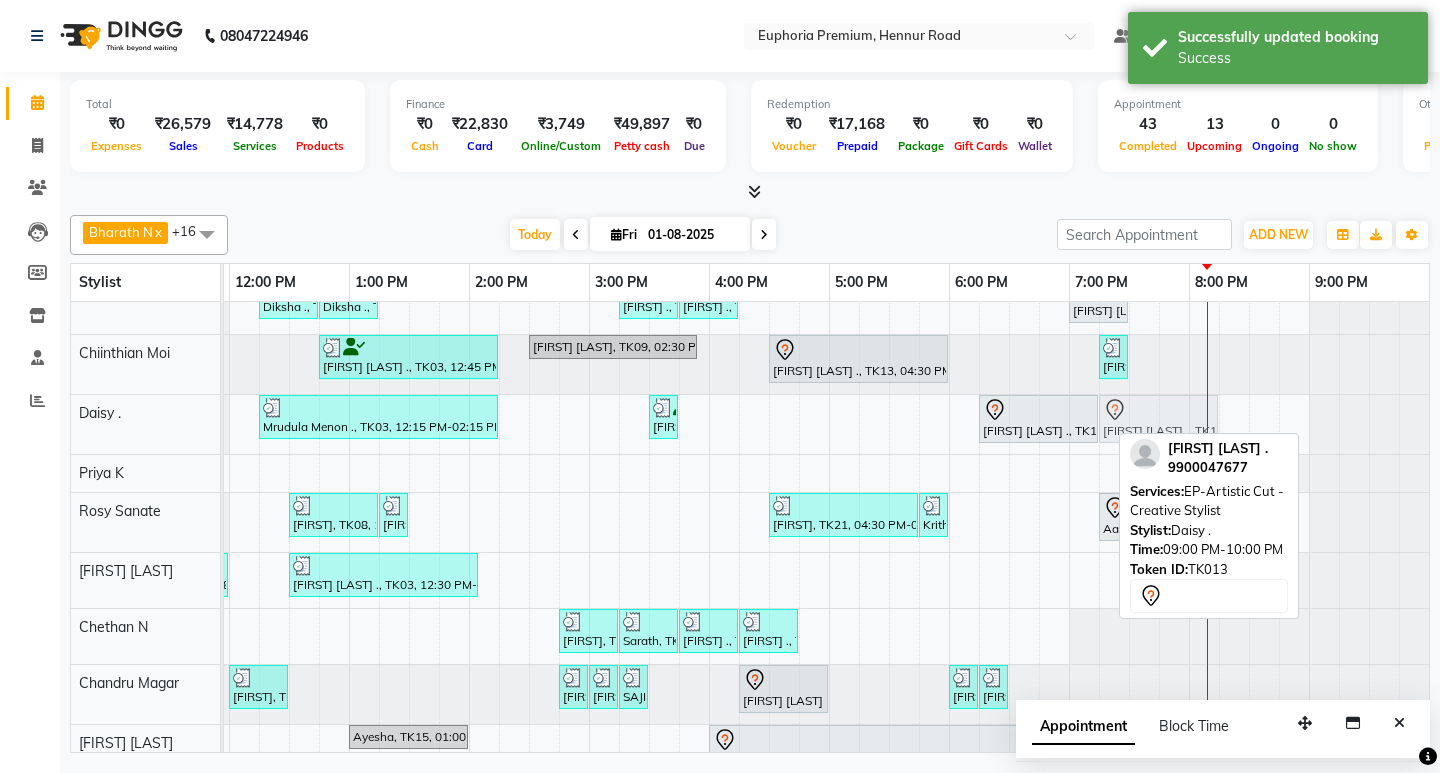 drag, startPoint x: 1344, startPoint y: 422, endPoint x: 1138, endPoint y: 417, distance: 206.06067 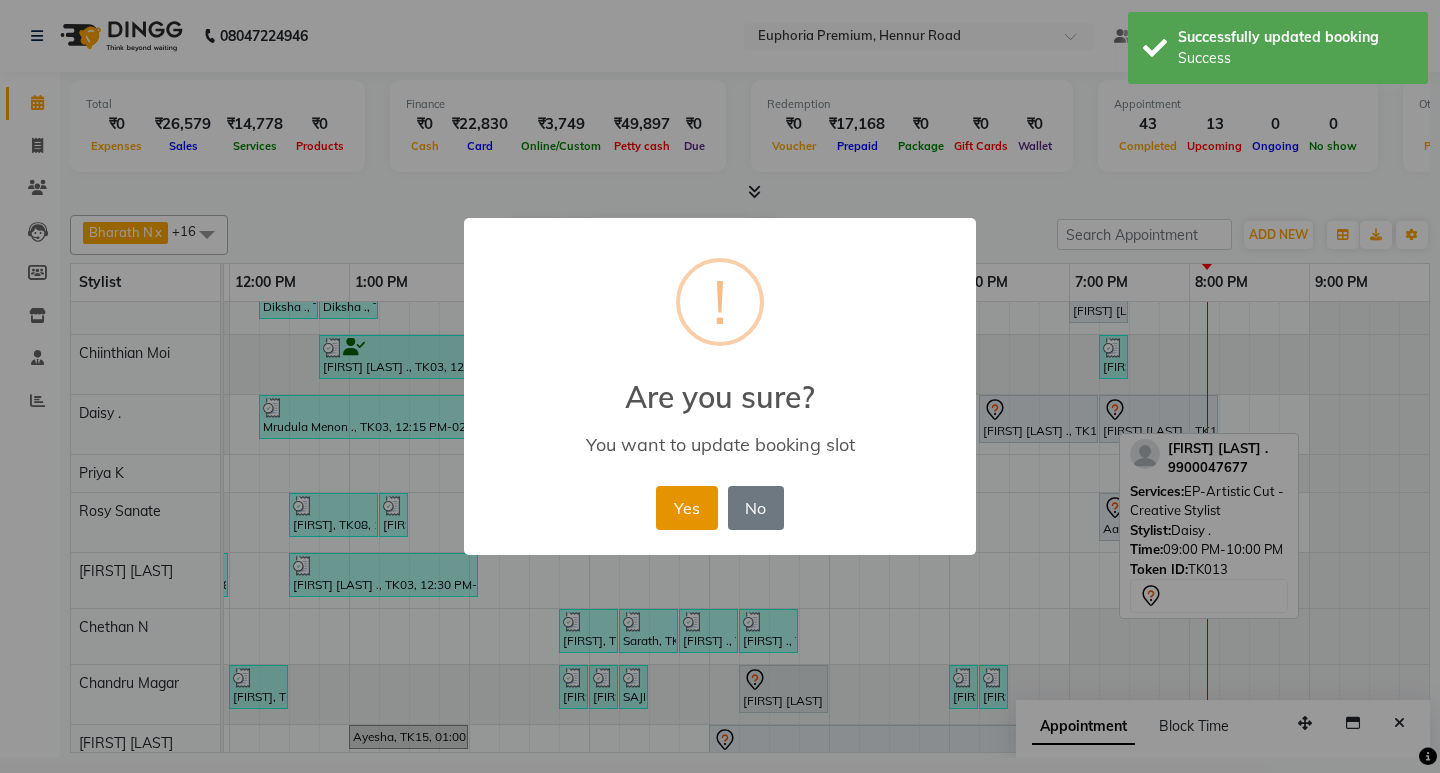 click on "Yes" at bounding box center [686, 508] 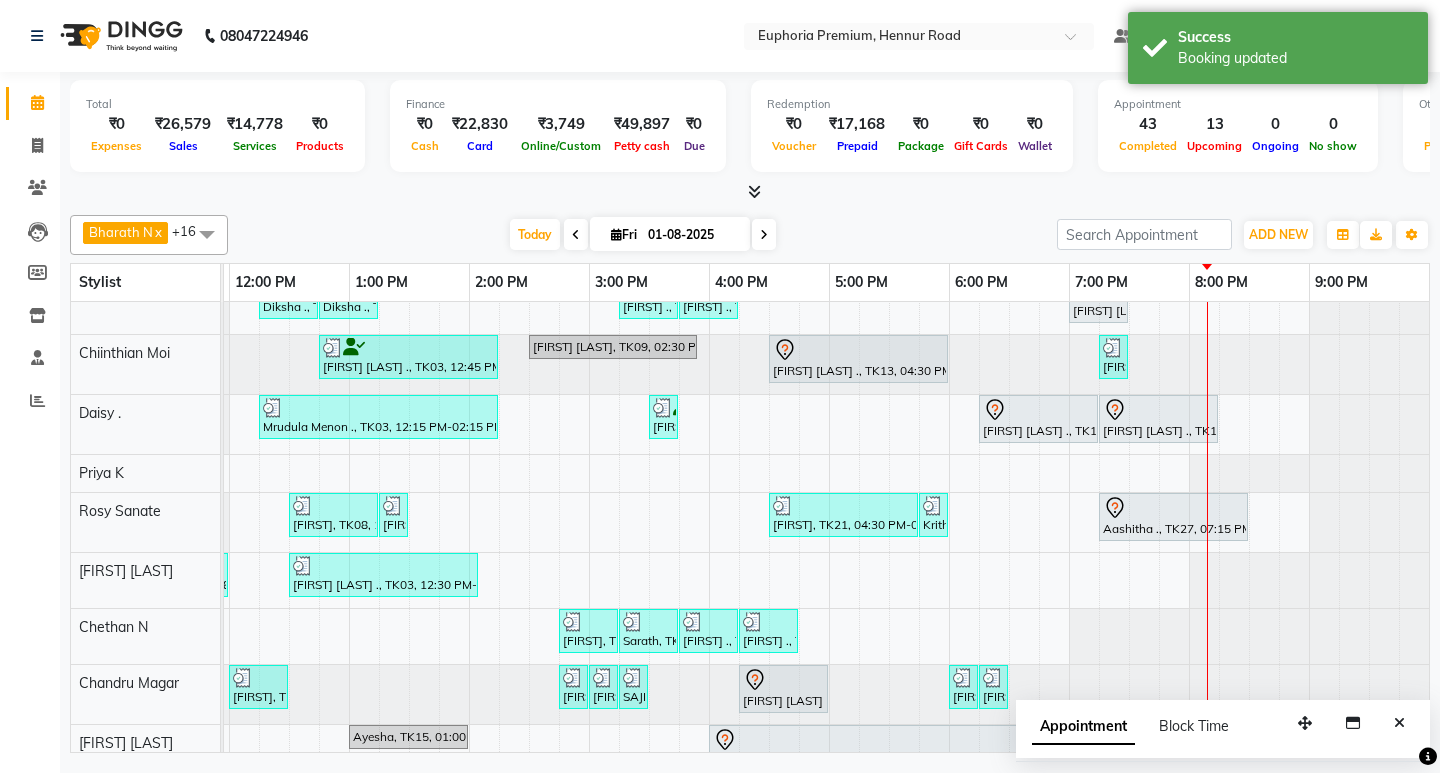 scroll, scrollTop: 471, scrollLeft: 475, axis: both 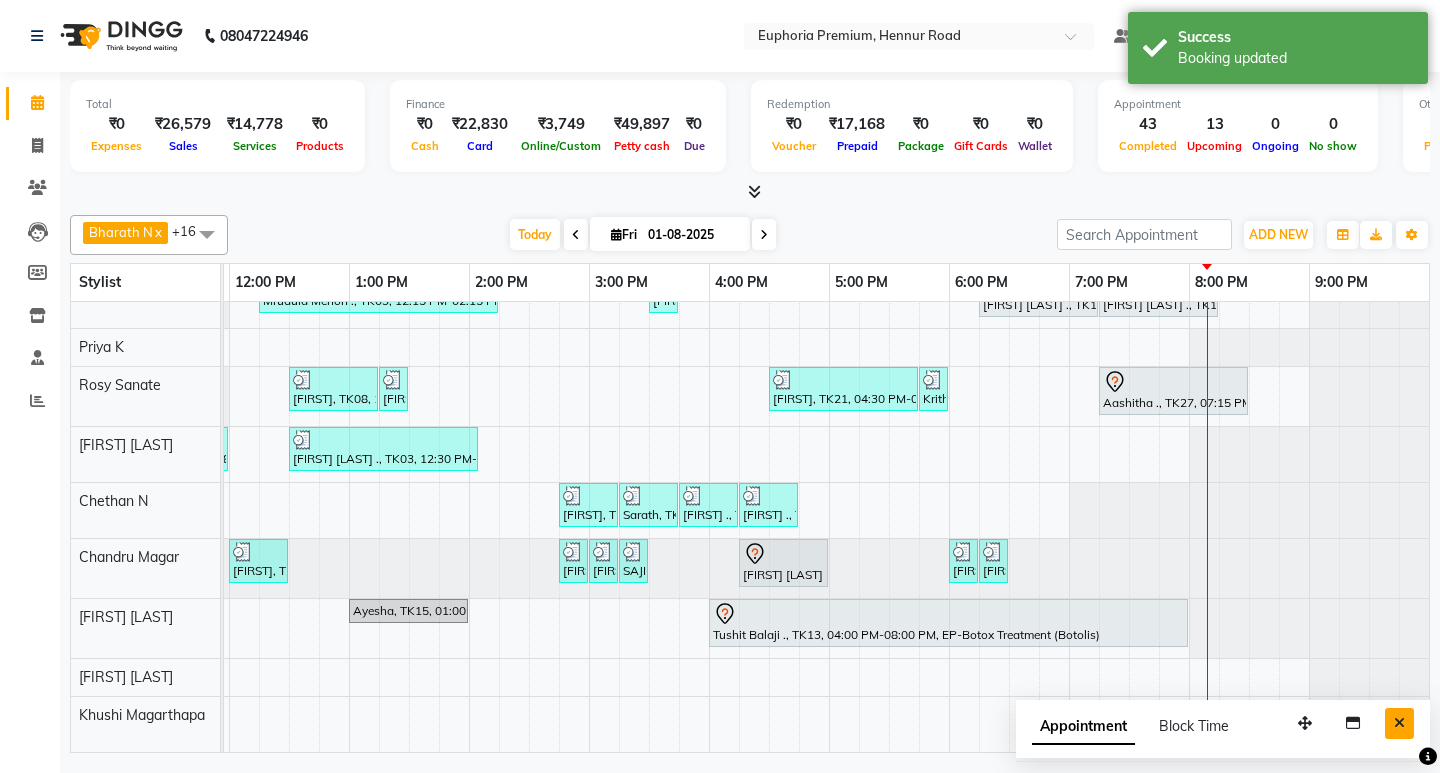 click at bounding box center (1399, 723) 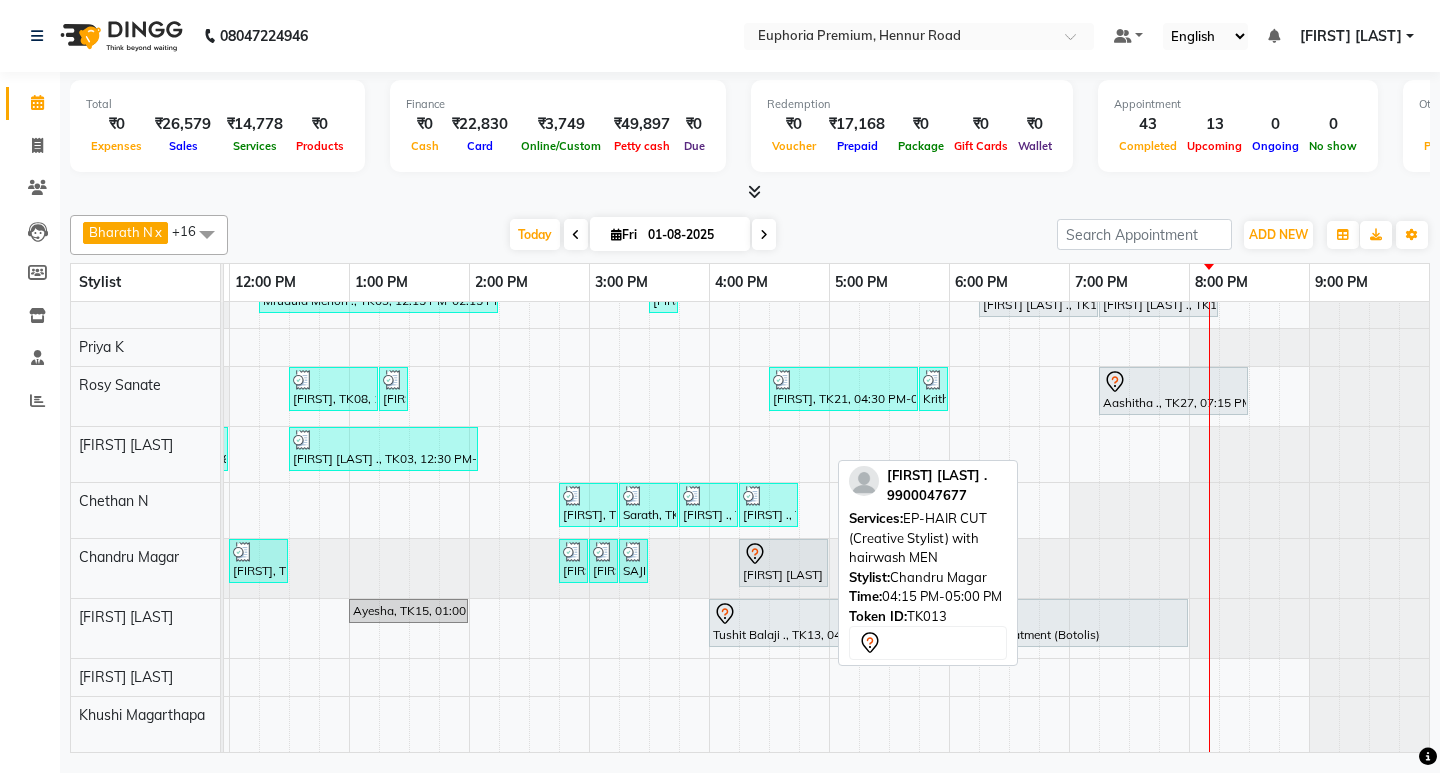 click at bounding box center (783, 554) 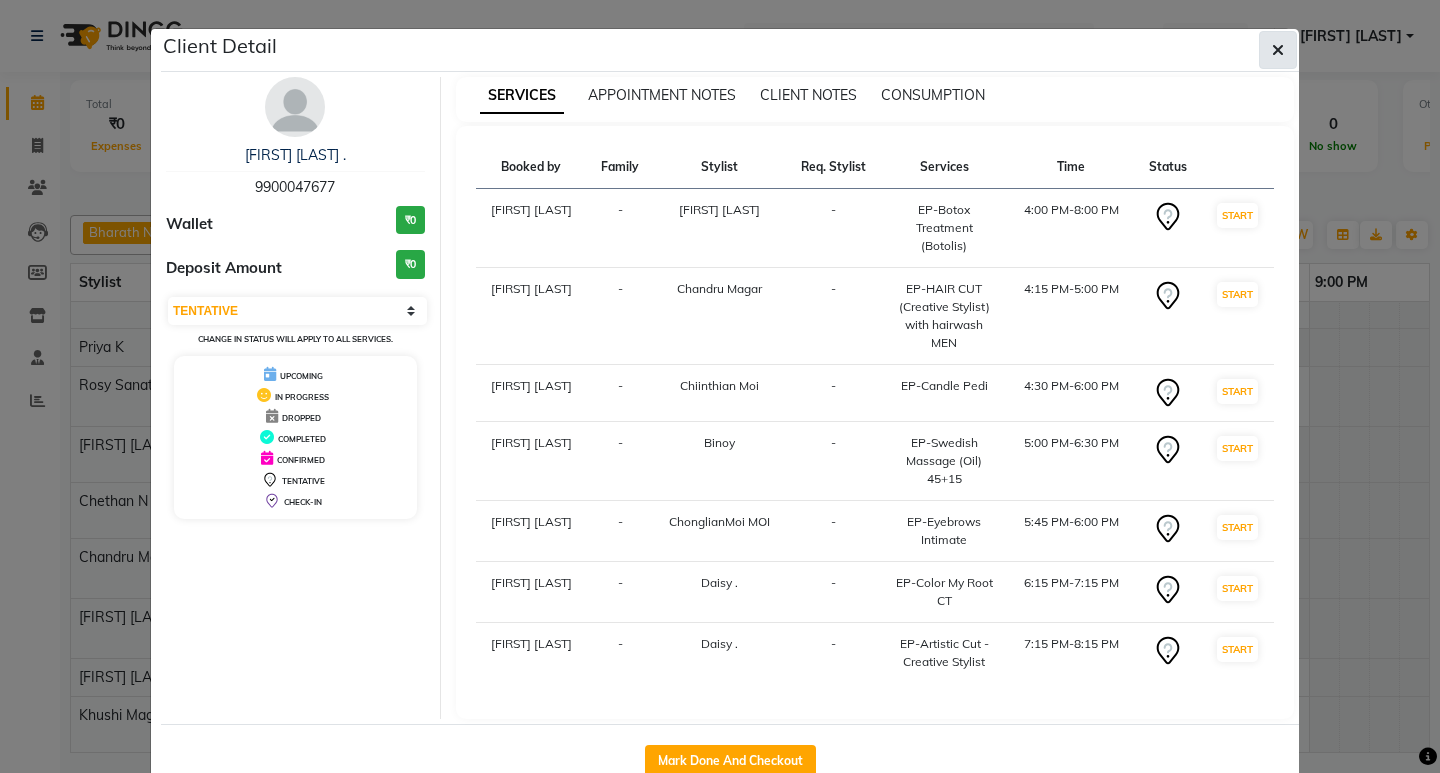 click 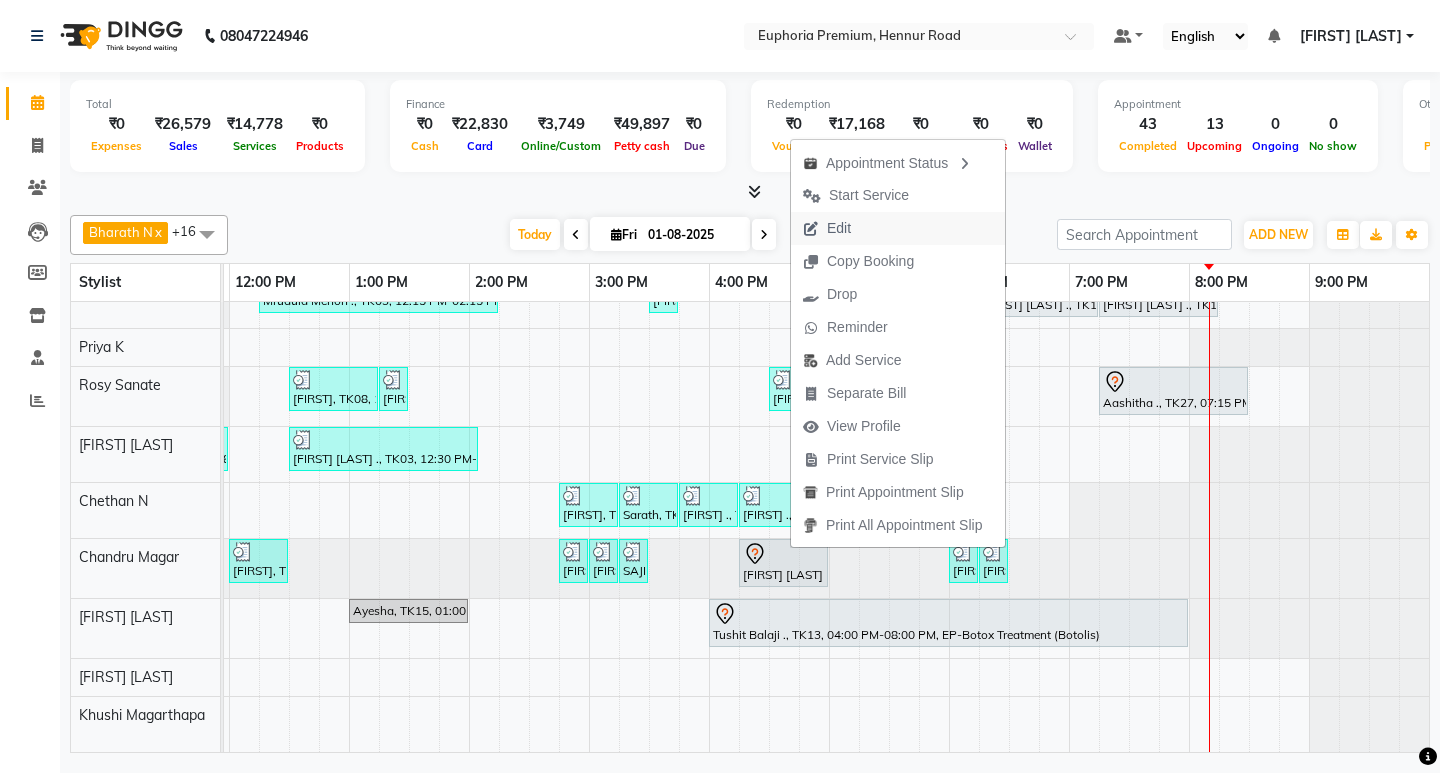 click on "Edit" at bounding box center [827, 228] 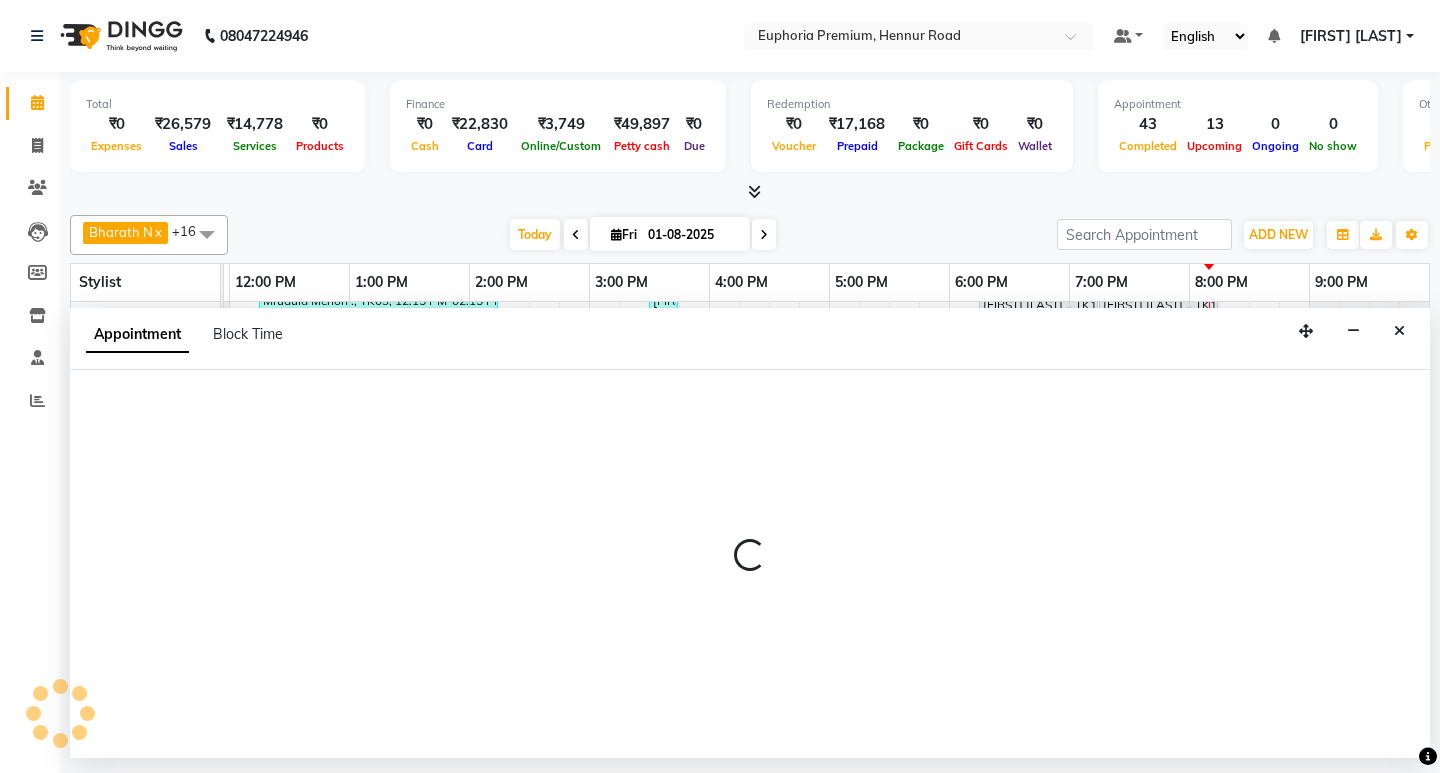 select on "tentative" 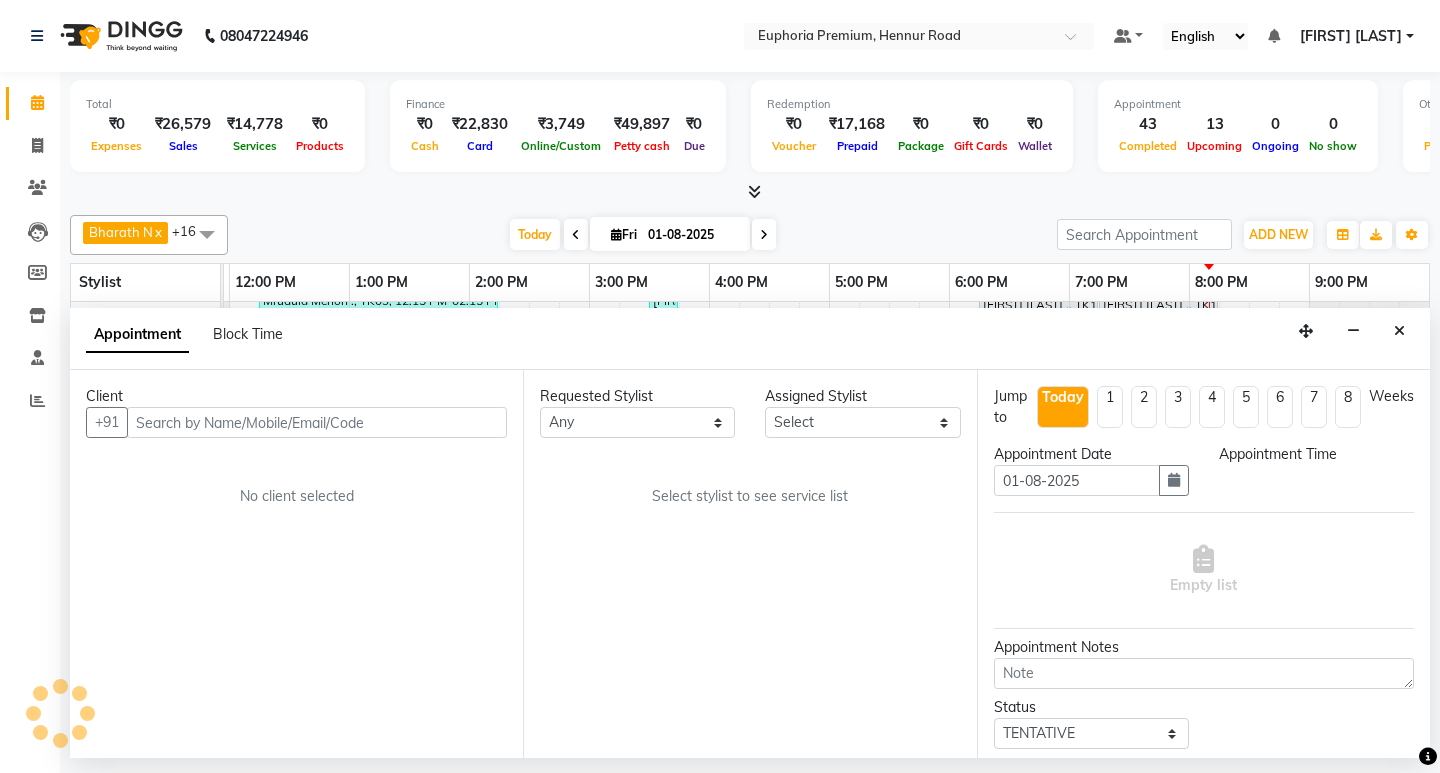 select on "71625" 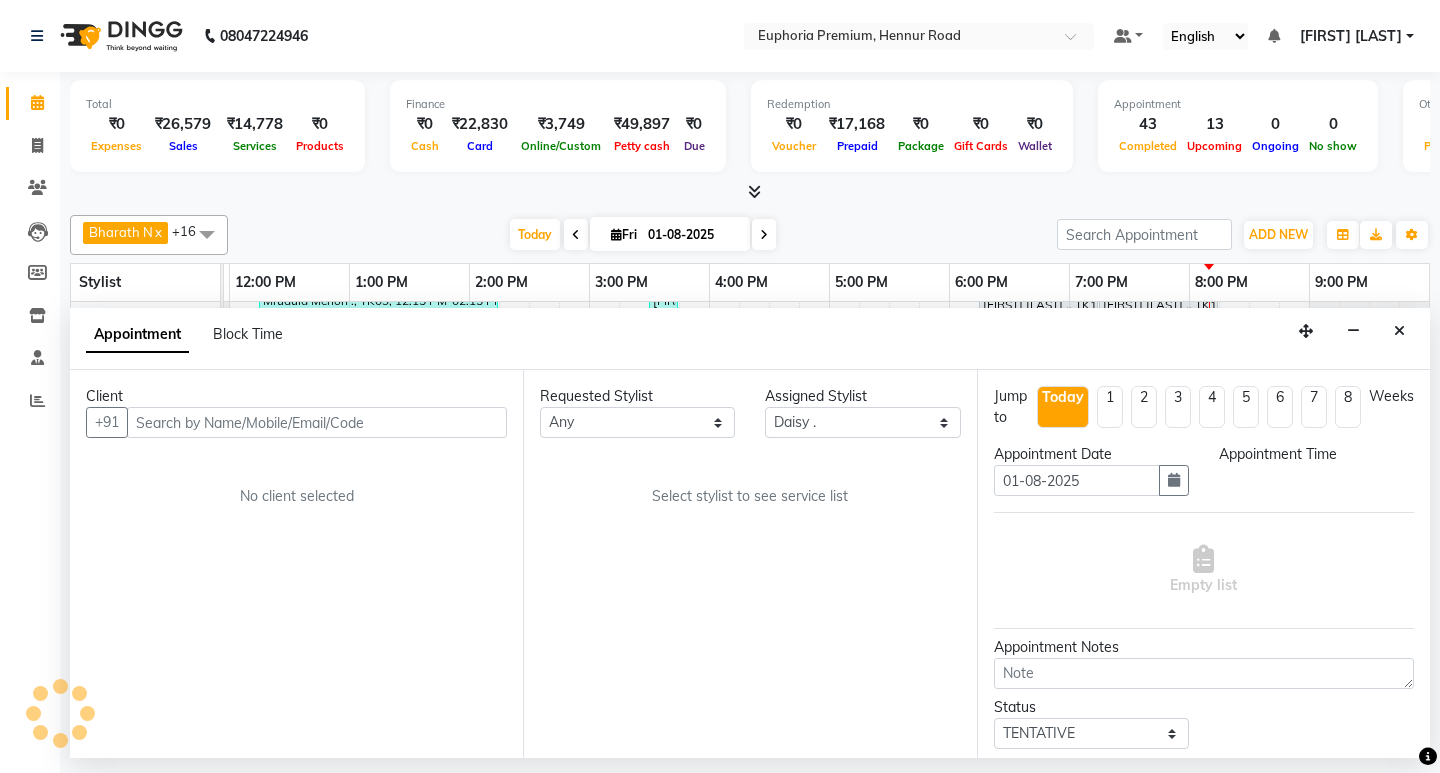 scroll, scrollTop: 0, scrollLeft: 475, axis: horizontal 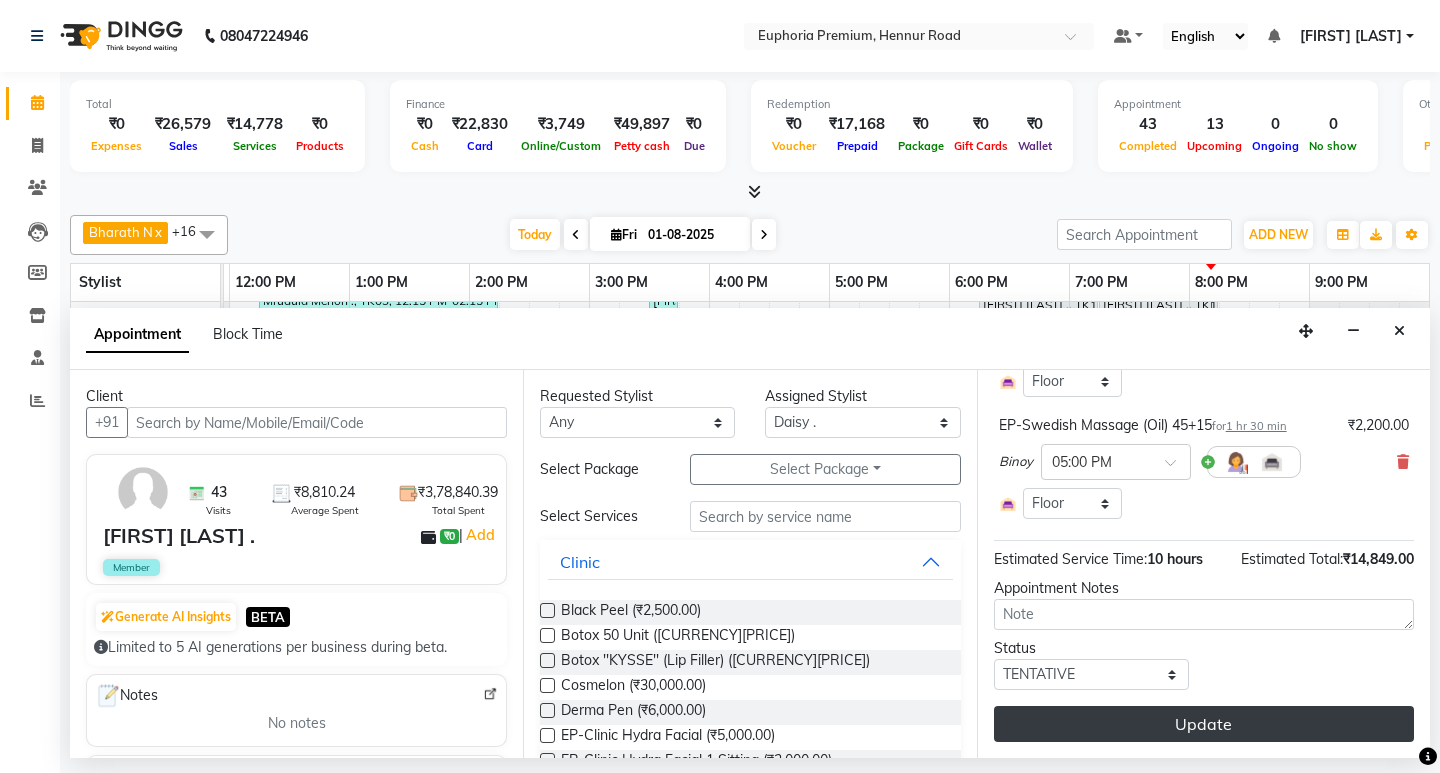 click on "Update" at bounding box center (1204, 724) 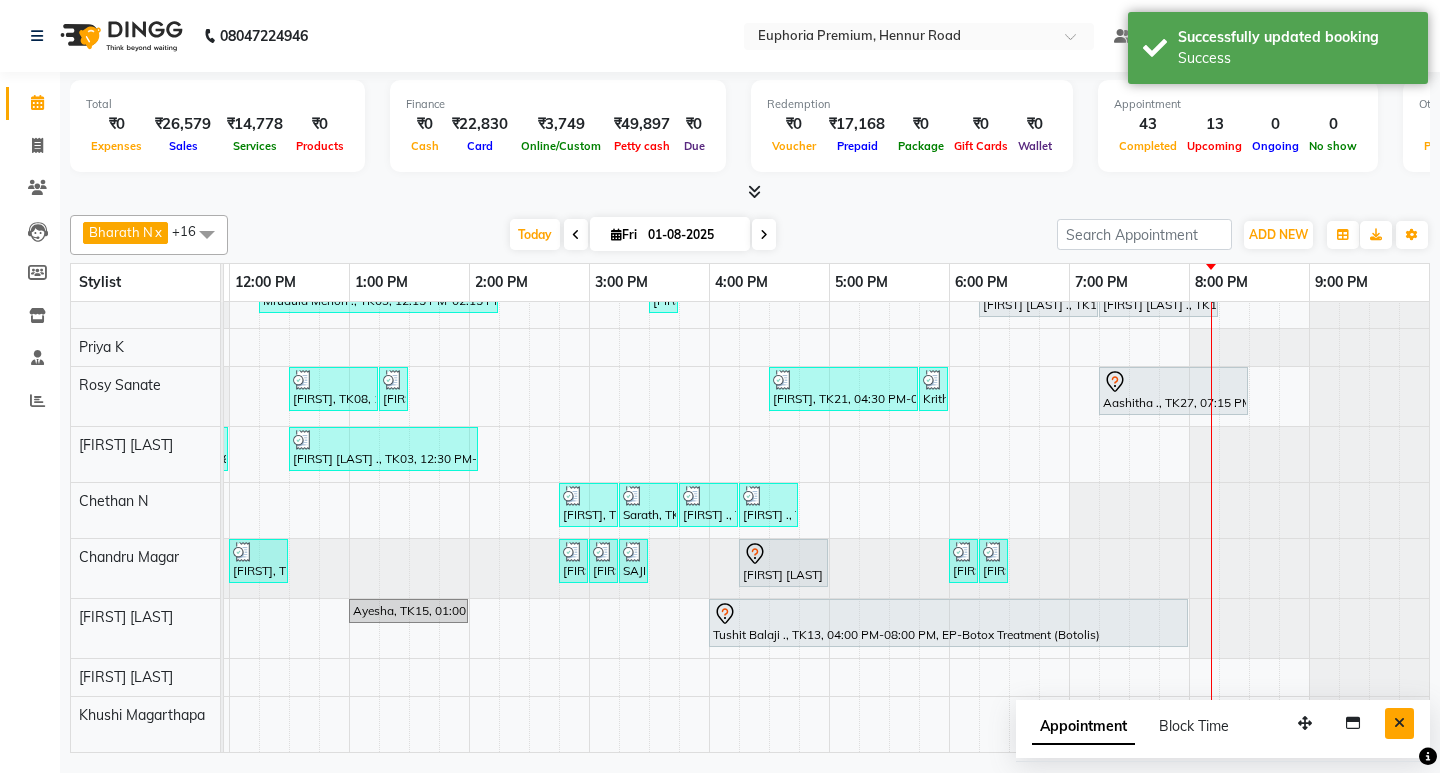 click at bounding box center [1399, 723] 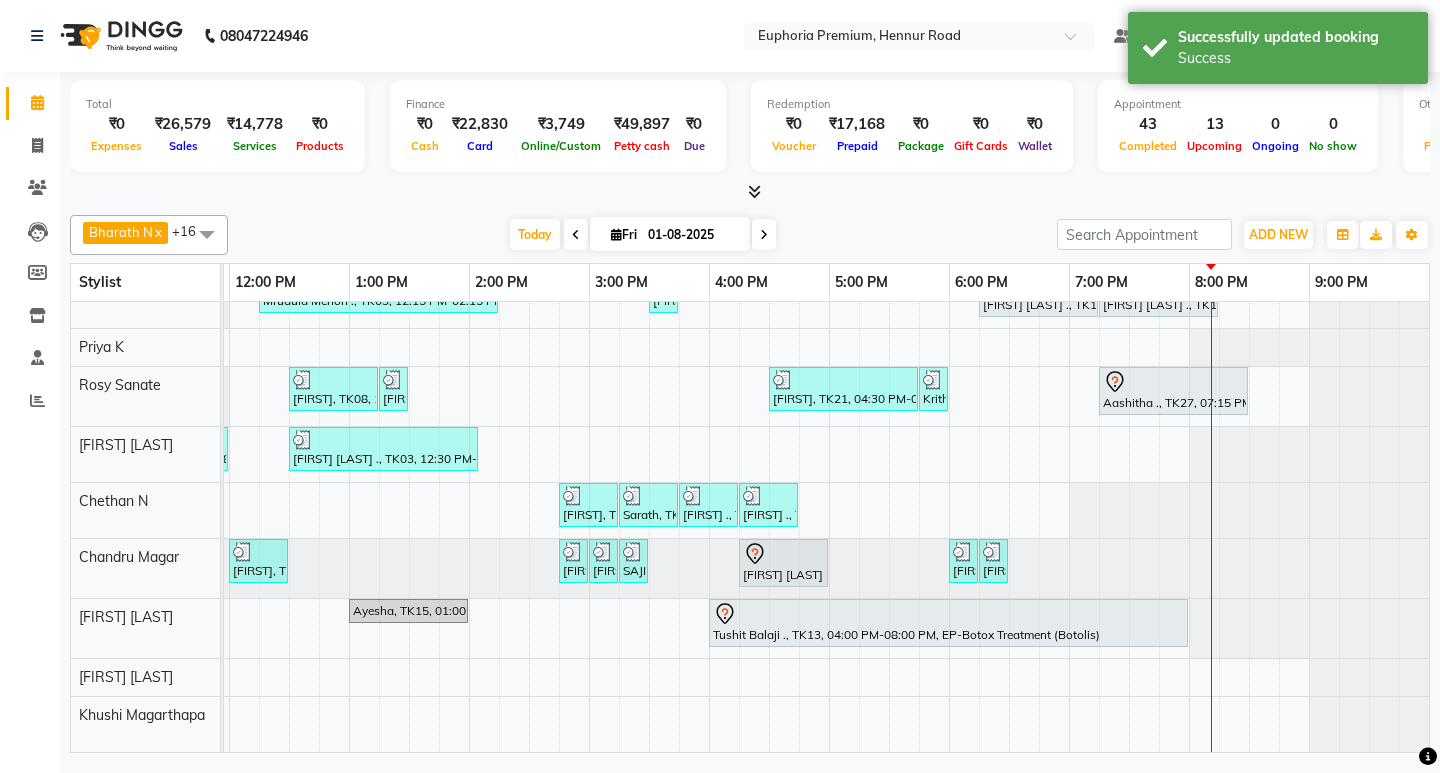 scroll, scrollTop: 541, scrollLeft: 337, axis: both 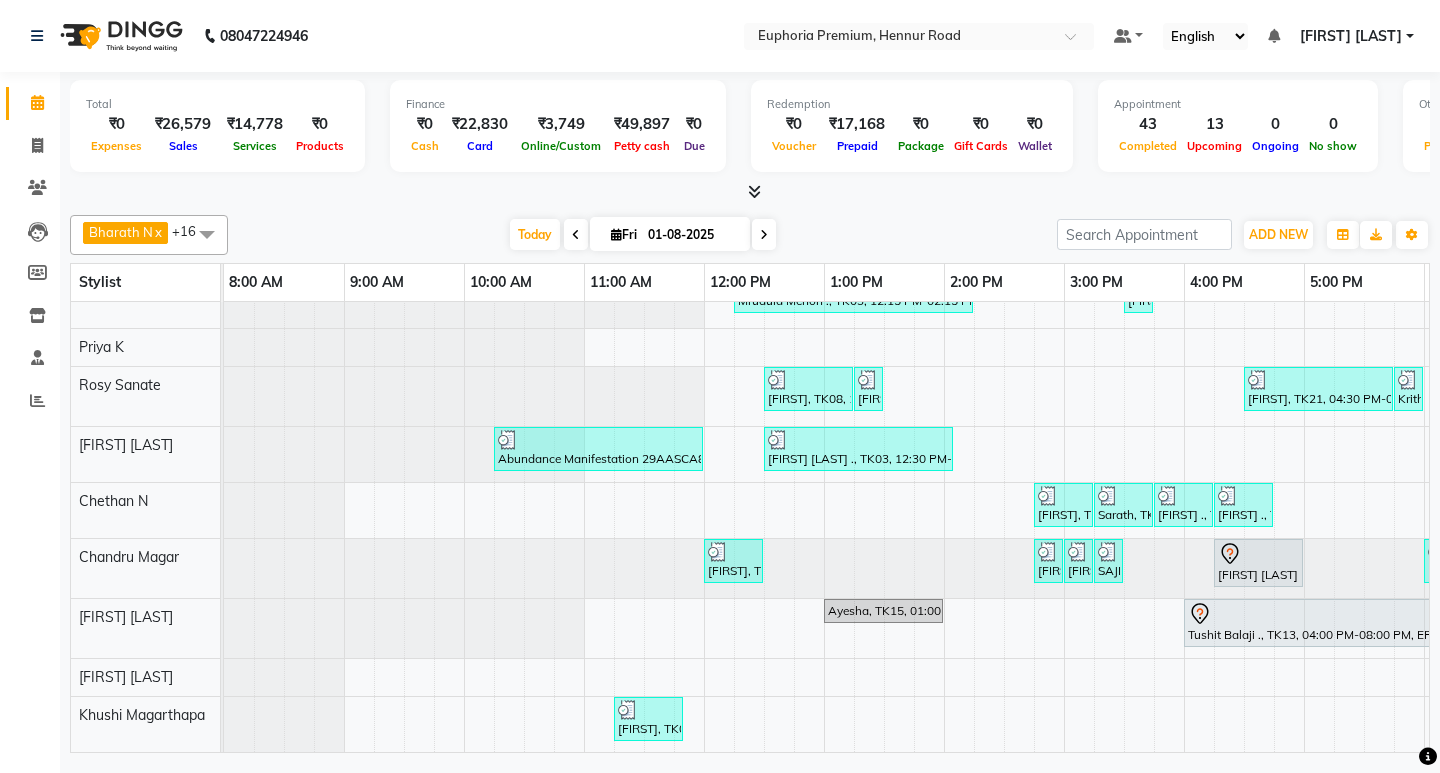 click on "[FIRST] [LAST]" at bounding box center [1351, 36] 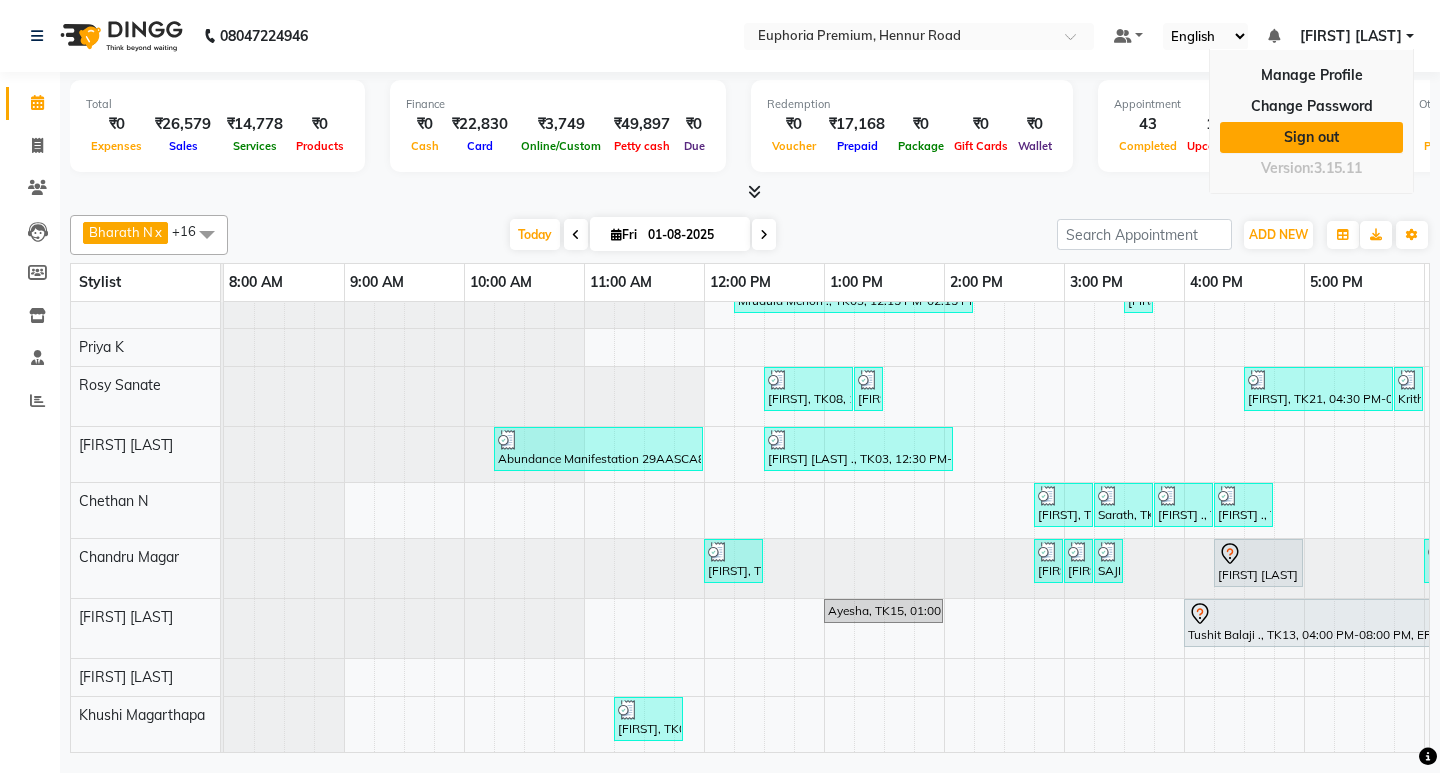 click on "Sign out" at bounding box center (1311, 137) 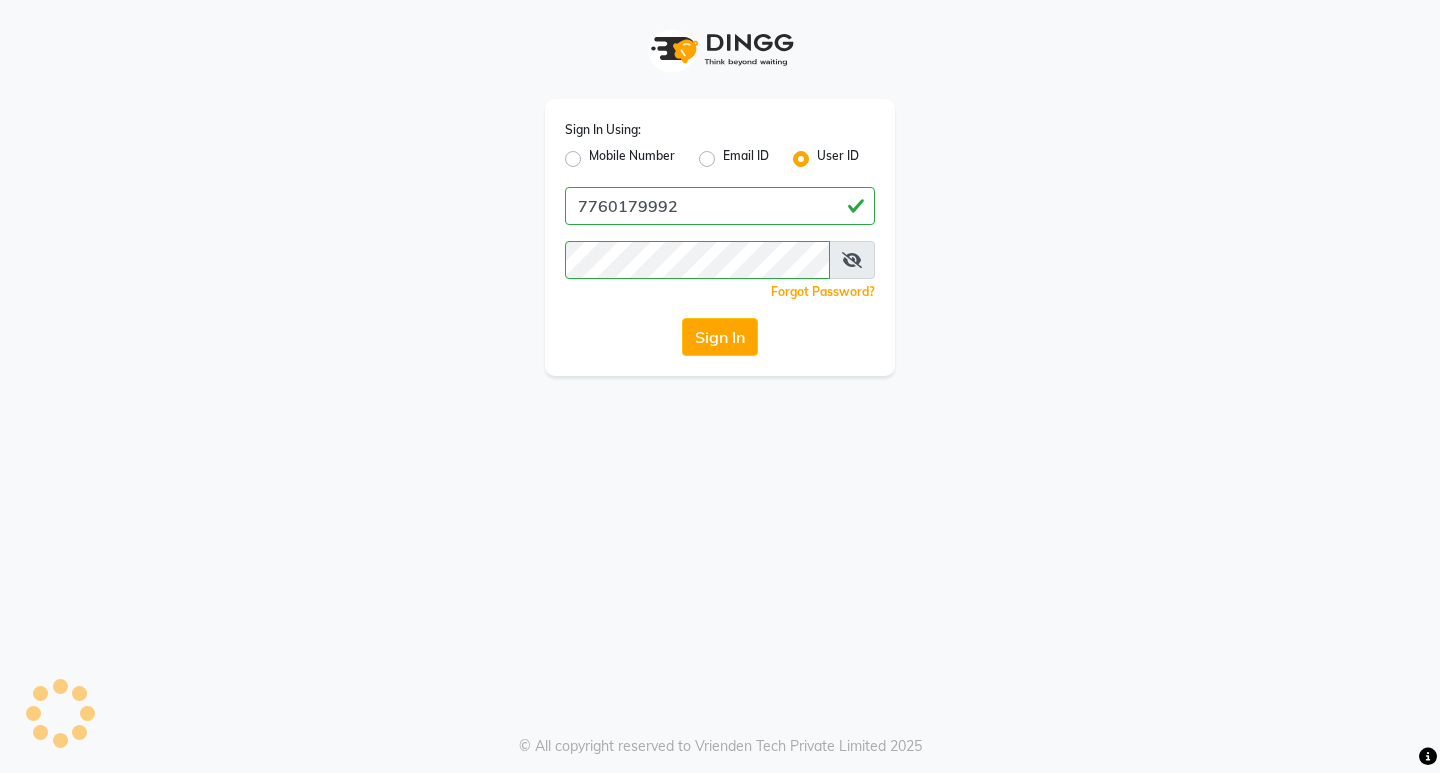 click on "Mobile Number" 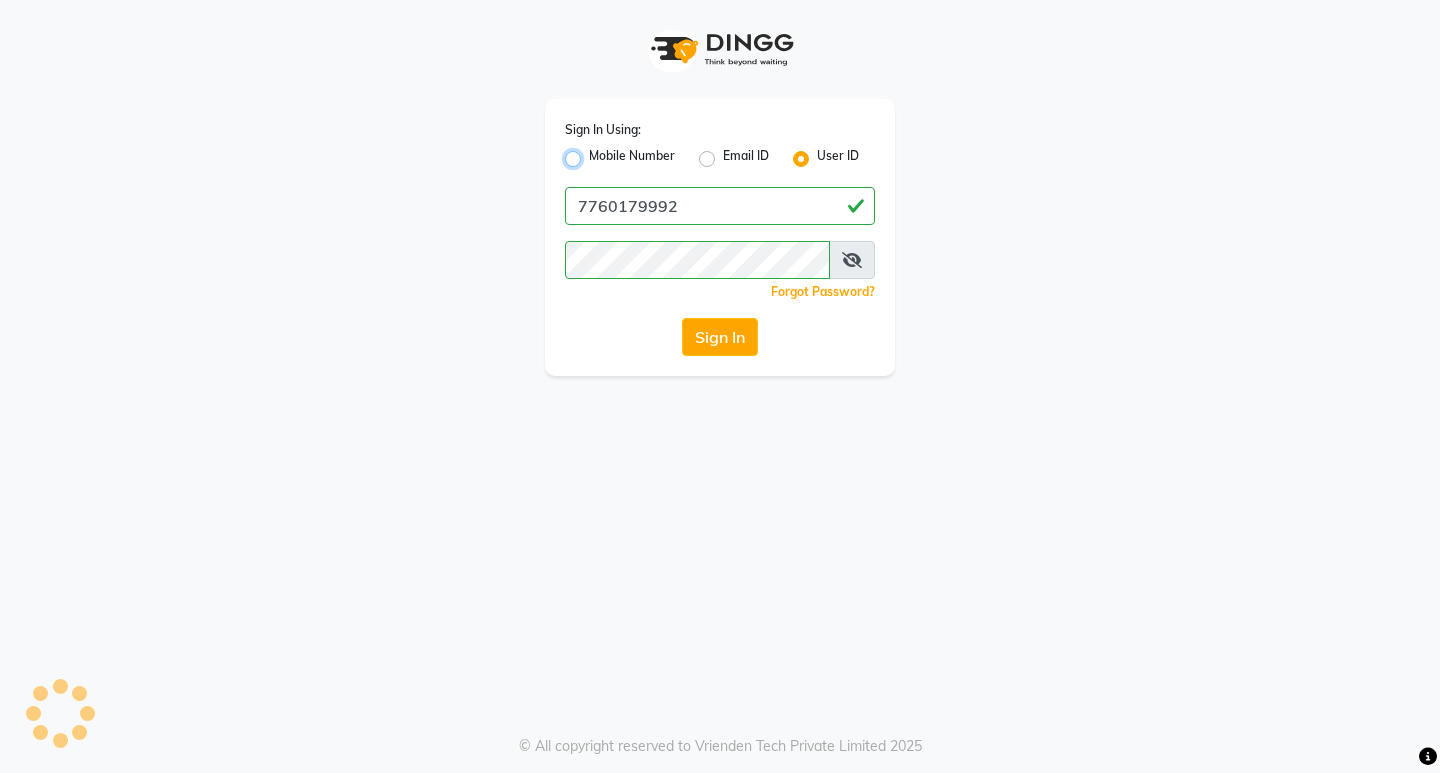 click on "Mobile Number" at bounding box center (595, 153) 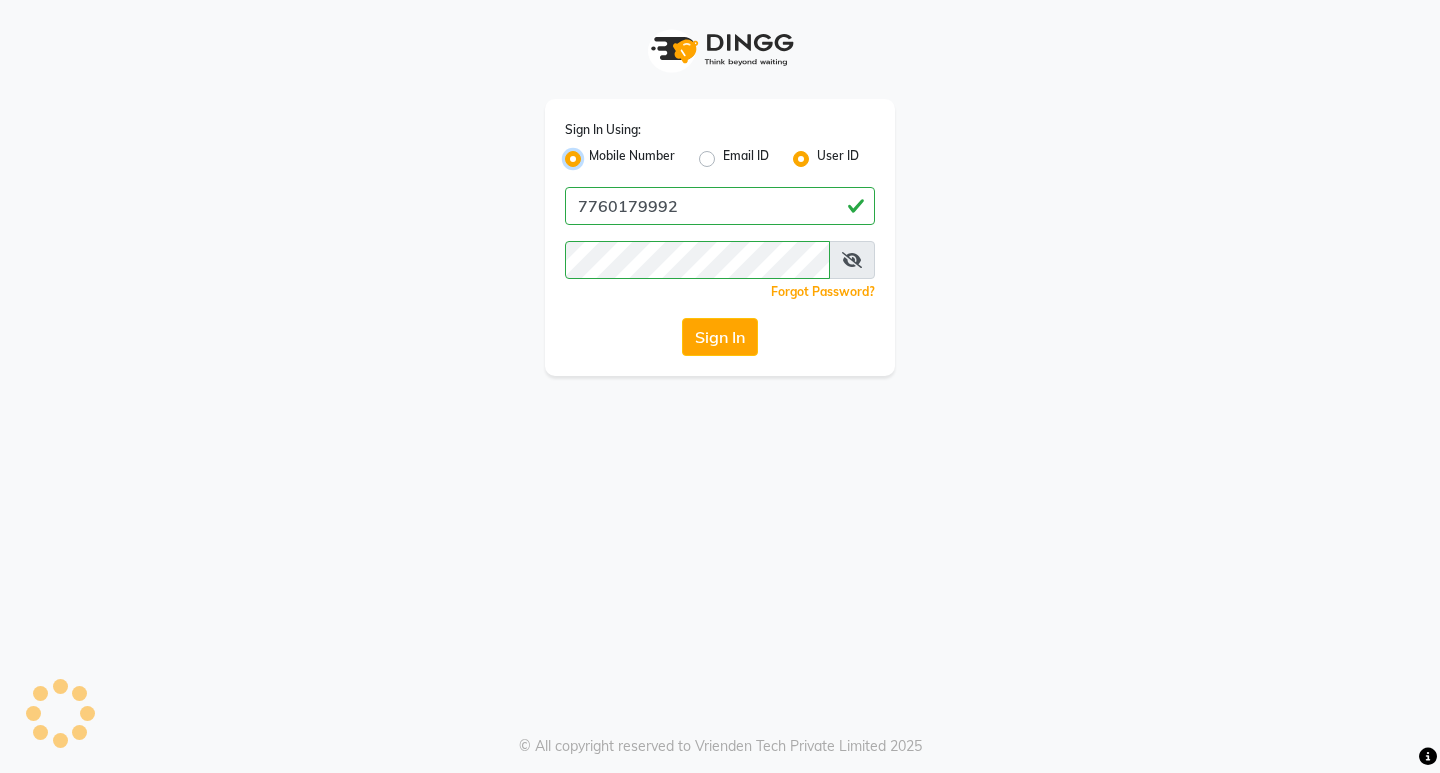 radio on "false" 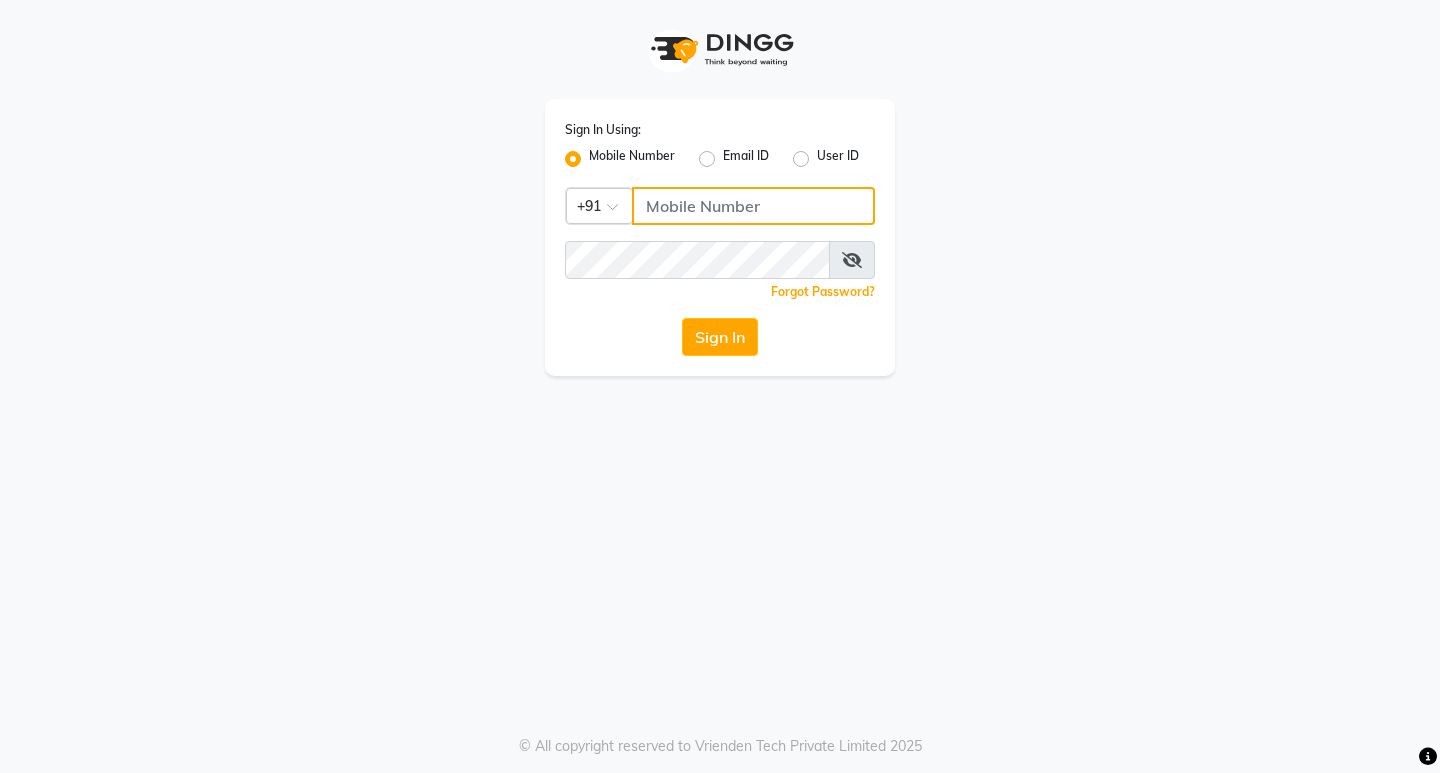 click 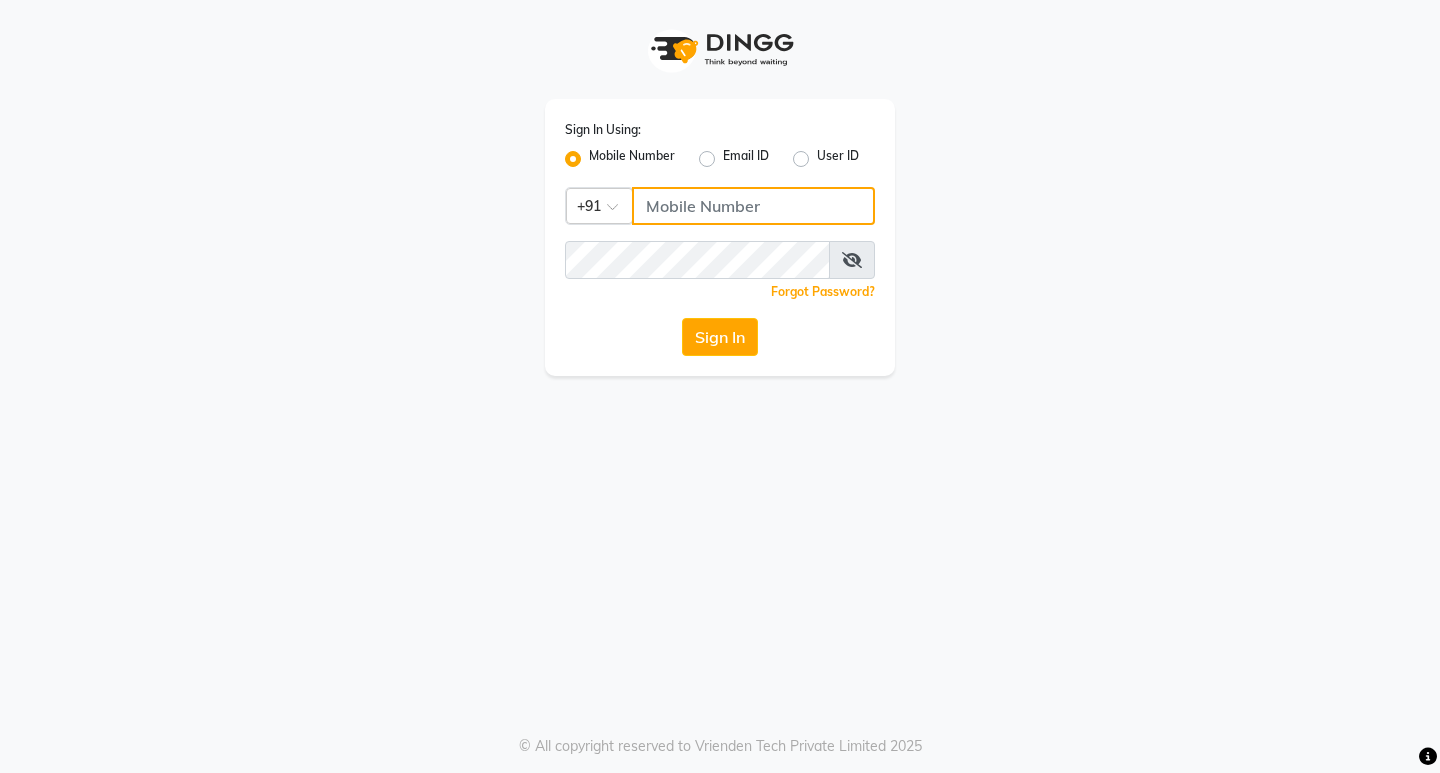 type on "8884568139" 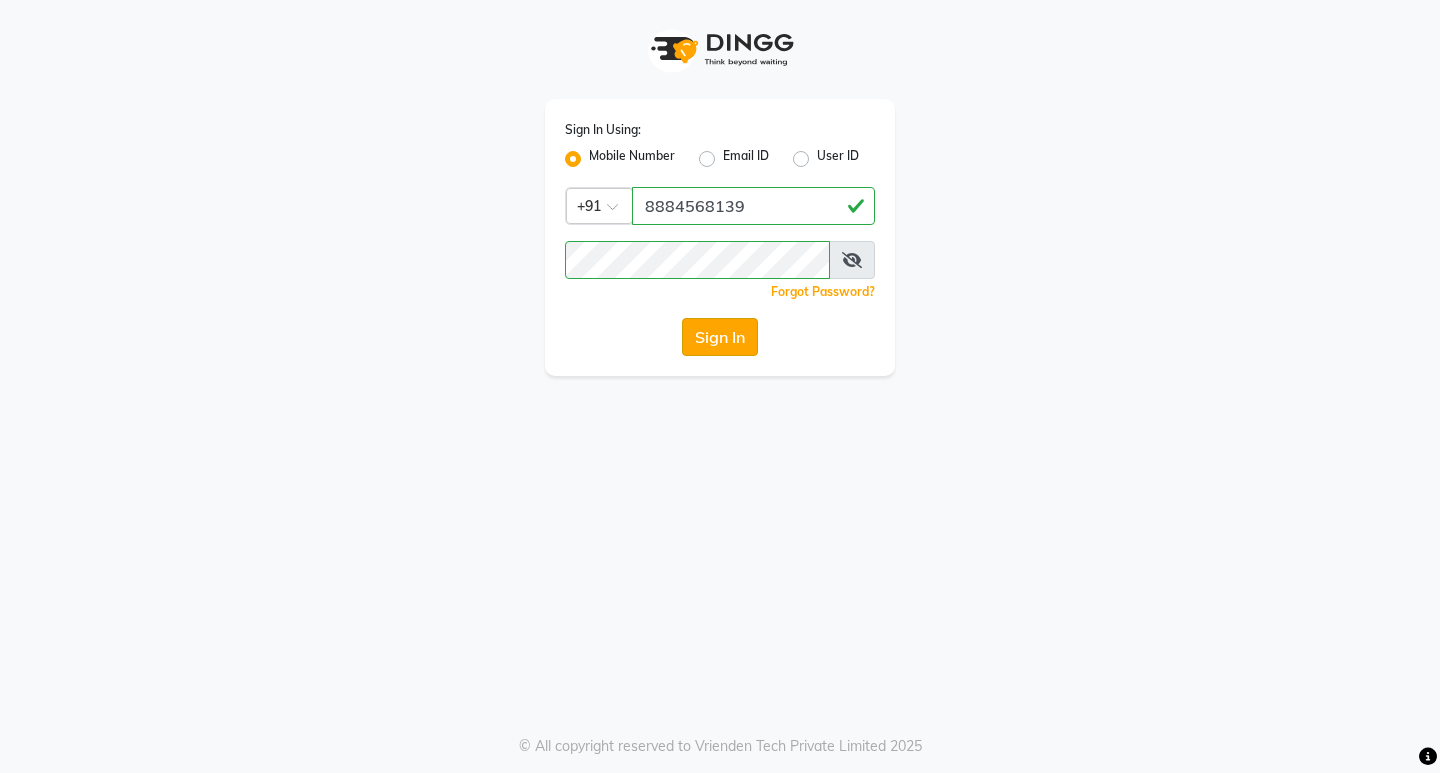 click on "Sign In" 